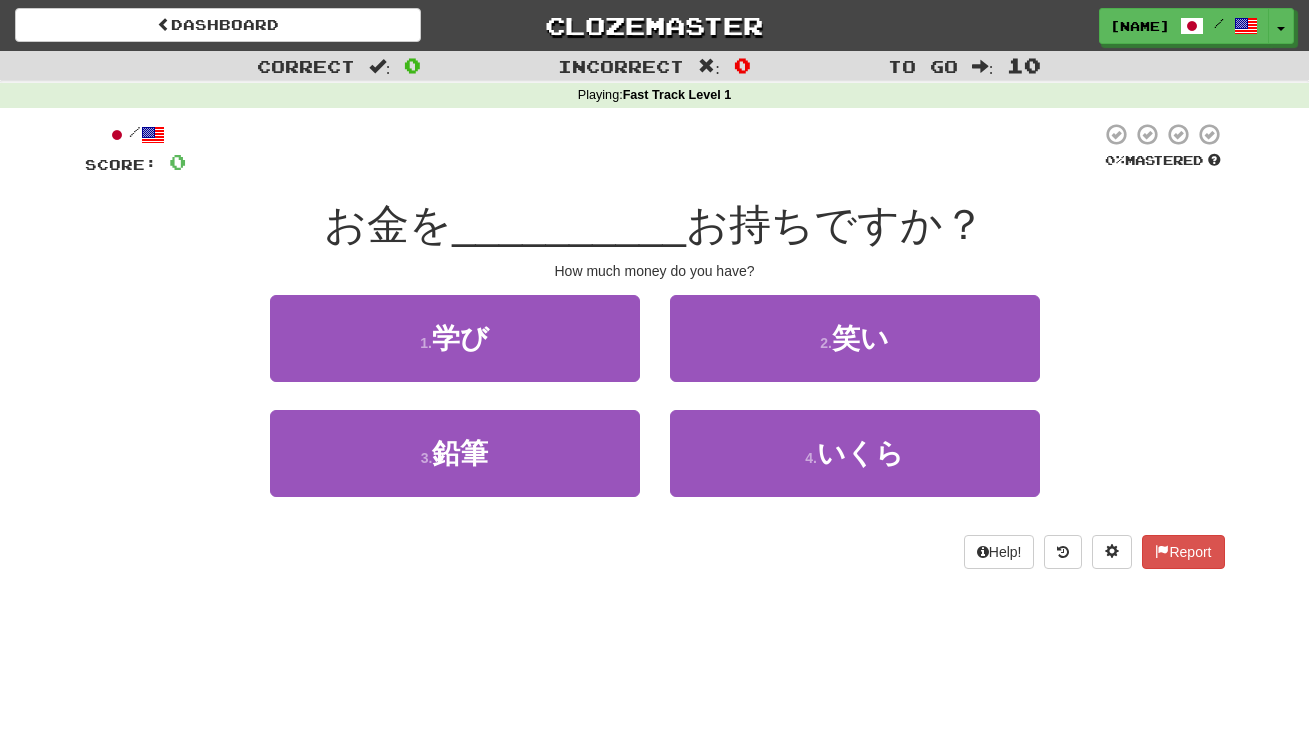 scroll, scrollTop: 0, scrollLeft: 0, axis: both 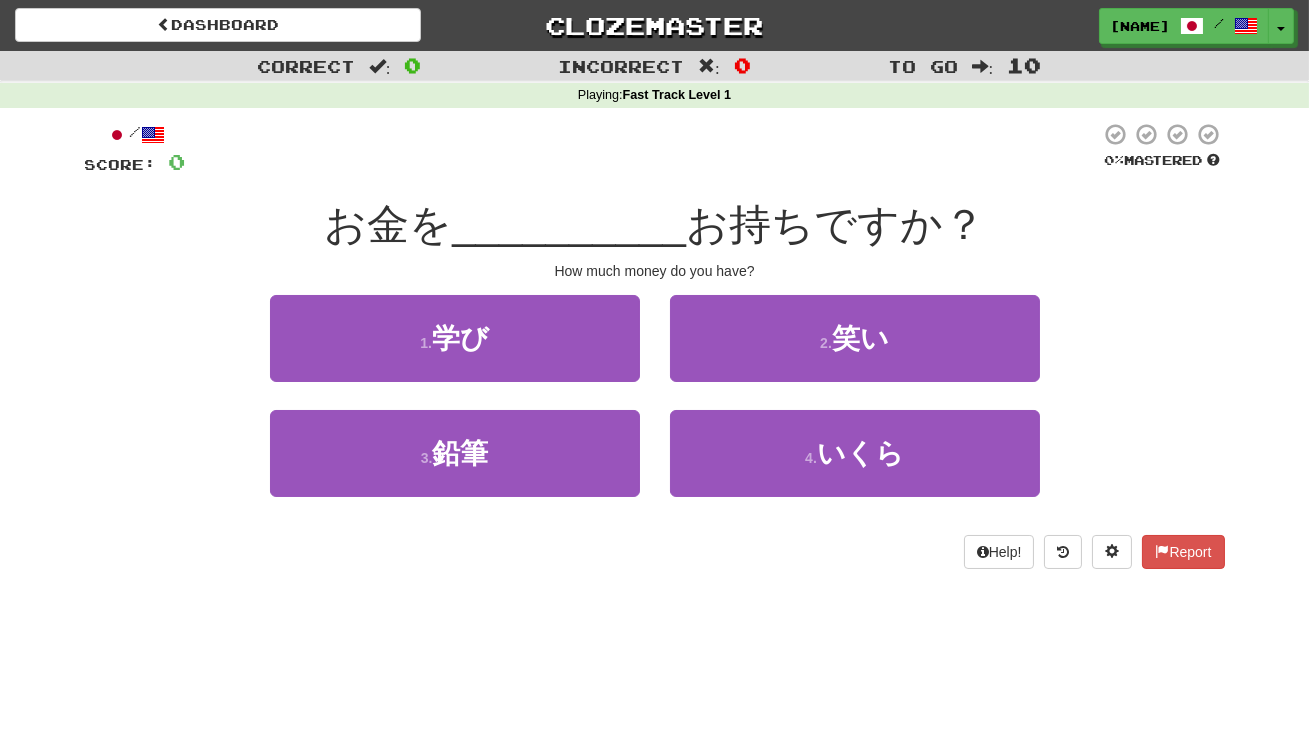 click at bounding box center [643, 149] 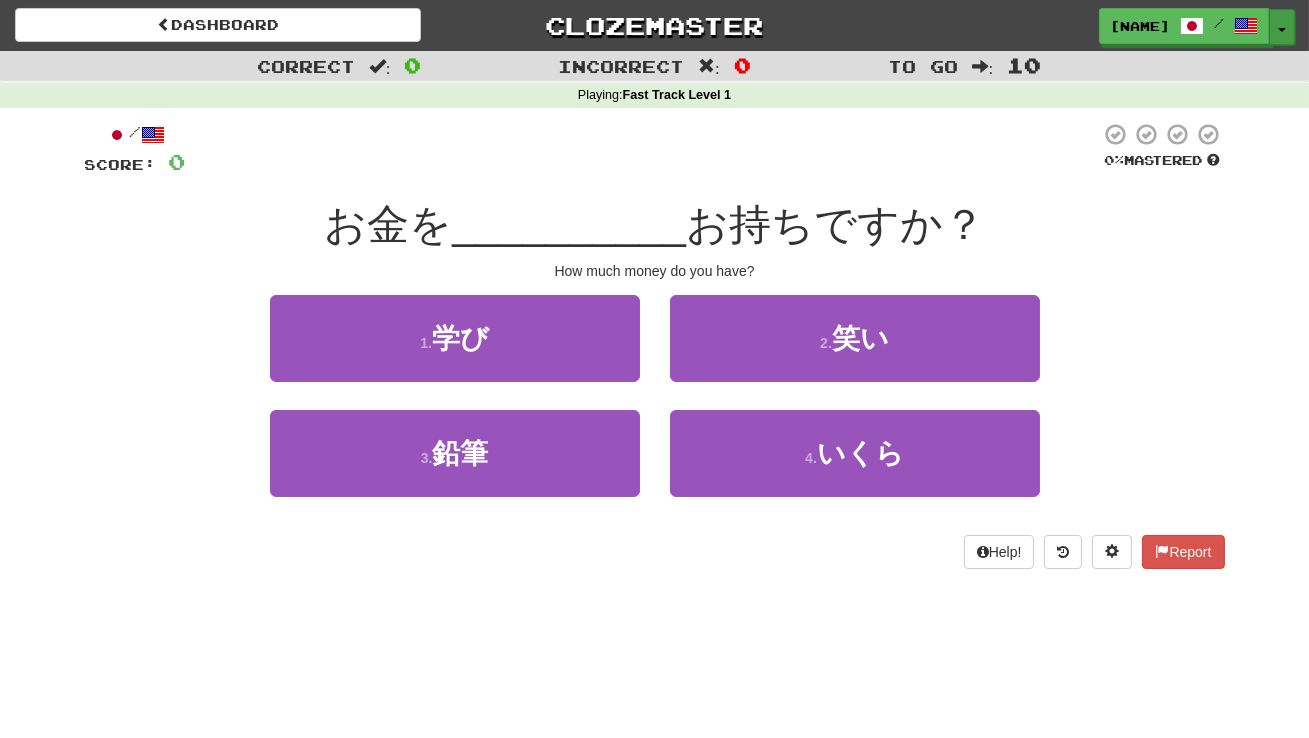 click on "Toggle Dropdown" at bounding box center [1282, 27] 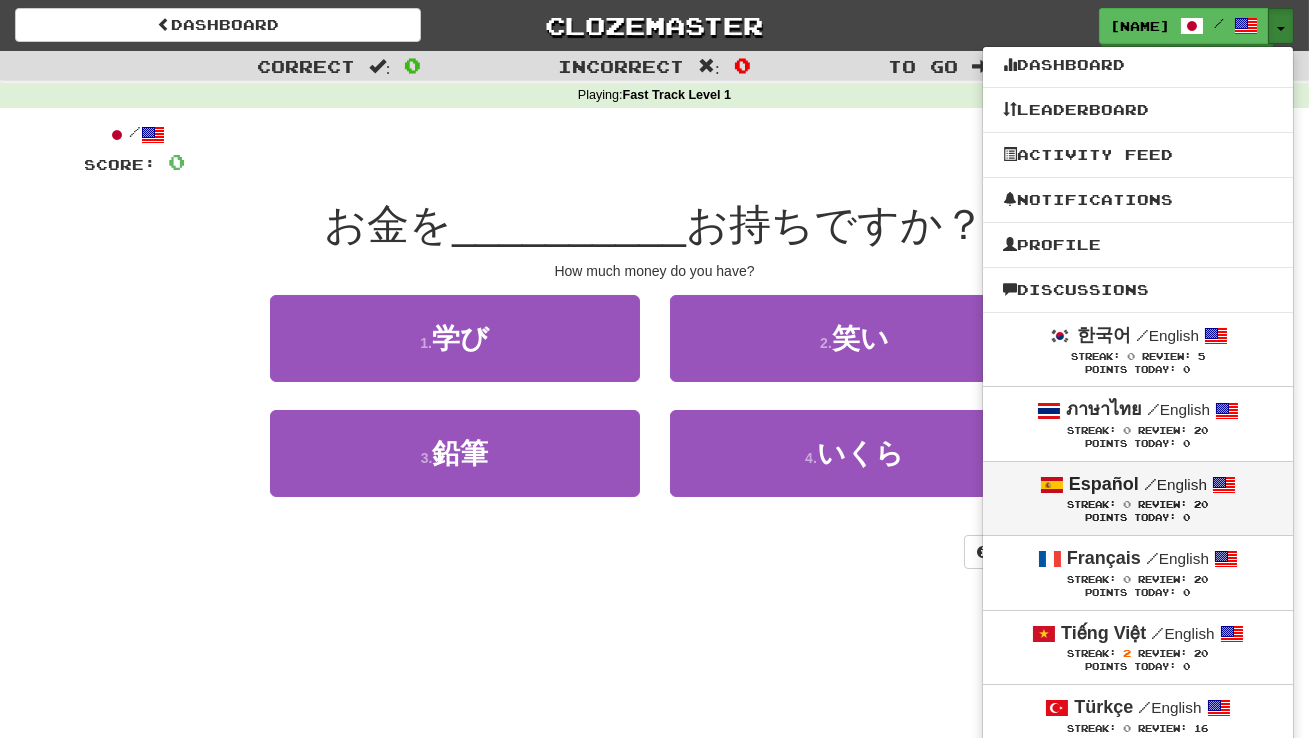 scroll, scrollTop: 32, scrollLeft: 0, axis: vertical 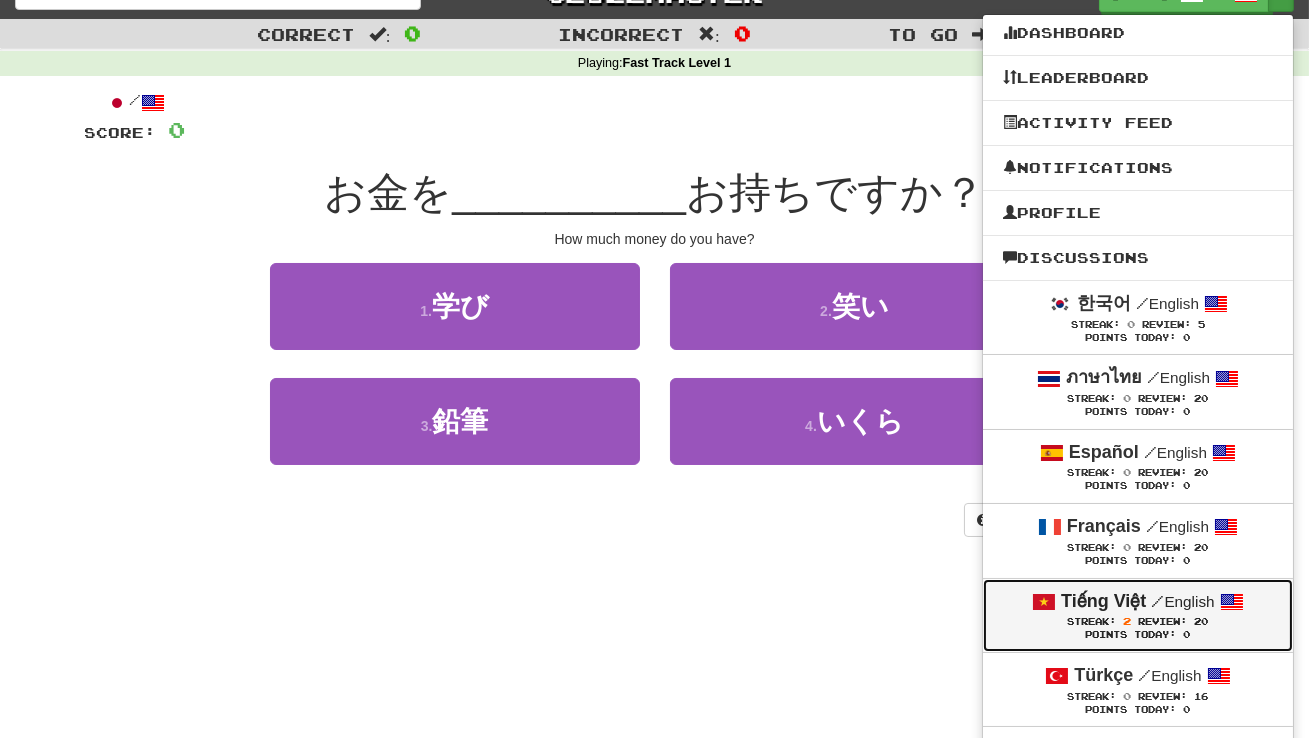 click on "Tiếng Việt
/
English" at bounding box center [1138, 602] 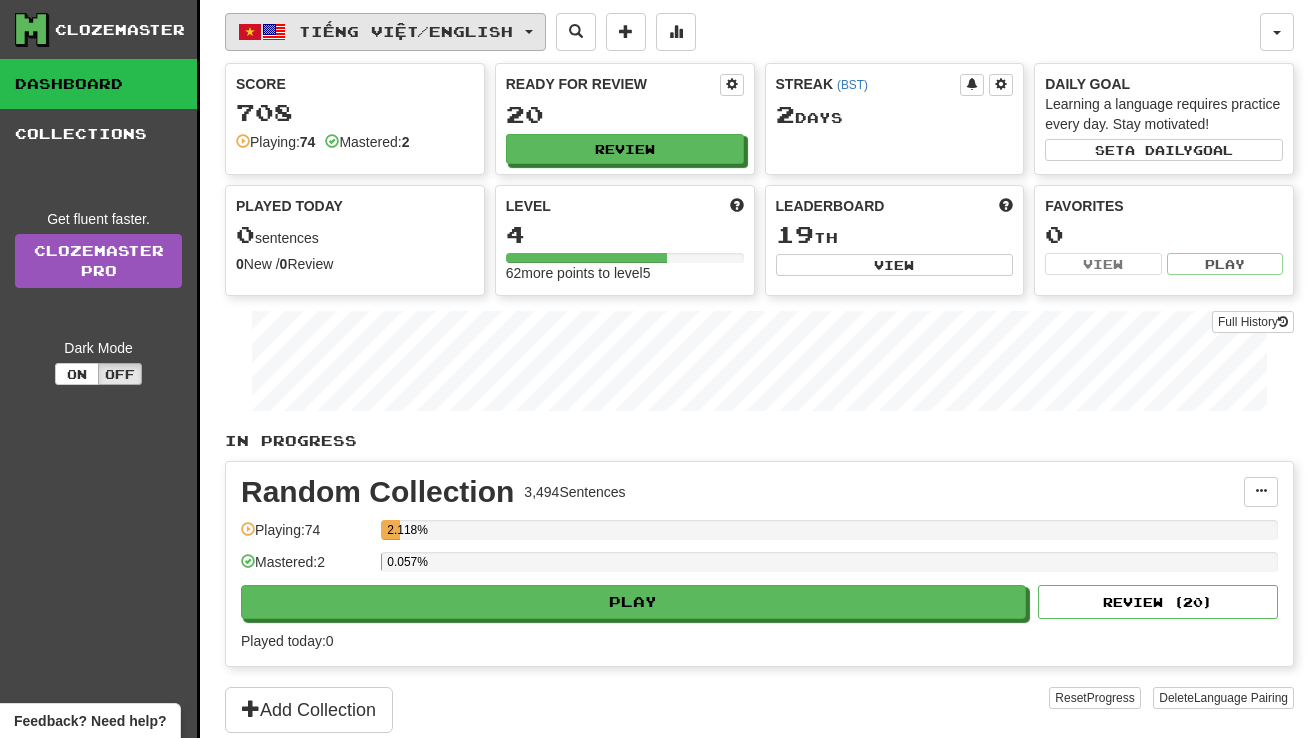 scroll, scrollTop: 0, scrollLeft: 0, axis: both 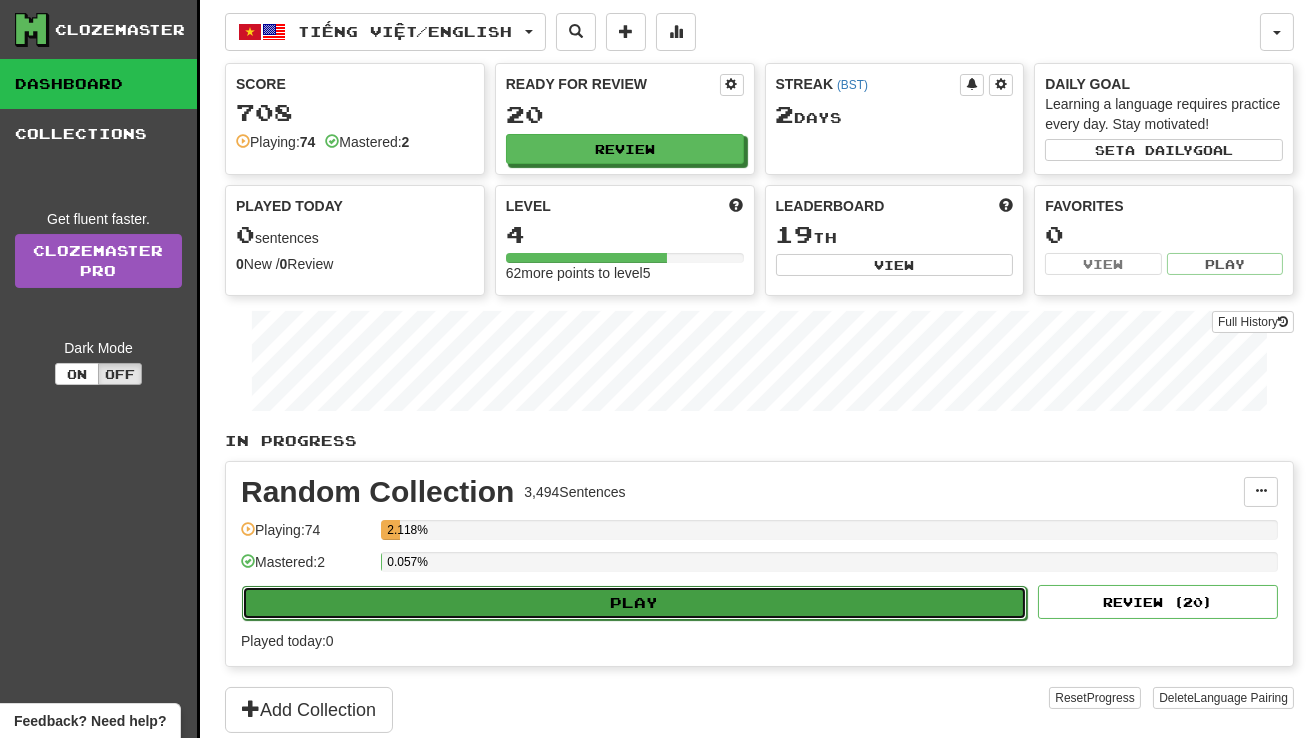 click on "Play" at bounding box center [634, 603] 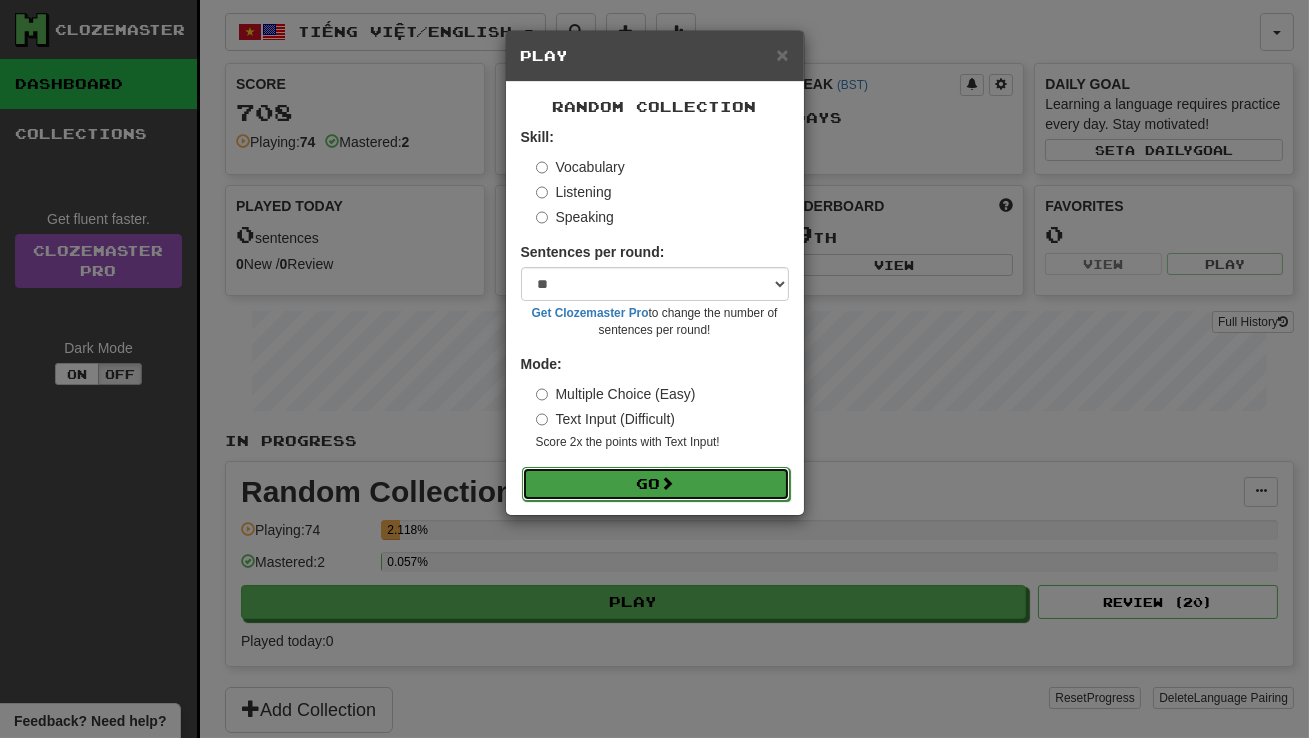 click at bounding box center (668, 483) 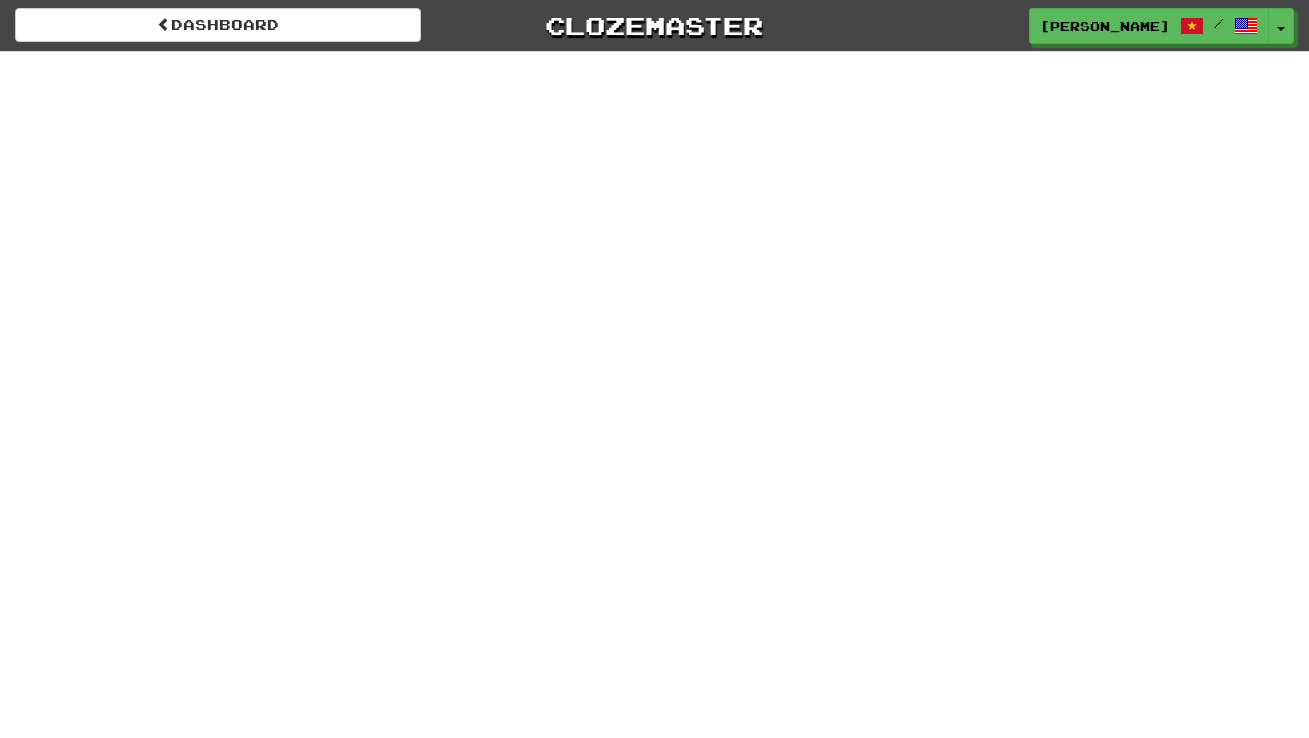 scroll, scrollTop: 0, scrollLeft: 0, axis: both 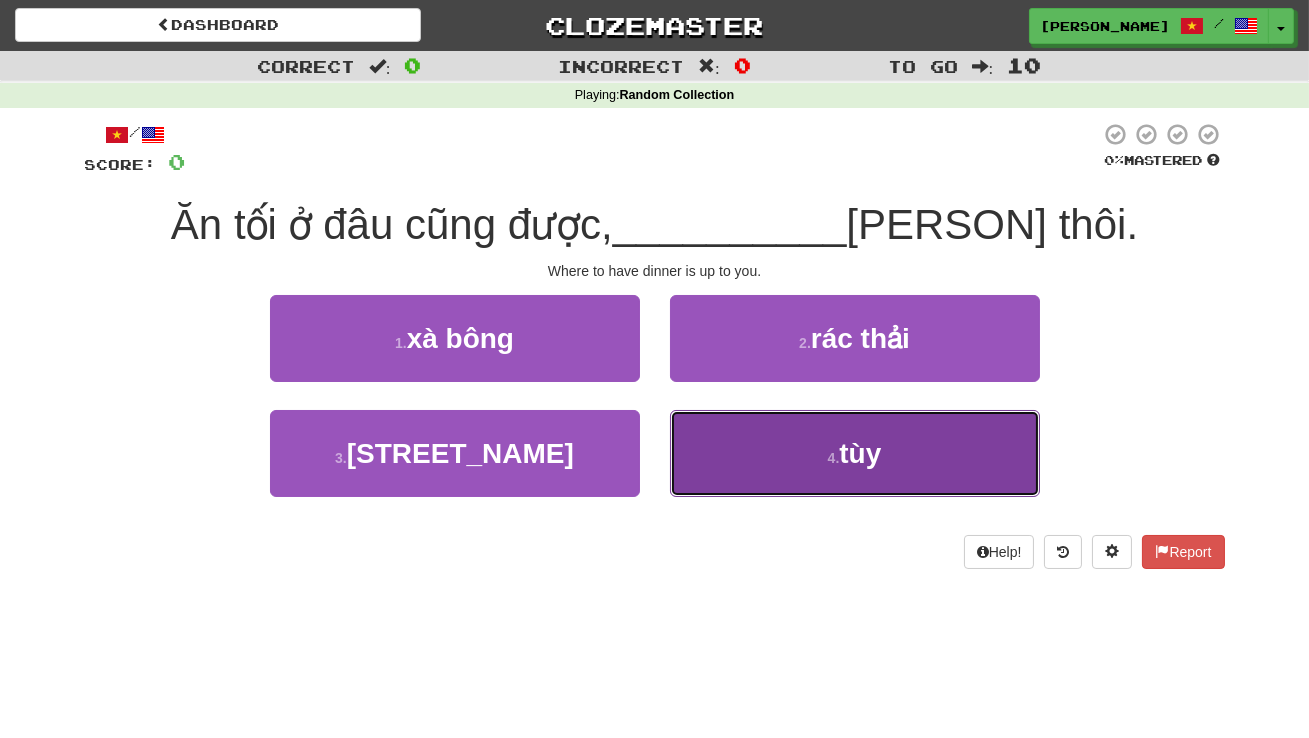 click on "4 .  tùy" at bounding box center (855, 453) 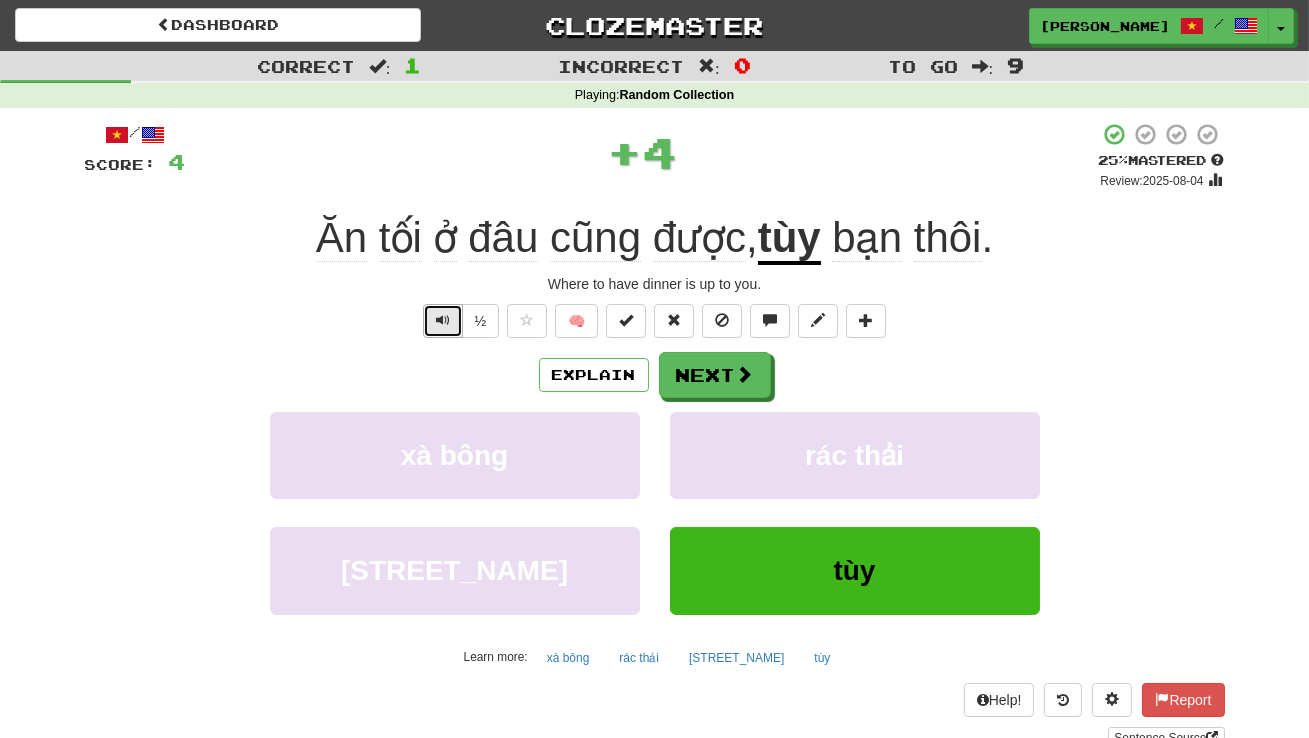 click at bounding box center [443, 320] 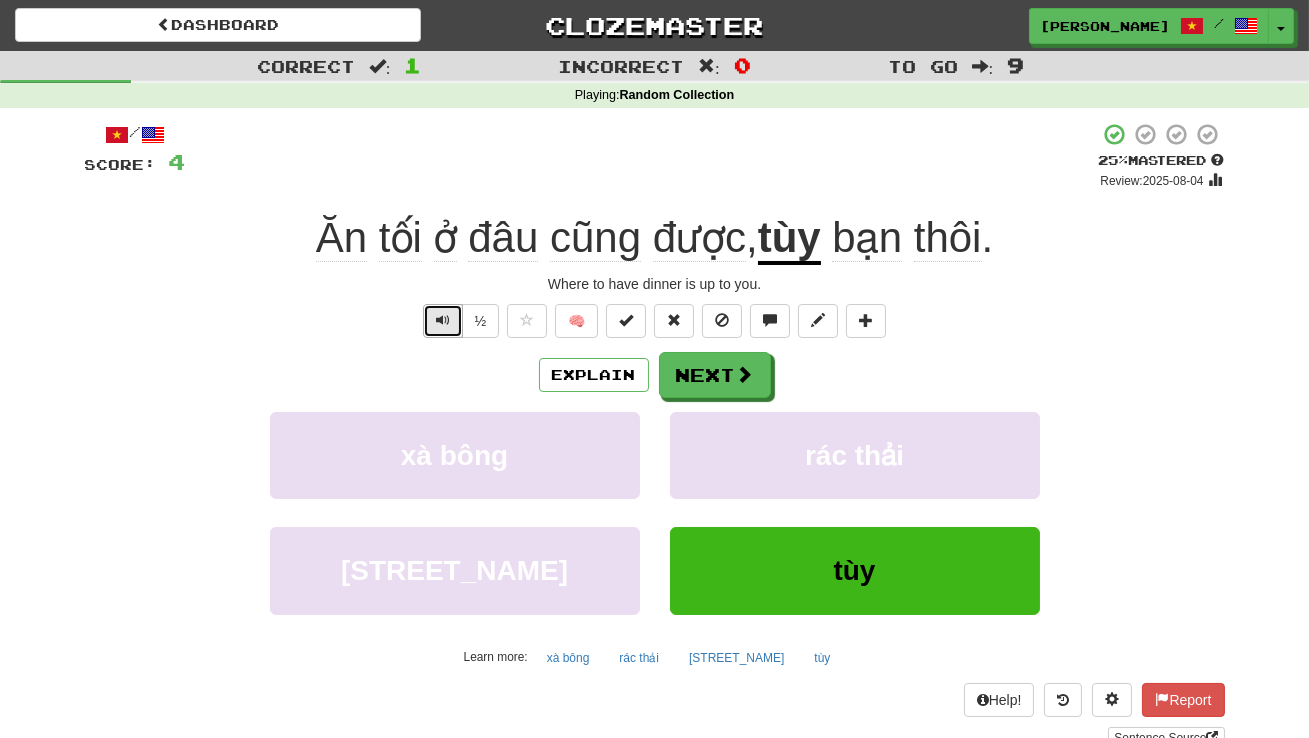 click at bounding box center (443, 320) 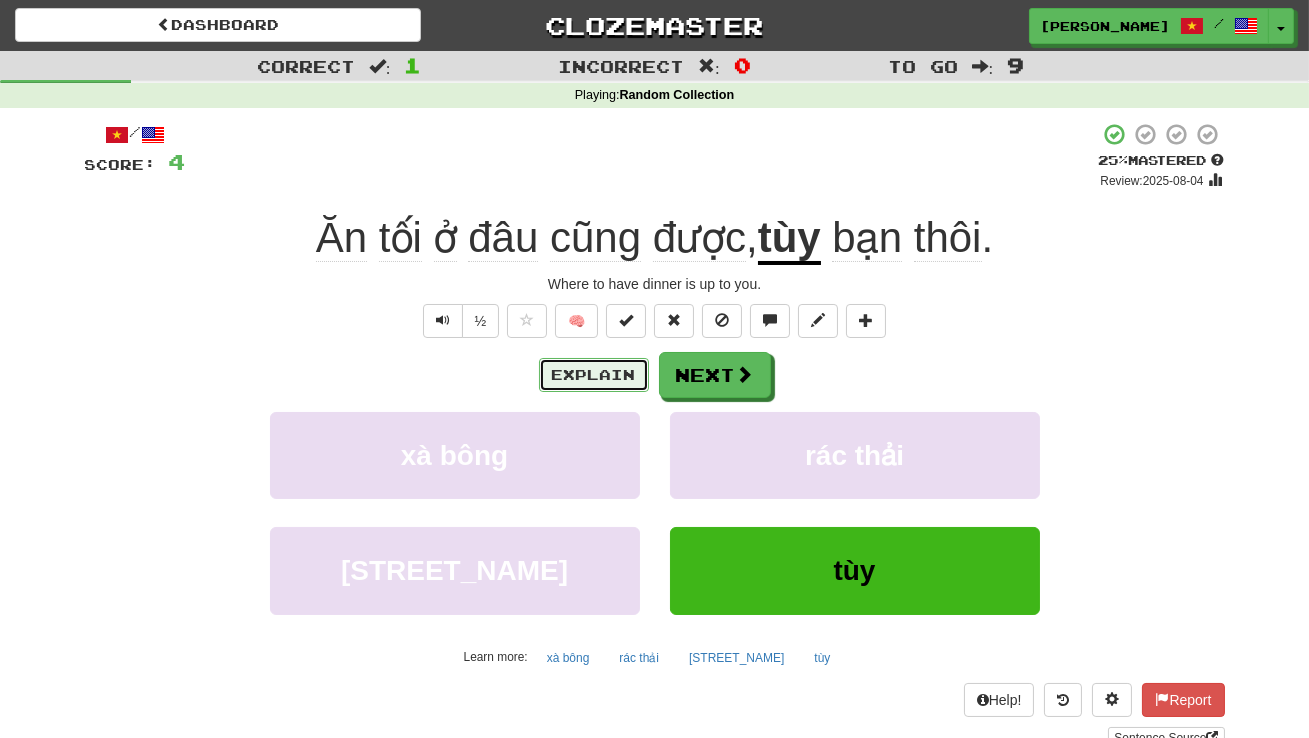 click on "Explain" at bounding box center [594, 375] 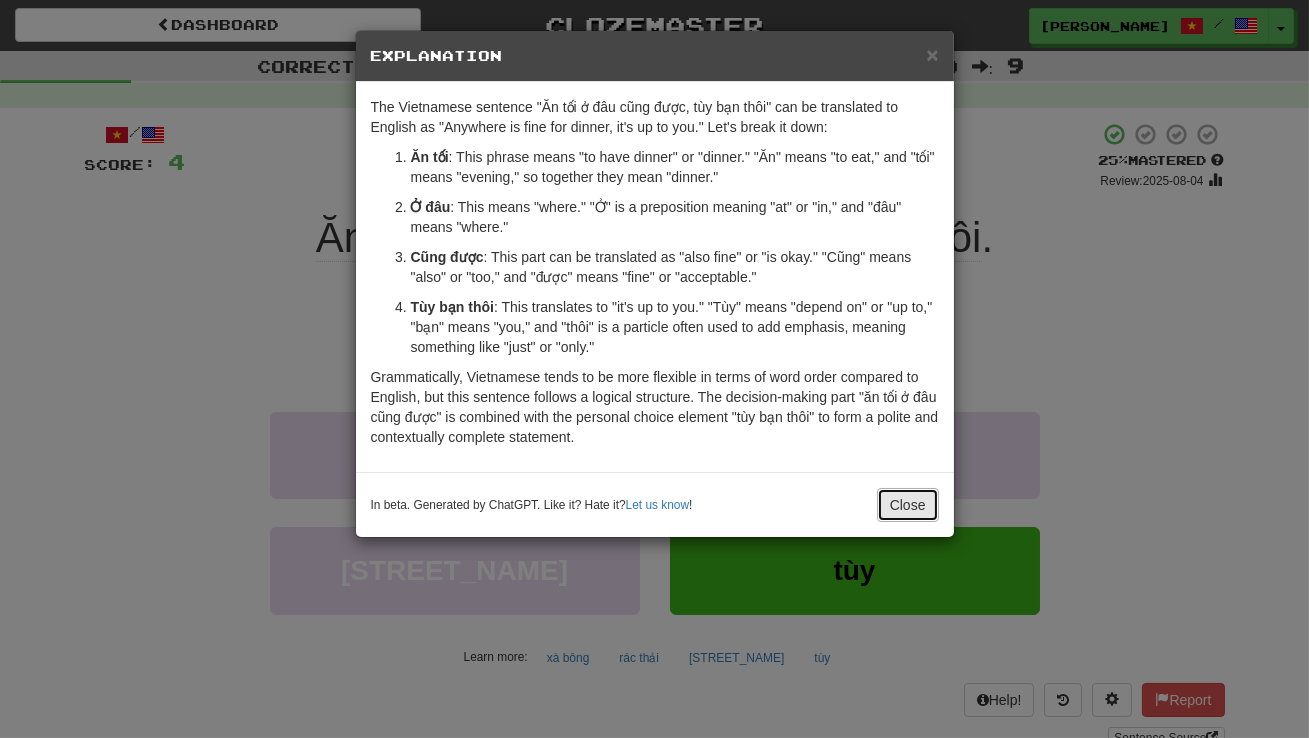 click on "Close" at bounding box center [908, 505] 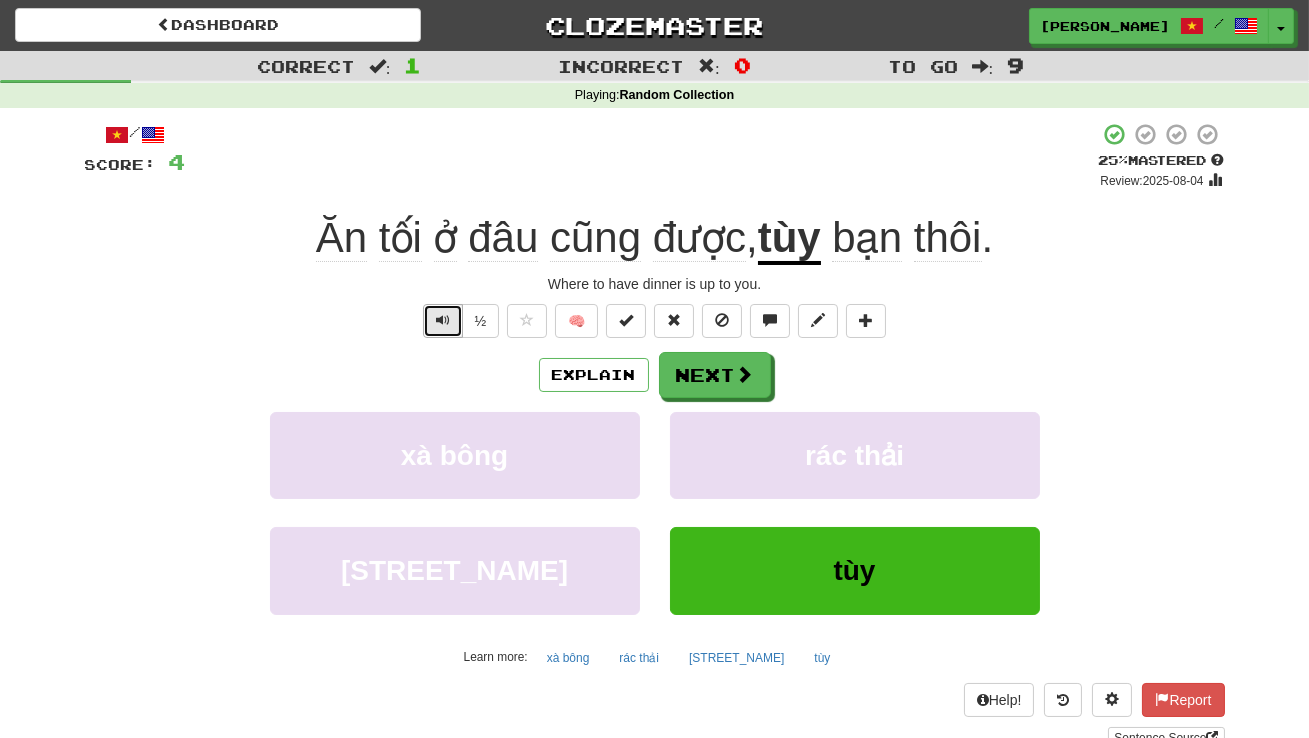 click at bounding box center (443, 321) 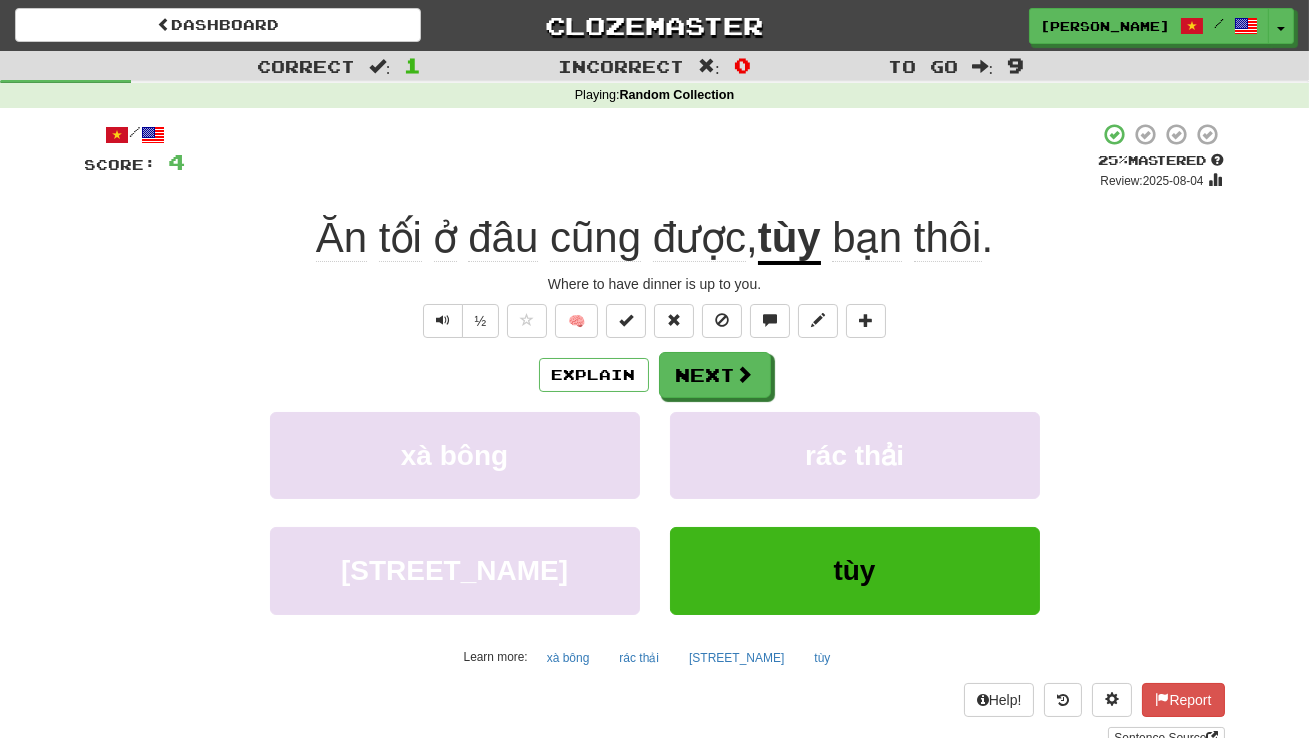 click on "thôi" at bounding box center [948, 238] 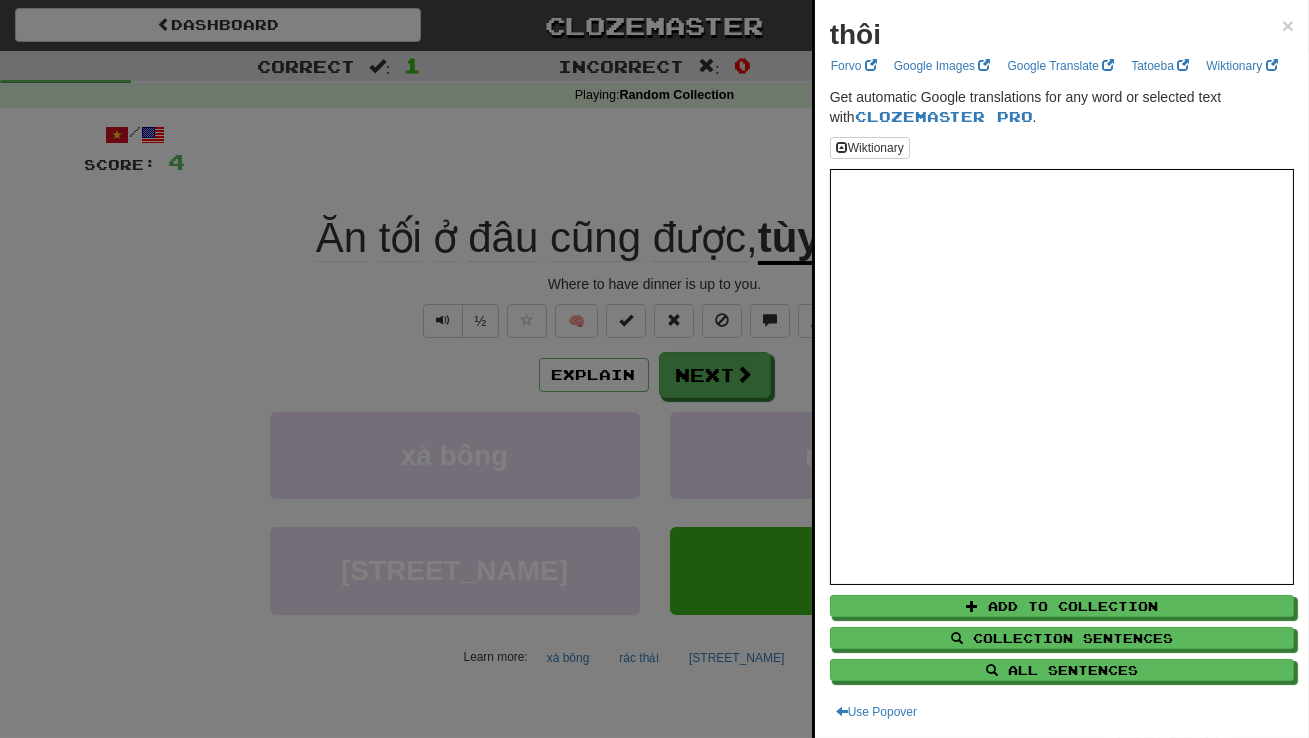 click at bounding box center [654, 369] 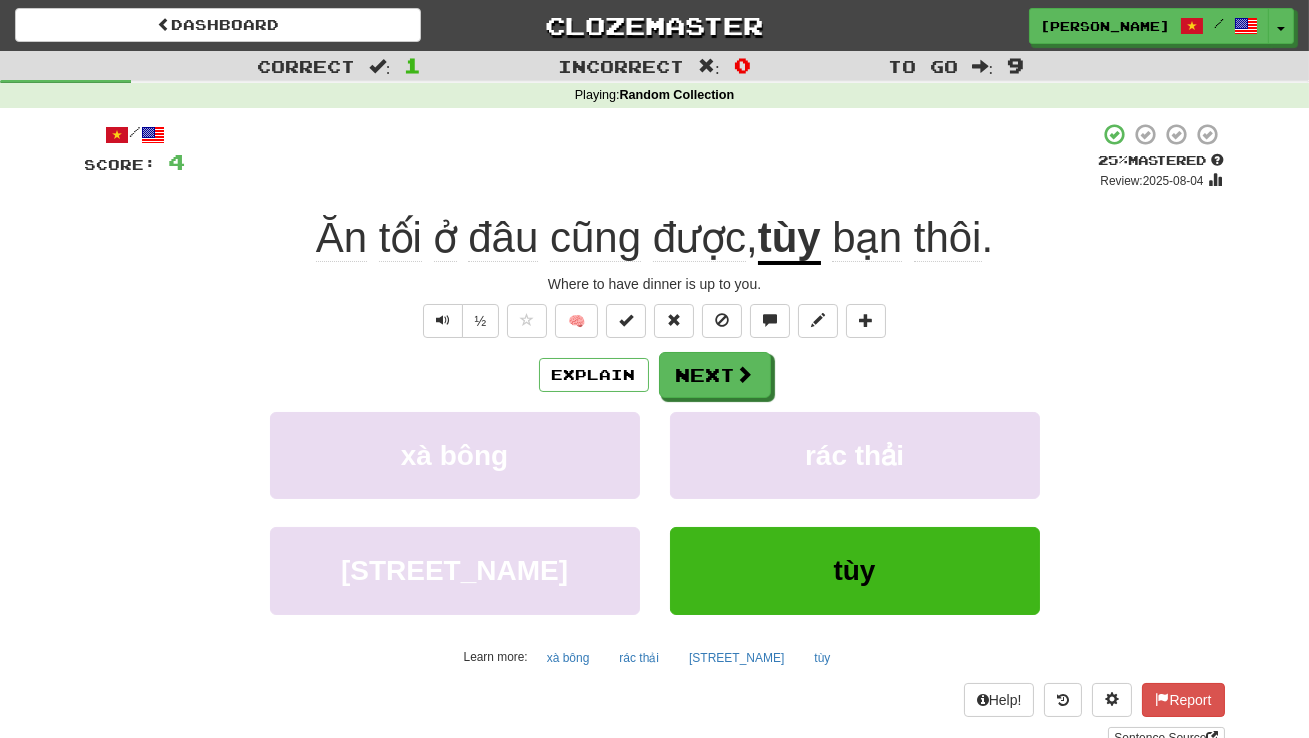 click on "thôi" at bounding box center [948, 238] 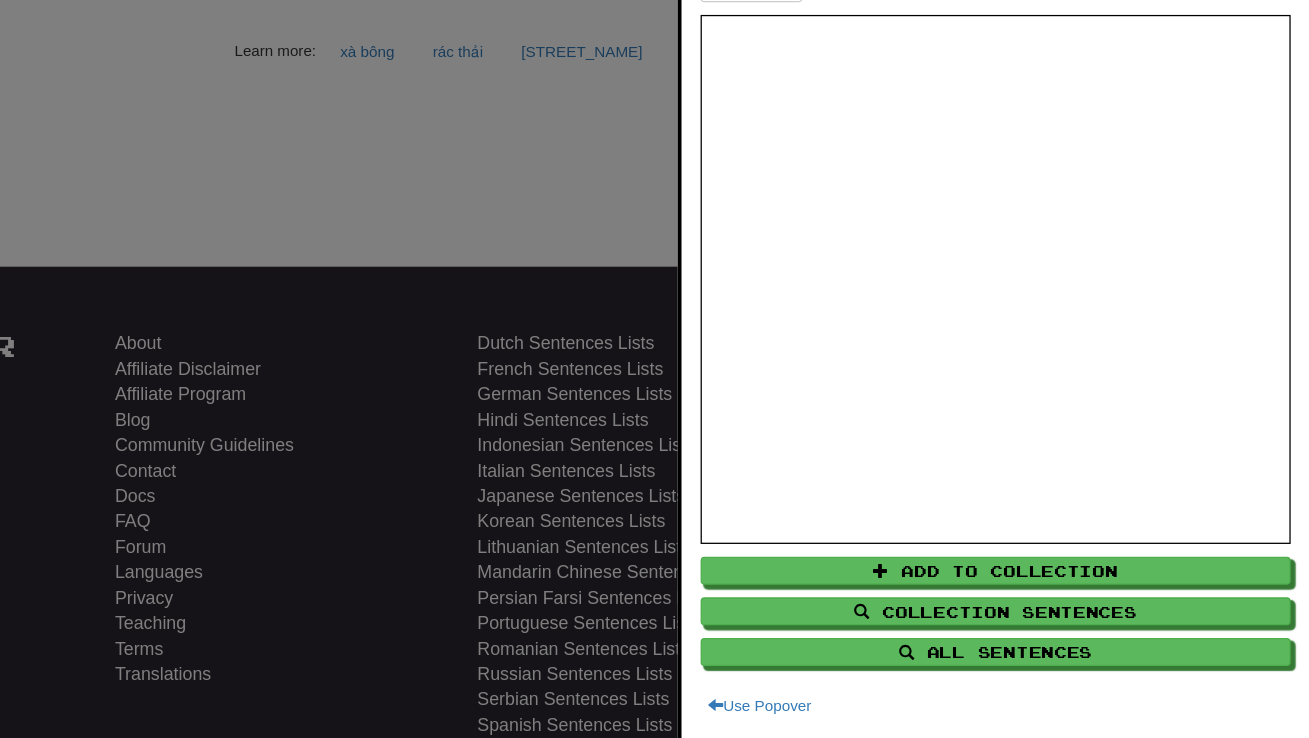 scroll, scrollTop: 0, scrollLeft: 0, axis: both 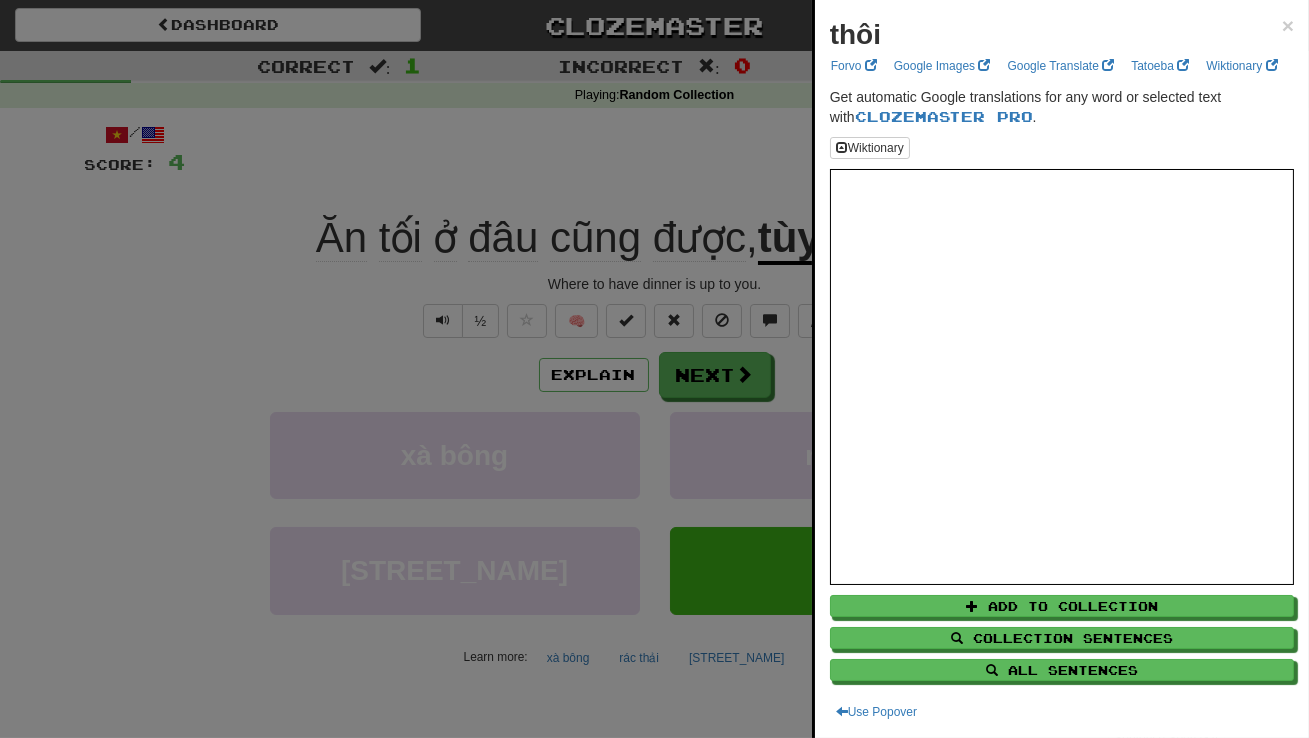 click at bounding box center [654, 369] 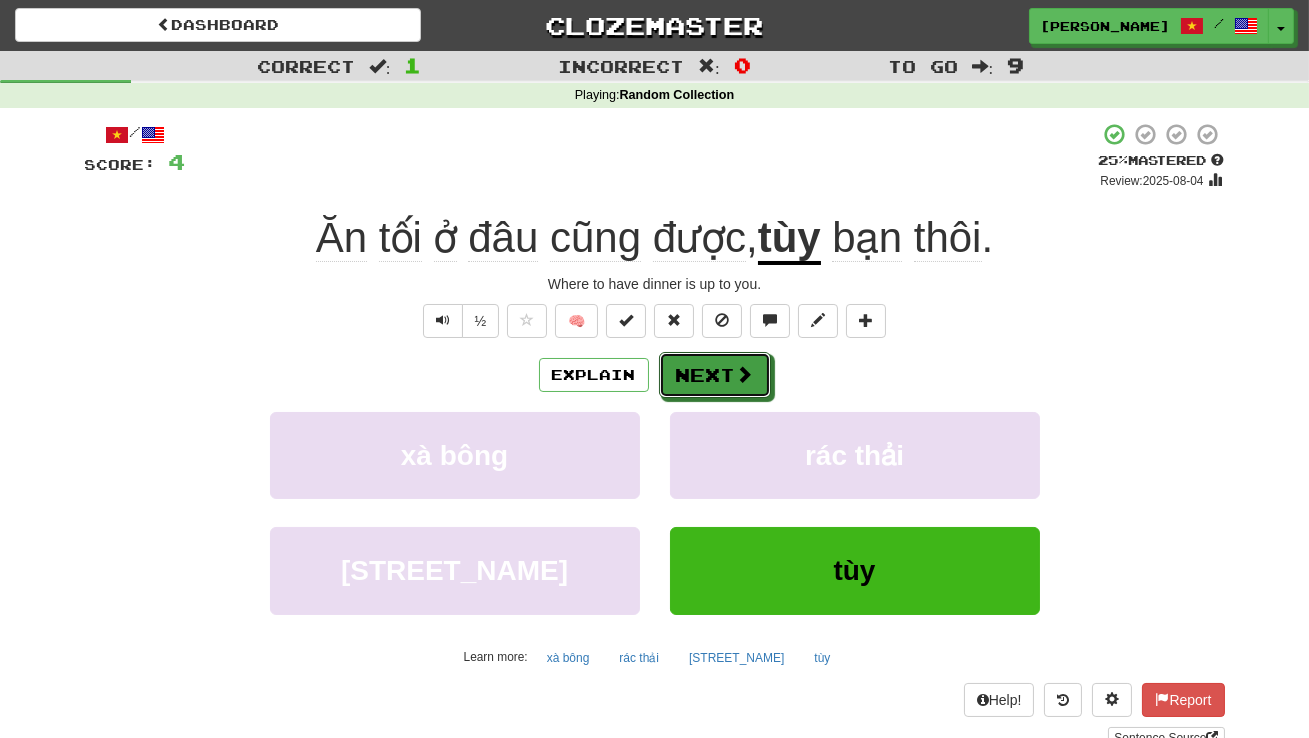 click on "Next" at bounding box center [715, 375] 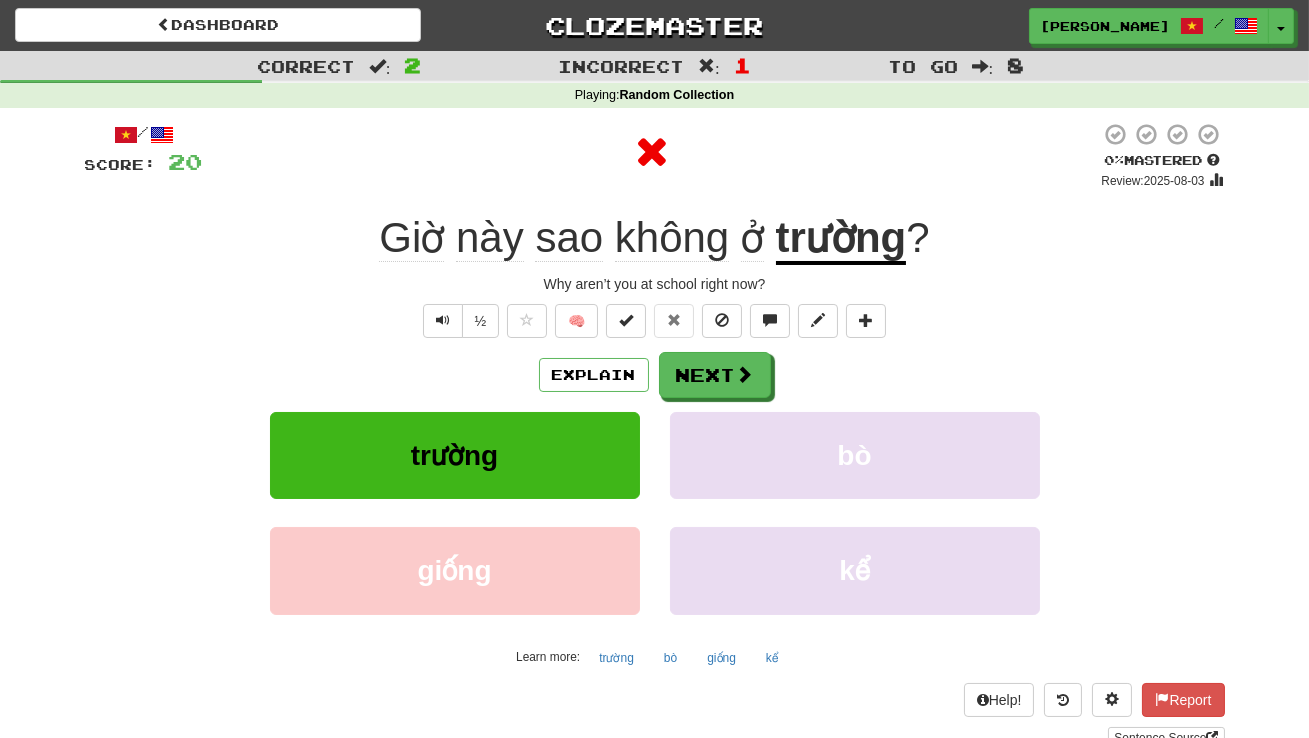 click on "trường" at bounding box center [841, 239] 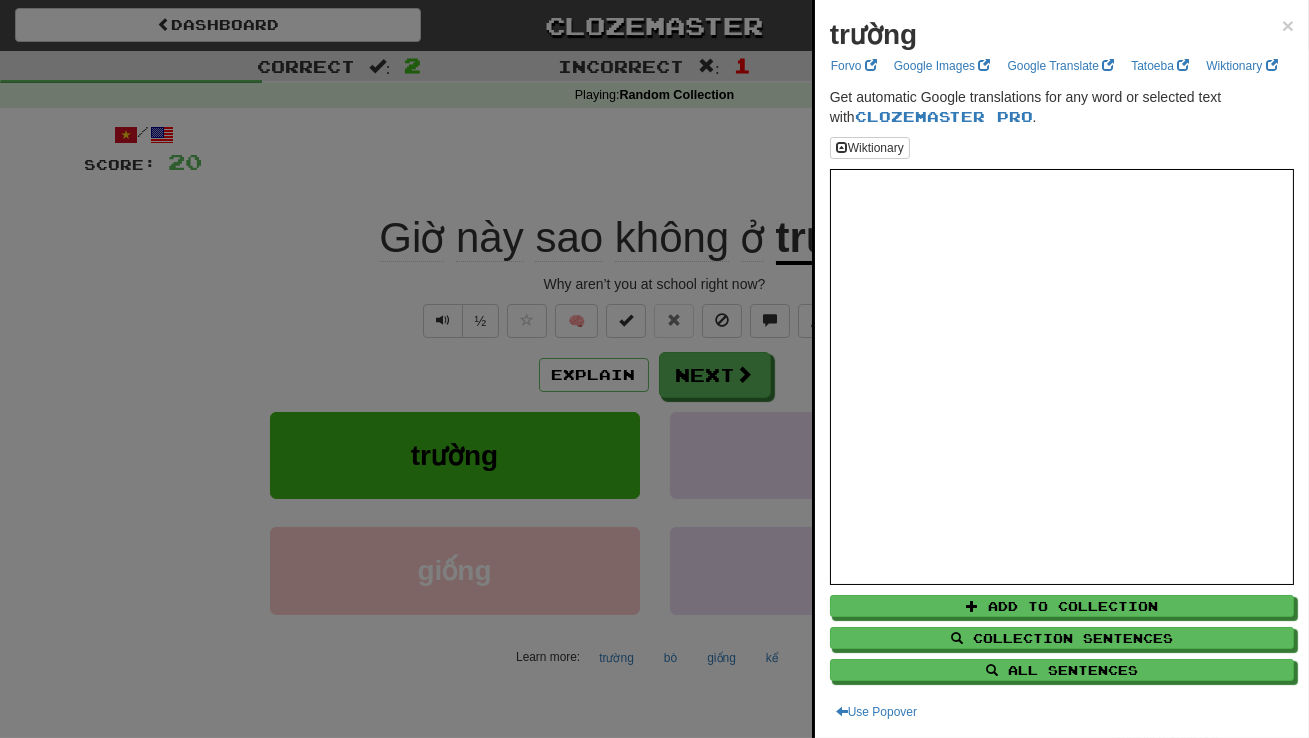 click at bounding box center [654, 369] 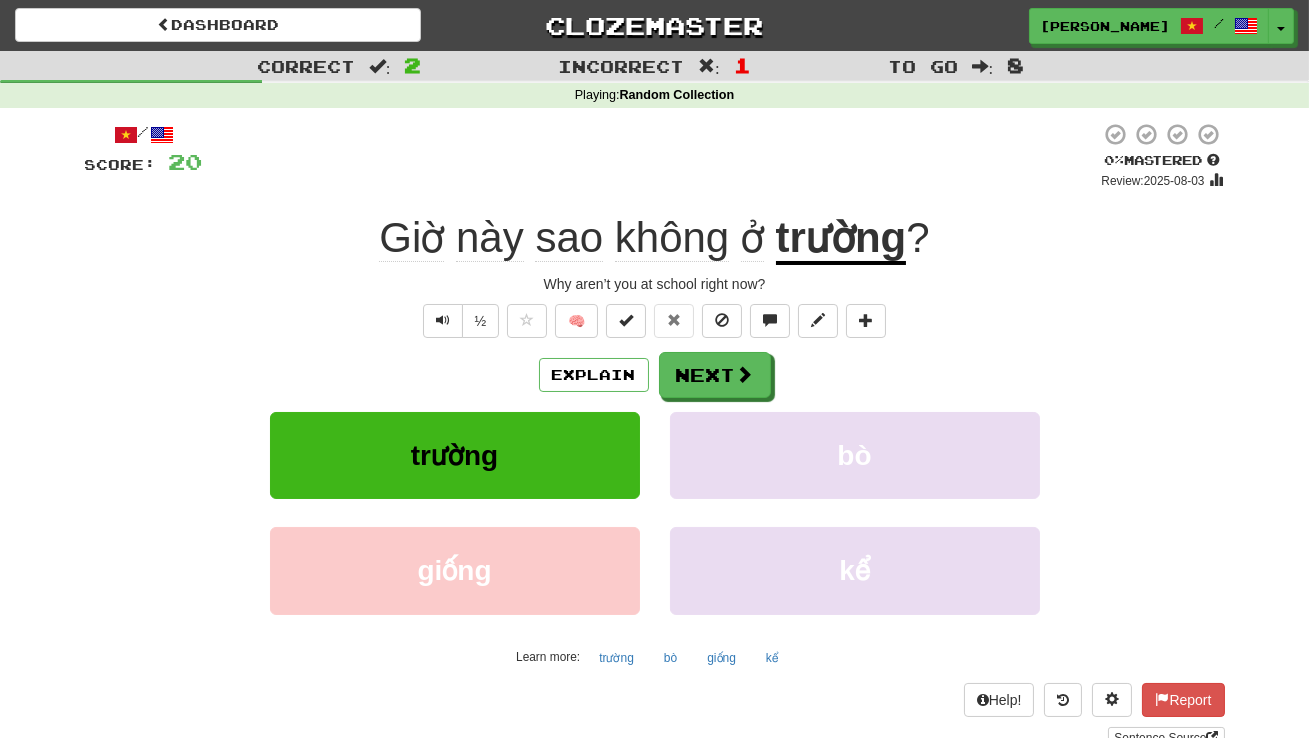 click on "½ 🧠" at bounding box center (655, 321) 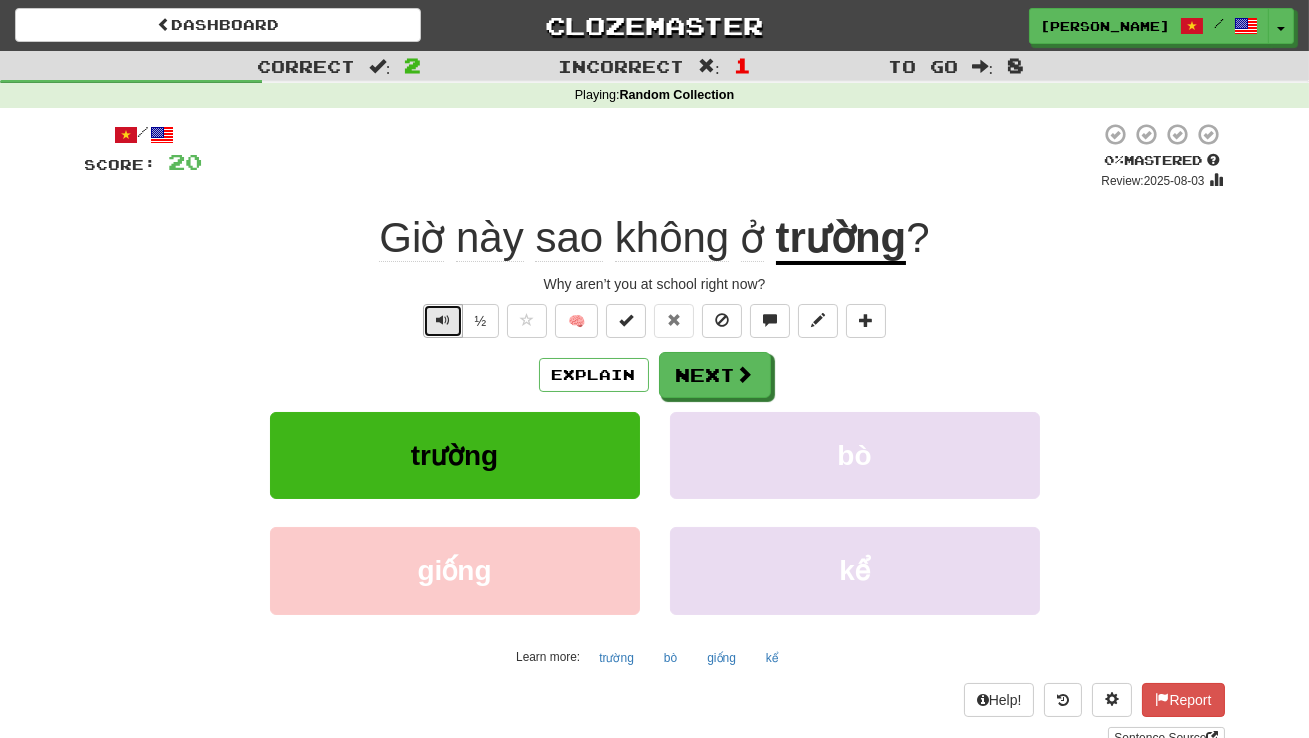 click at bounding box center (443, 321) 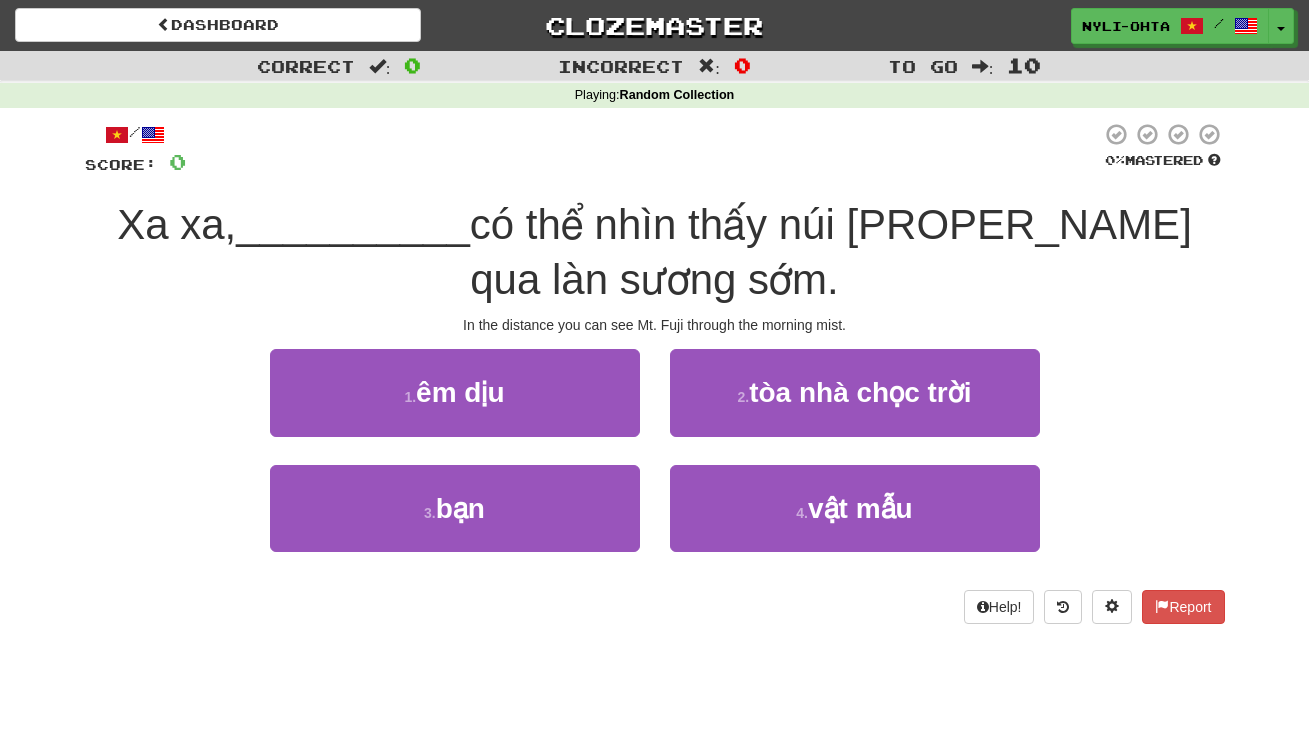 scroll, scrollTop: 0, scrollLeft: 0, axis: both 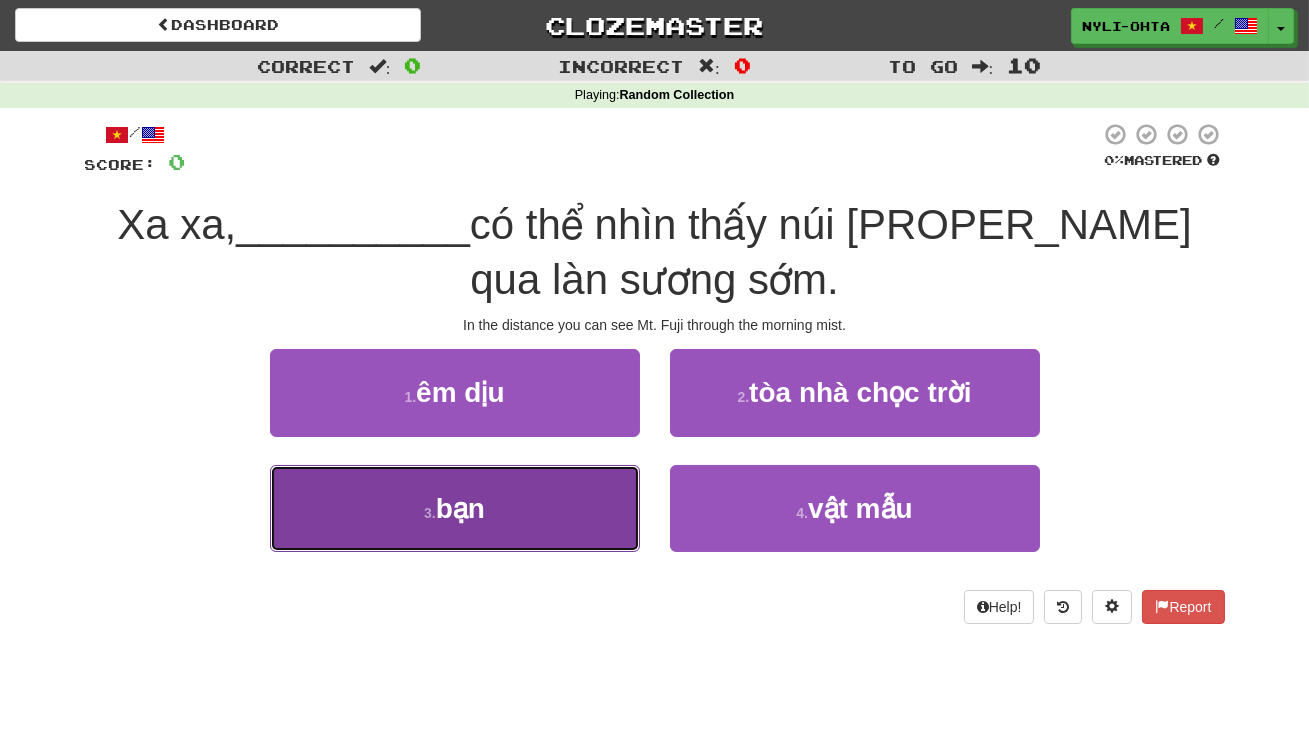 click on "3 . bạn" at bounding box center [455, 508] 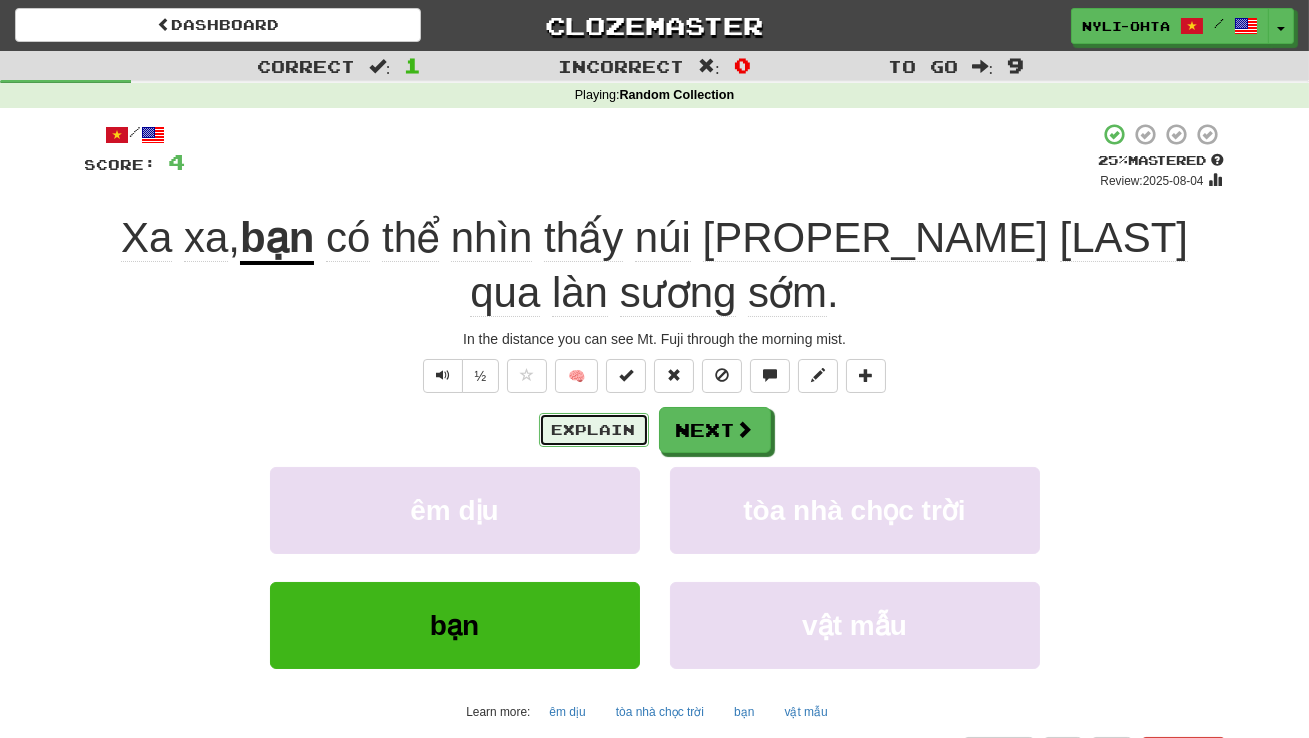 click on "Explain" at bounding box center (594, 430) 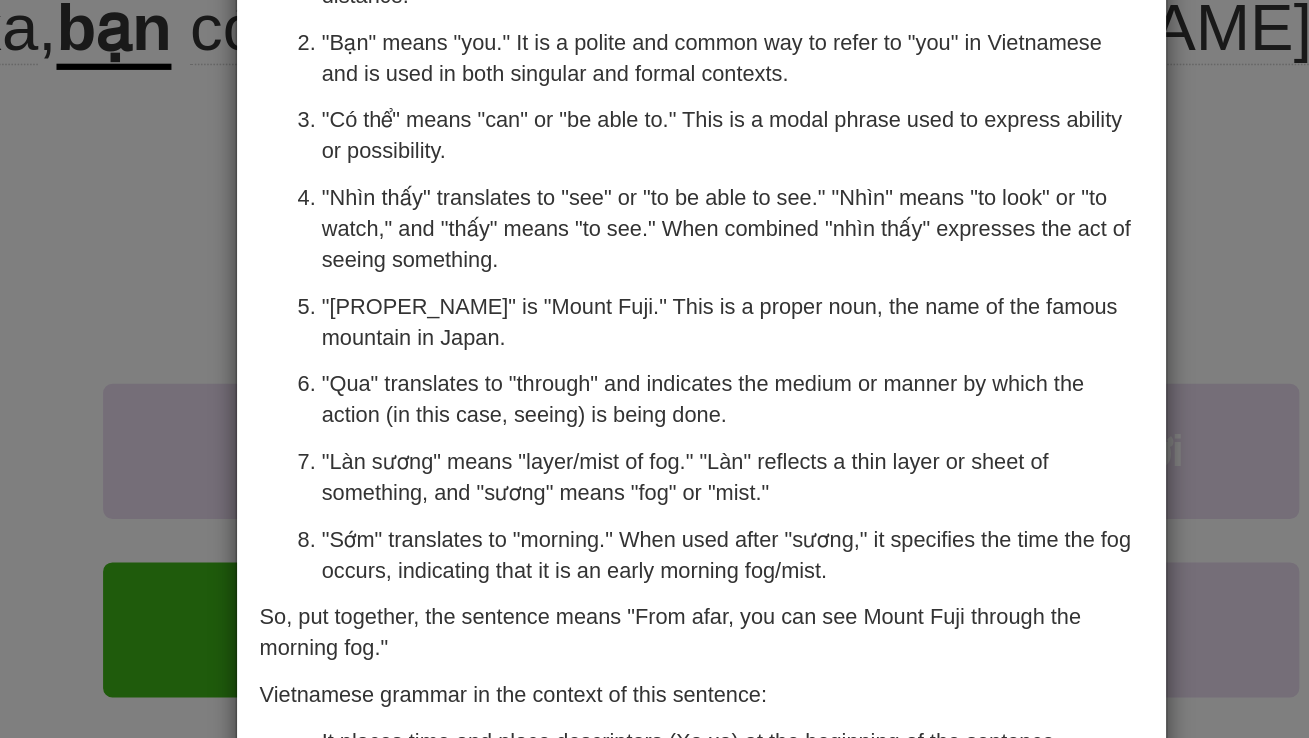 click on ""[PROPER_NAME]" is "Mount Fuji." This is a proper noun, the name of the famous mountain in Japan." at bounding box center (675, 427) 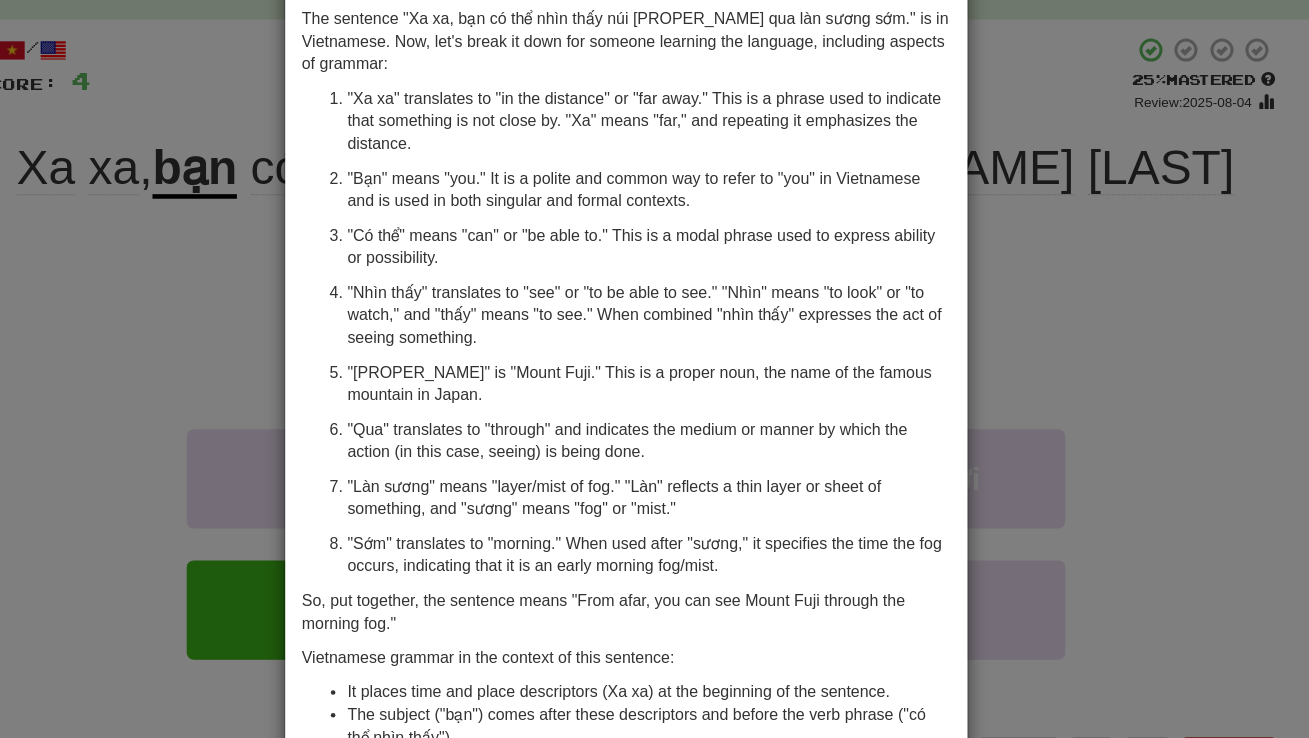 scroll, scrollTop: 0, scrollLeft: 0, axis: both 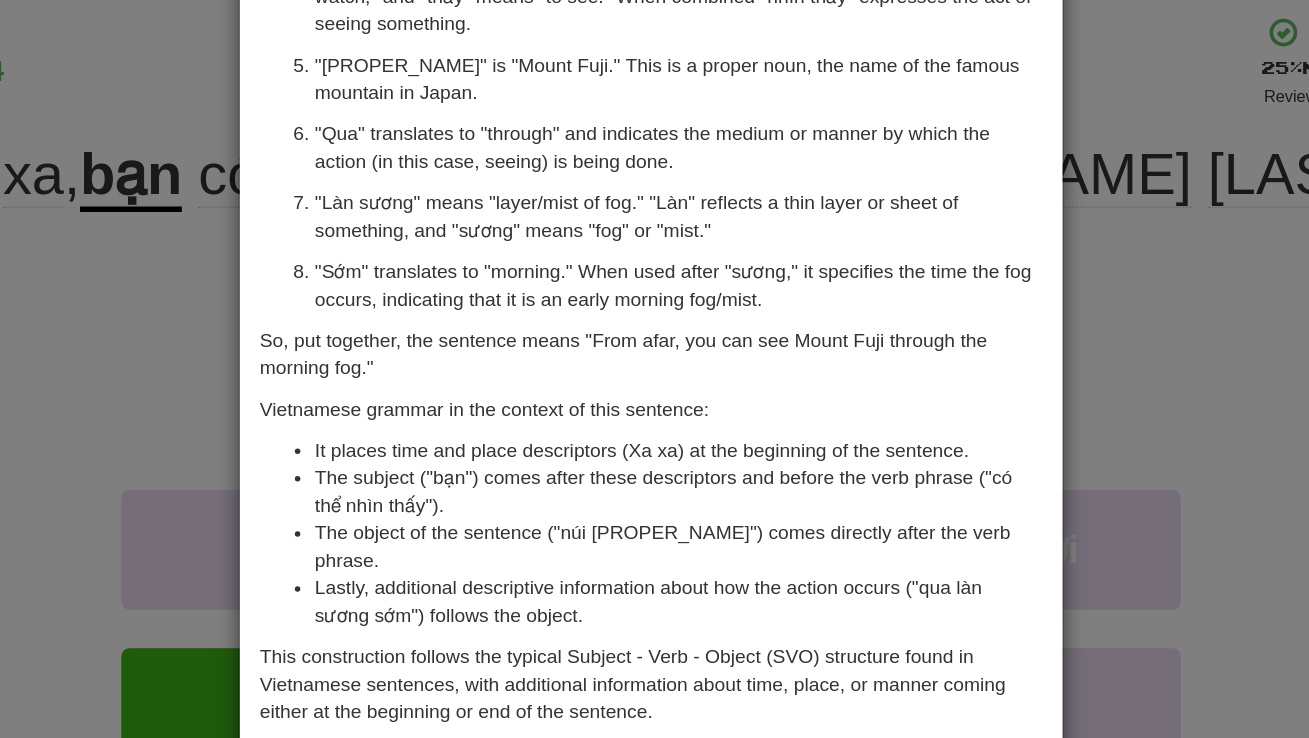 click on "× Explanation Certainly! The sentence "Xa xa, bạn có thể nhìn thấy núi [PROPER_NAME] qua làn sương sớm." is in Vietnamese. Now, let's break it down for someone learning the language, including aspects of grammar:
"Xa xa" translates to "in the distance" or "far away." This is a phrase used to indicate that something is not close by. "Xa" means "far," and repeating it emphasizes the distance.
"Bạn" means "you." It is a polite and common way to refer to "you" in Vietnamese and is used in both singular and formal contexts.
"Có thể" means "can" or "be able to." This is a modal phrase used to express ability or possibility.
"Nhìn thấy" translates to "see" or "to be able to see." "Nhìn" means "to look" or "to watch," and "thấy" means "to see." When combined "nhìn thấy" expresses the act of seeing something.
"Núi [PROPER_NAME]" is "Mount Fuji." This is a proper noun, the name of the famous mountain in Japan.
Let us know ! Close" at bounding box center (654, 369) 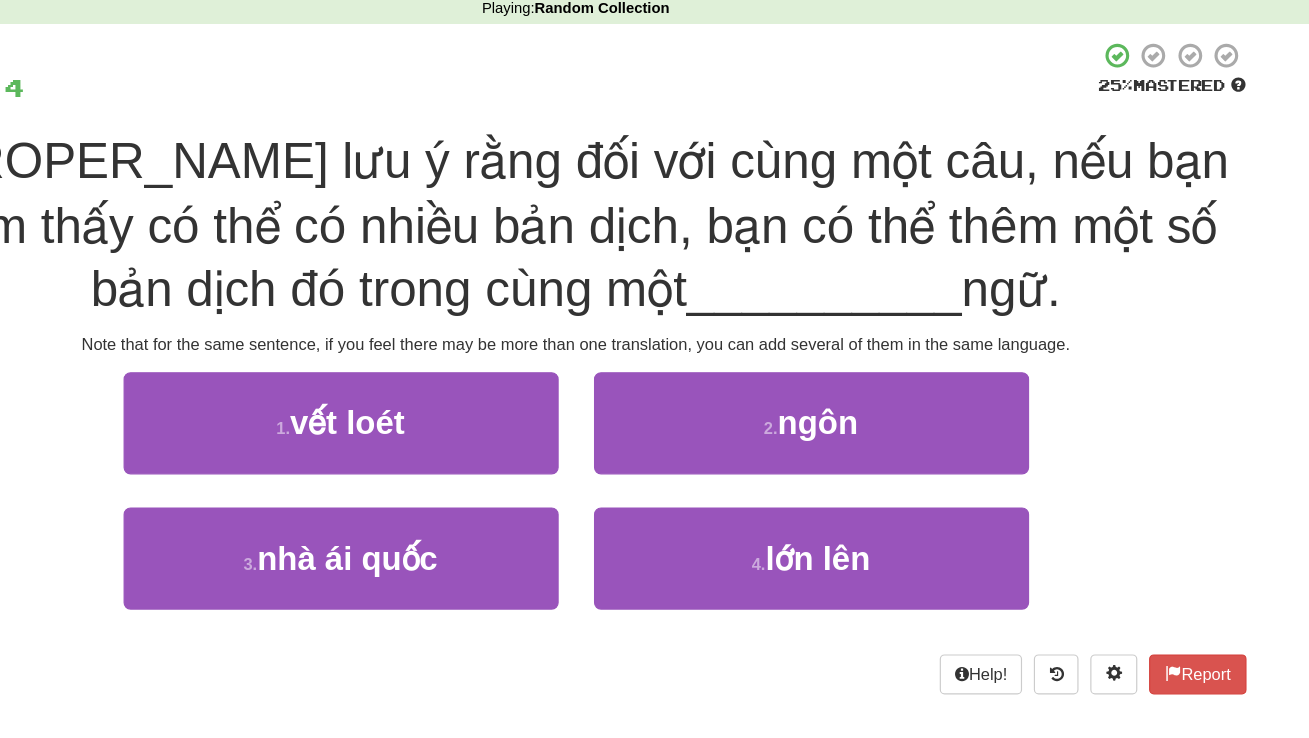 scroll, scrollTop: 0, scrollLeft: 0, axis: both 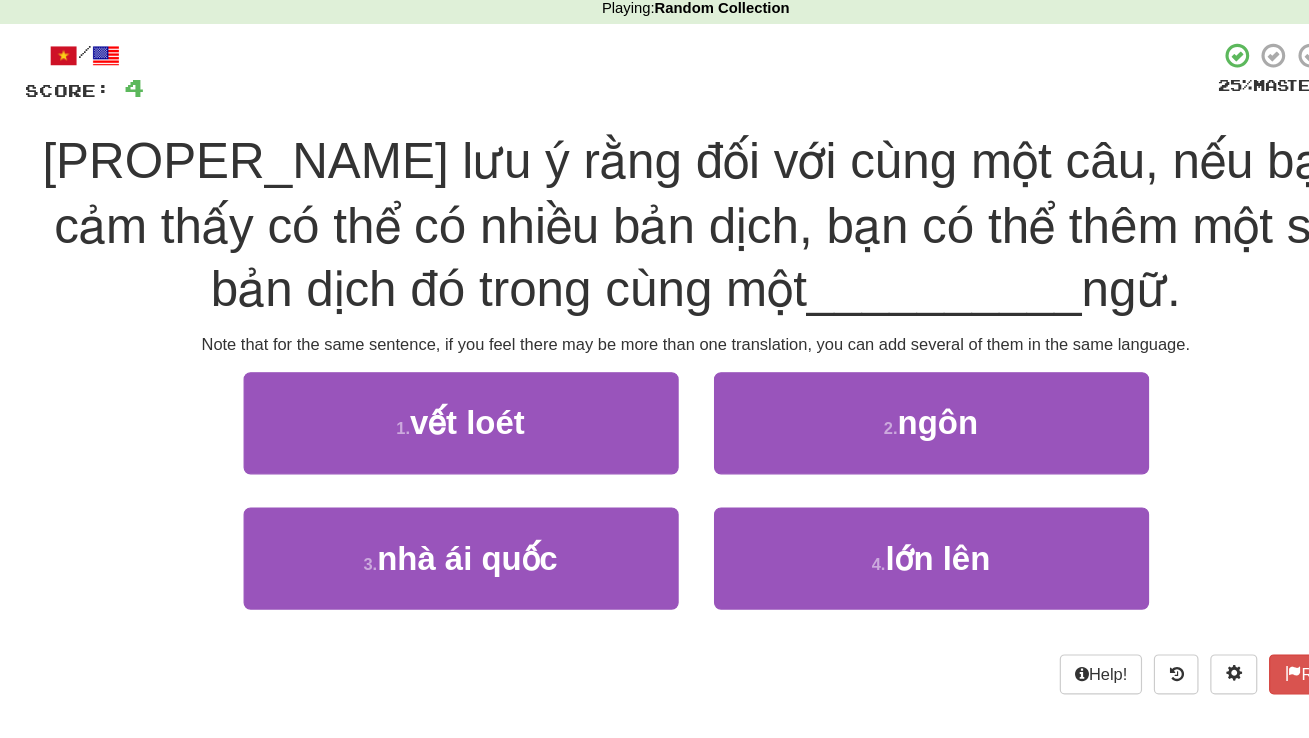 click on "[PROPER_NAME] lưu ý rằng đối với cùng một câu, nếu bạn cảm thấy có thể có nhiều bản dịch, bạn có thể thêm một số bản dịch đó trong cùng một" at bounding box center [654, 279] 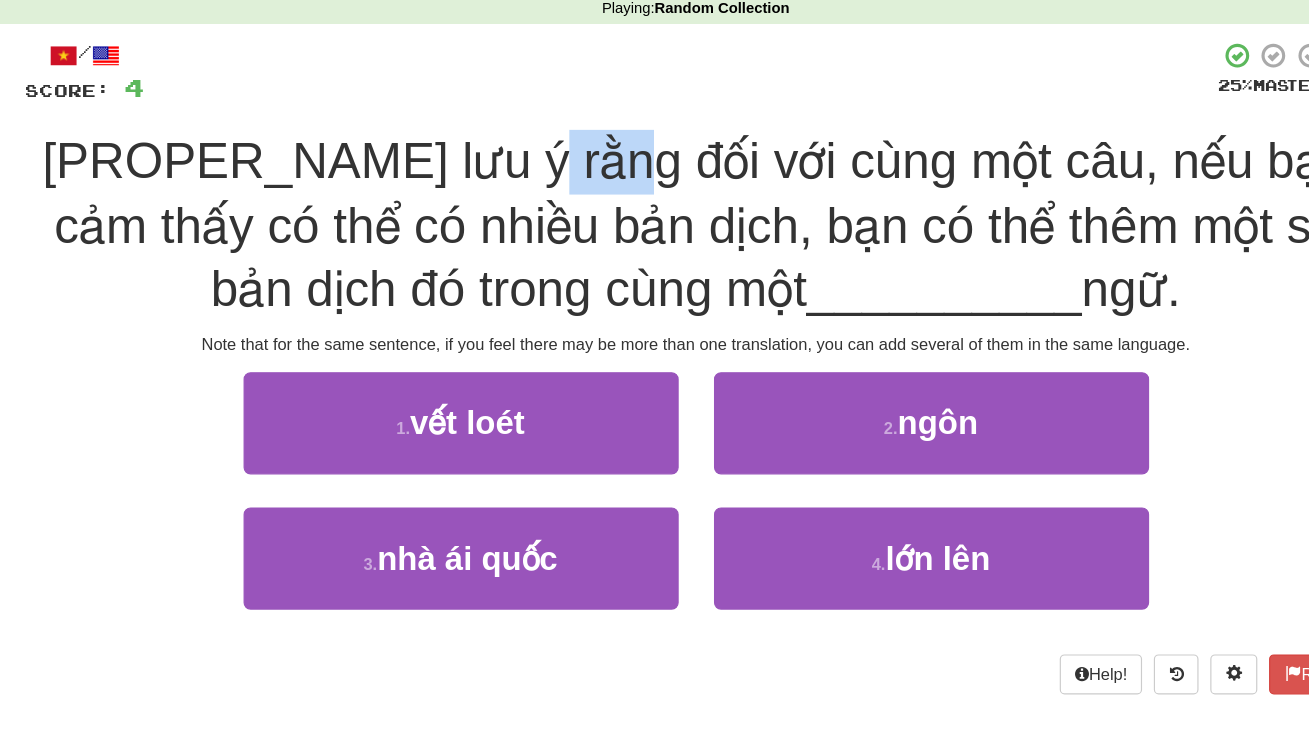 click on "[PROPER_NAME] lưu ý rằng đối với cùng một câu, nếu bạn cảm thấy có thể có nhiều bản dịch, bạn có thể thêm một số bản dịch đó trong cùng một" at bounding box center [654, 279] 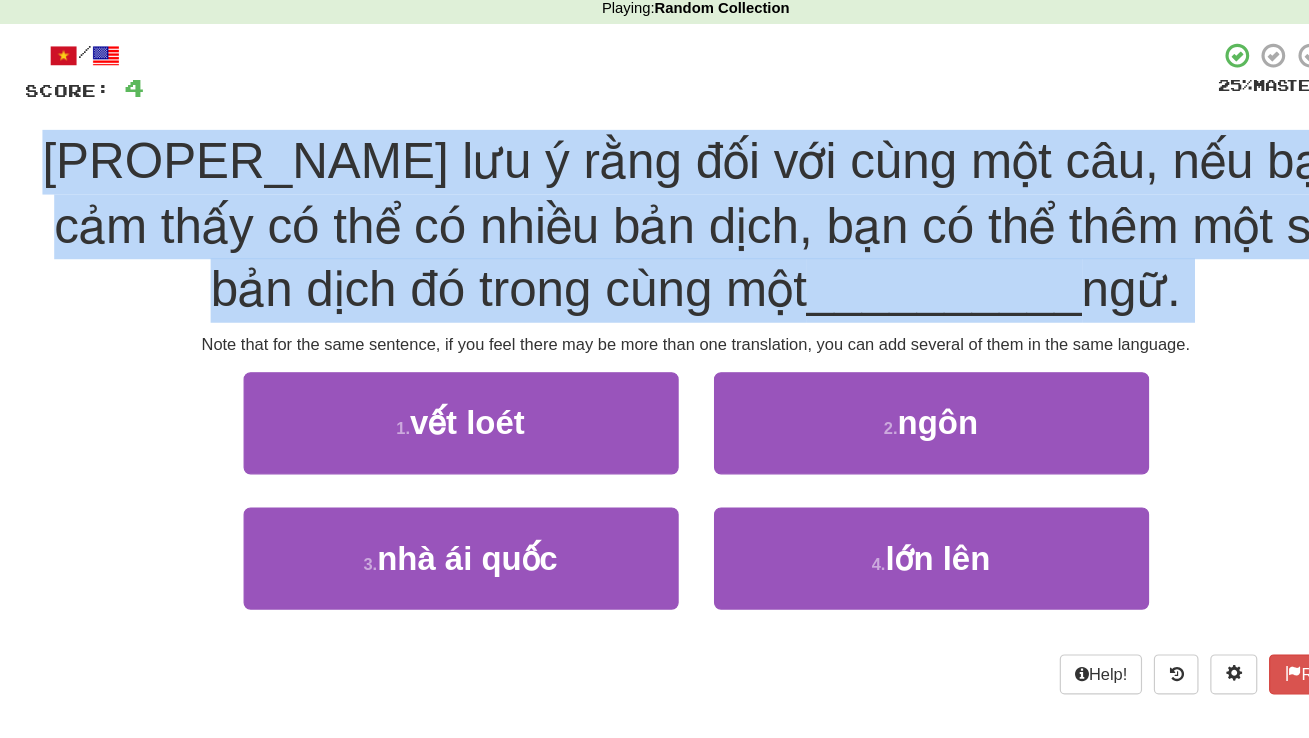 click on "[PROPER_NAME] lưu ý rằng đối với cùng một câu, nếu bạn cảm thấy có thể có nhiều bản dịch, bạn có thể thêm một số bản dịch đó trong cùng một" at bounding box center [654, 279] 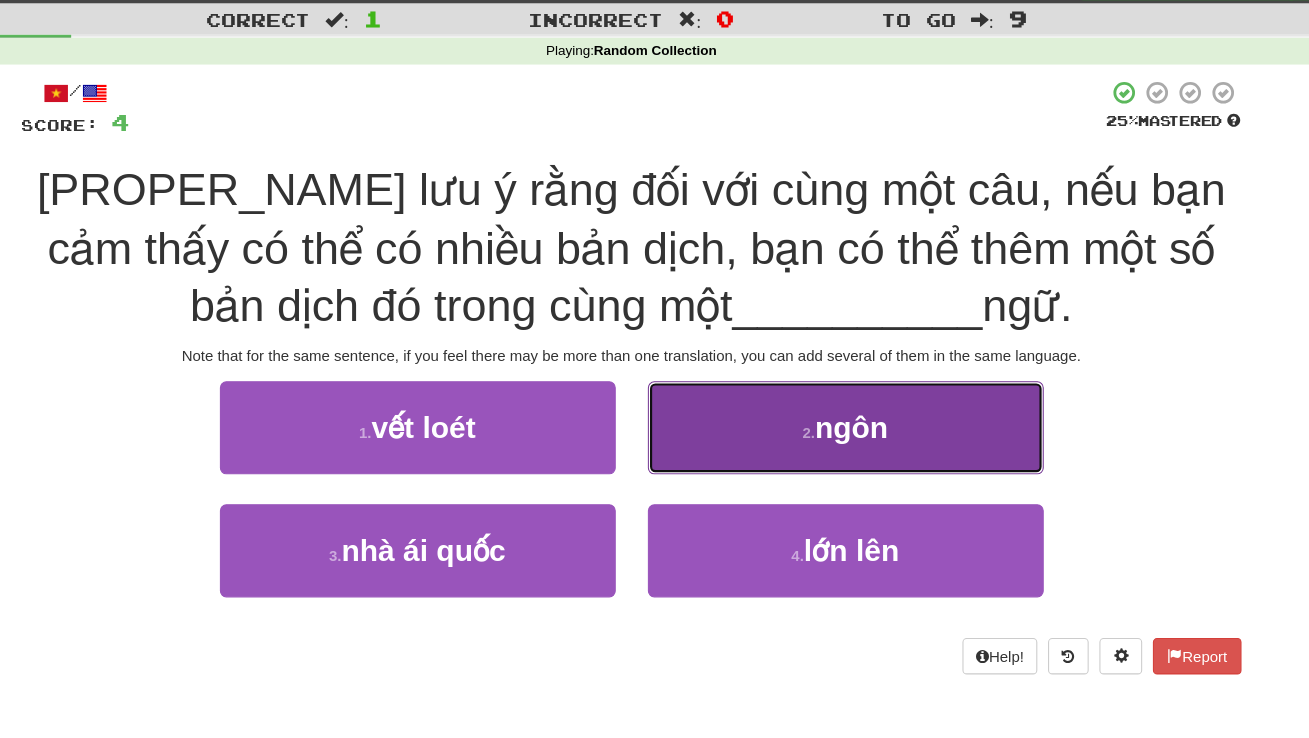 click on "2 .  ngôn" at bounding box center [855, 447] 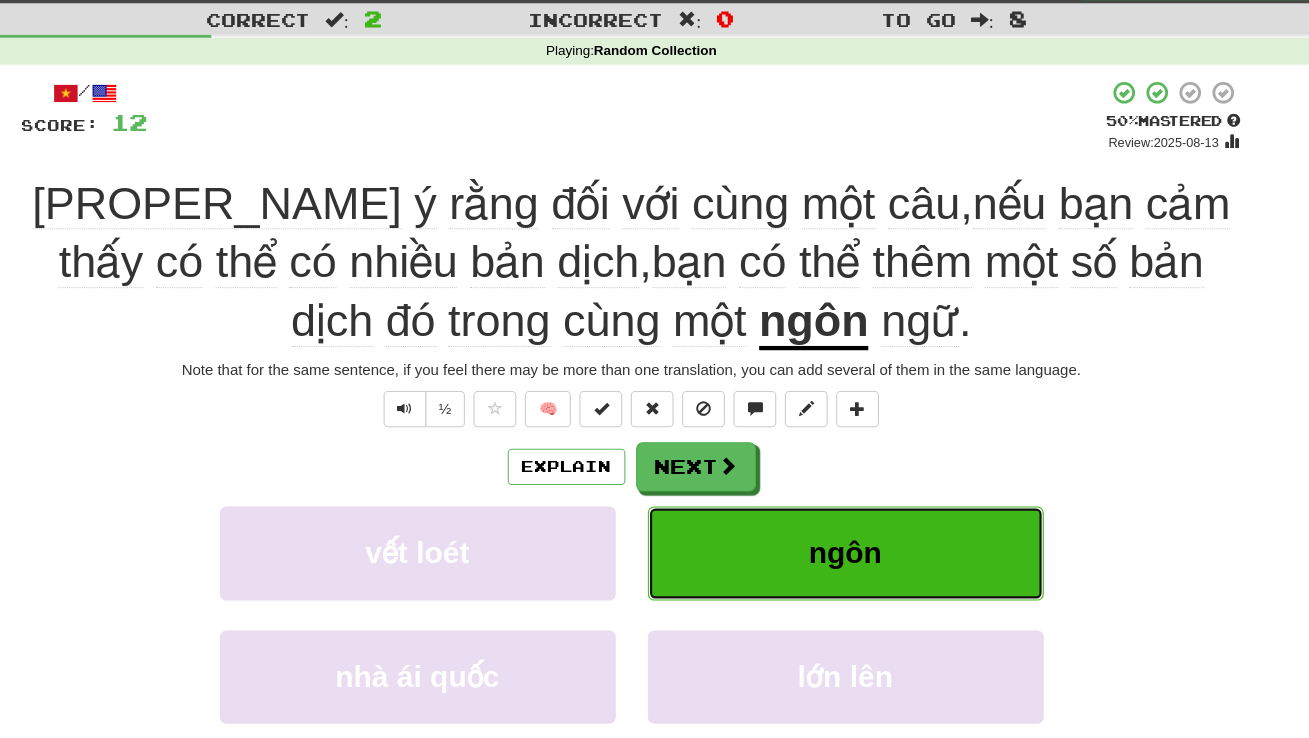 type 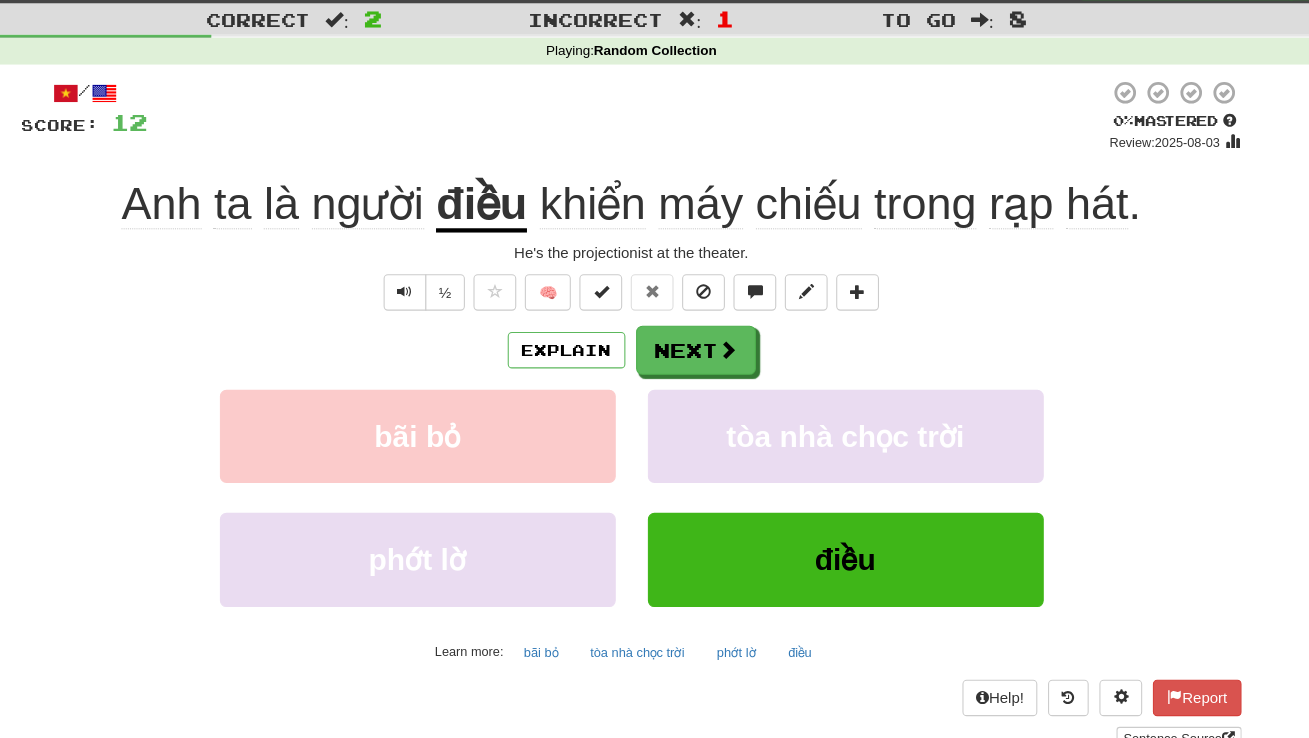 click on "khiển" at bounding box center [618, 238] 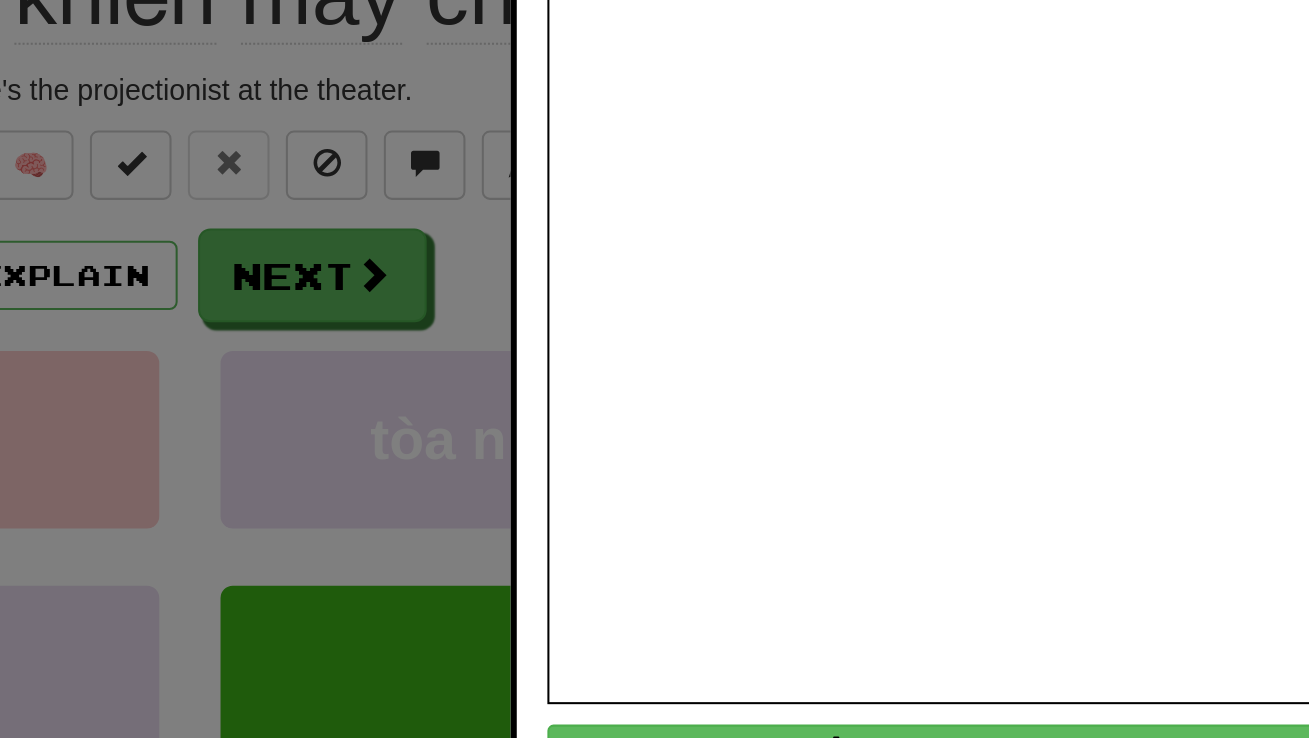 scroll, scrollTop: 0, scrollLeft: 0, axis: both 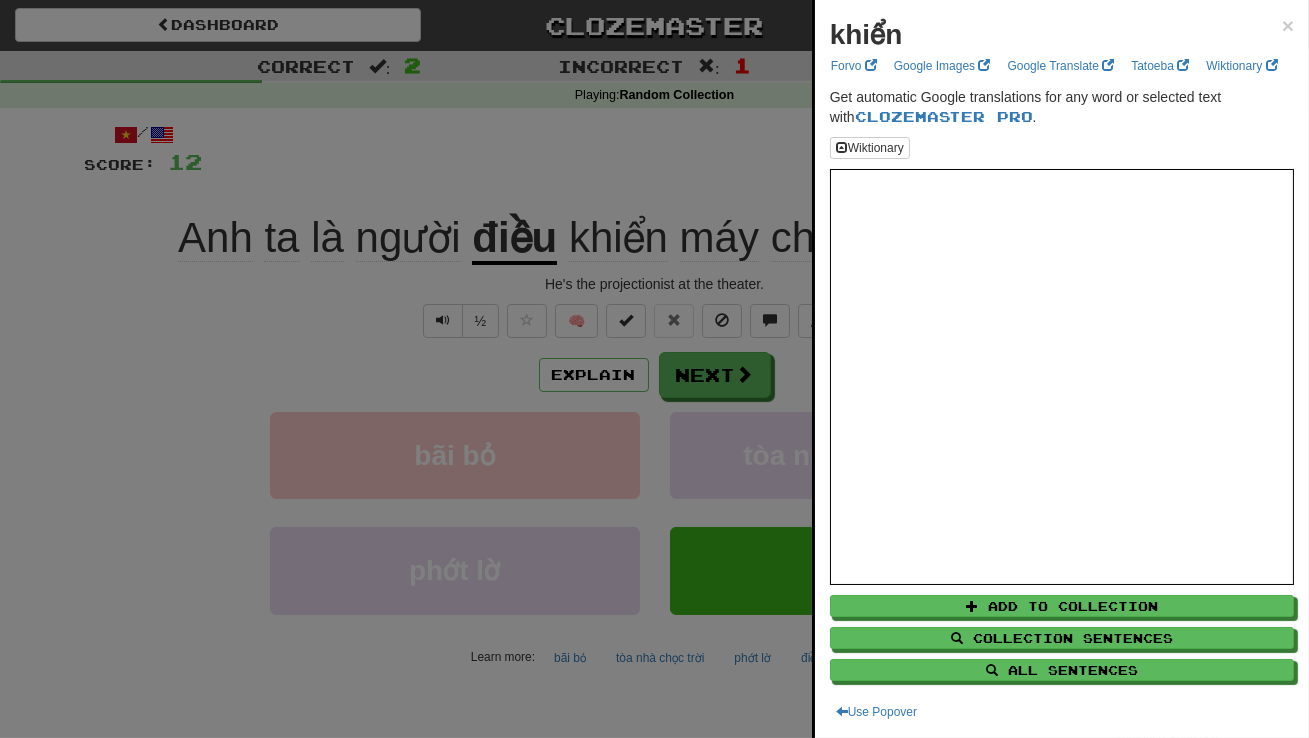 click at bounding box center (654, 369) 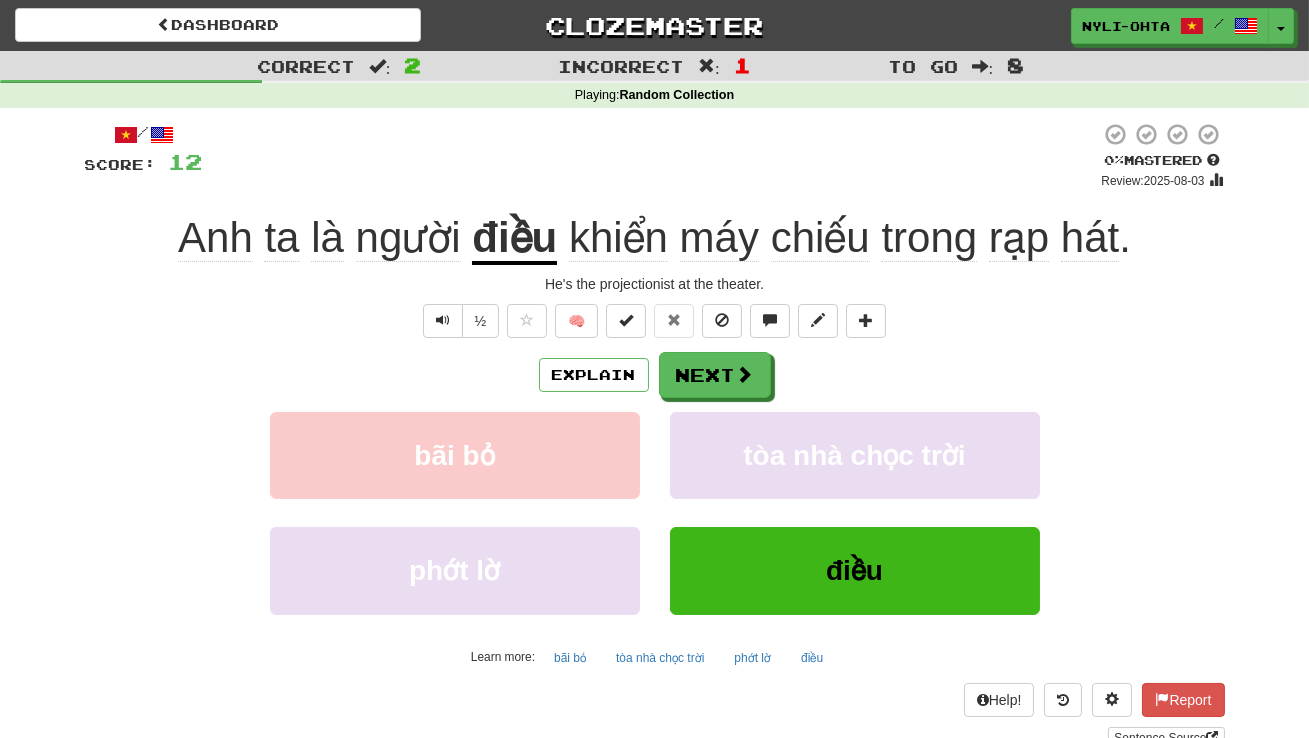 click on "chiếu" at bounding box center [820, 238] 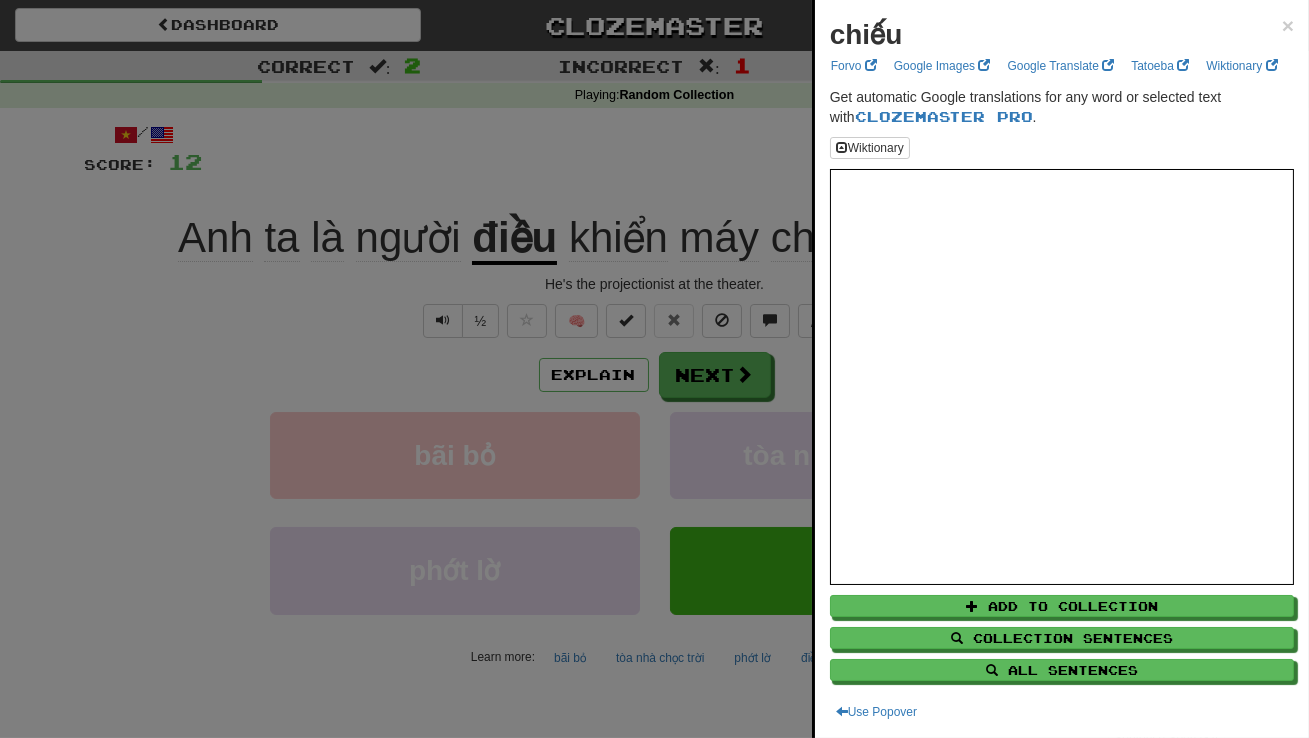 click on "project × Forvo Google Images Google Translate Tatoeba Wiktionary Get automatic Google translations for any word or selected text with Clozemaster Pro. Wiktionary Add to Collection Collection Sentences All Sentences Use Popover" at bounding box center [1062, 369] 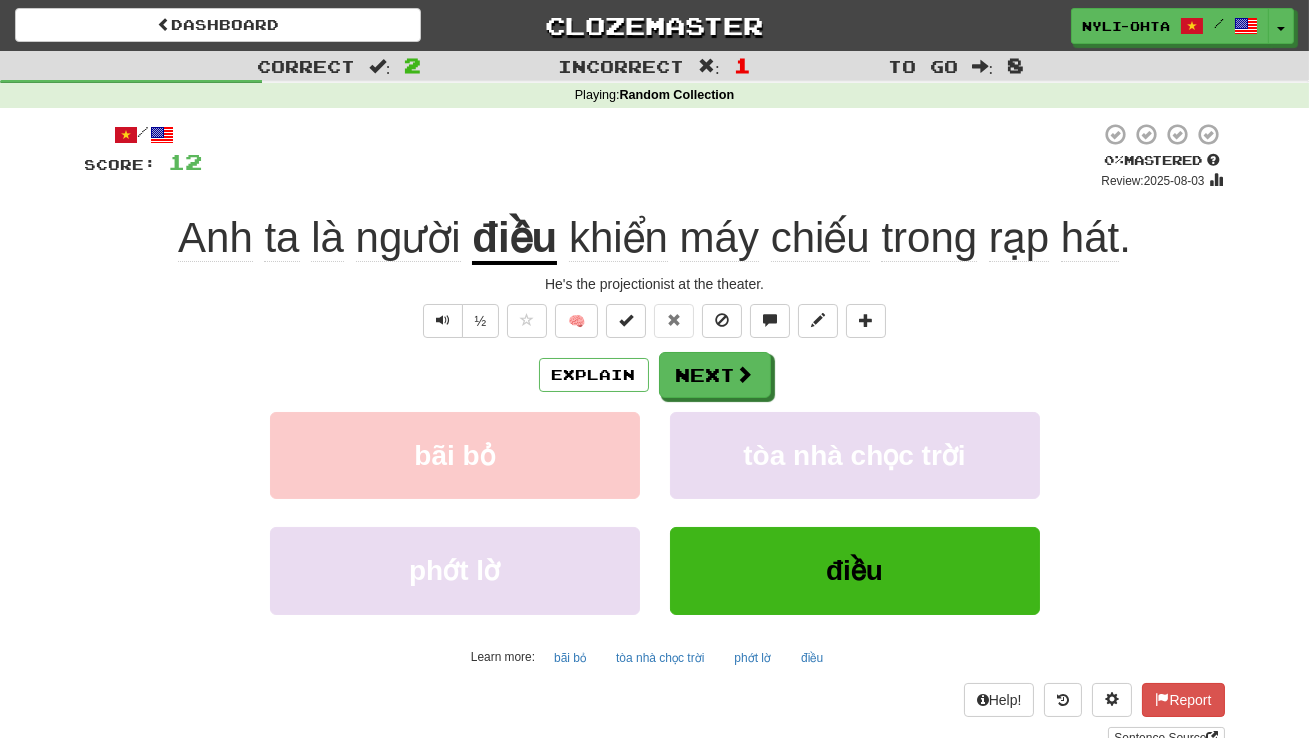 click on "hát" at bounding box center (1090, 238) 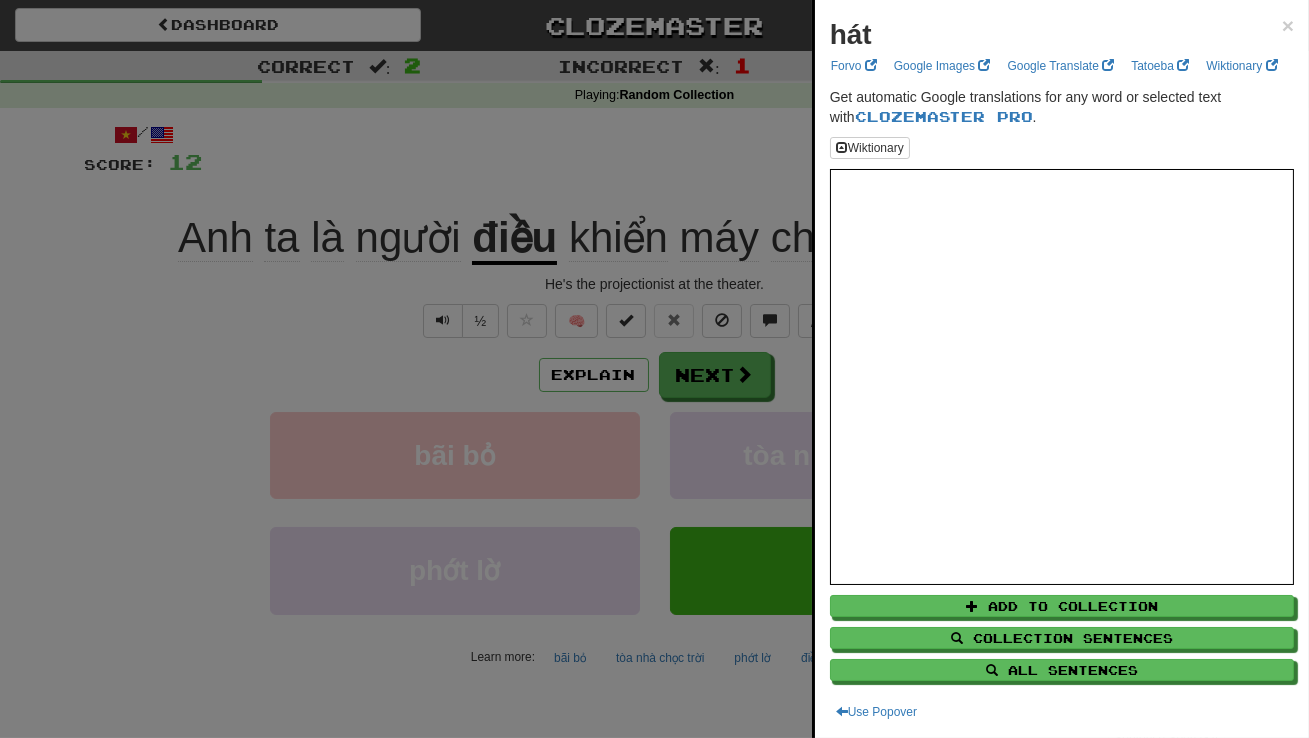 click at bounding box center [654, 369] 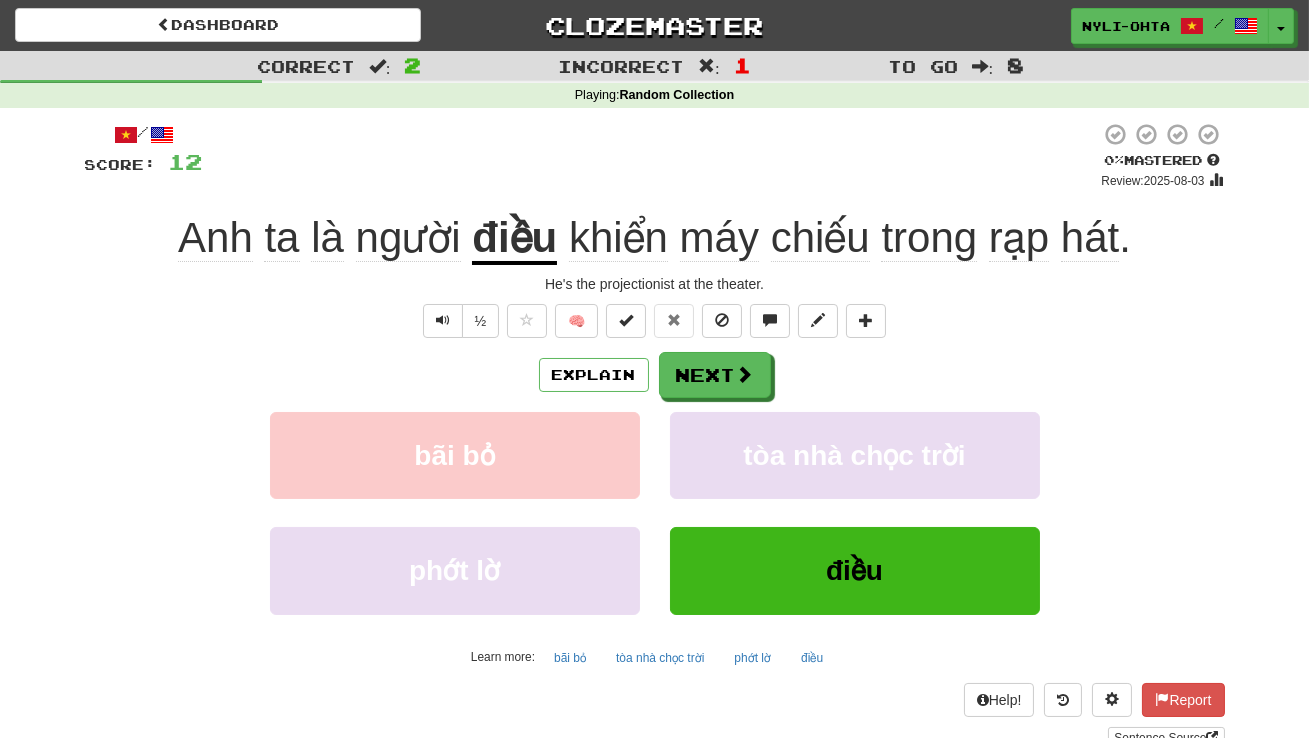 click on "điều" at bounding box center (514, 239) 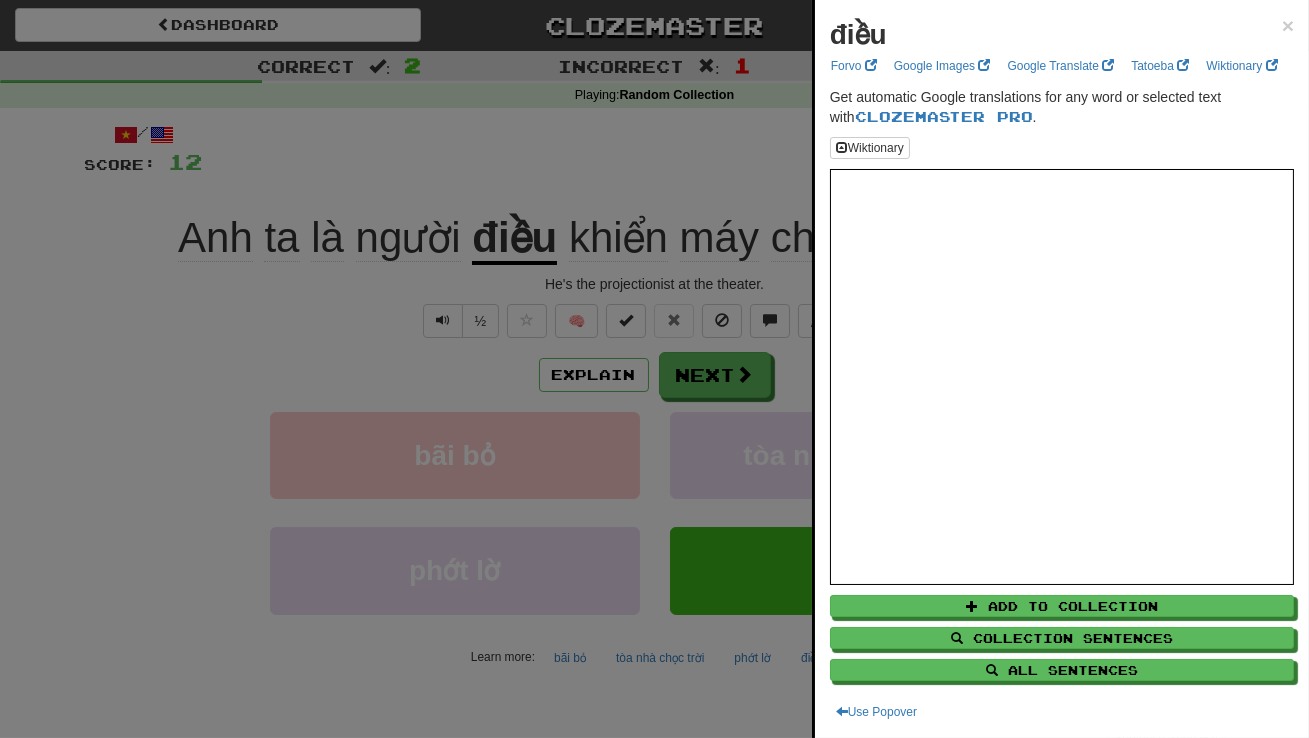 click at bounding box center [654, 369] 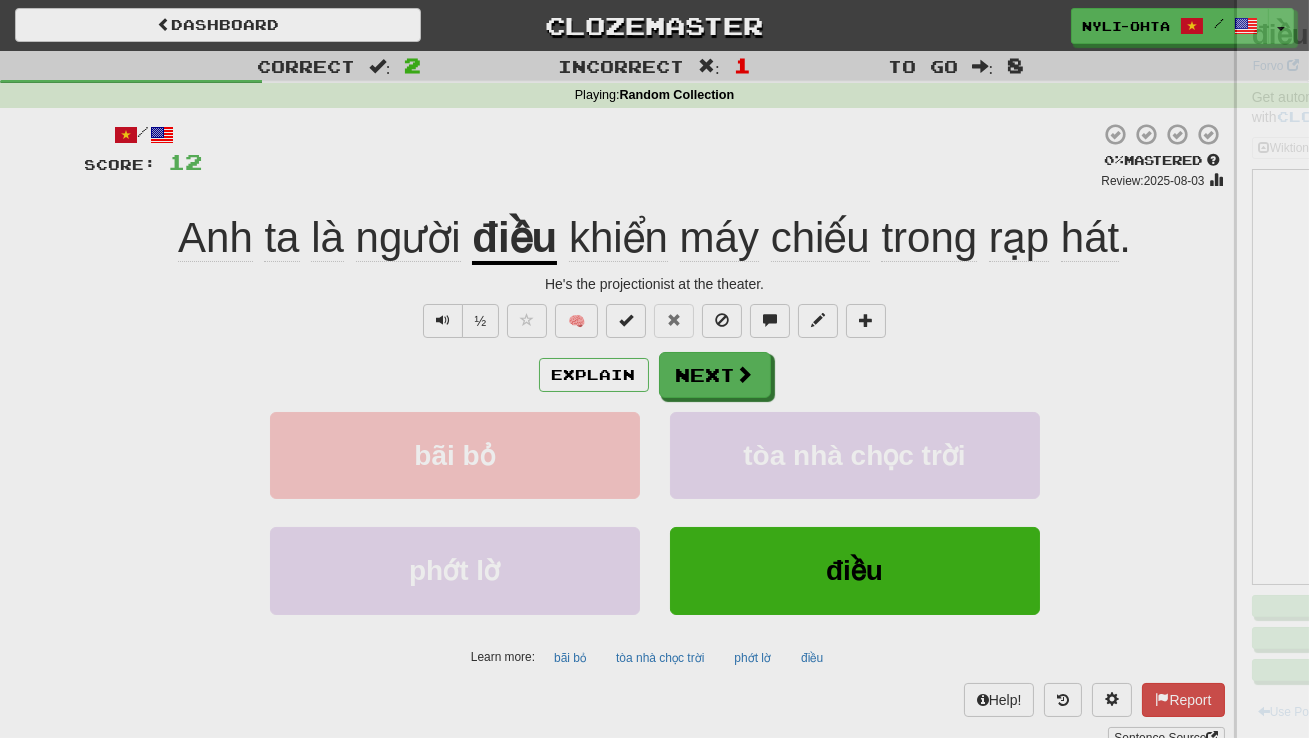 click on "khiển" at bounding box center [618, 238] 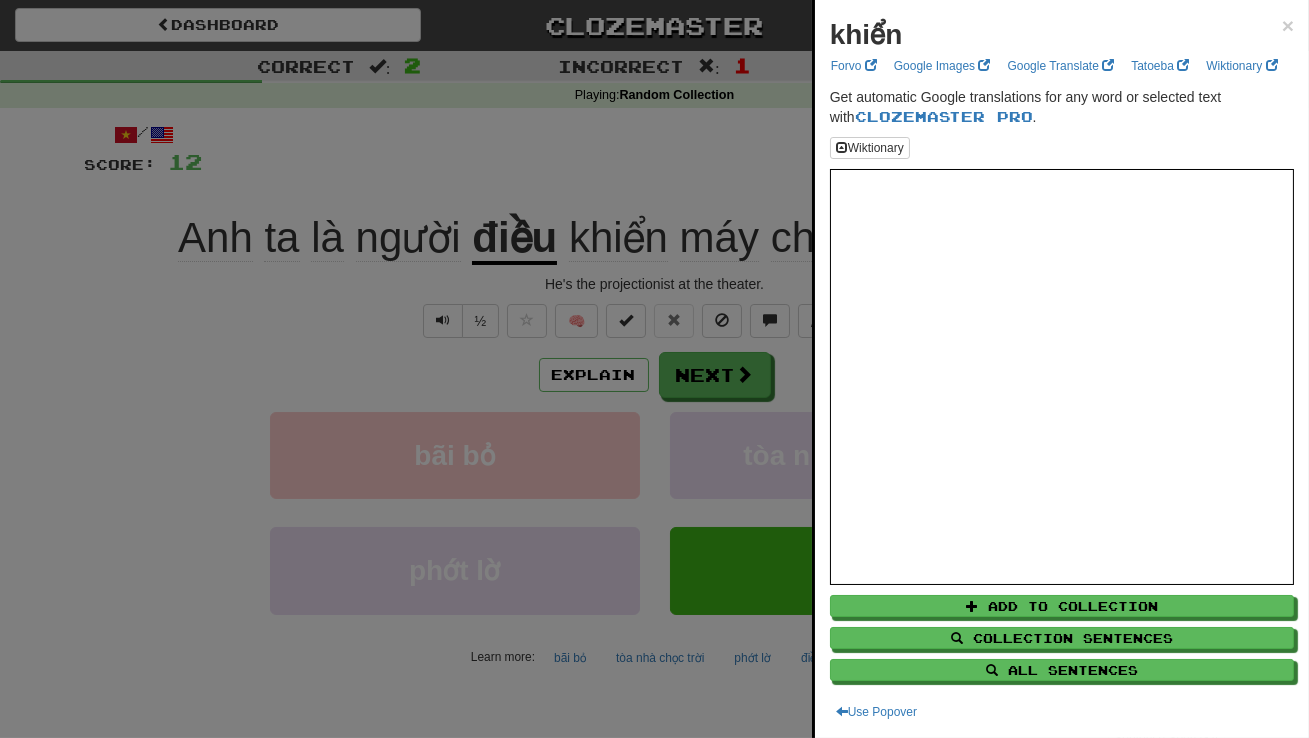 click at bounding box center [654, 369] 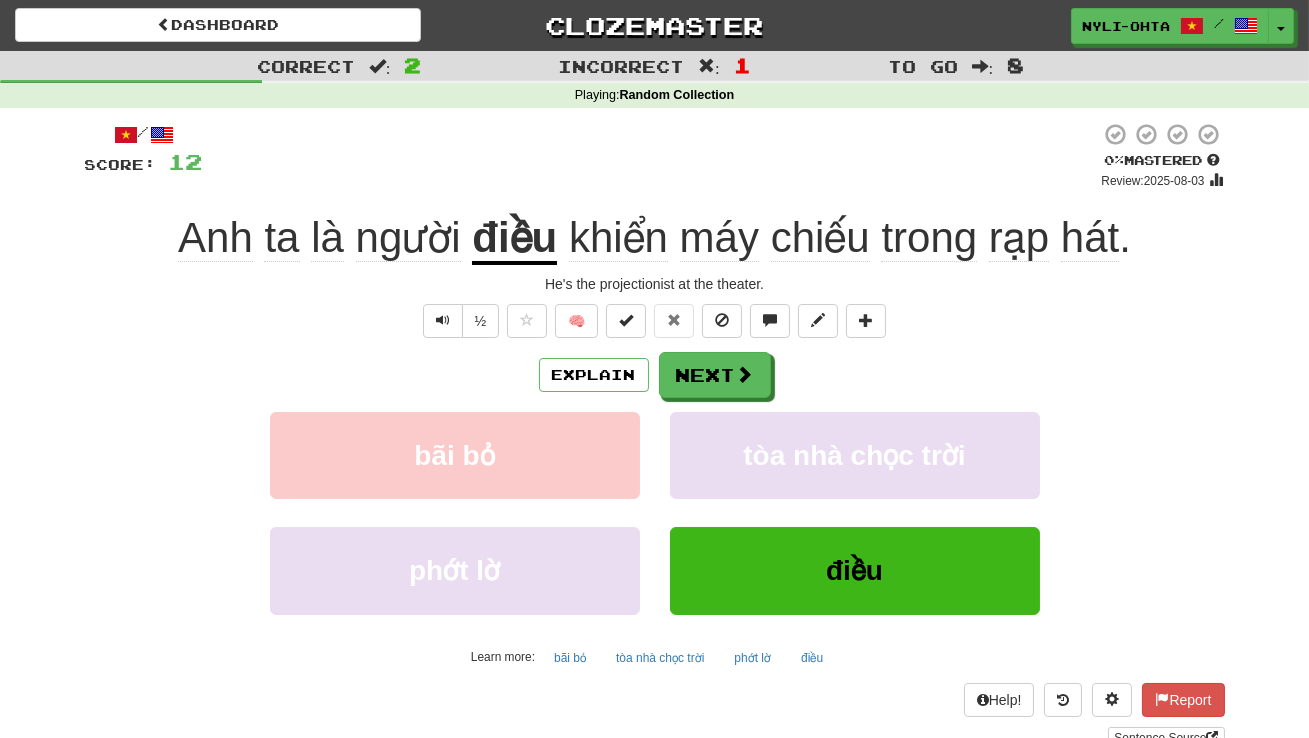click on "máy" at bounding box center (719, 238) 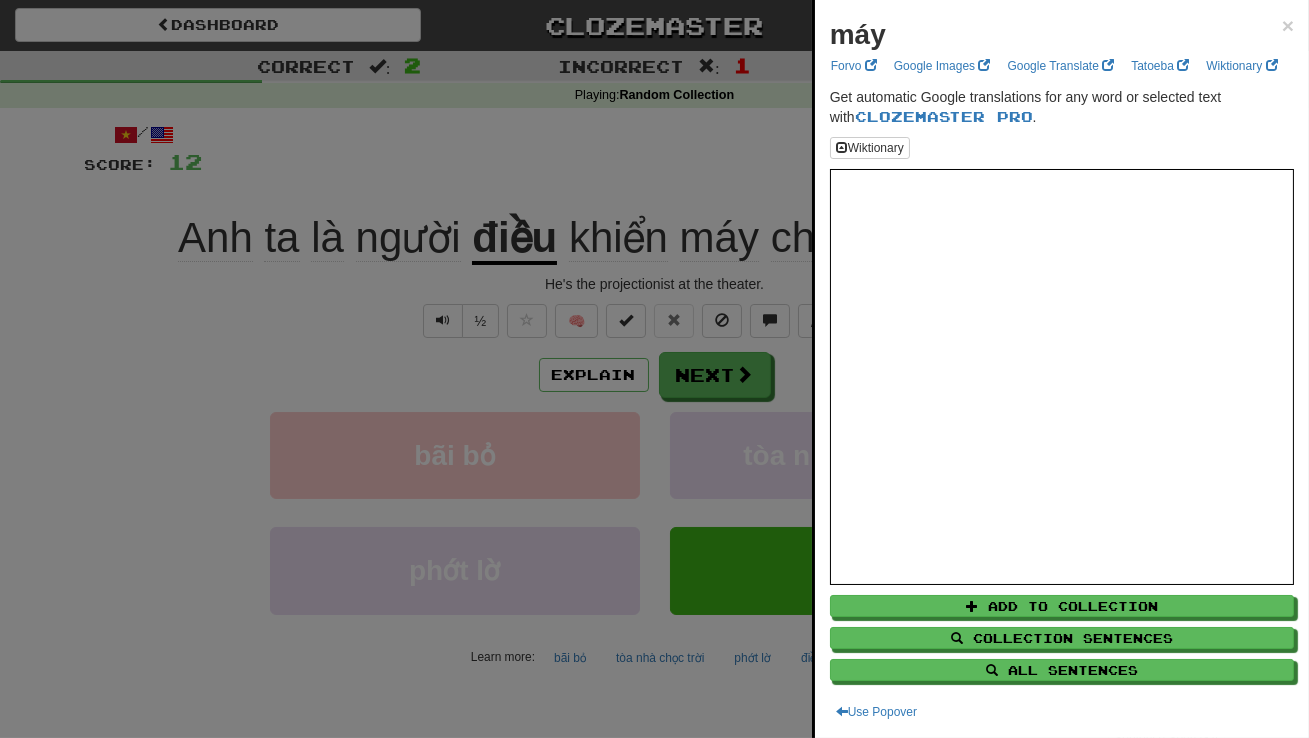 scroll, scrollTop: 0, scrollLeft: 0, axis: both 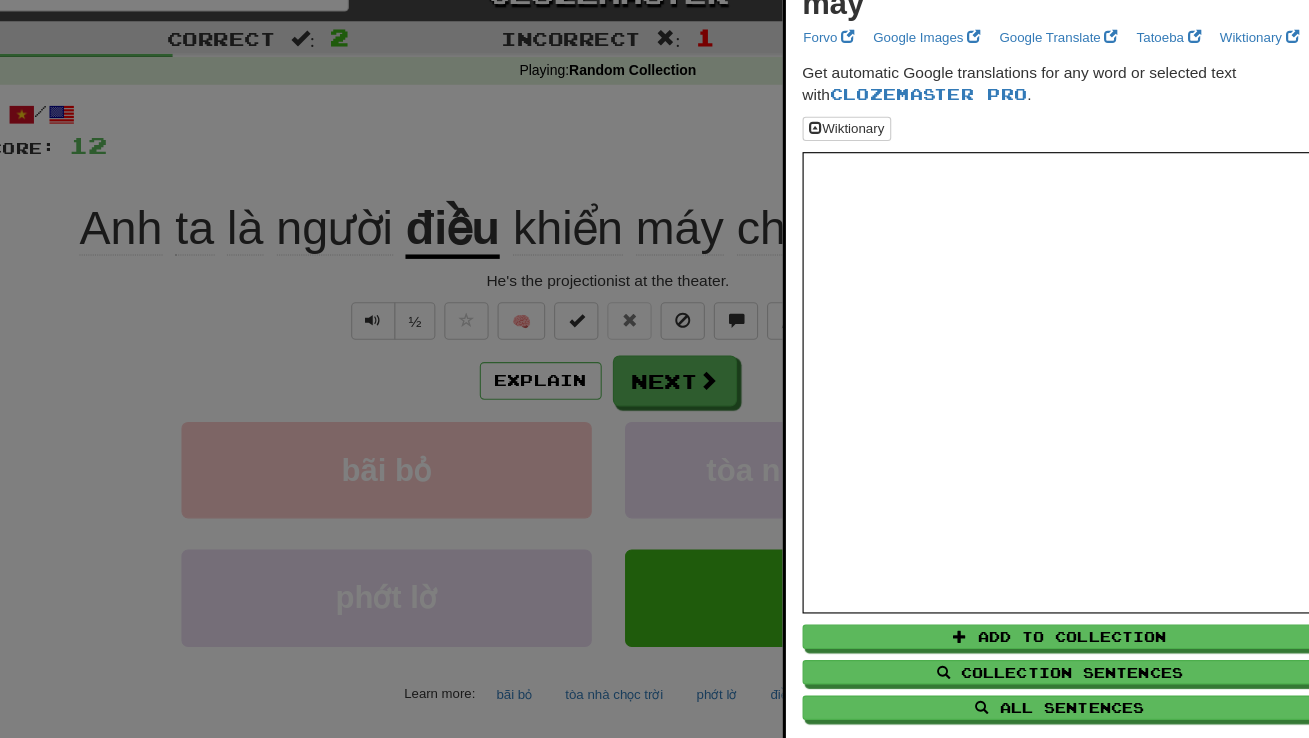 click at bounding box center (654, 369) 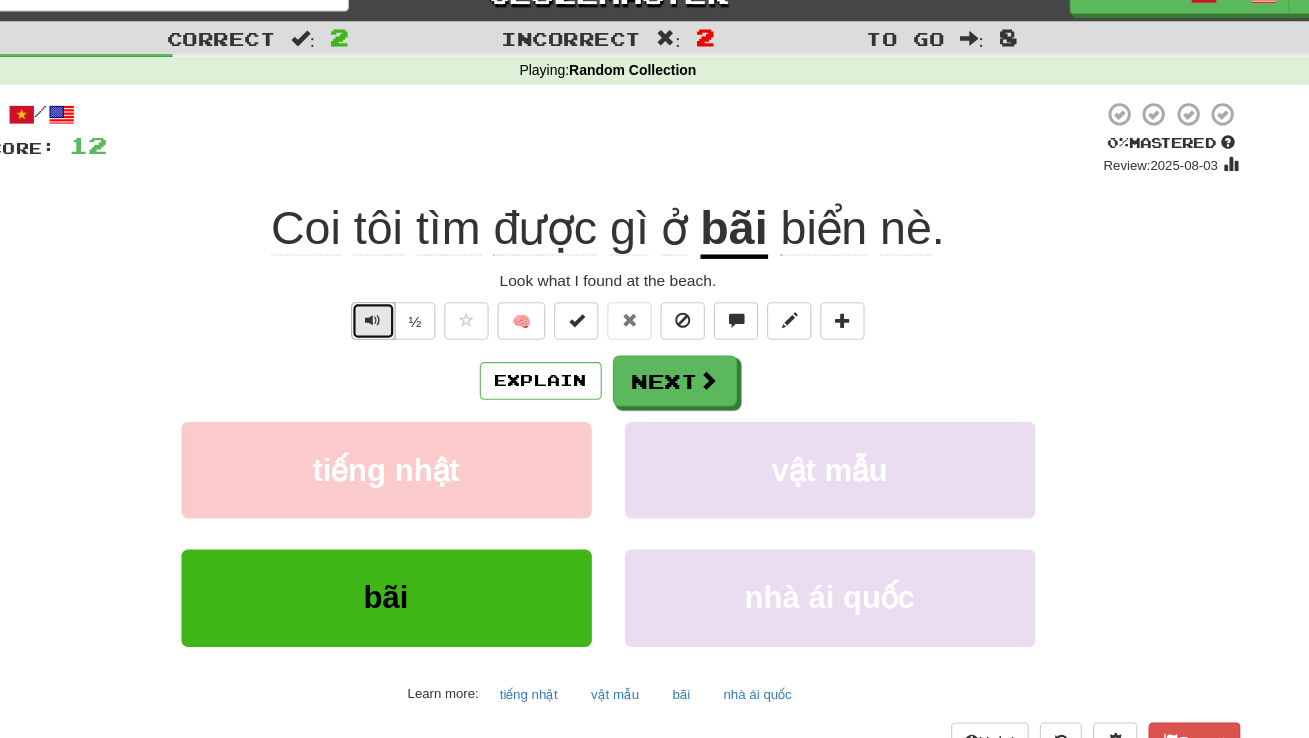 click at bounding box center (443, 321) 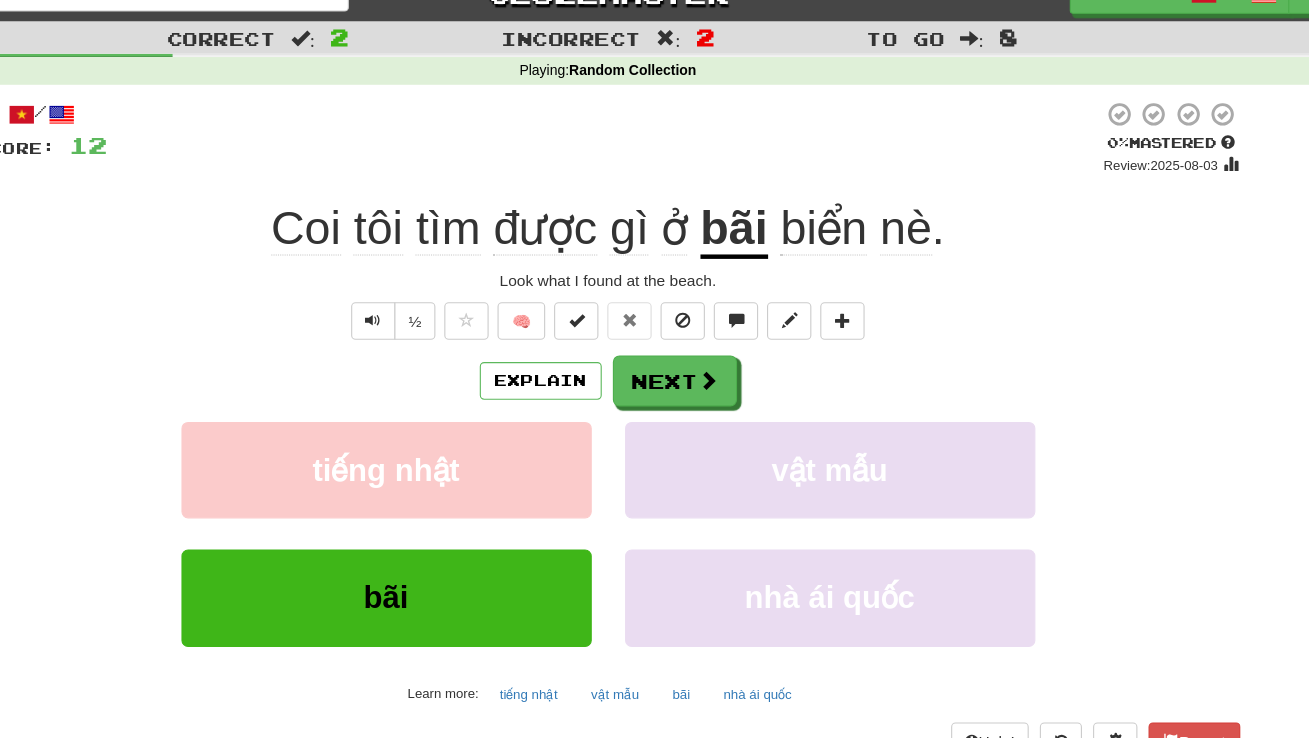 click on "bãi" at bounding box center (768, 239) 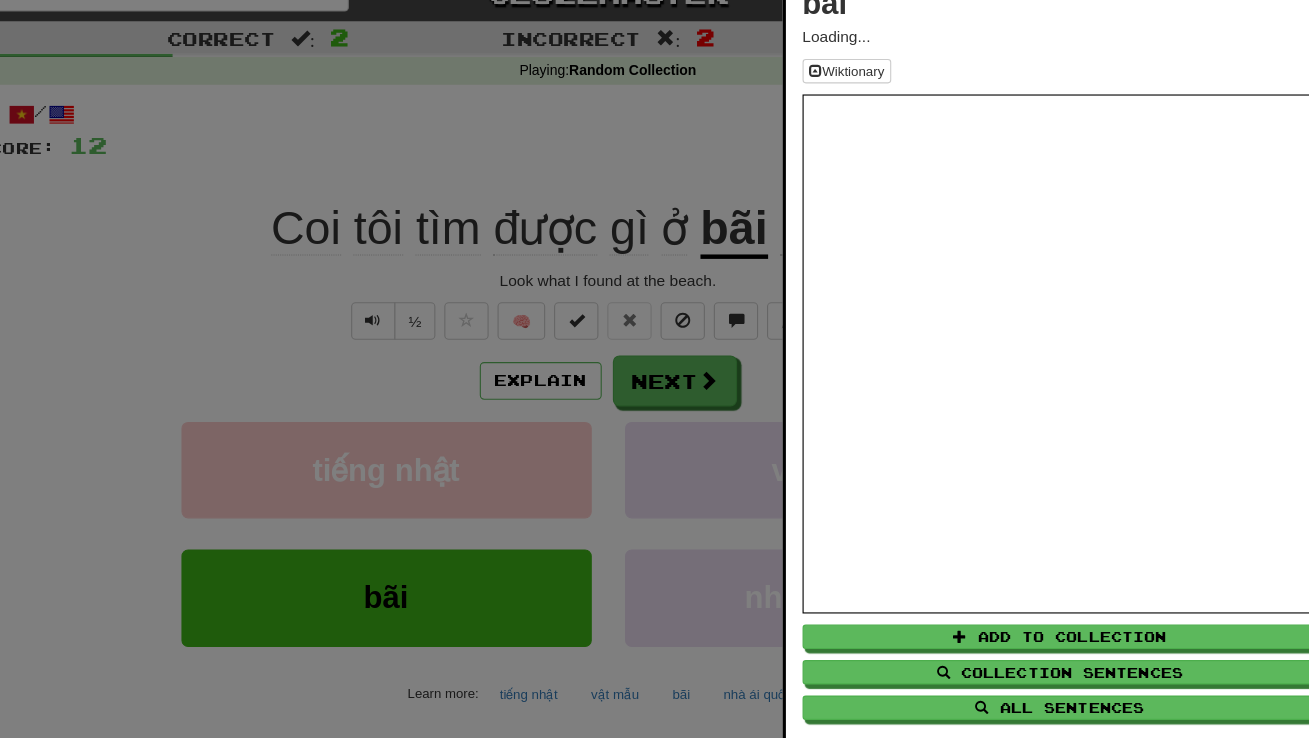 click at bounding box center [654, 369] 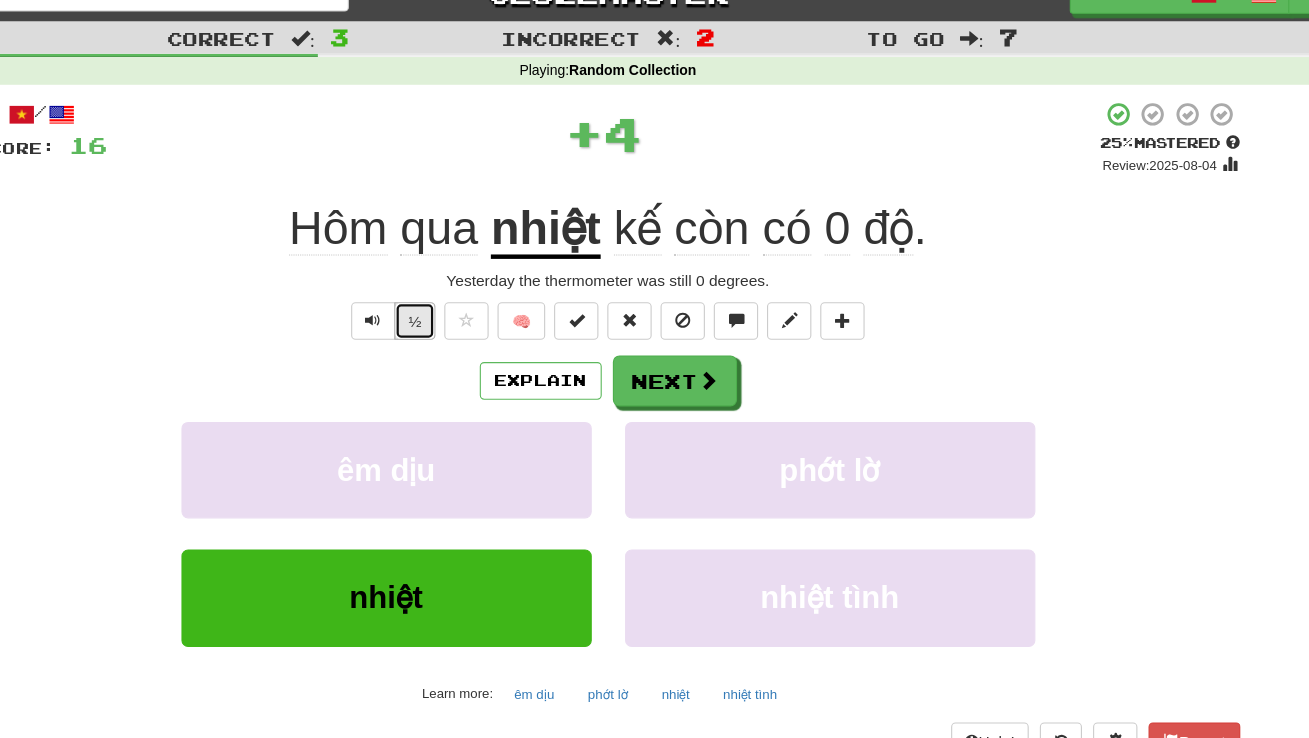 click on "½" at bounding box center (481, 321) 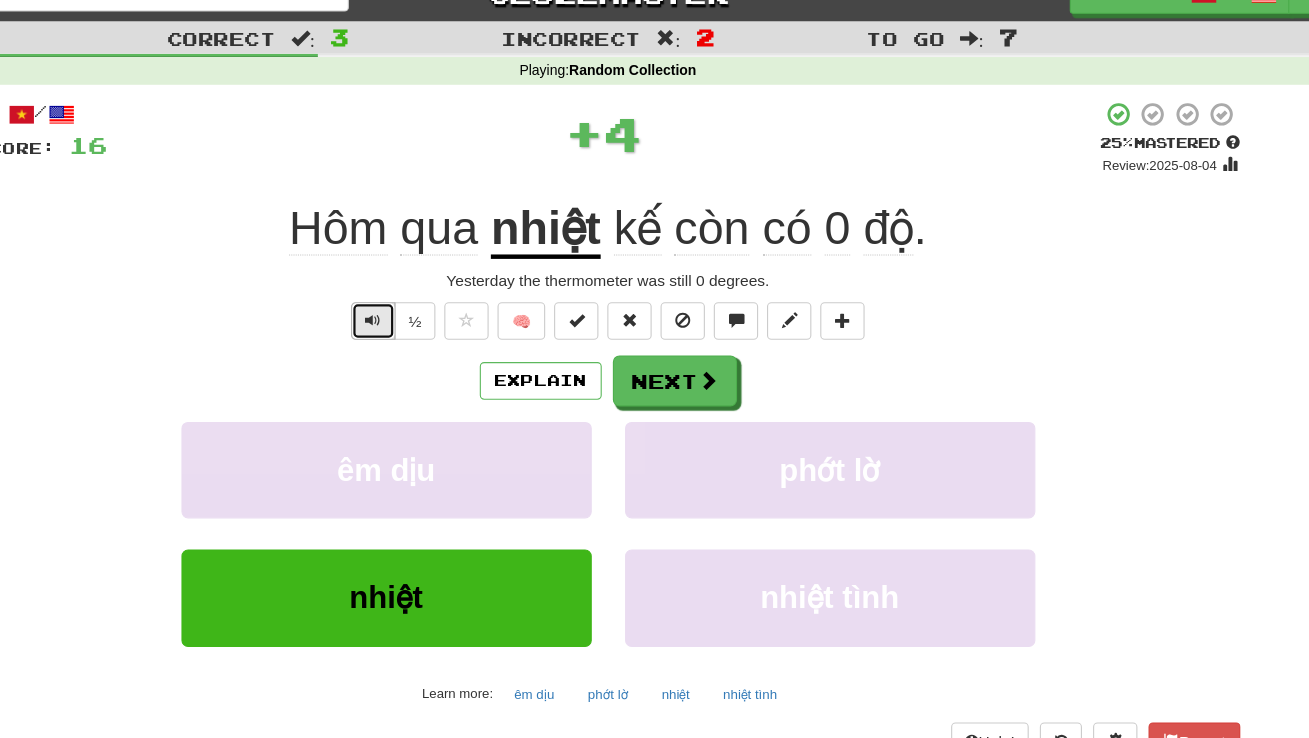 click at bounding box center (443, 320) 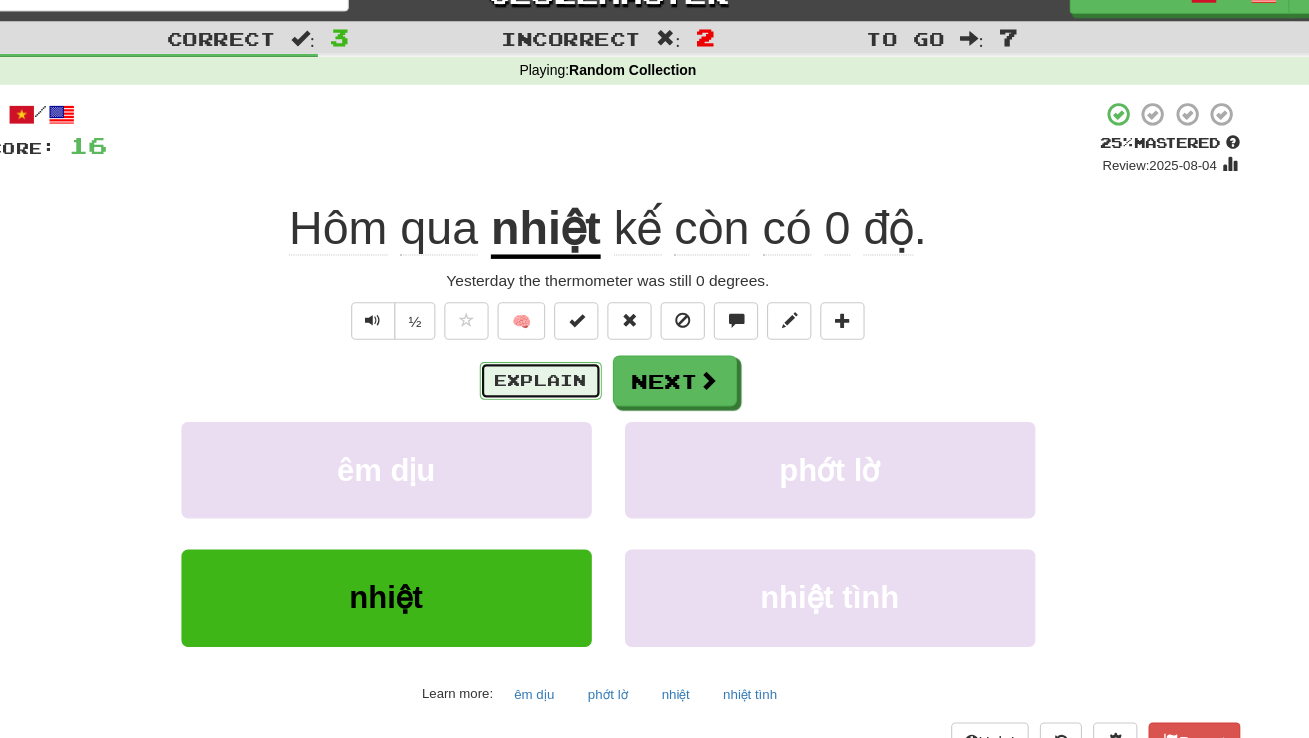 click on "Explain" at bounding box center (594, 375) 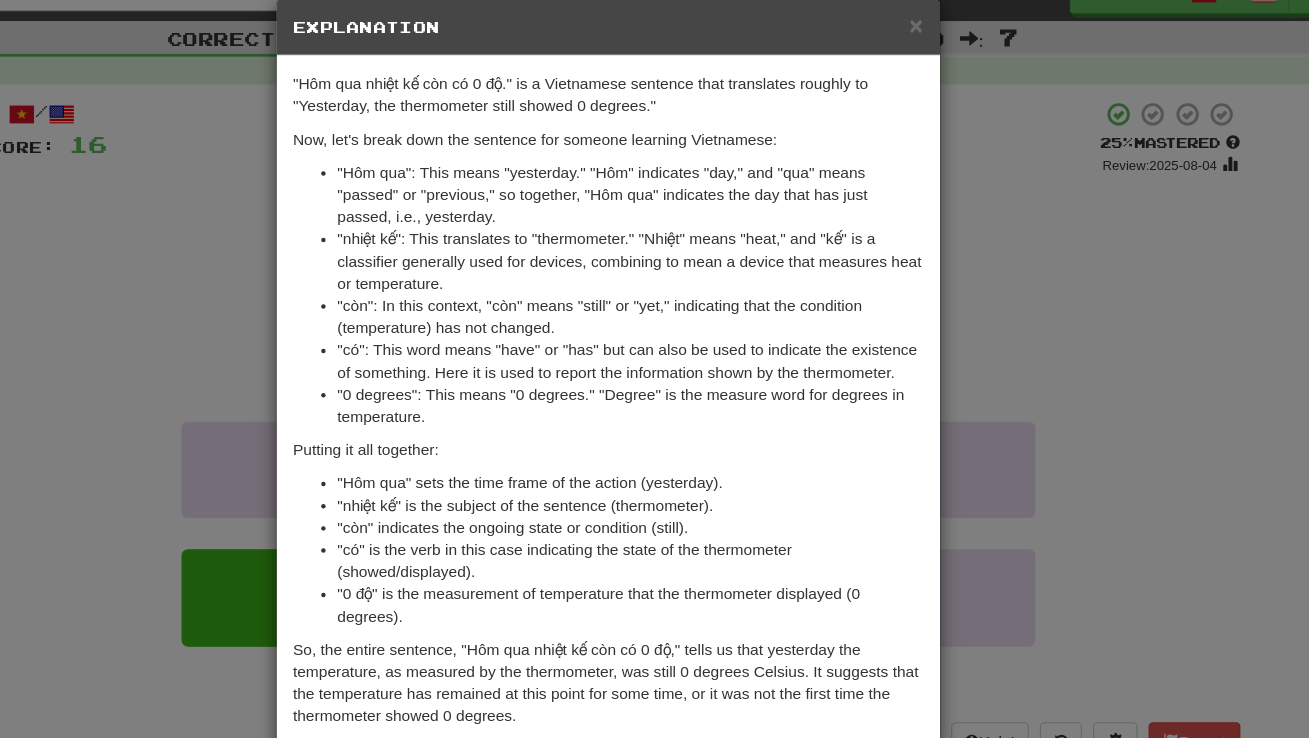 scroll, scrollTop: 0, scrollLeft: 0, axis: both 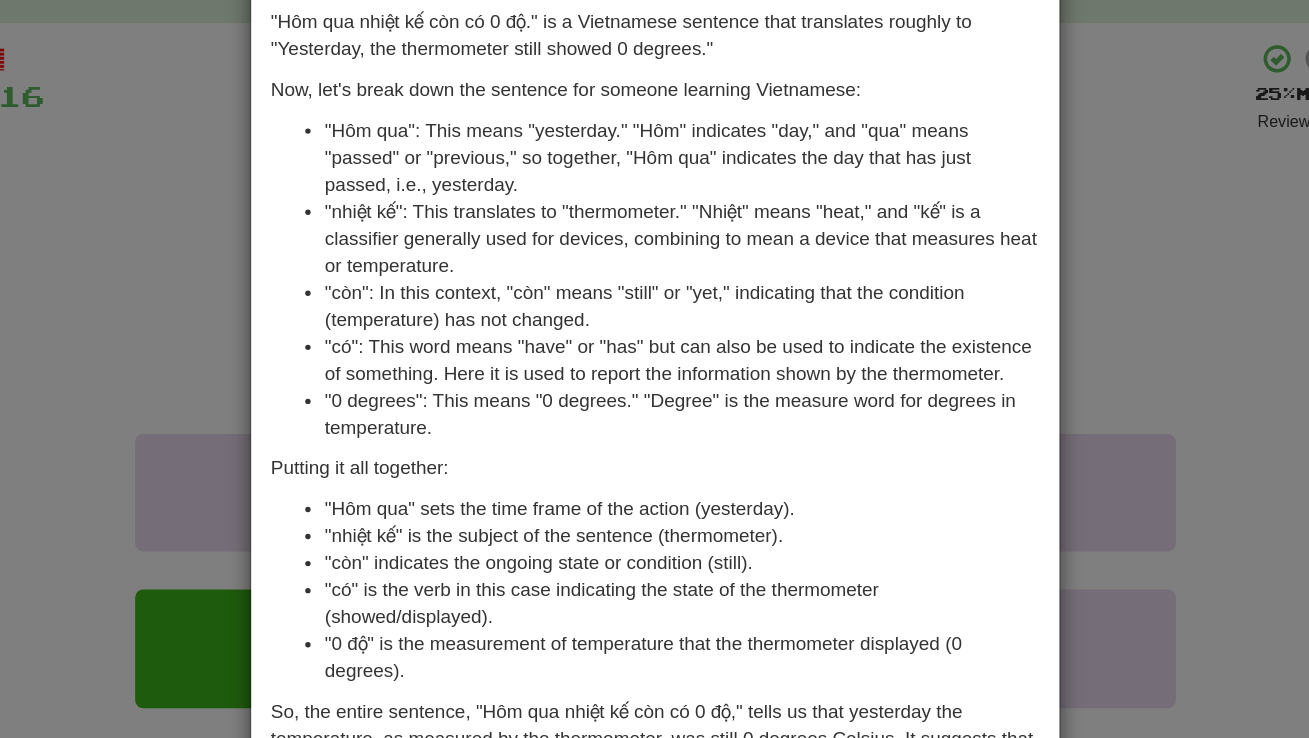 click on "× Explanation "Hôm qua nhiệt kế còn có 0 độ." is a Vietnamese sentence that translates roughly to "Yesterday, the thermometer still showed 0 degrees."
Now, let's break down the sentence for someone learning Vietnamese:
"Hôm qua": This means "yesterday." "Hôm" indicates "day," and "qua" means "passed" or "previous," so together, "Hôm qua" indicates the day that has just passed, i.e., yesterday.
"nhiệt kế": This translates to "thermometer." "Nhiệt" means "heat," and "kế" is a classifier generally used for devices, combining to mean a device that measures heat or temperature.
"còn": In this context, "còn" means "still" or "yet," indicating that the condition (temperature) has not changed.
"có": This word means "have" or "has" but can also be used to indicate the existence of something. Here it is used to report the information shown by the thermometer.
"0 độ": This means "0 degrees." "Độ" is the measure word for degrees in temperature.
Putting it all together:" at bounding box center (654, 369) 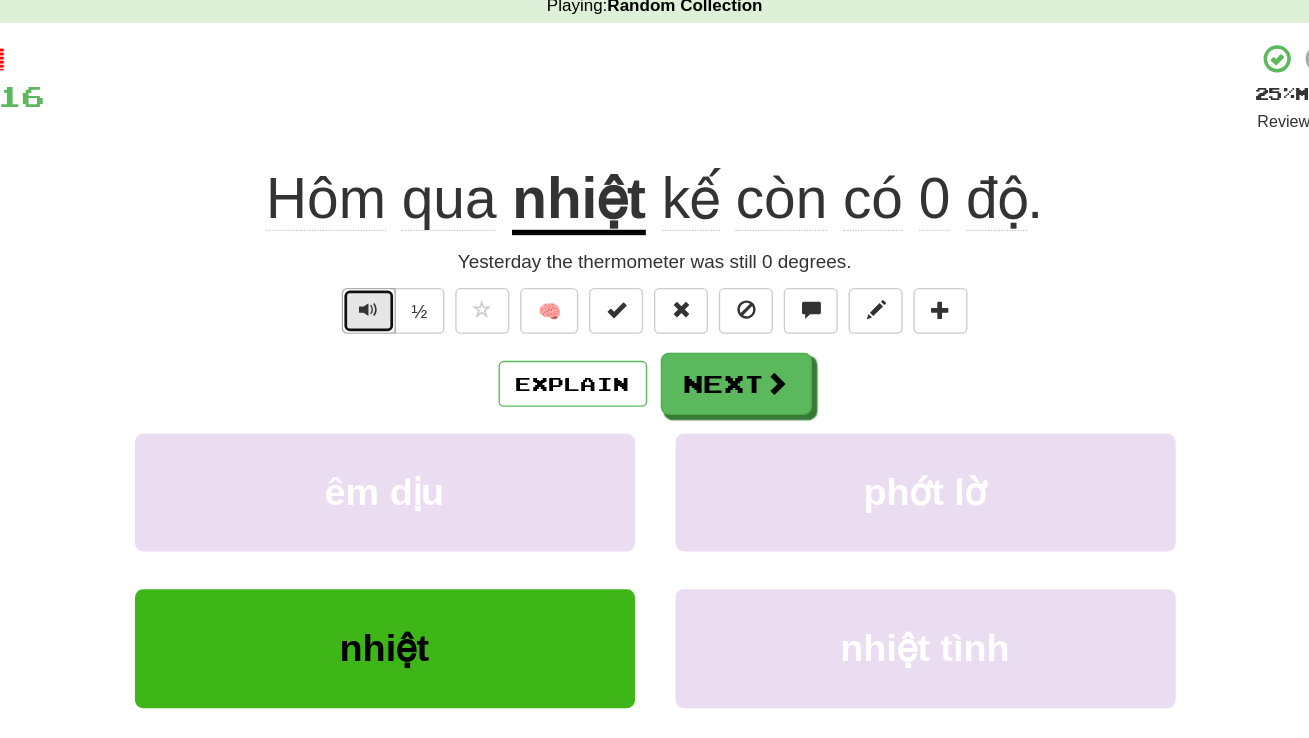 click at bounding box center (443, 321) 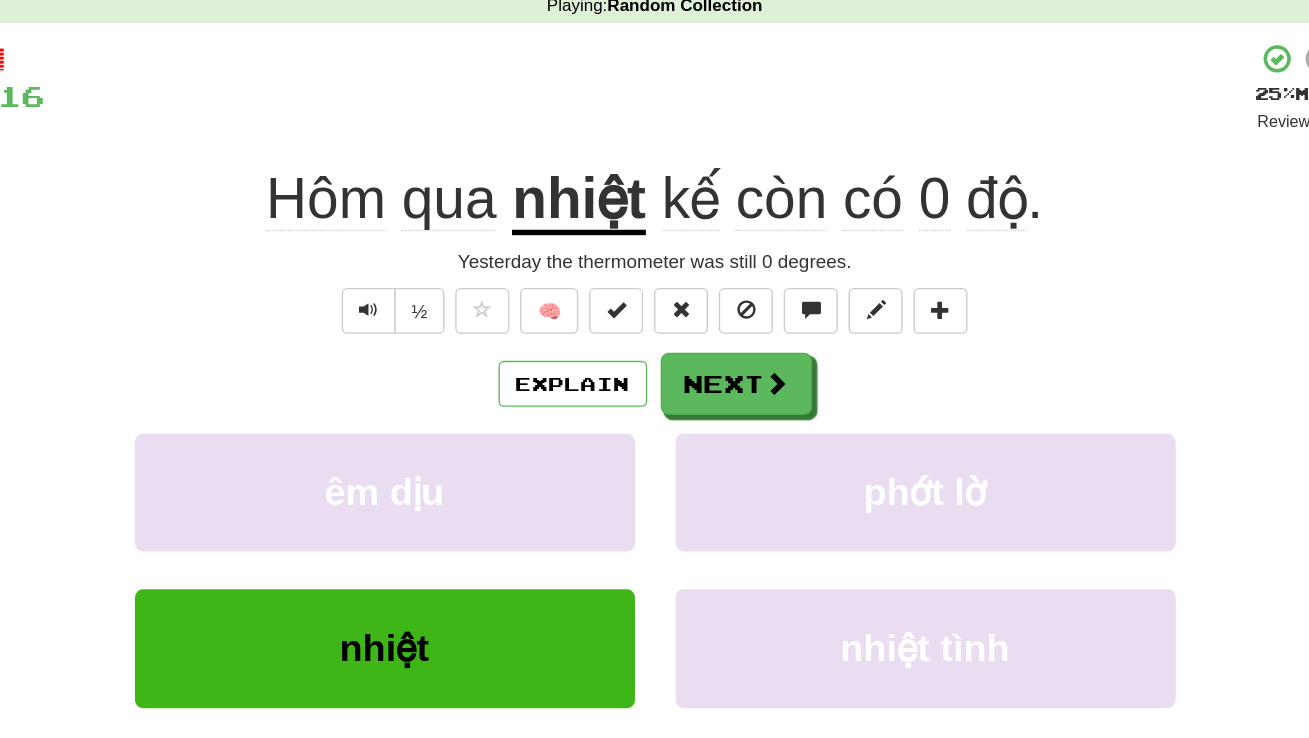 click on "0" at bounding box center (861, 238) 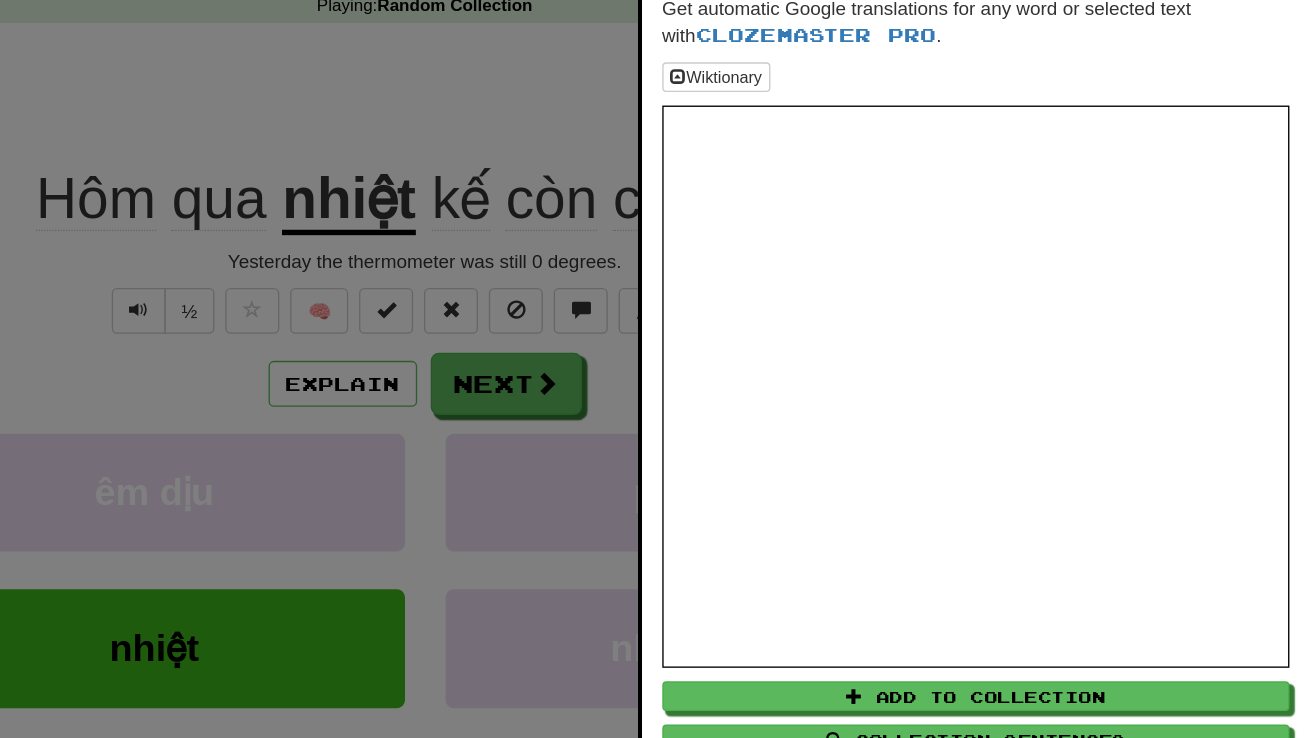 click at bounding box center [654, 369] 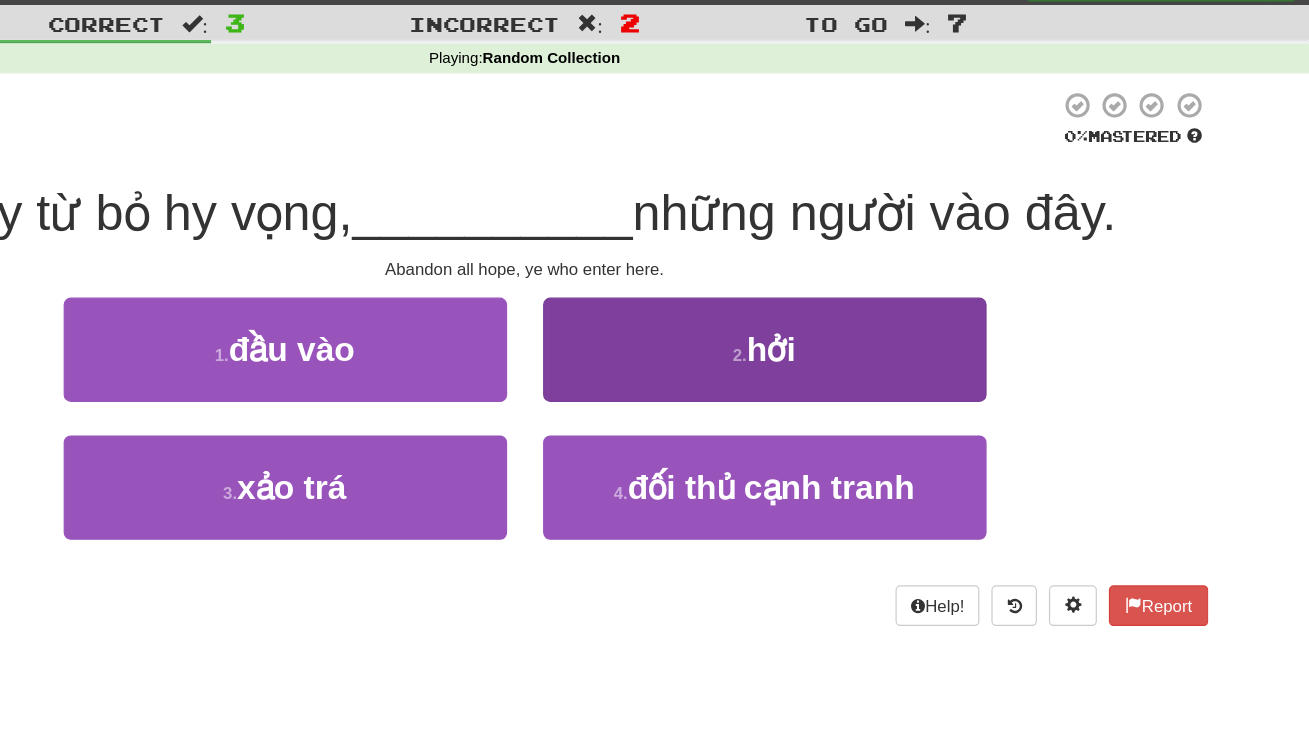 scroll, scrollTop: 0, scrollLeft: 0, axis: both 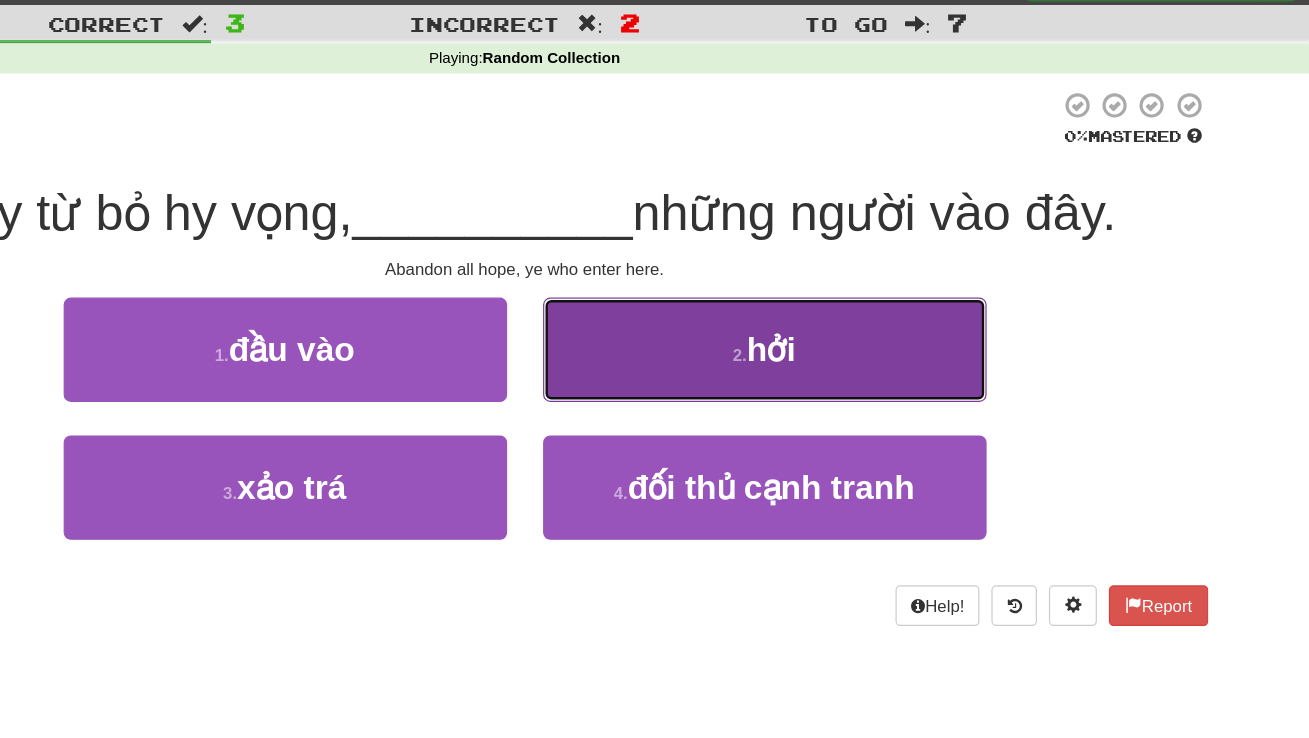 click on "2 .  hởi" at bounding box center [855, 338] 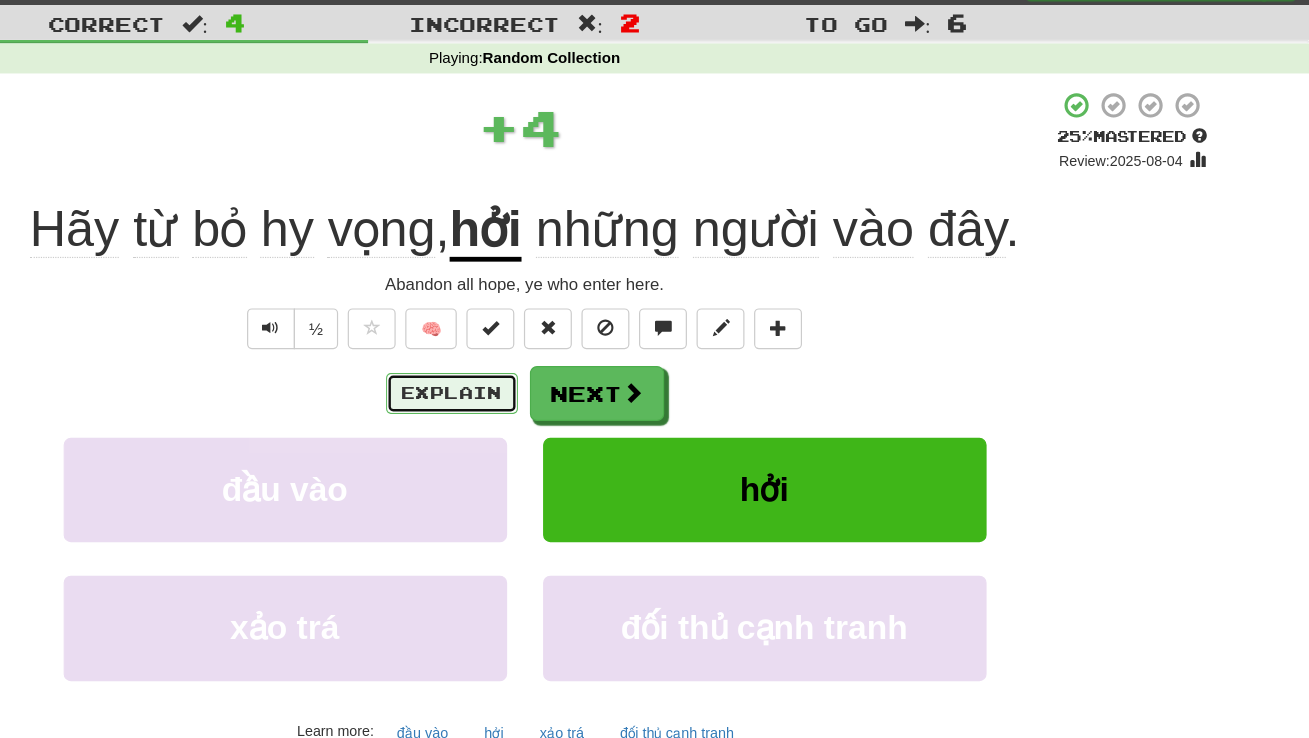click on "Explain" at bounding box center [594, 375] 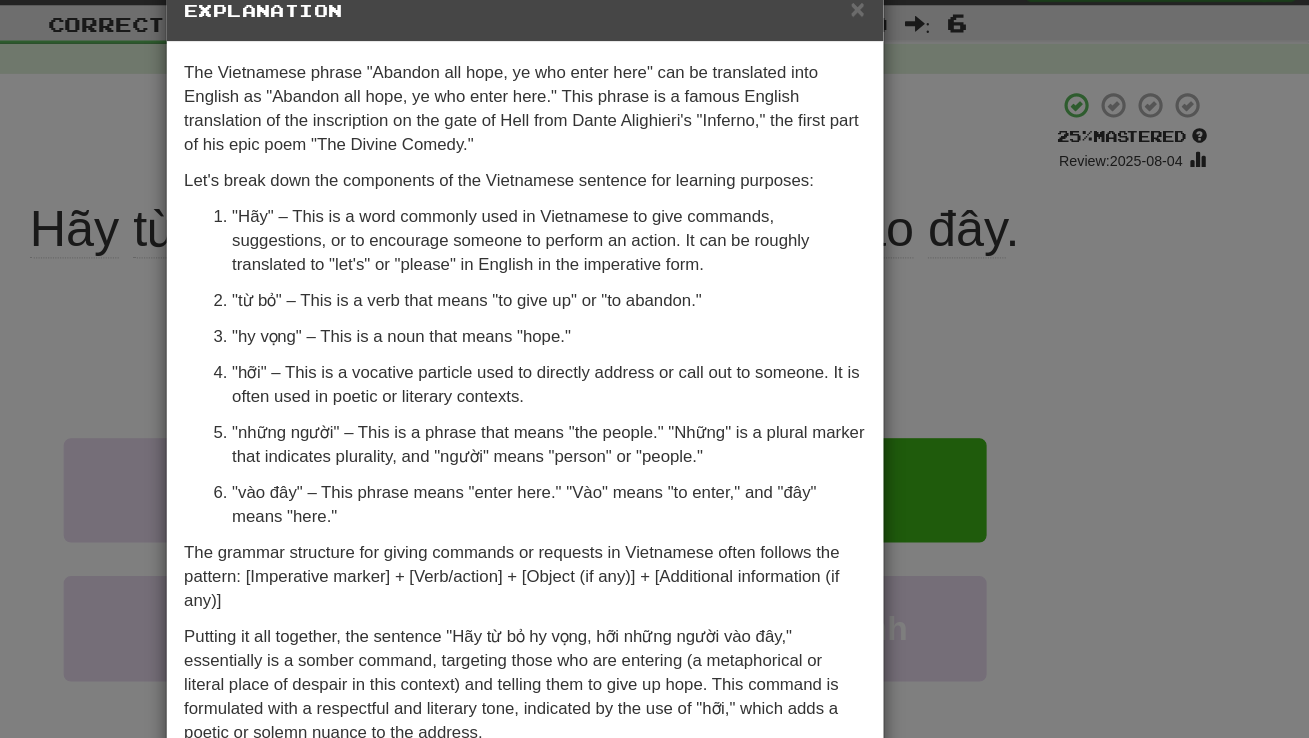 click on "× Explanation The Vietnamese phrase "Hãy từ bỏ hy vọng, hỡi những người vào đây" can be translated into English as "Abandon all hope, ye who enter here." This phrase is a famous English translation of the inscription on the gate of Hell from Dante Alighieri's "Inferno," the first part of his epic poem "The Divine Comedy."
Let's break down the components of the Vietnamese sentence for learning purposes:
"Hãy" – This is a word commonly used in Vietnamese to give commands, suggestions, or to encourage someone to perform an action. It can be roughly translated to "let's" or "please" in English in the imperative form.
"từ bỏ" – This is a verb that means "to give up" or "to abandon."
"hy vọng" – This is a noun that means "hope."
"hỡi" – This is a vocative particle used to directly address or call out to someone. It is often used in poetic or literary contexts.
In beta. Generated by ChatGPT. Like it? Hate it?  Let us know ! Close" at bounding box center (654, 369) 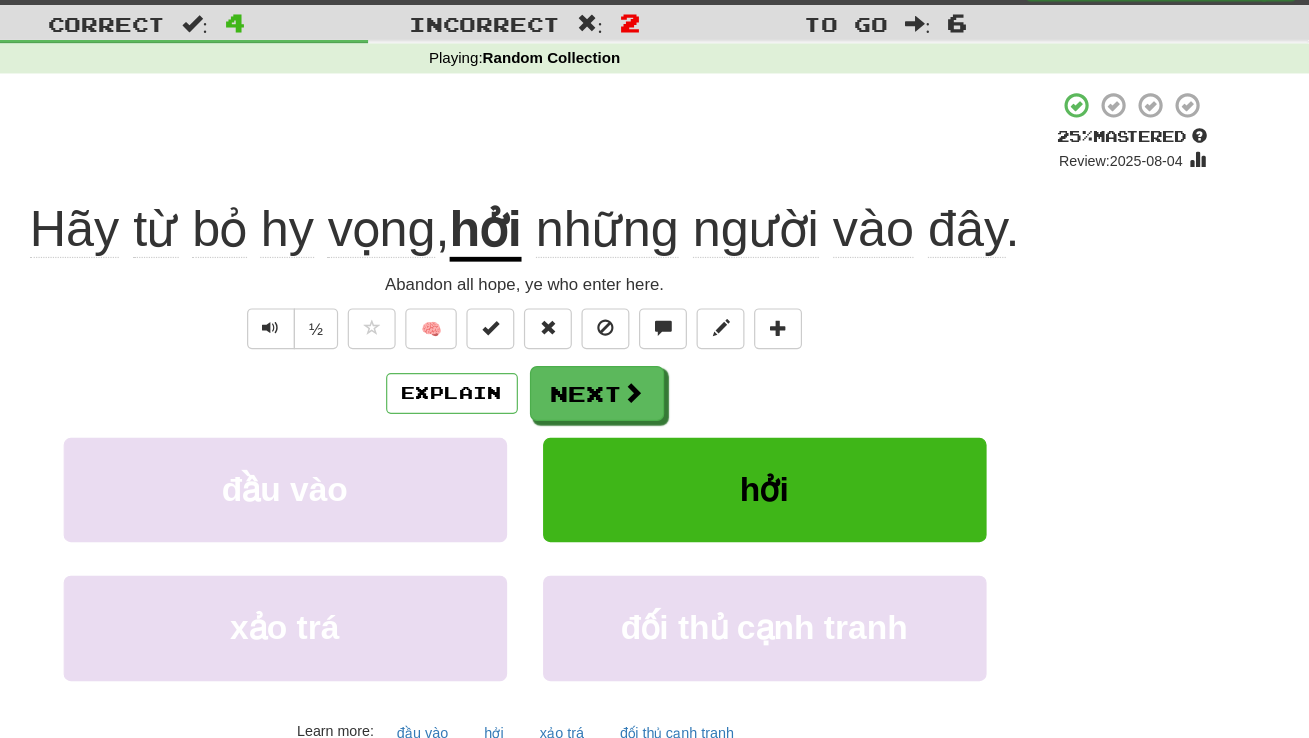 click on "từ" 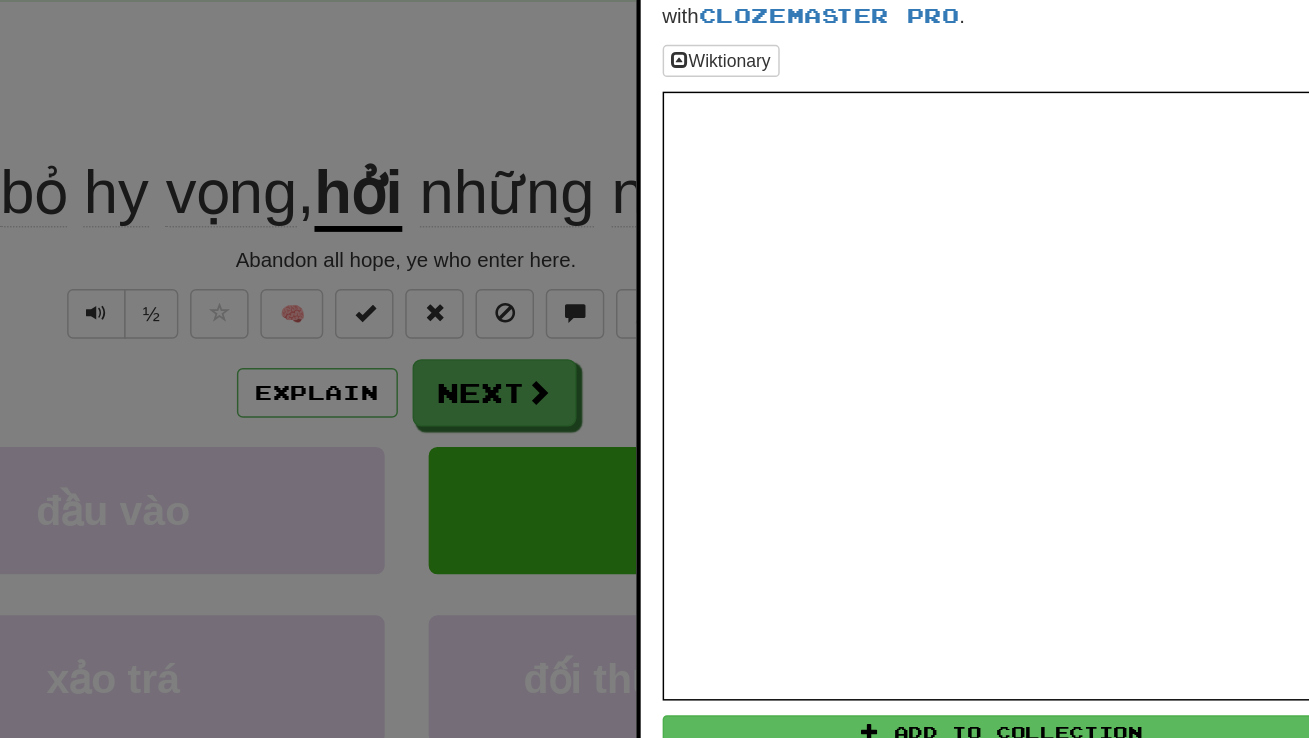 scroll, scrollTop: 0, scrollLeft: 0, axis: both 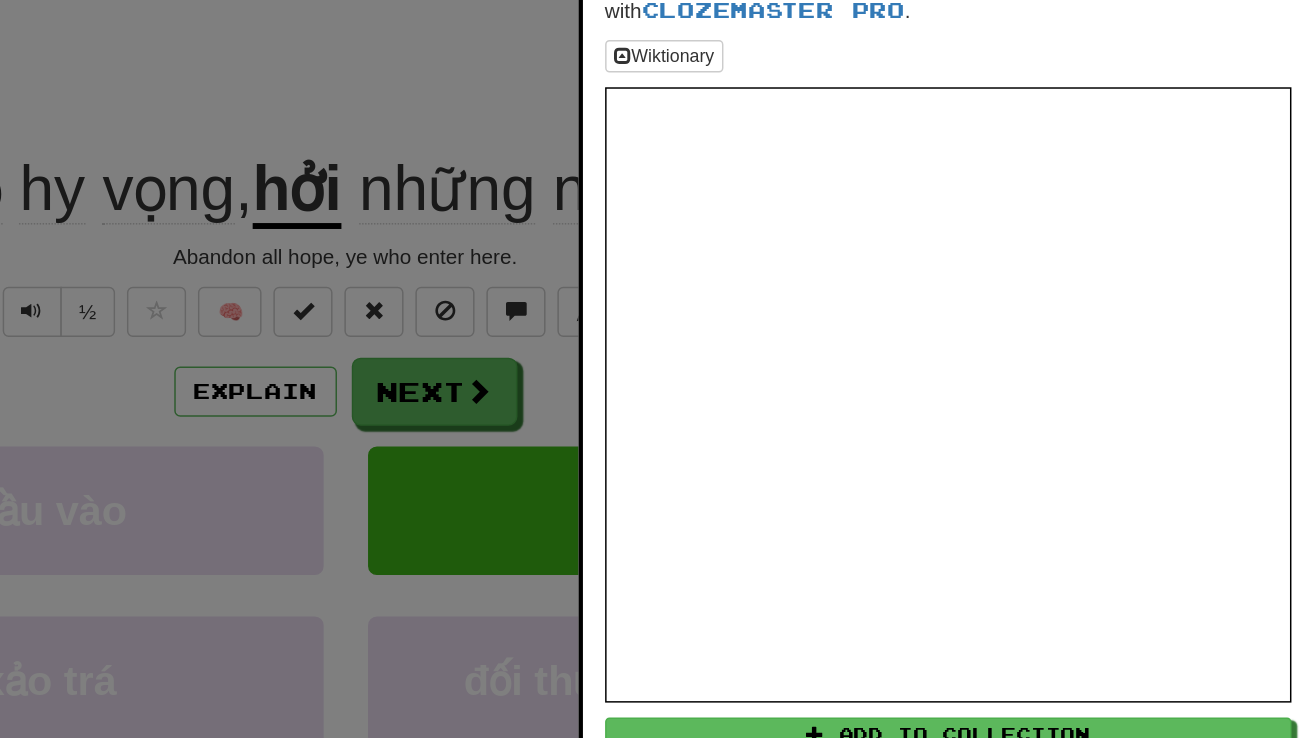 click at bounding box center [654, 369] 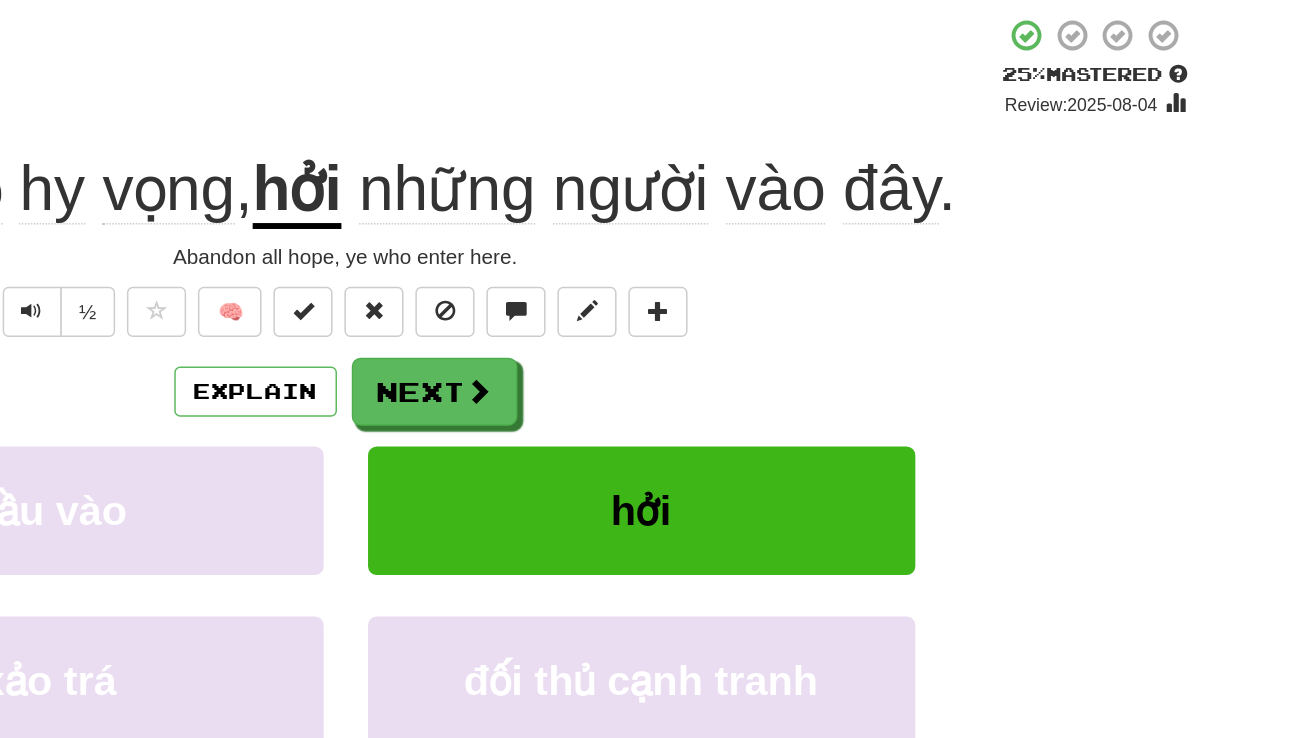 click on "hởi" at bounding box center [622, 239] 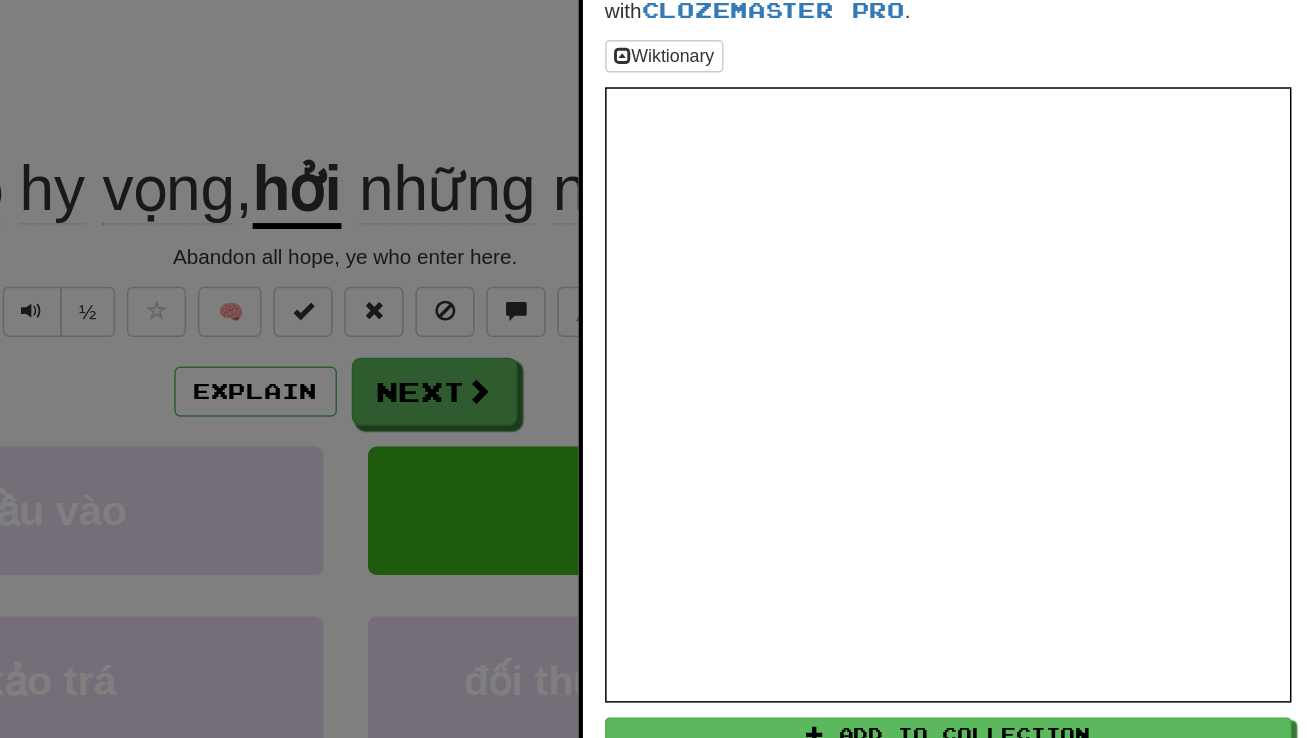 click at bounding box center (654, 369) 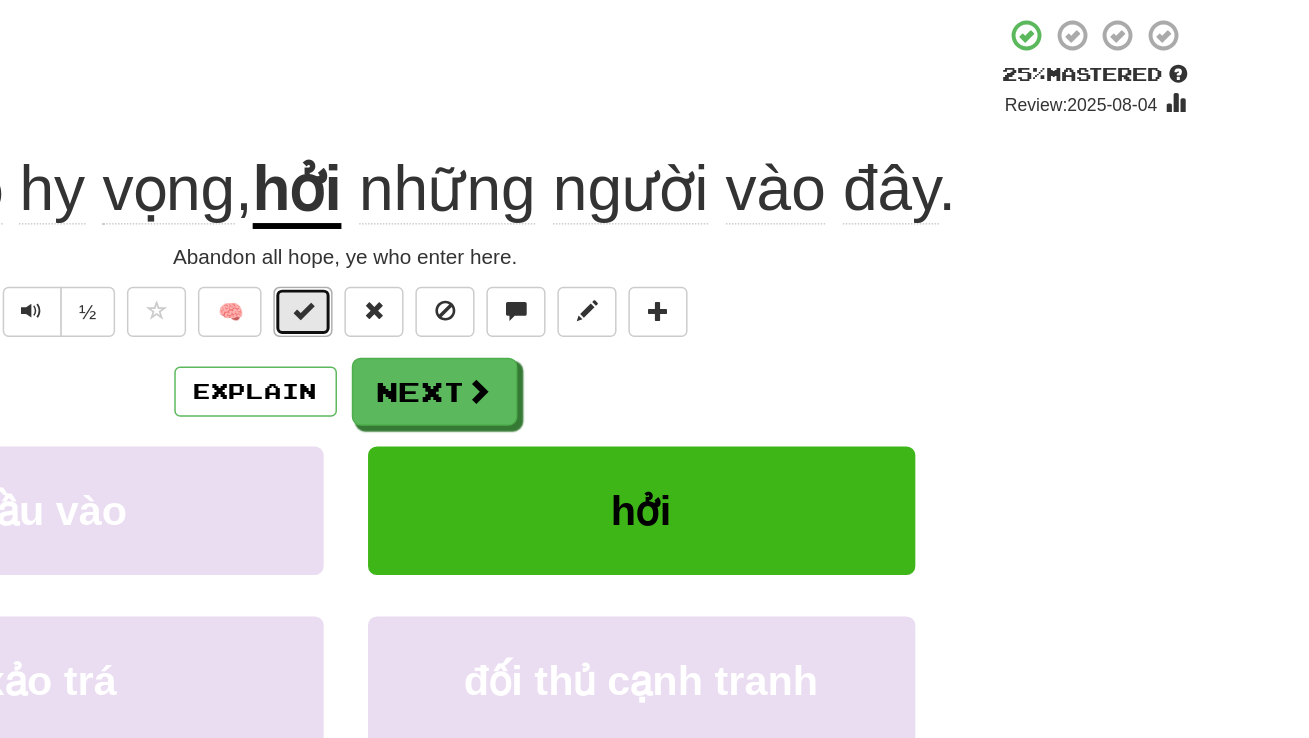 click at bounding box center [626, 321] 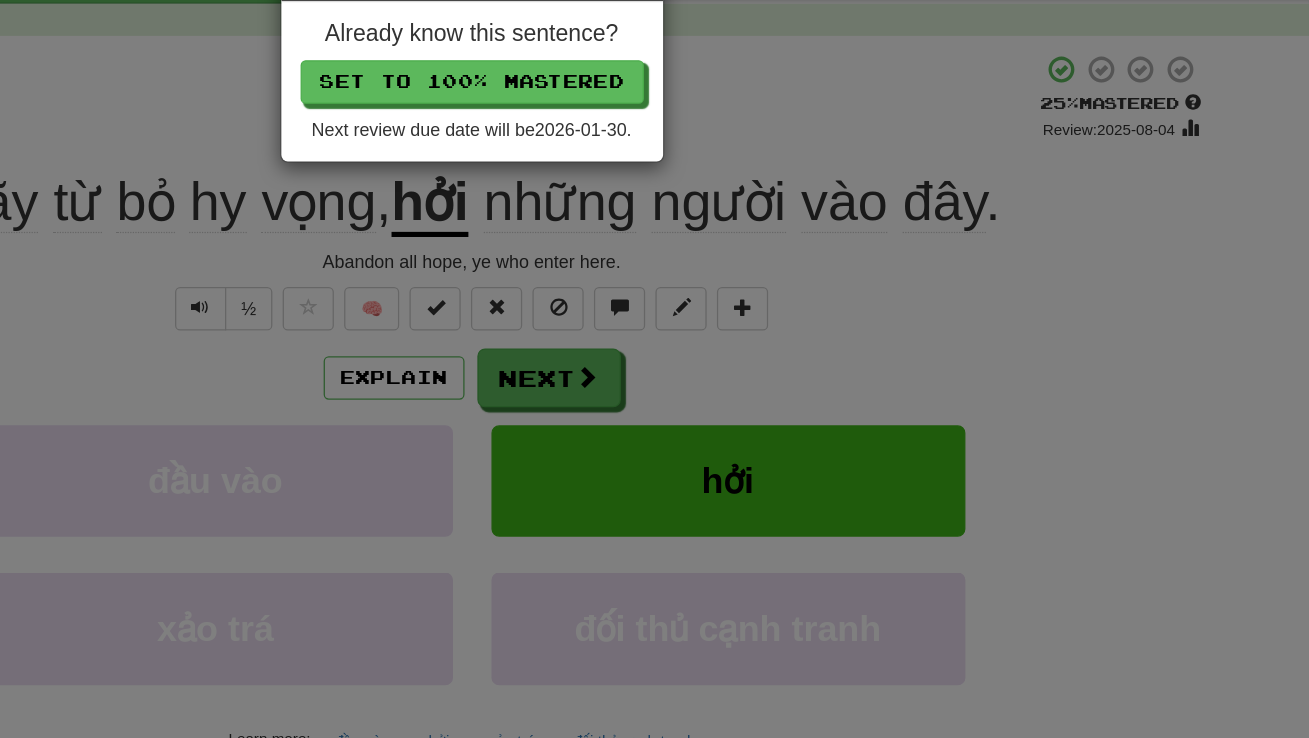 click on "× Master Already know this sentence? Set to 100% Mastered Next review due date will be  2026-01-30 ." at bounding box center (654, 369) 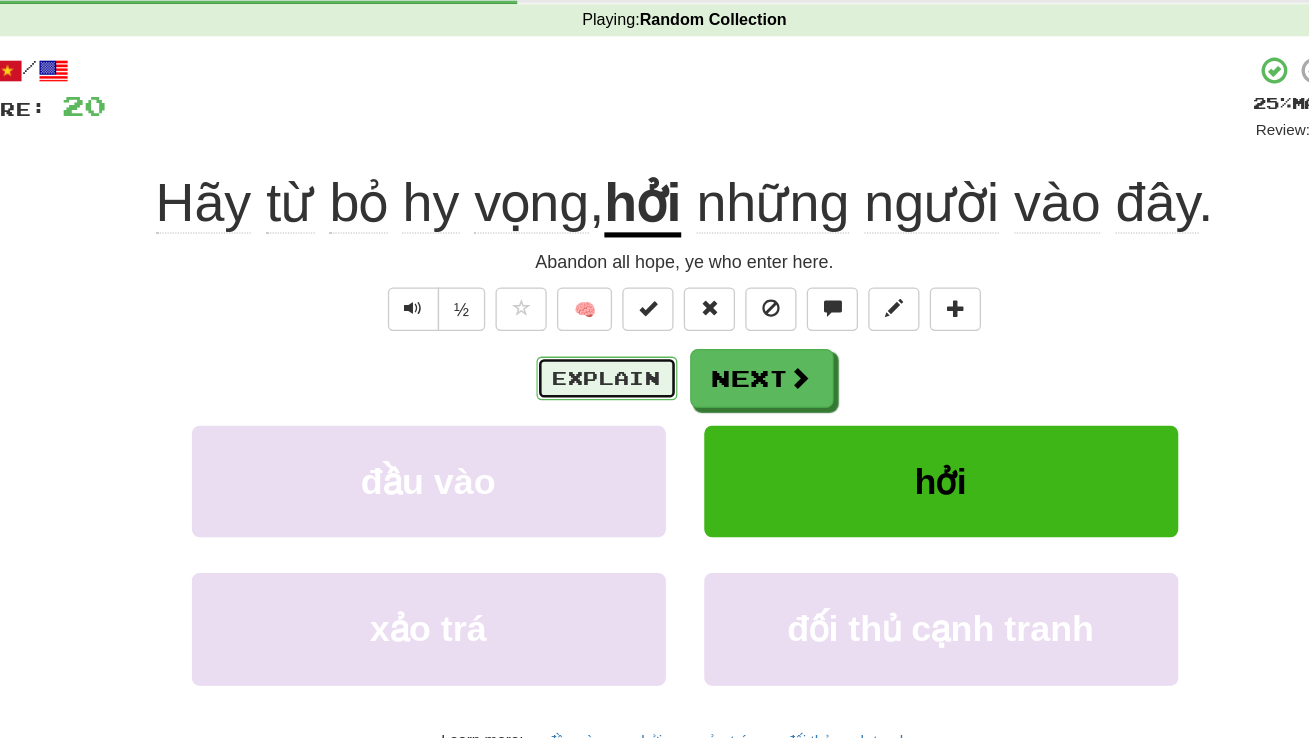 click on "Explain" at bounding box center [594, 375] 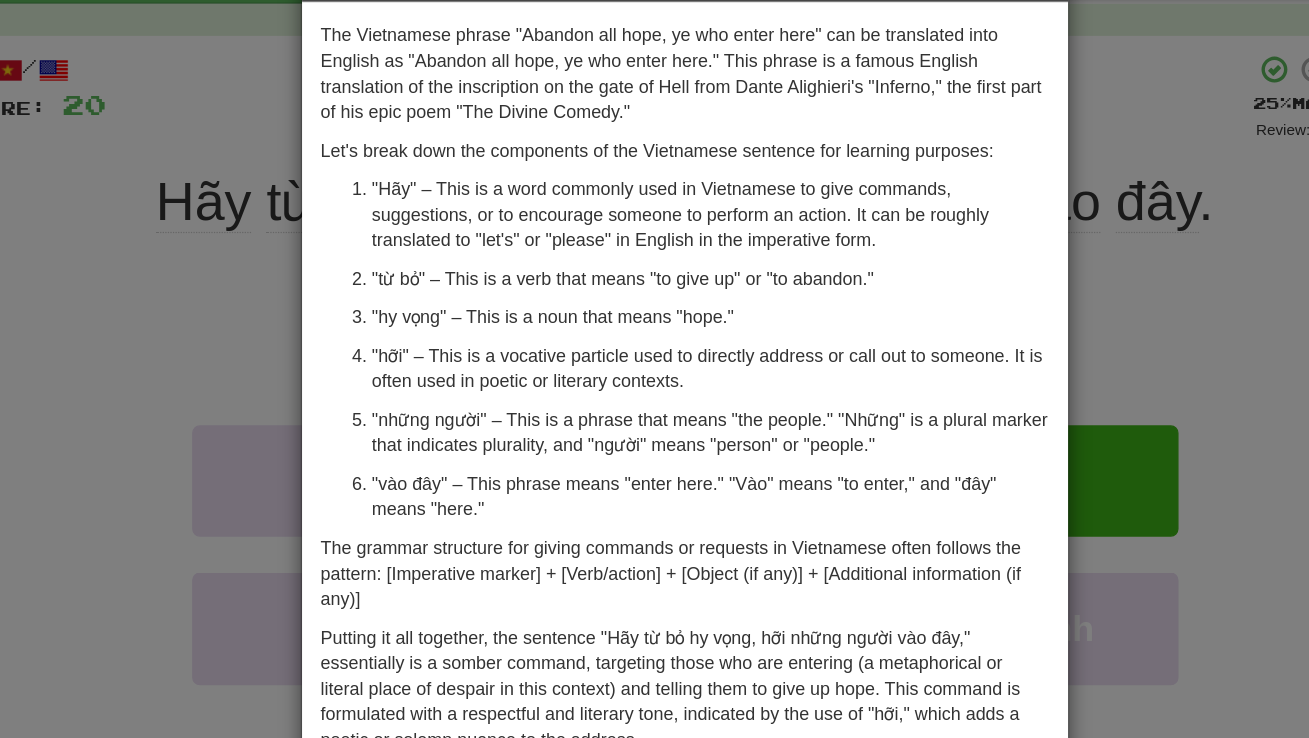 scroll, scrollTop: 49, scrollLeft: 0, axis: vertical 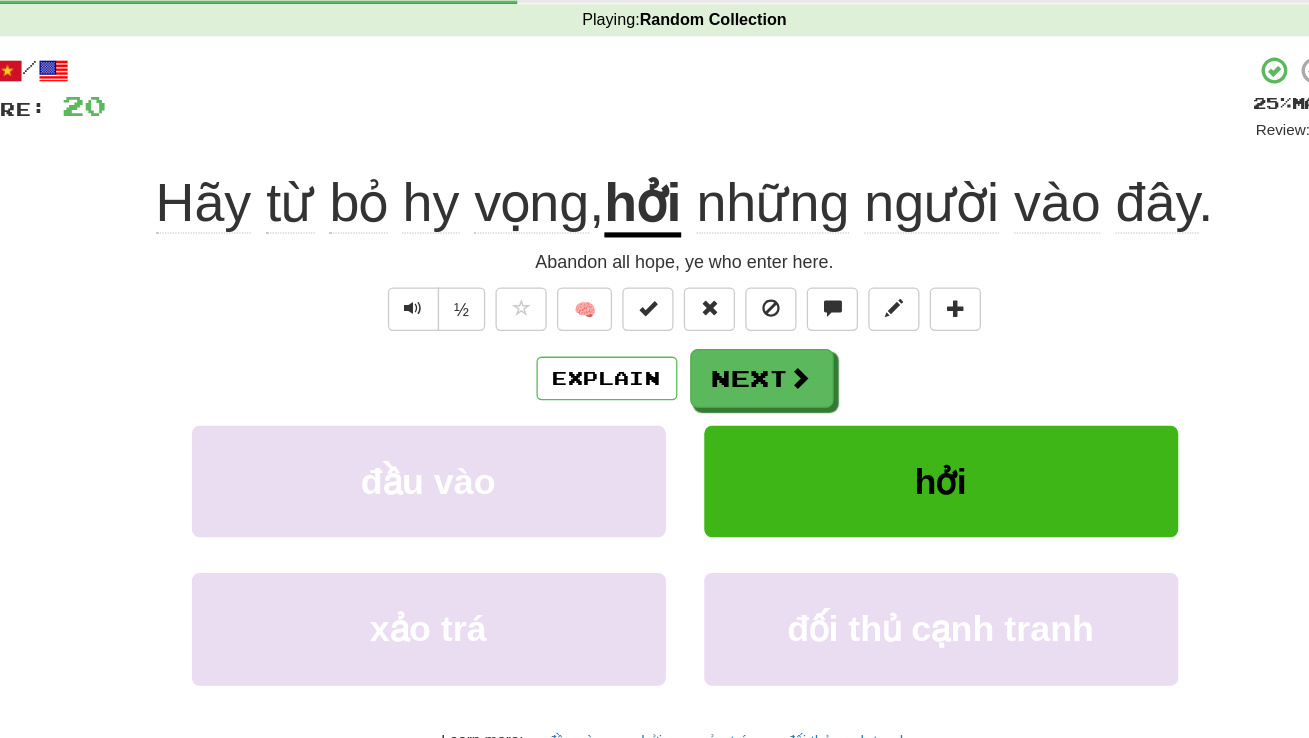 click on "Hãy   từ   bỏ   hy   vọng ,  hởi   những   người   vào   đây ." at bounding box center [655, 238] 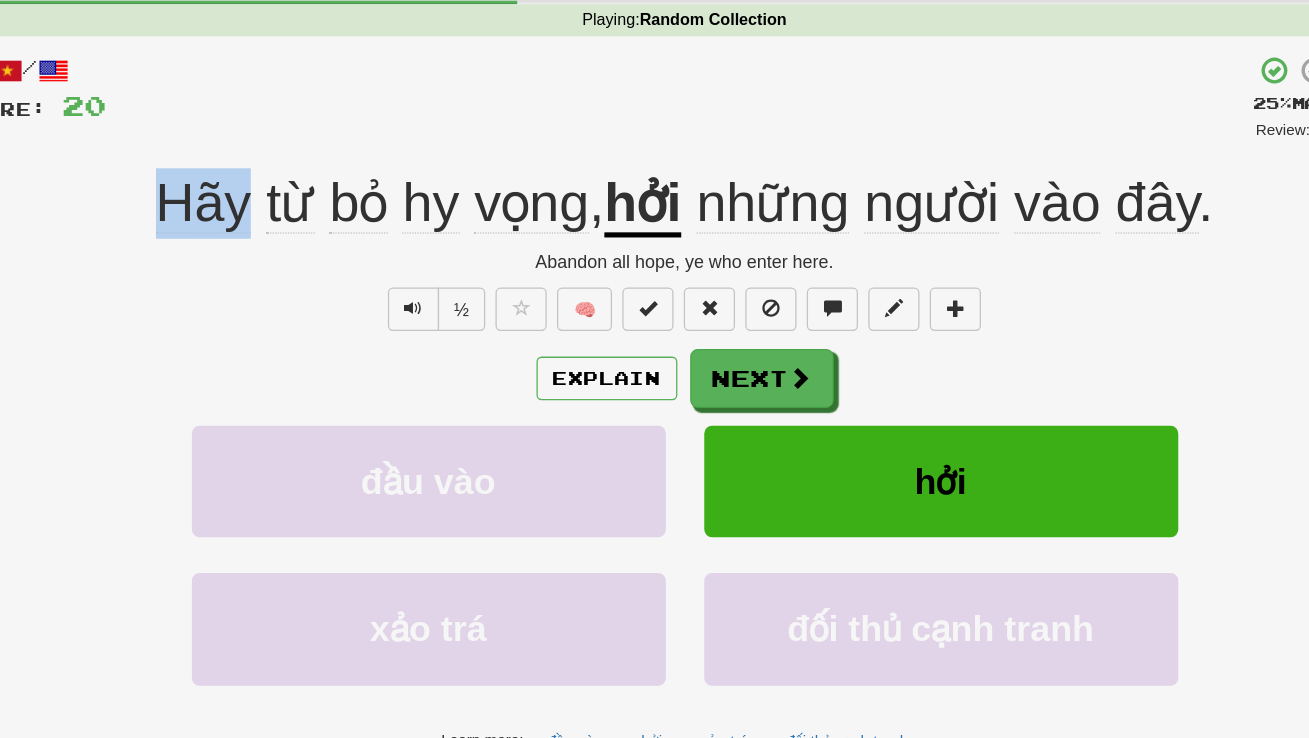 click at bounding box center (654, 369) 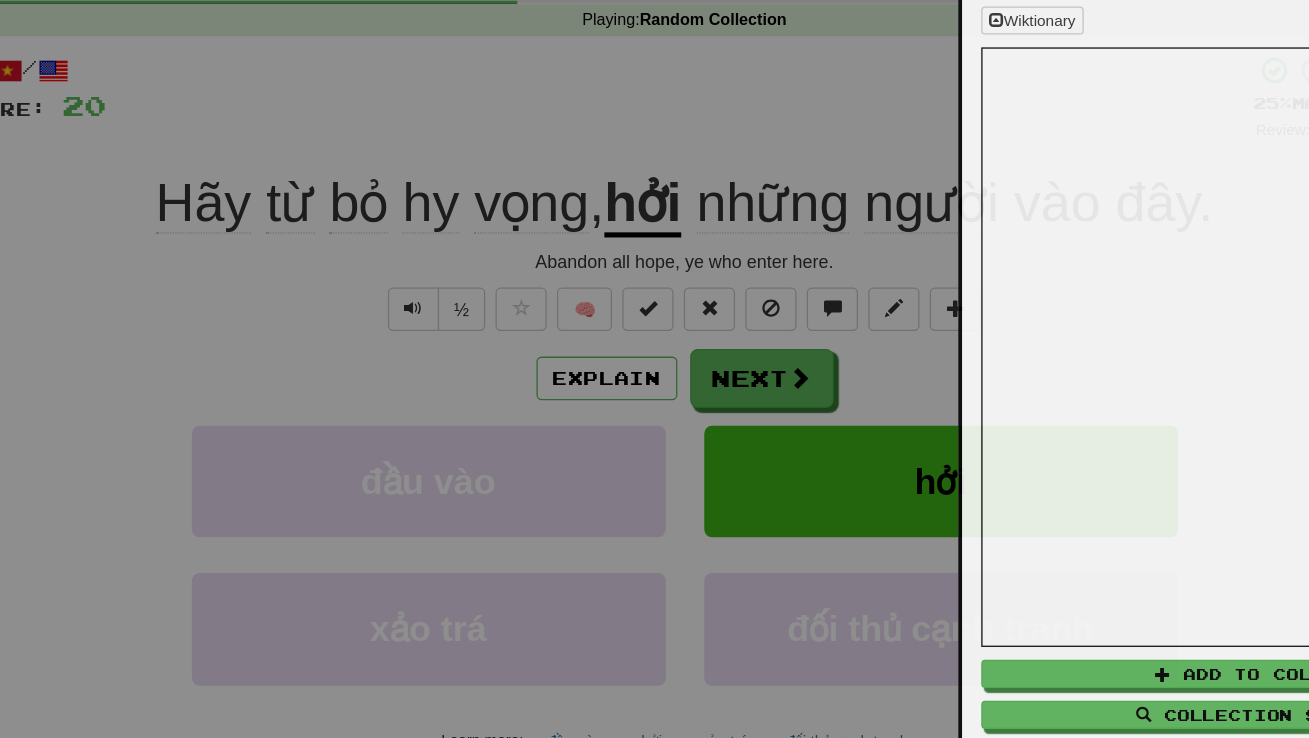 click at bounding box center [654, 369] 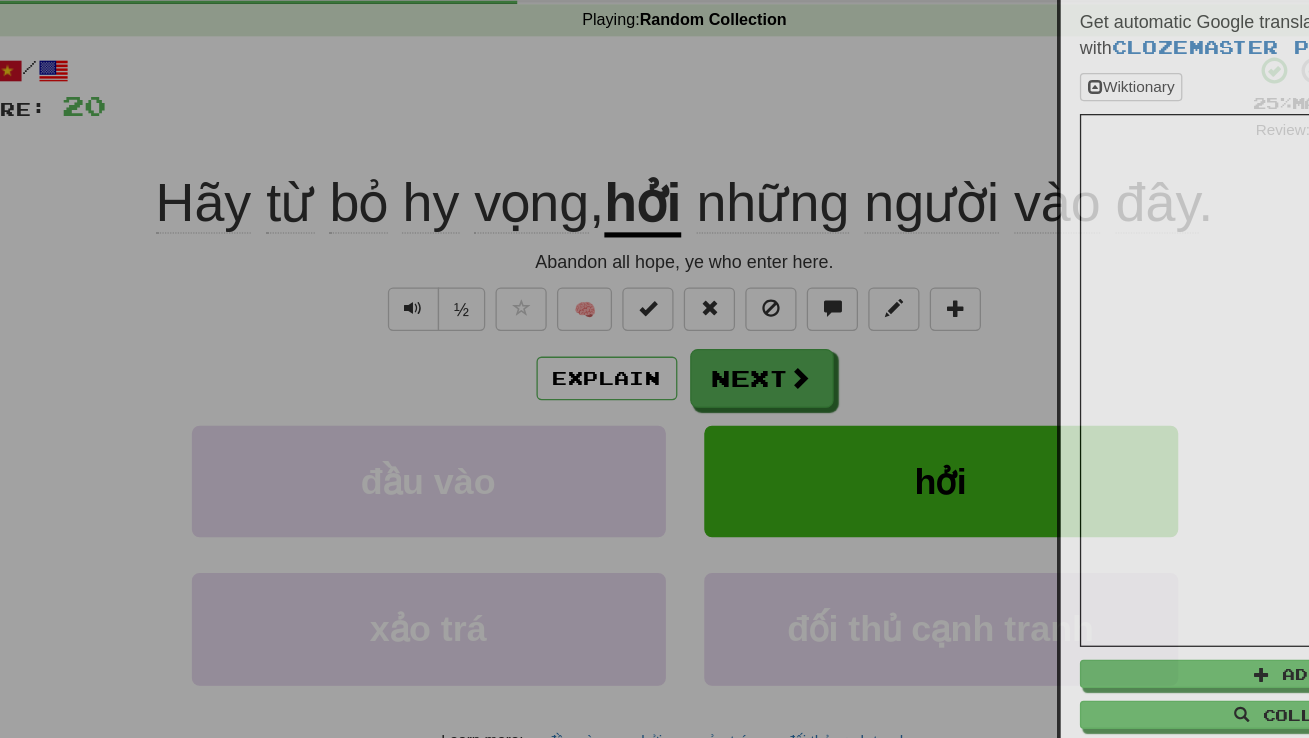 click at bounding box center [654, 369] 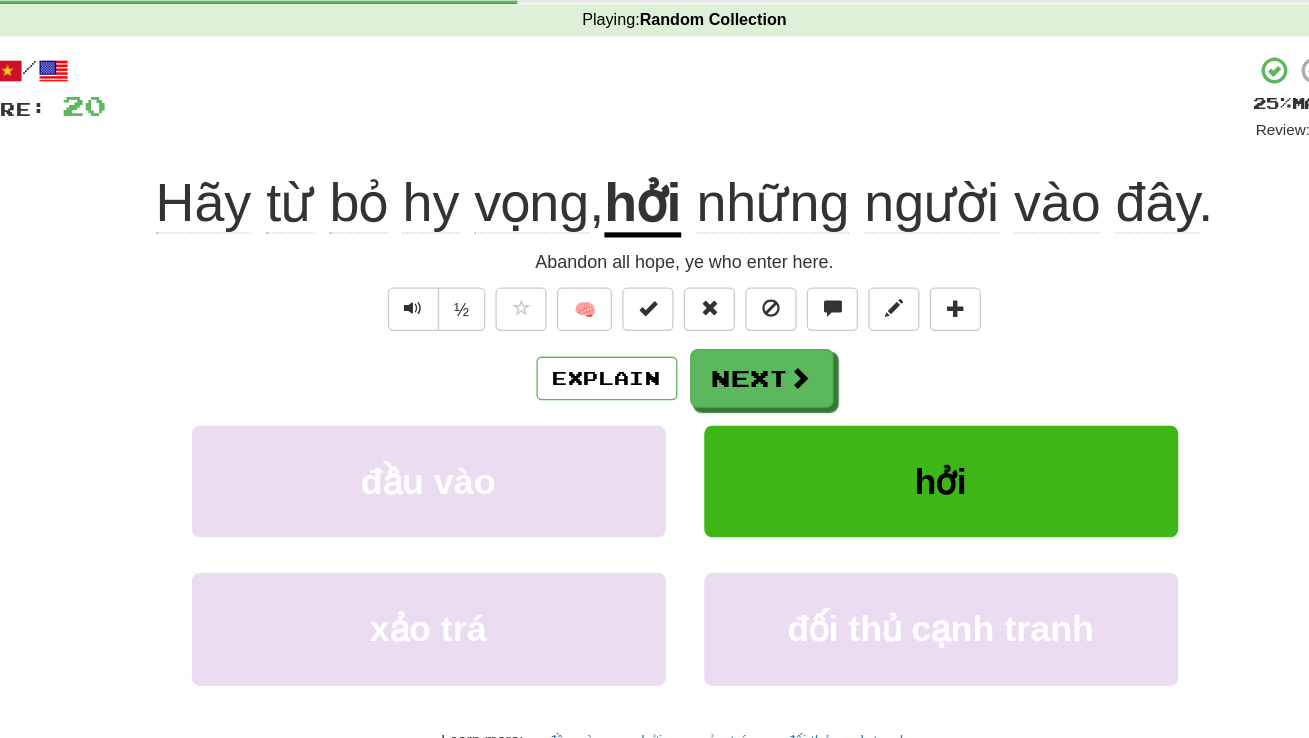 click on "Hãy   từ   bỏ   hy   vọng ,  hởi   những   người   vào   đây ." at bounding box center (655, 238) 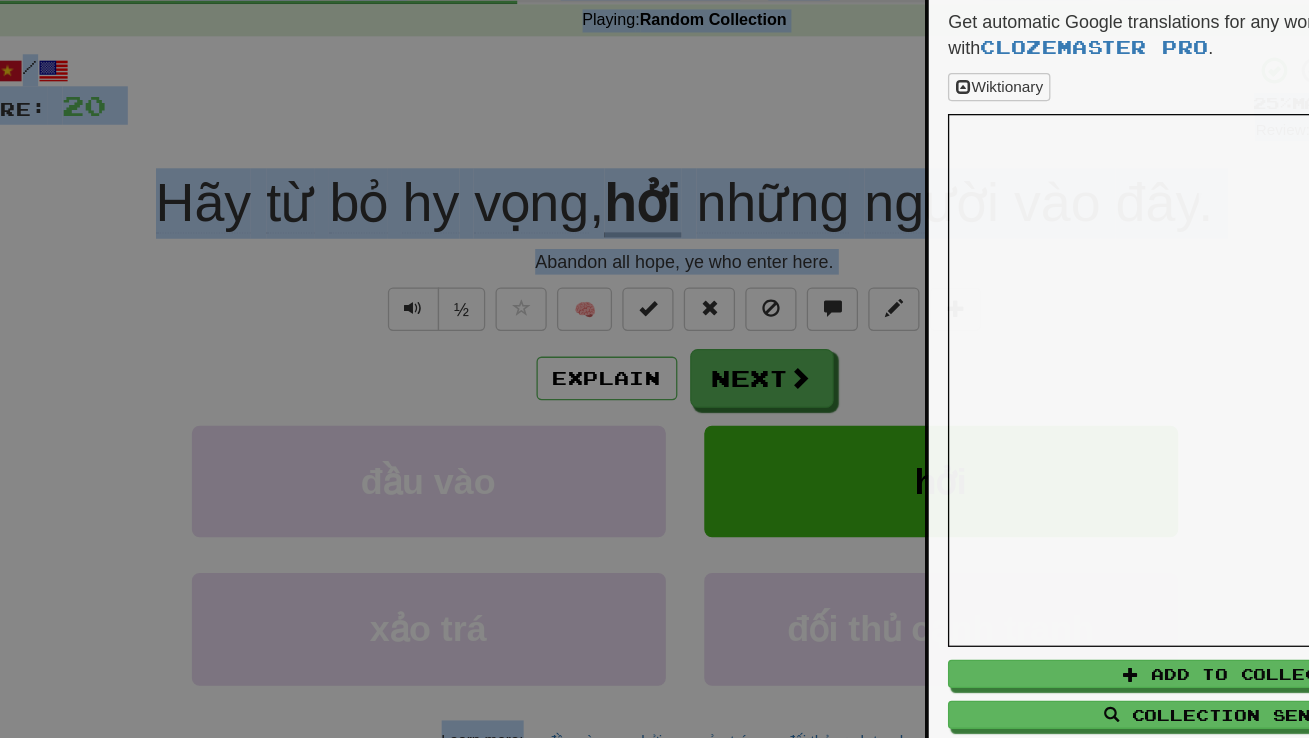 click at bounding box center (654, 369) 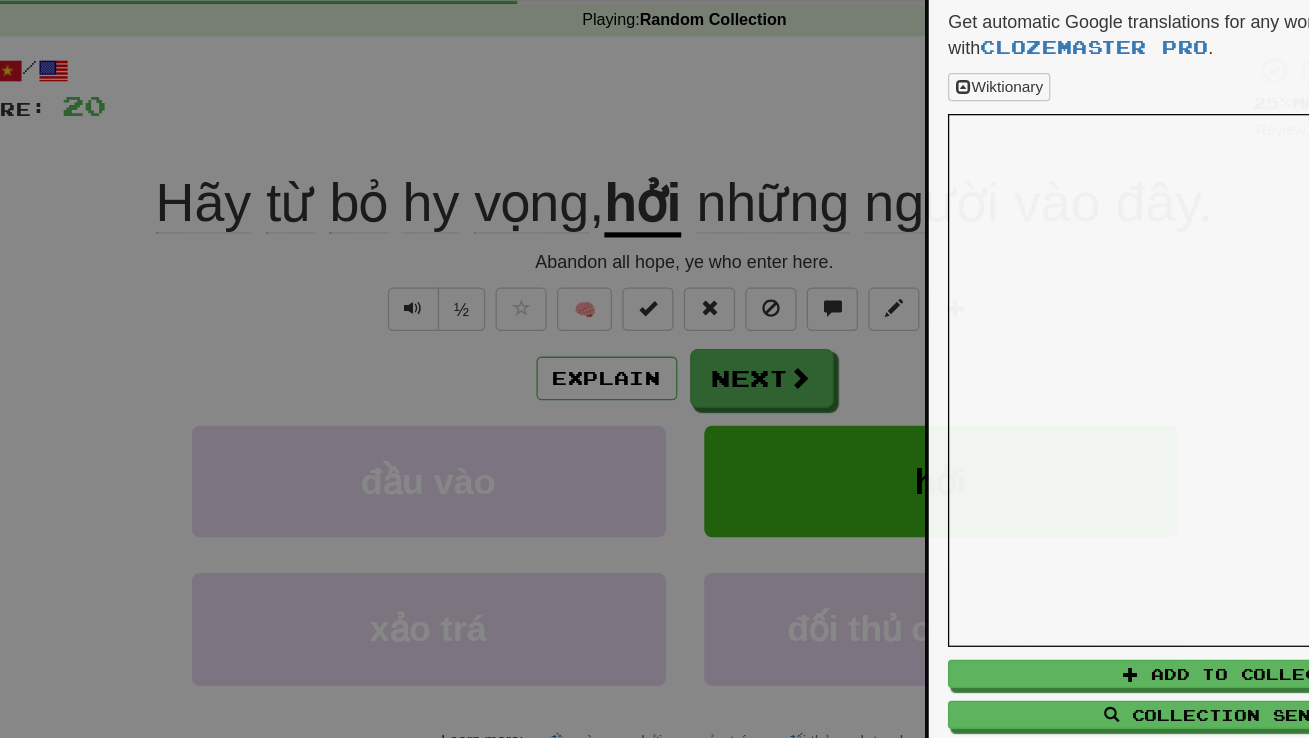 click at bounding box center [654, 369] 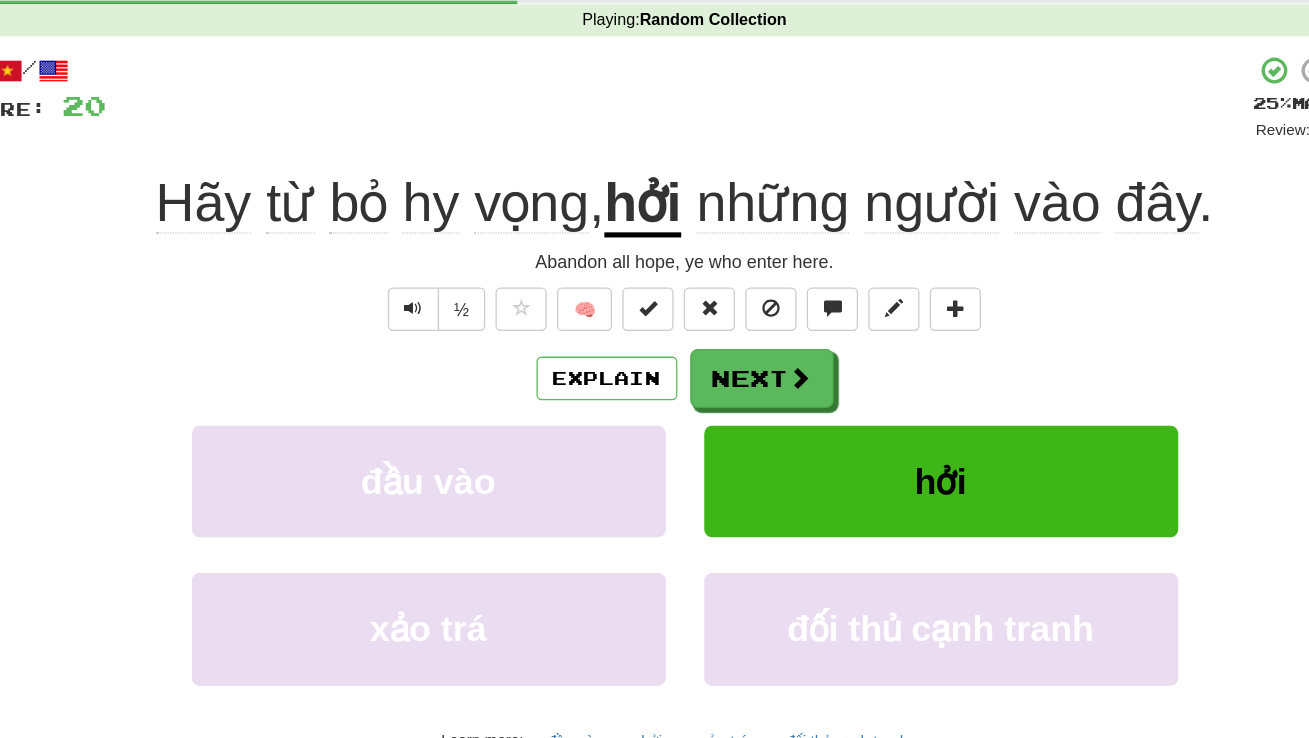 click on "Hãy   từ   bỏ   hy   vọng ,  hởi   những   người   vào   đây ." at bounding box center (655, 238) 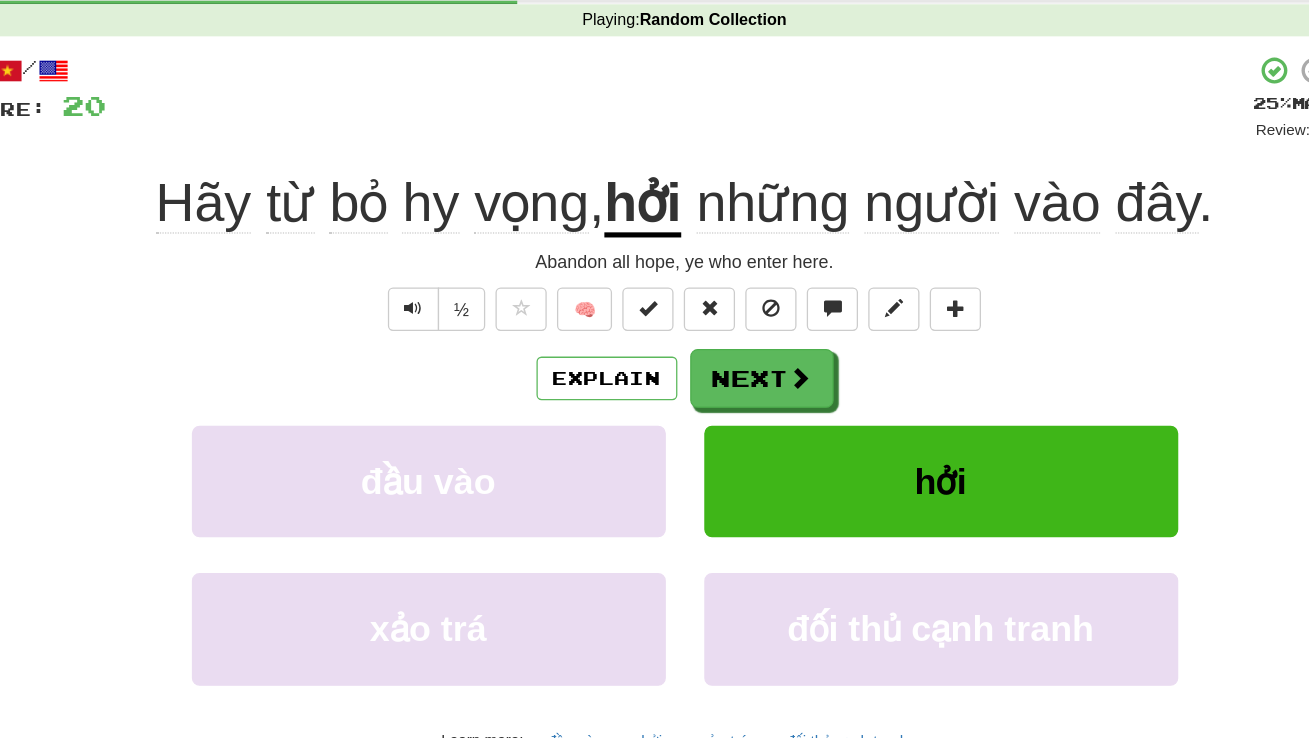 click on "Hãy   từ   bỏ   hy   vọng ,  hởi   những   người   vào   đây ." at bounding box center [655, 238] 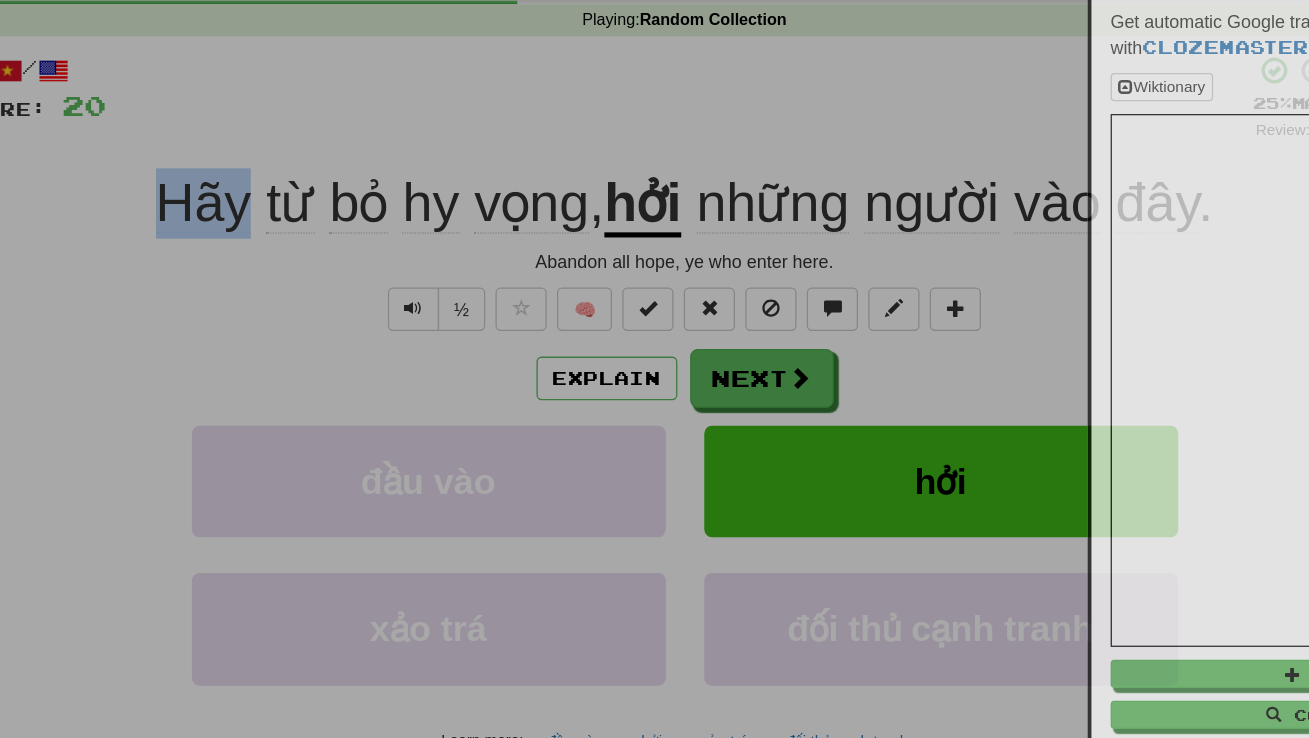 click at bounding box center [654, 369] 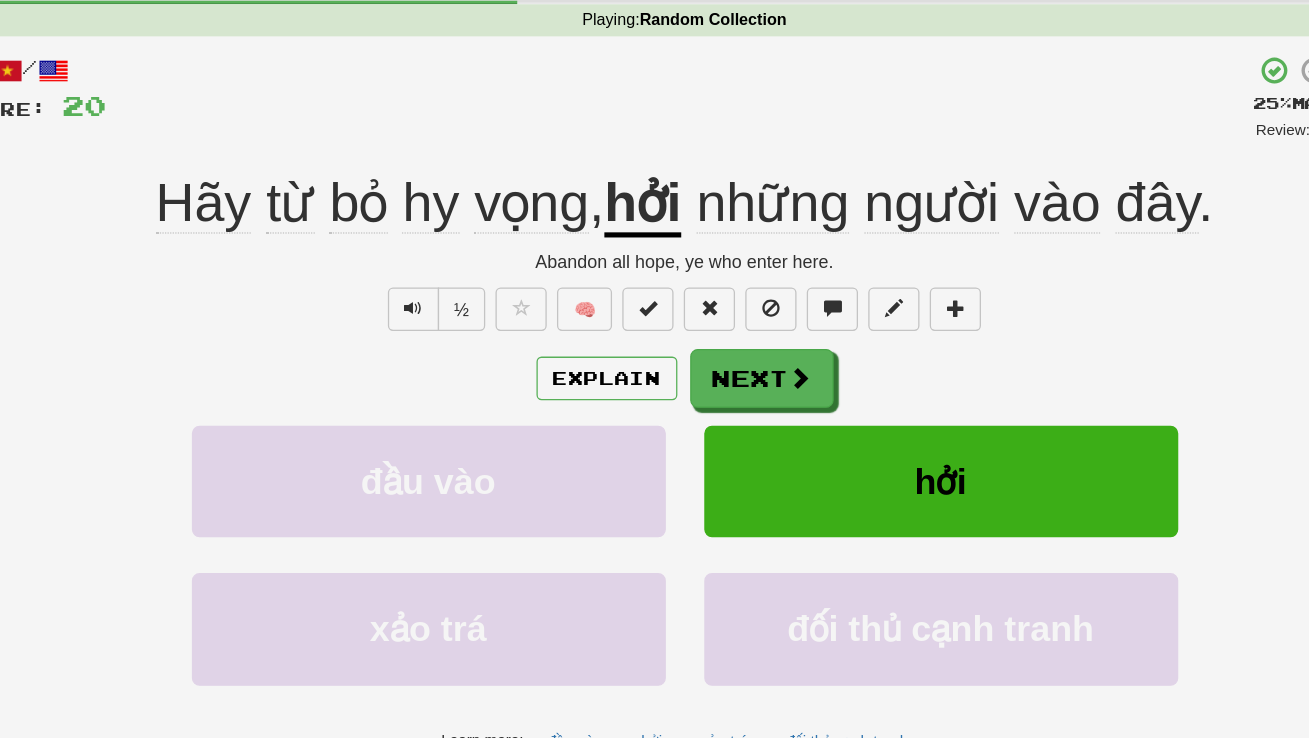 click at bounding box center [654, 369] 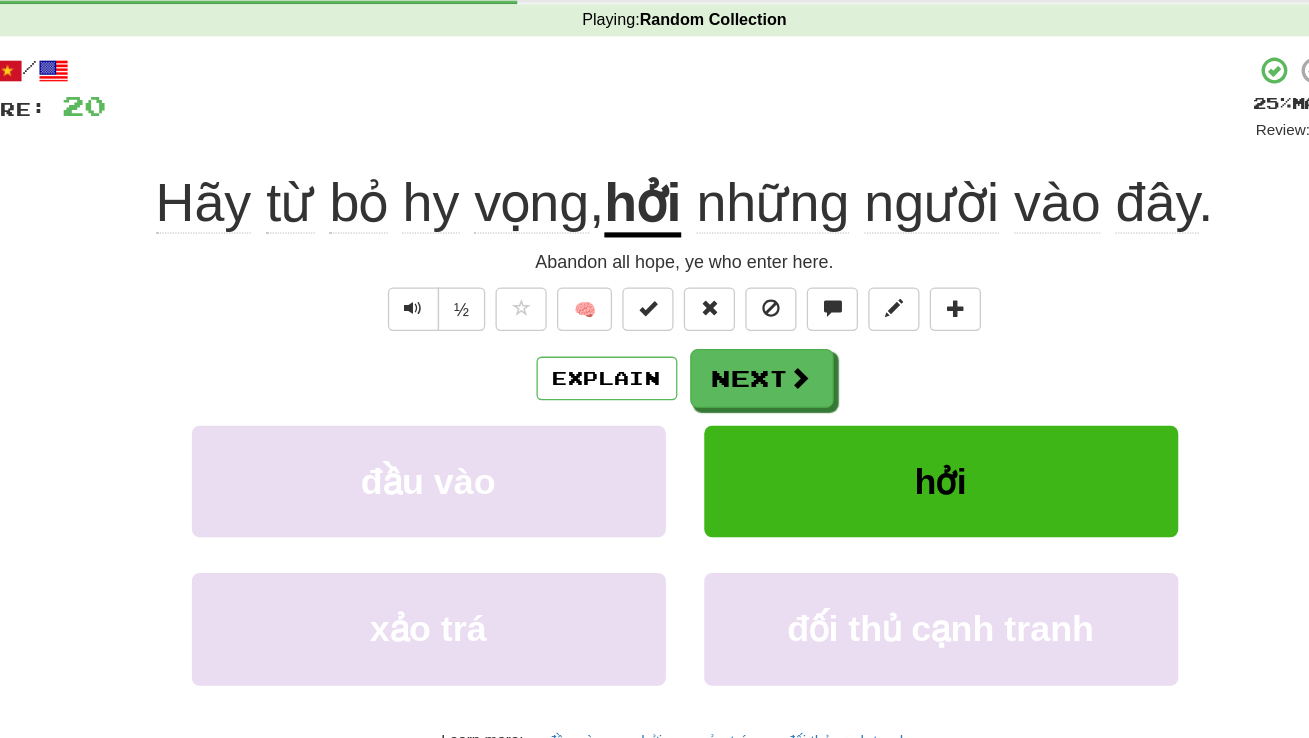 click on "Hãy   từ   bỏ   hy   vọng ,  hởi   những   người   vào   đây ." at bounding box center (655, 238) 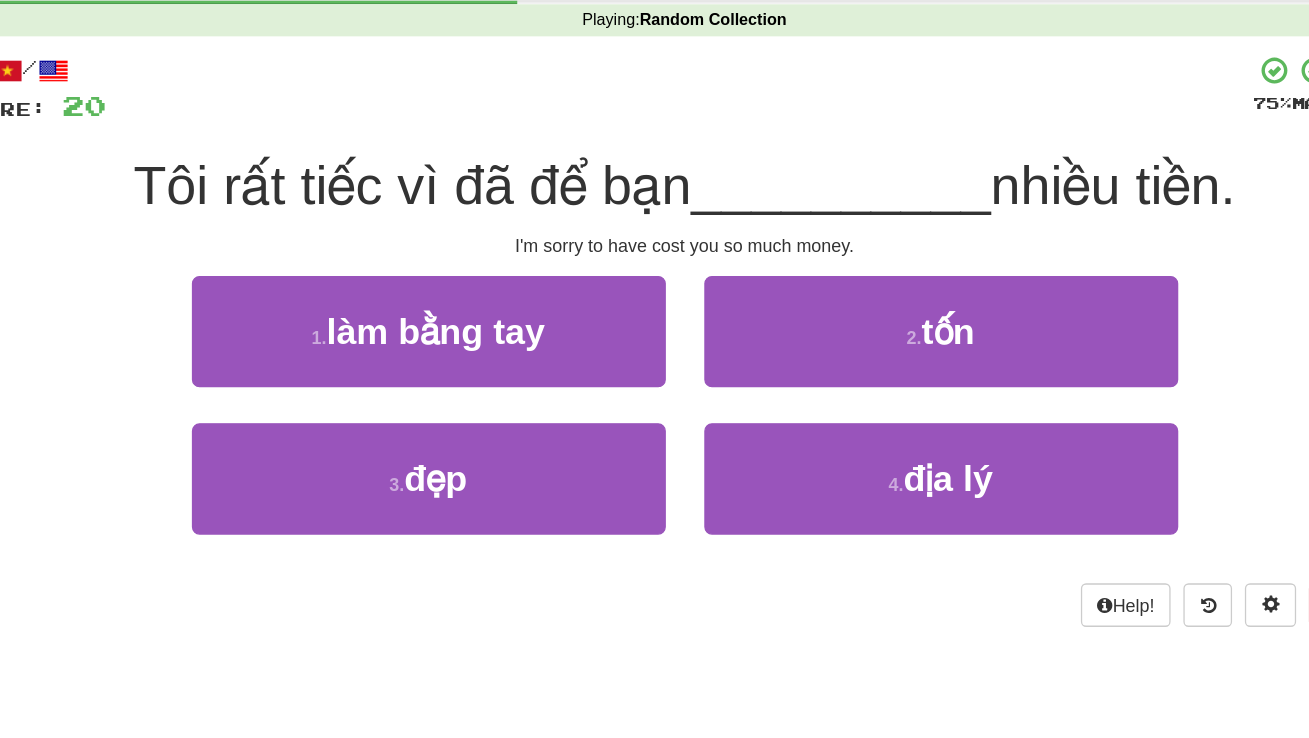 click on "Tôi rất tiếc vì đã để bạn" at bounding box center [441, 224] 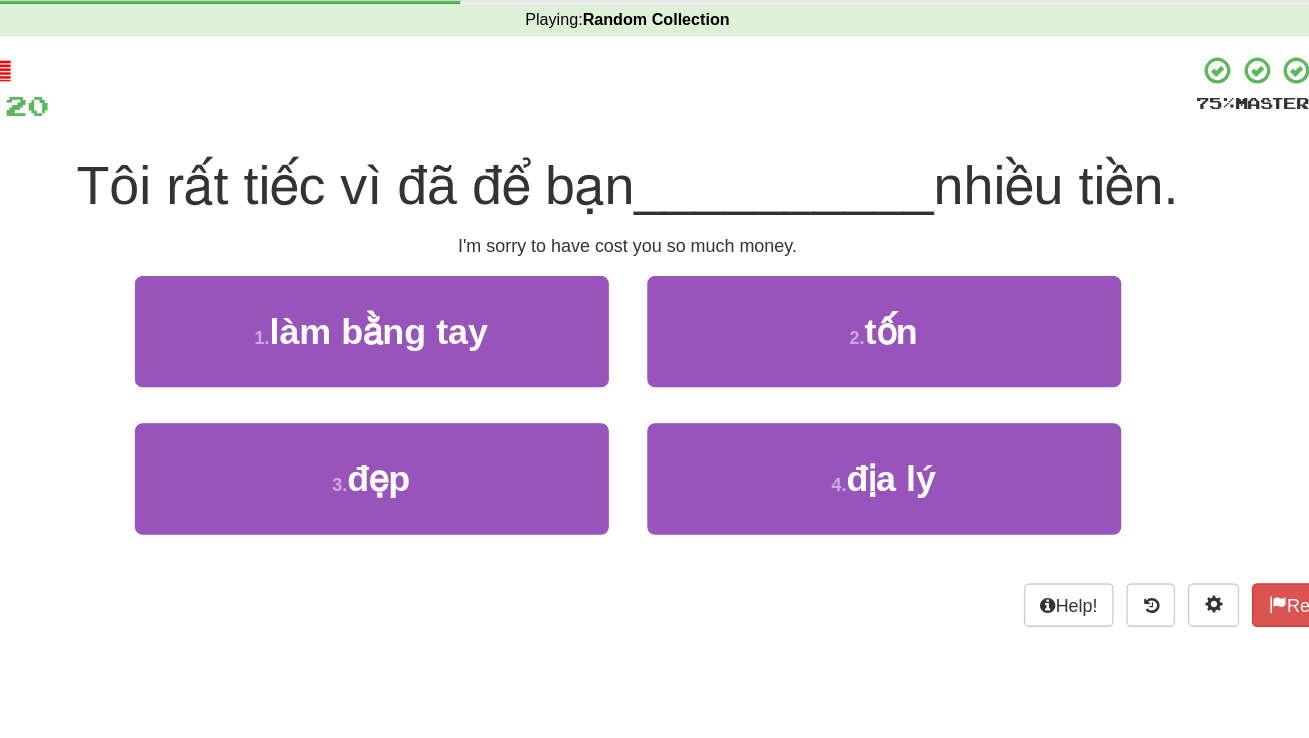 click on "/ Score: 20 75 % Mastered I'm sorry to have cost you so much money. 1. handmade 2. cost 3. beautiful 4. geography Help! Report" at bounding box center [655, 345] 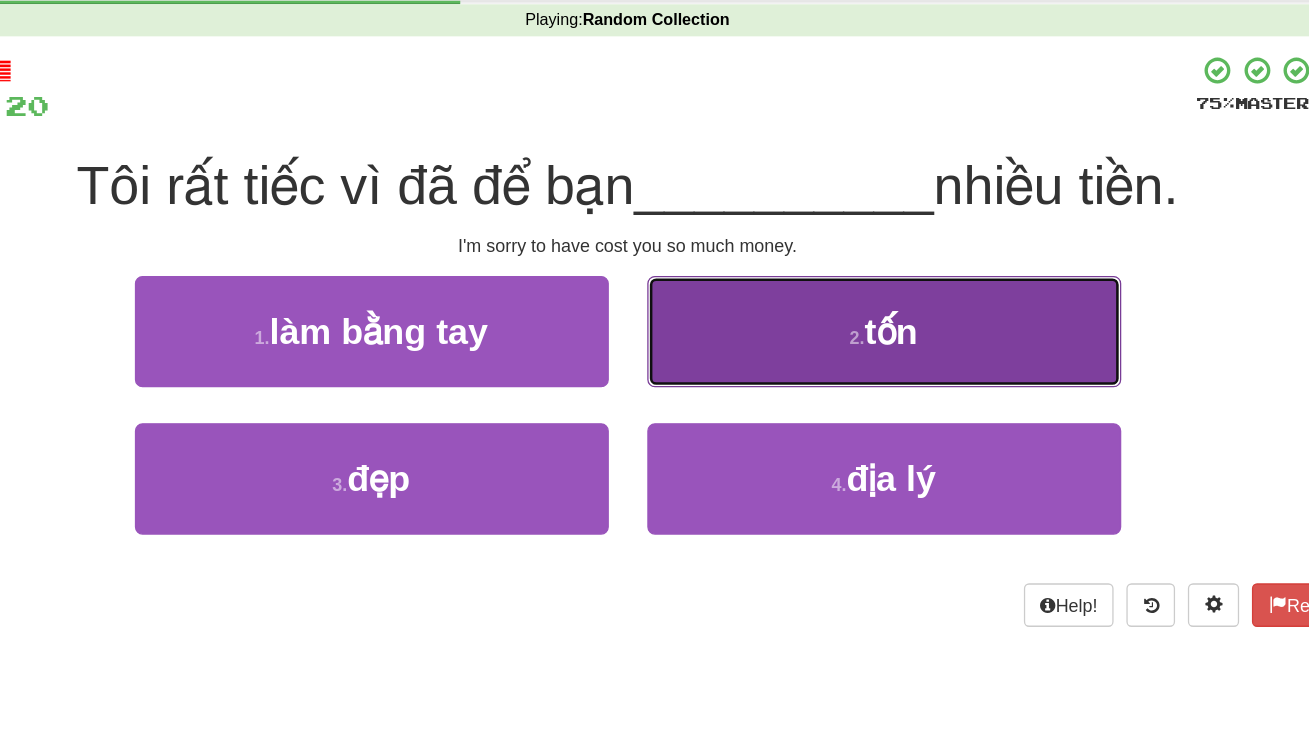 click on "2 . tốn" at bounding box center (855, 338) 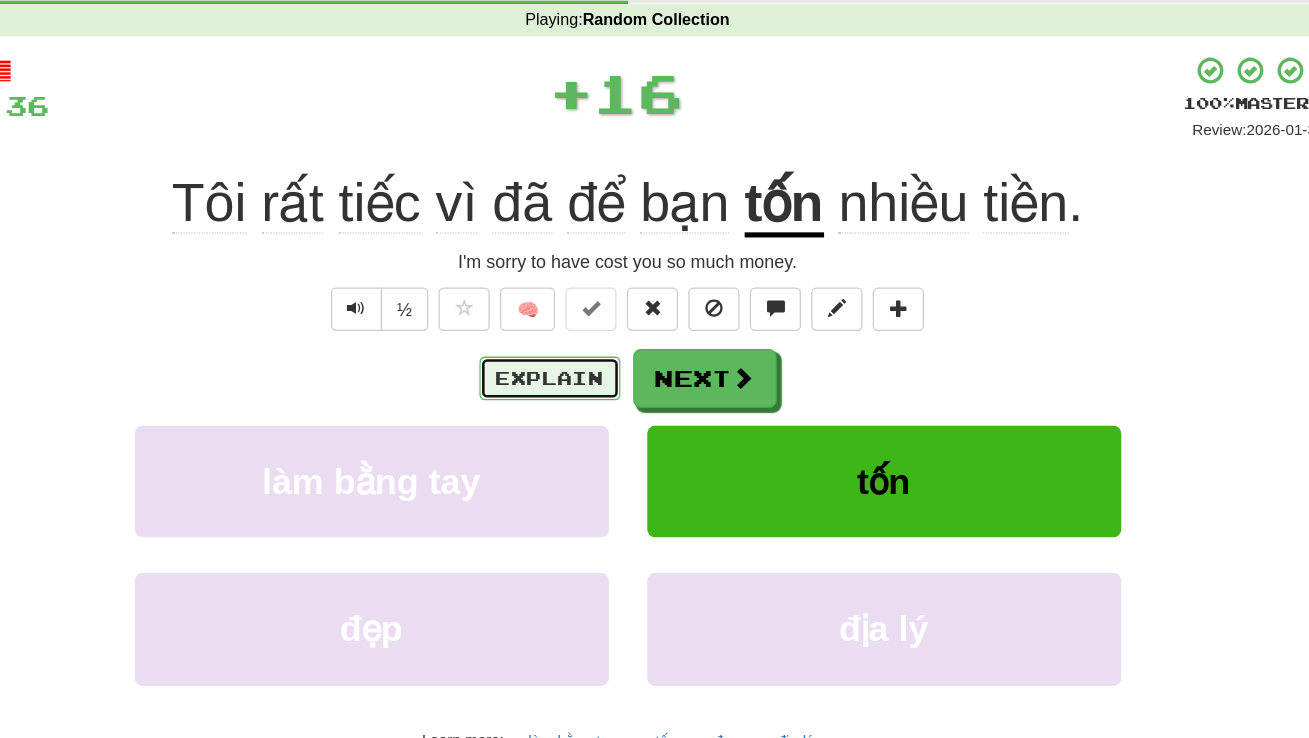 click on "Explain" at bounding box center (594, 375) 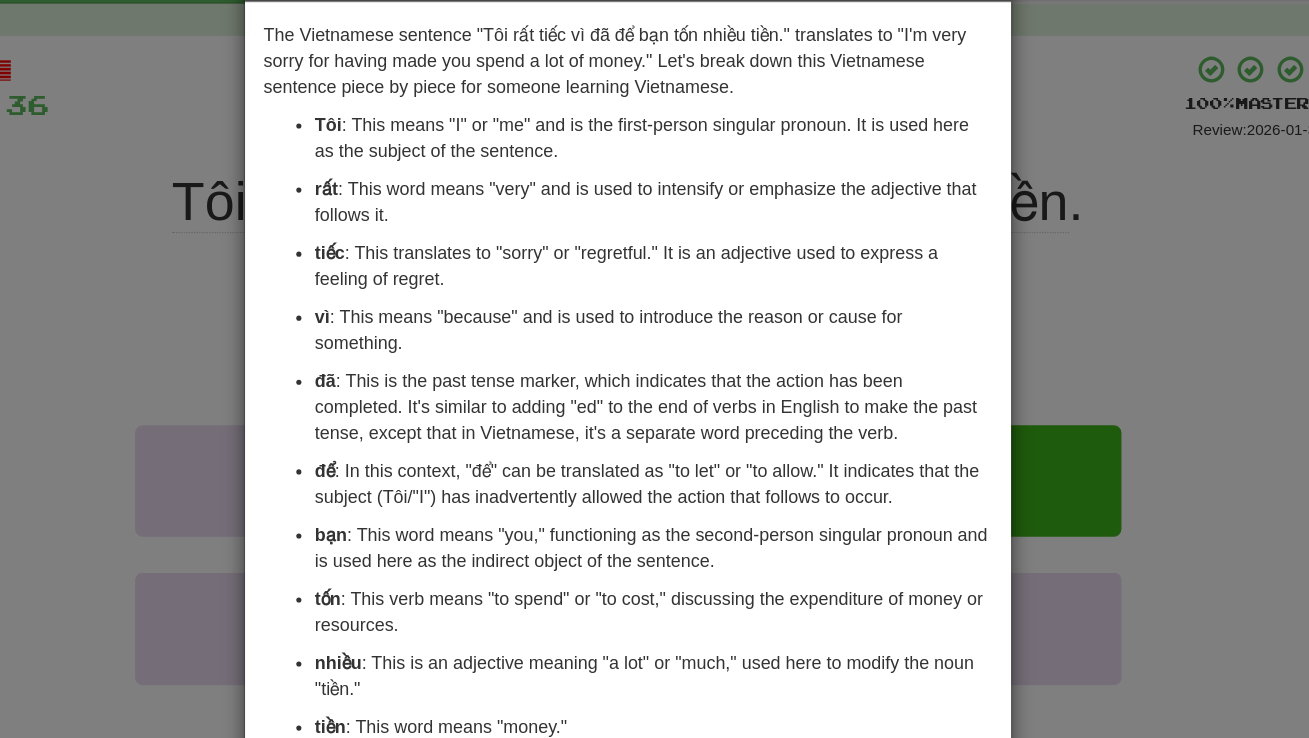 scroll, scrollTop: 20, scrollLeft: 0, axis: vertical 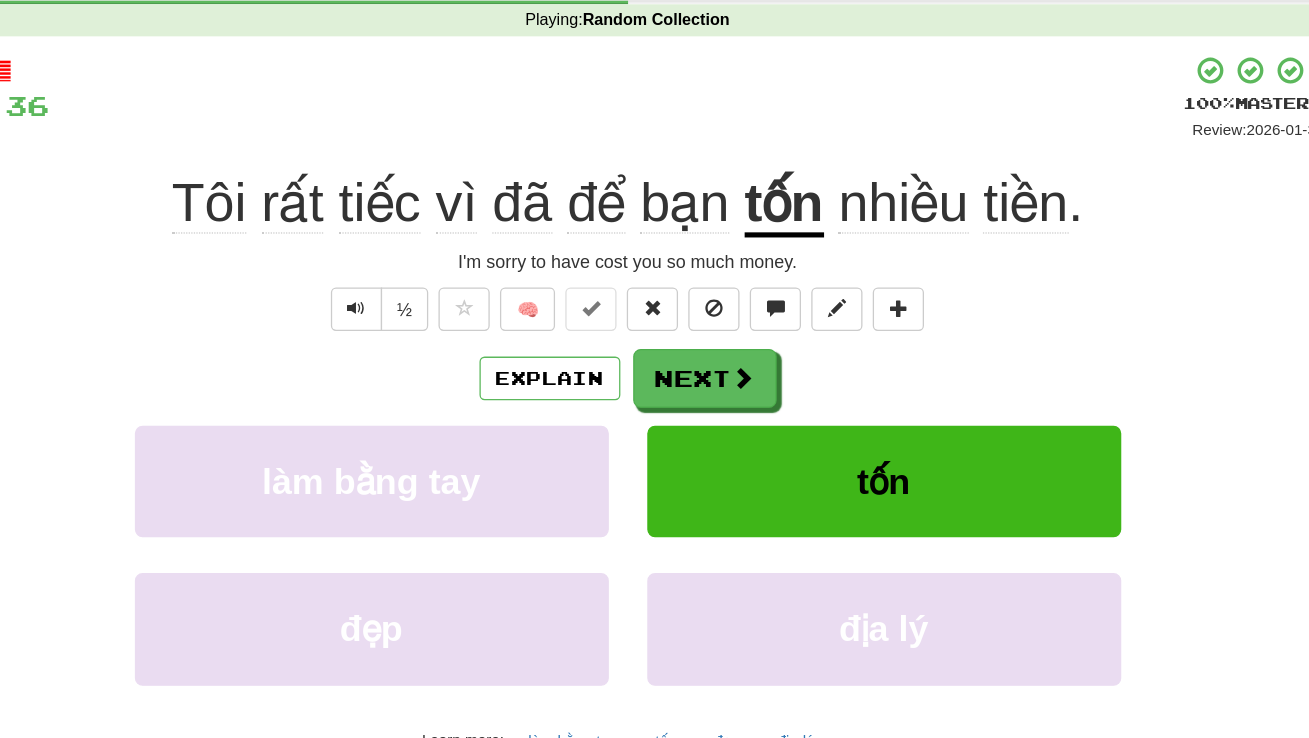 click on "tốn" at bounding box center (777, 239) 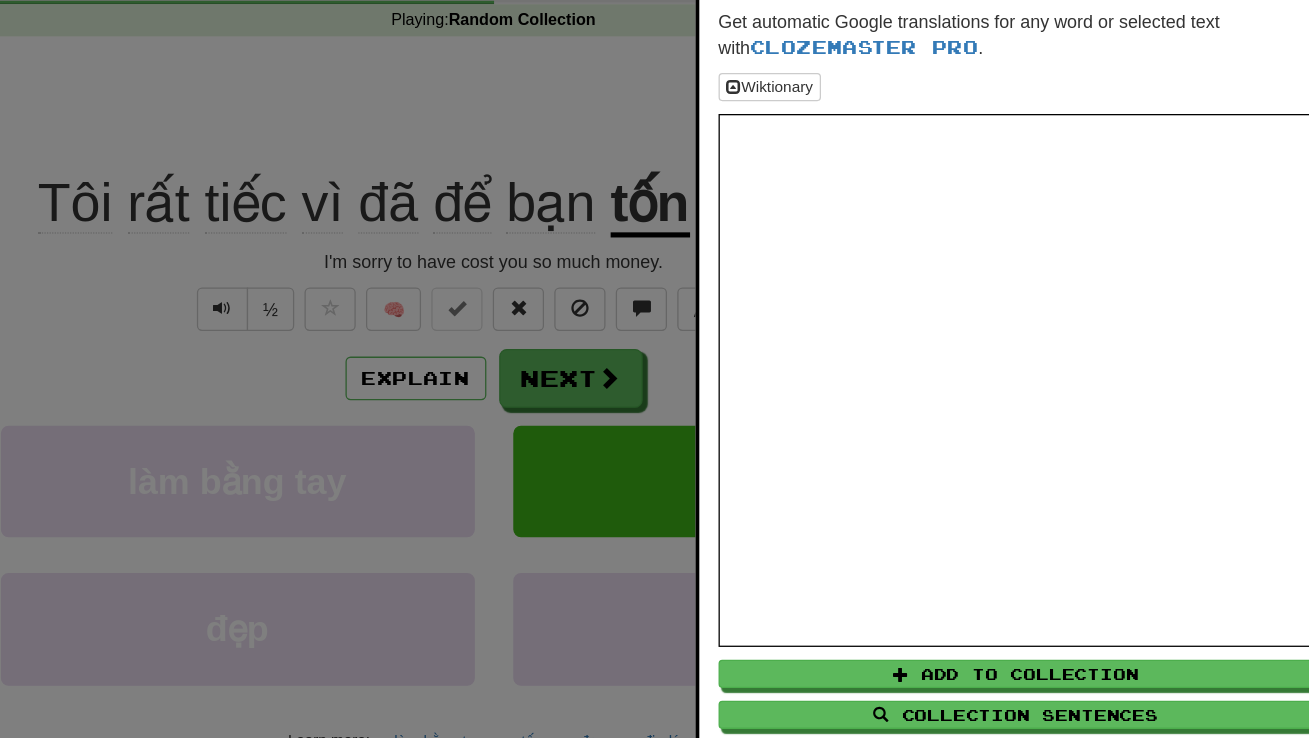 click at bounding box center [654, 369] 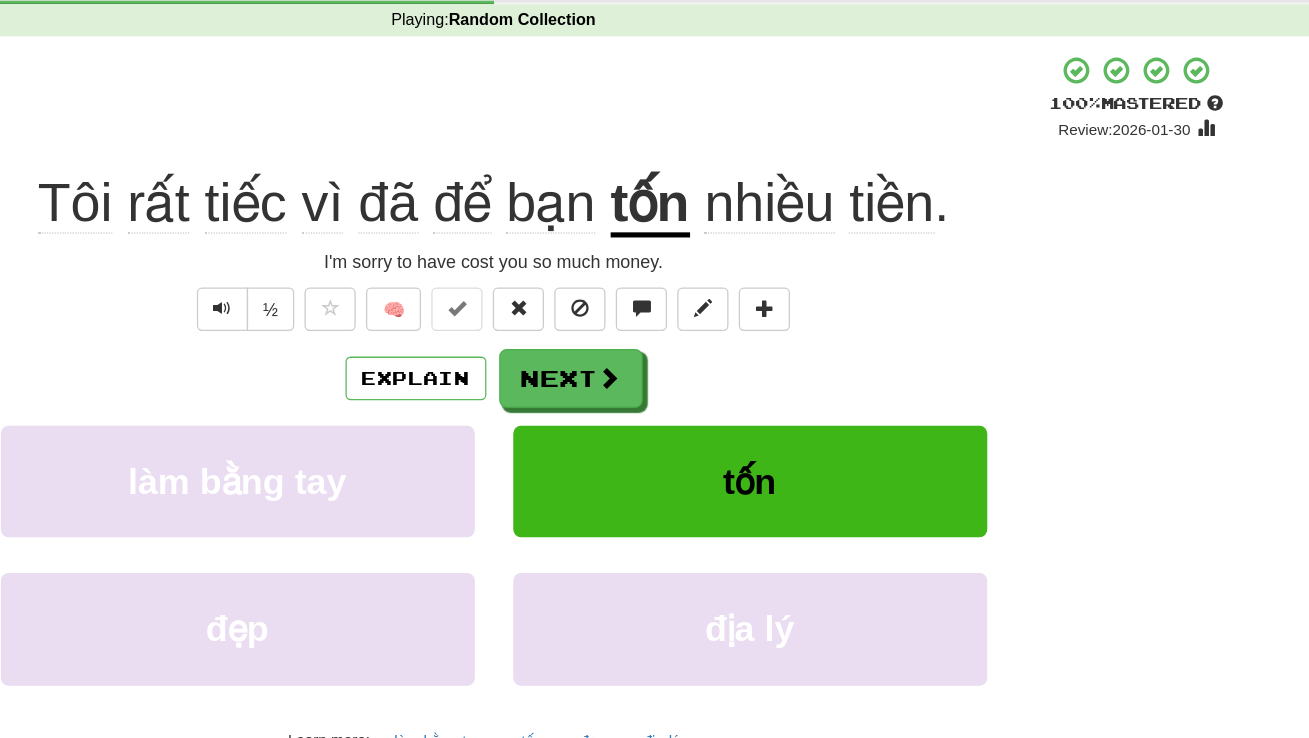 click on "+ 16" at bounding box center (646, 156) 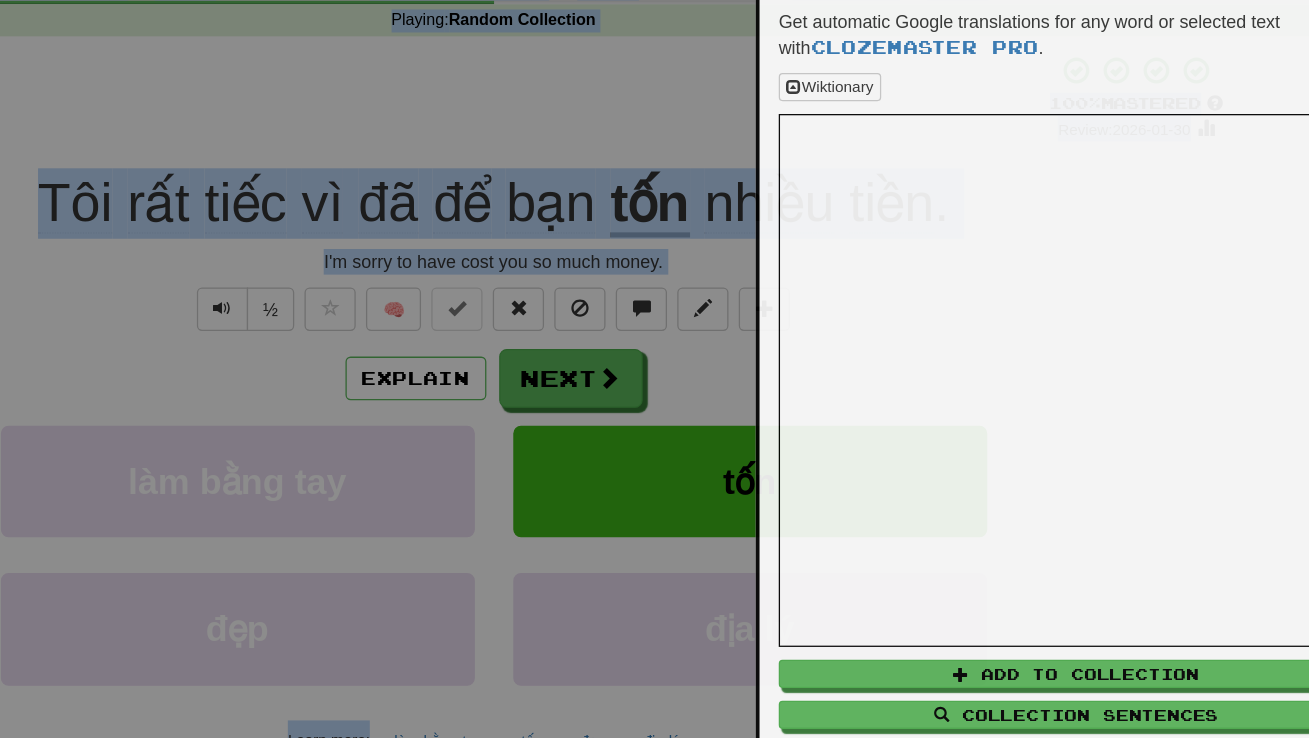click at bounding box center (654, 369) 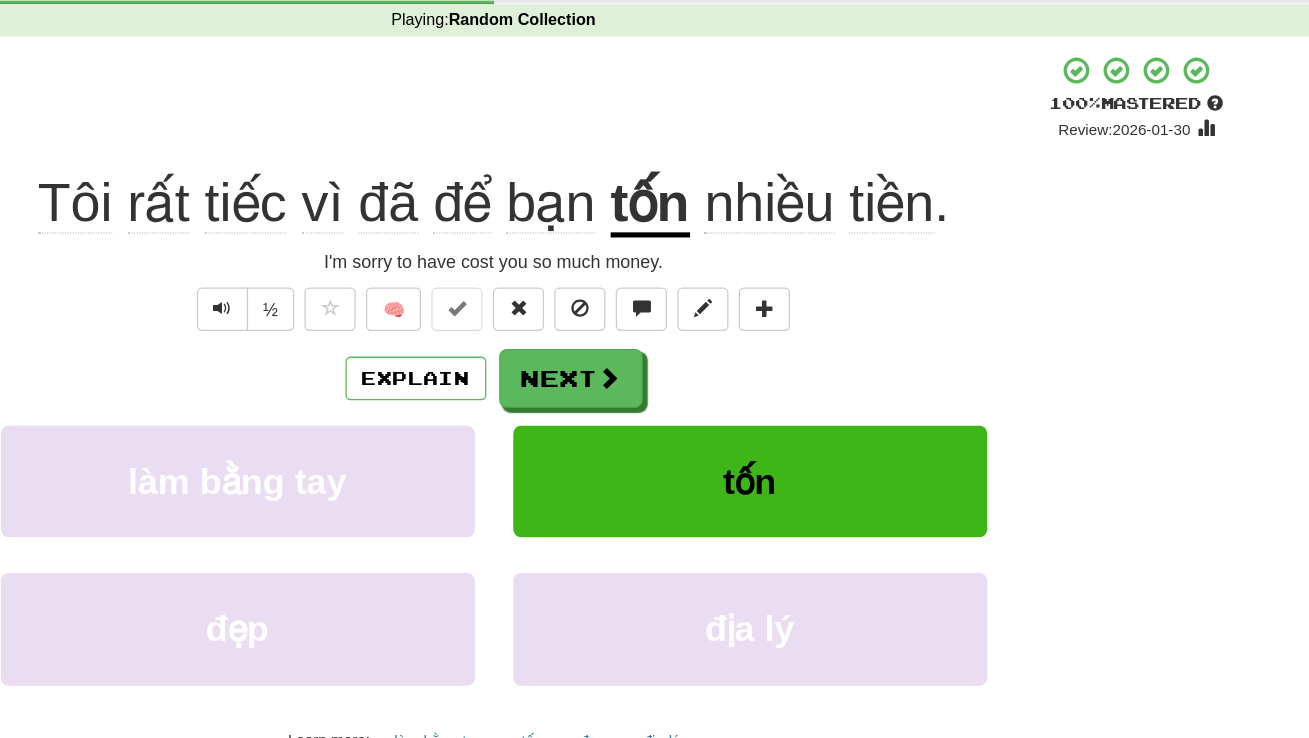 click on "Tôi" 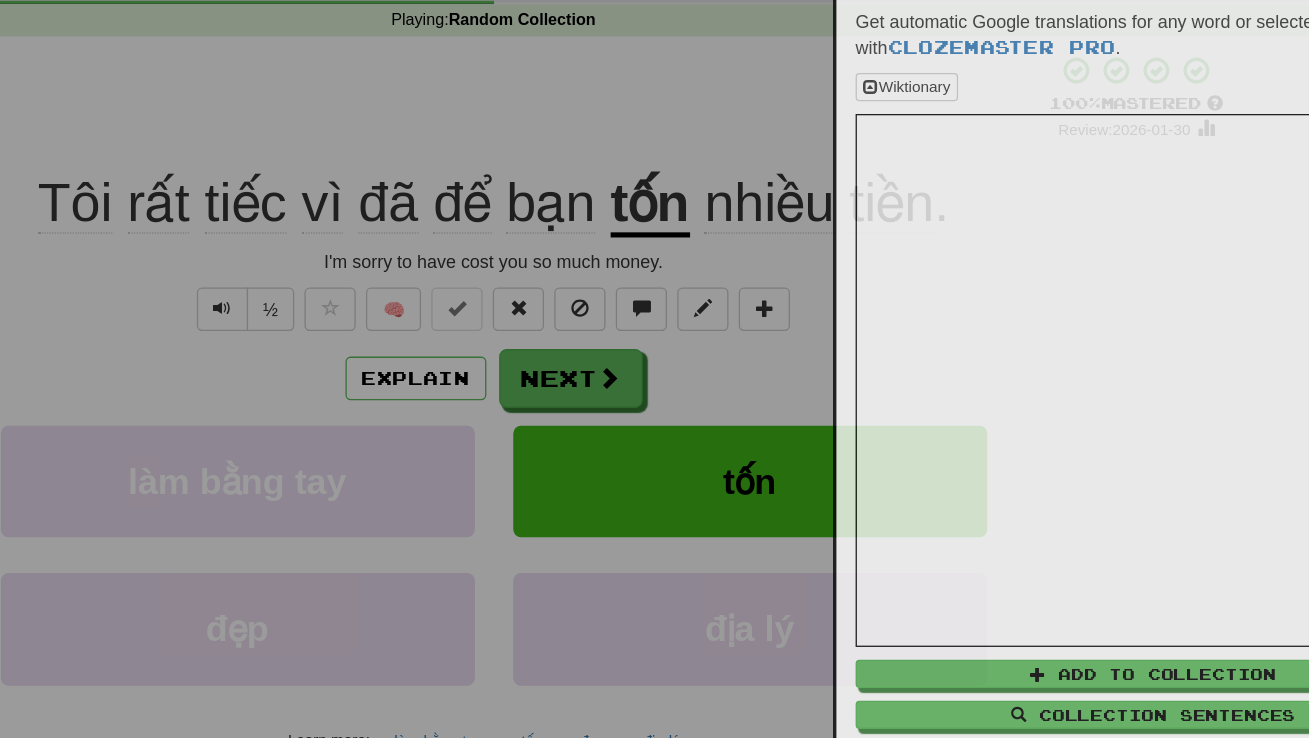 click at bounding box center (654, 369) 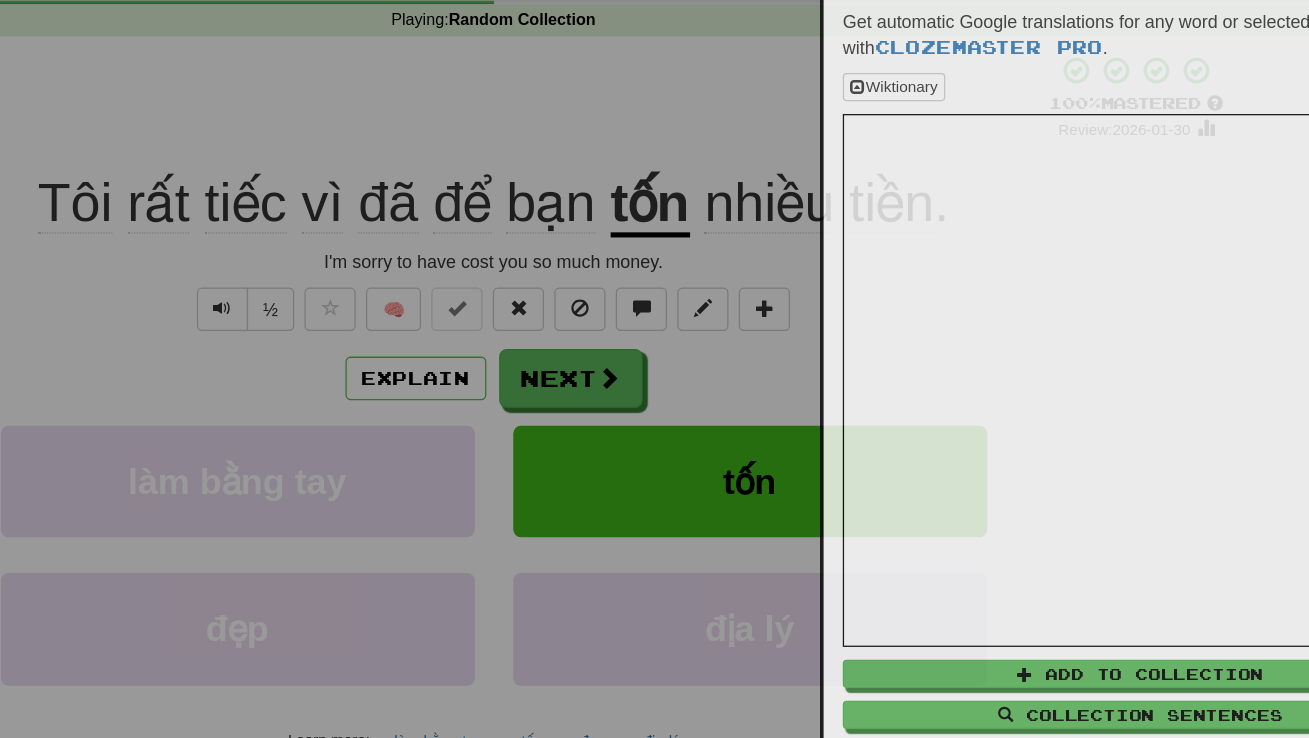 click at bounding box center [654, 369] 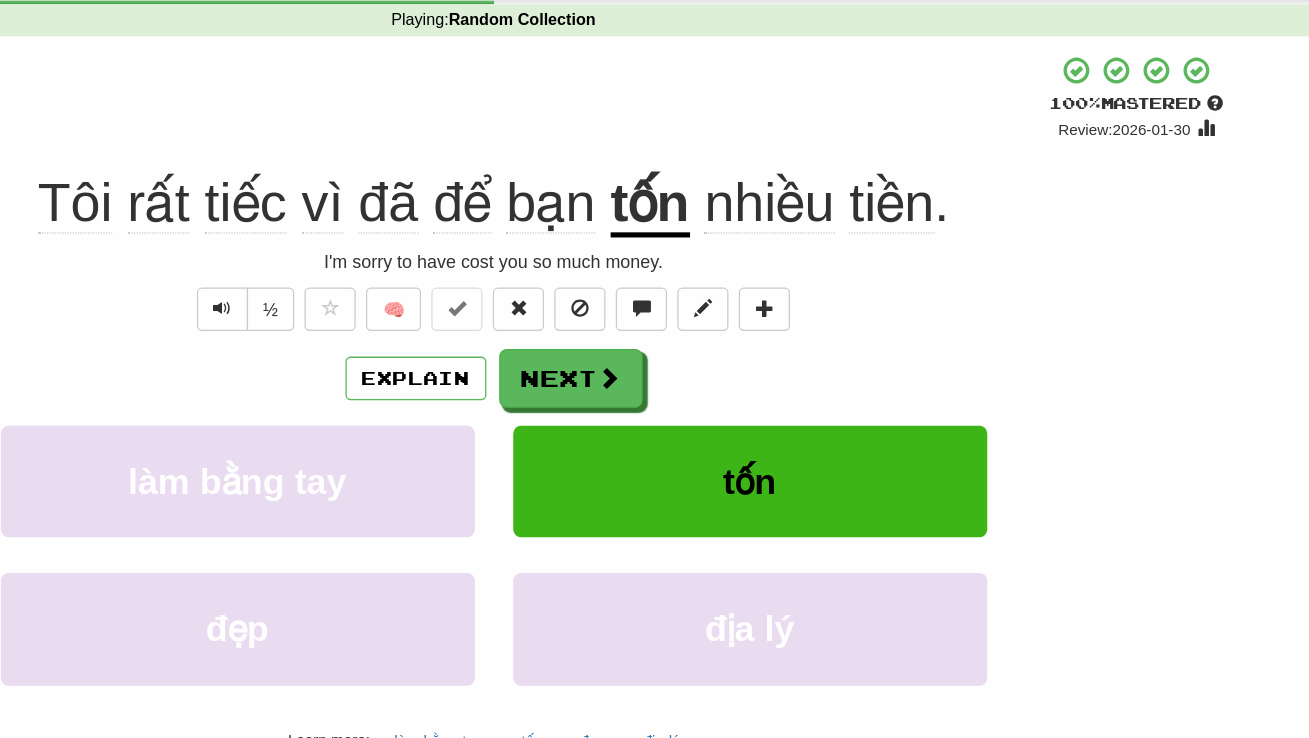 click on "Tôi" 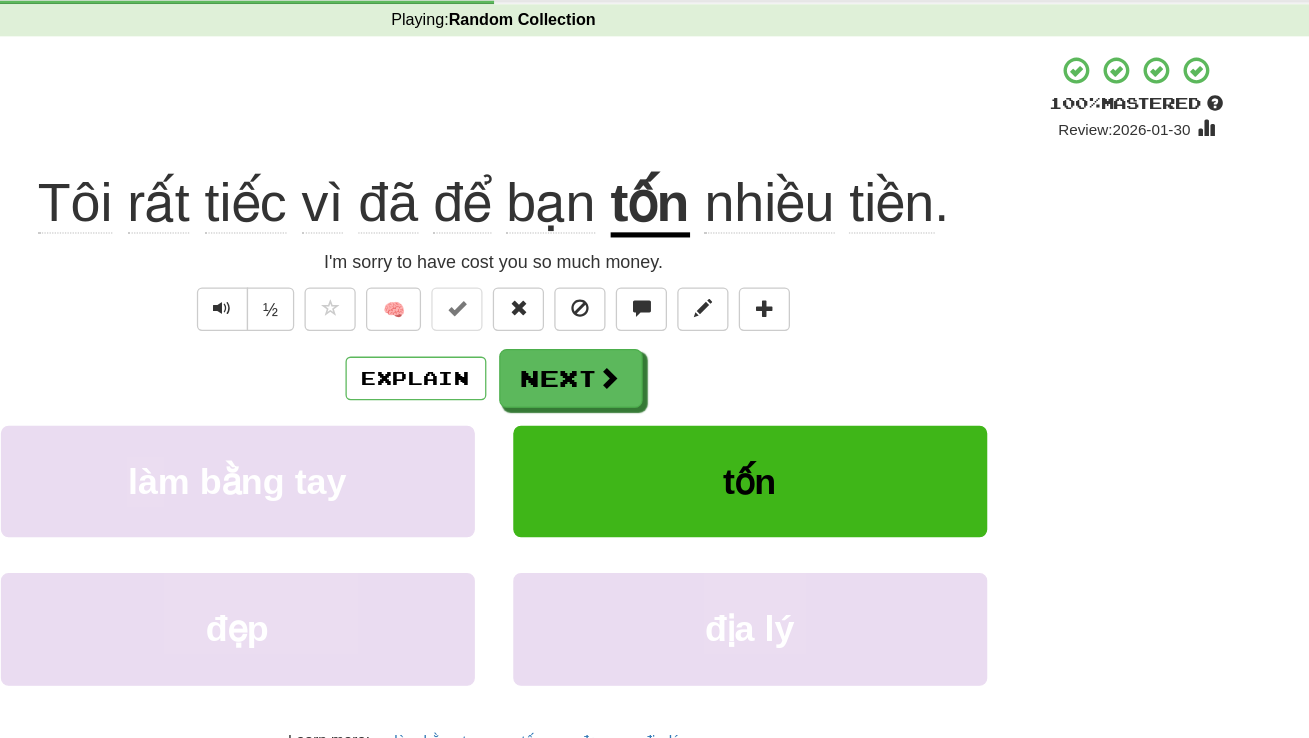 click on "Tôi" 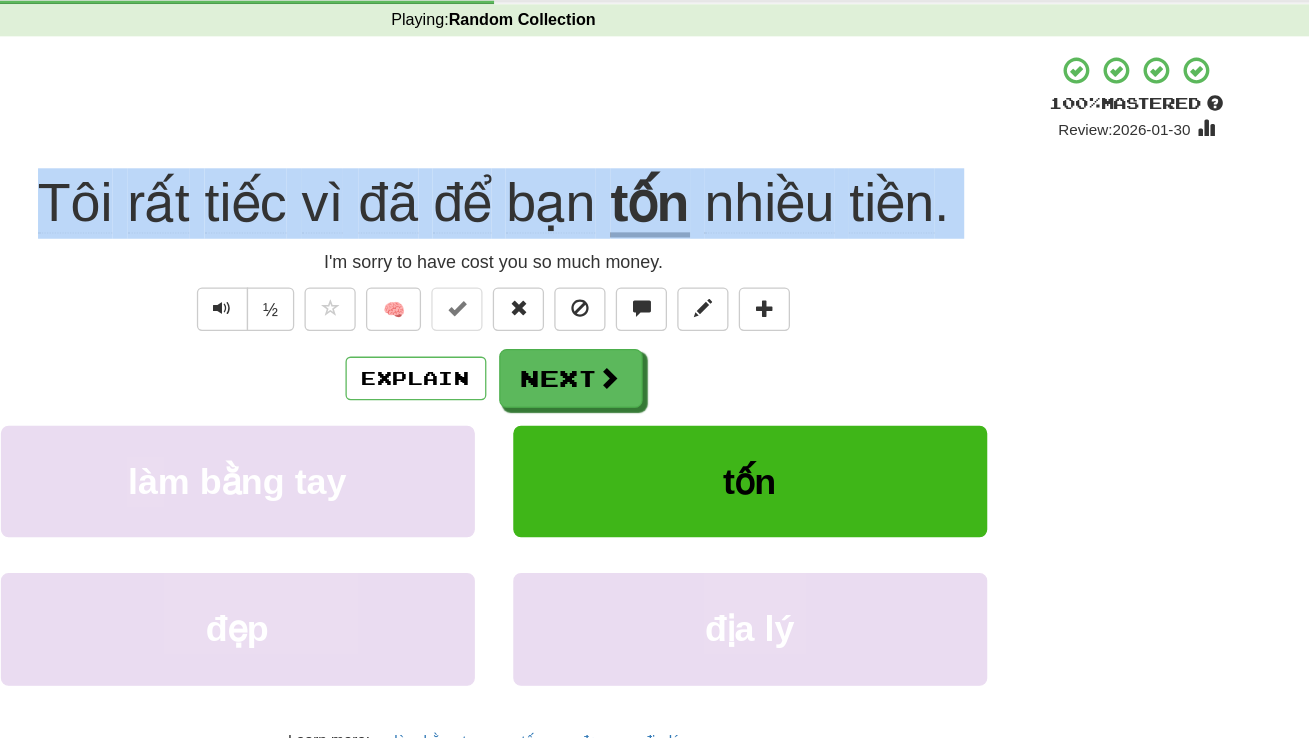 click at bounding box center (654, 369) 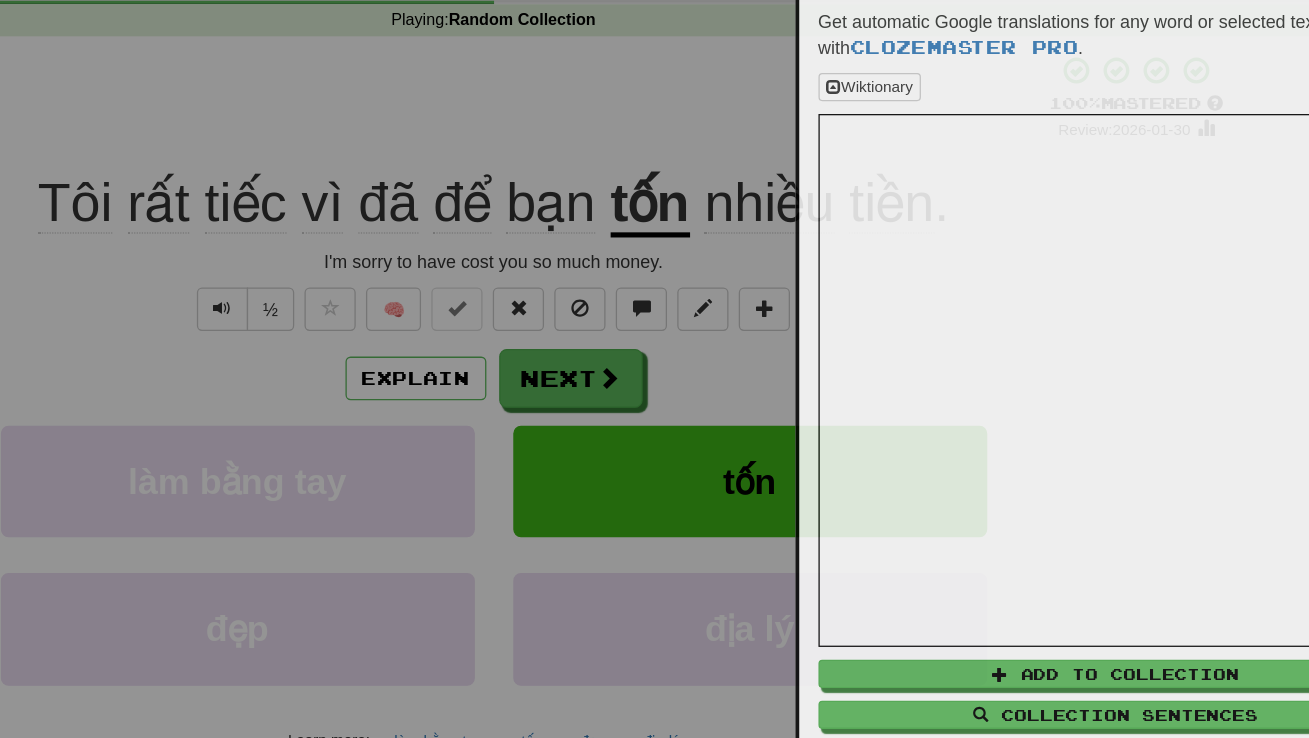 click at bounding box center (654, 369) 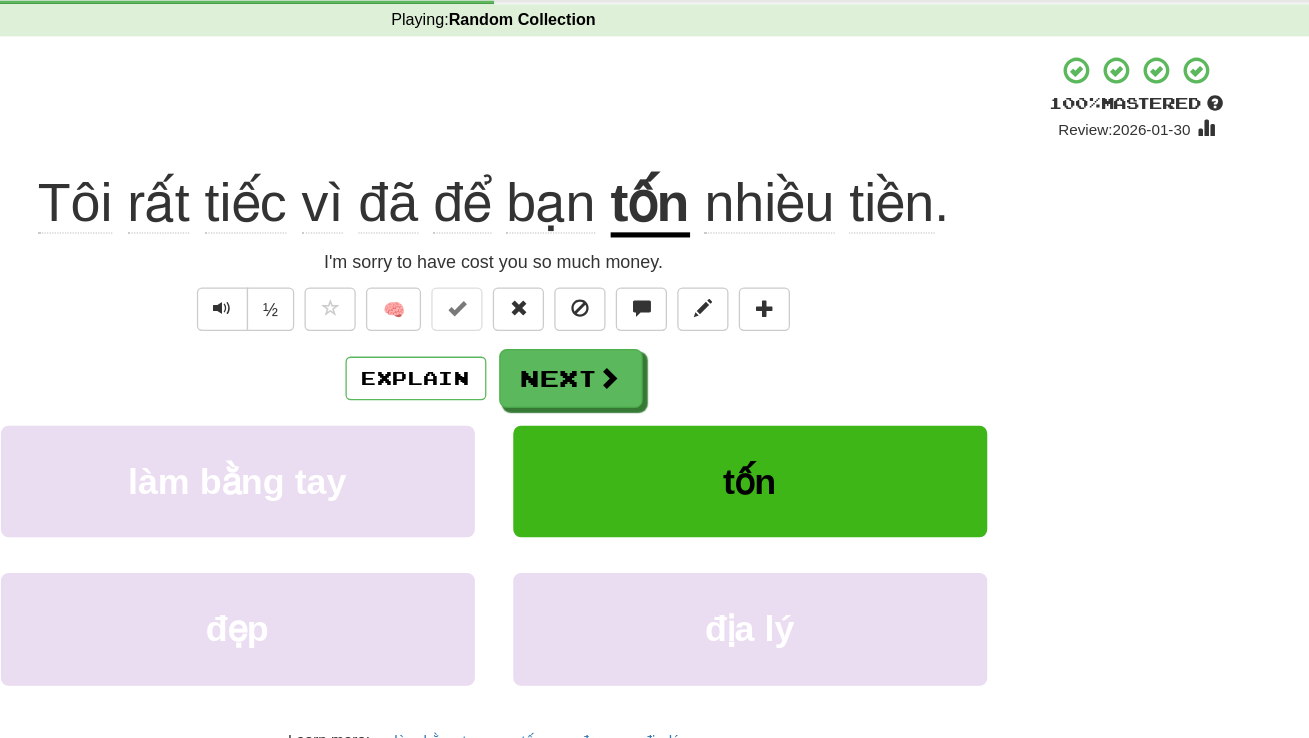 click on "Tôi" 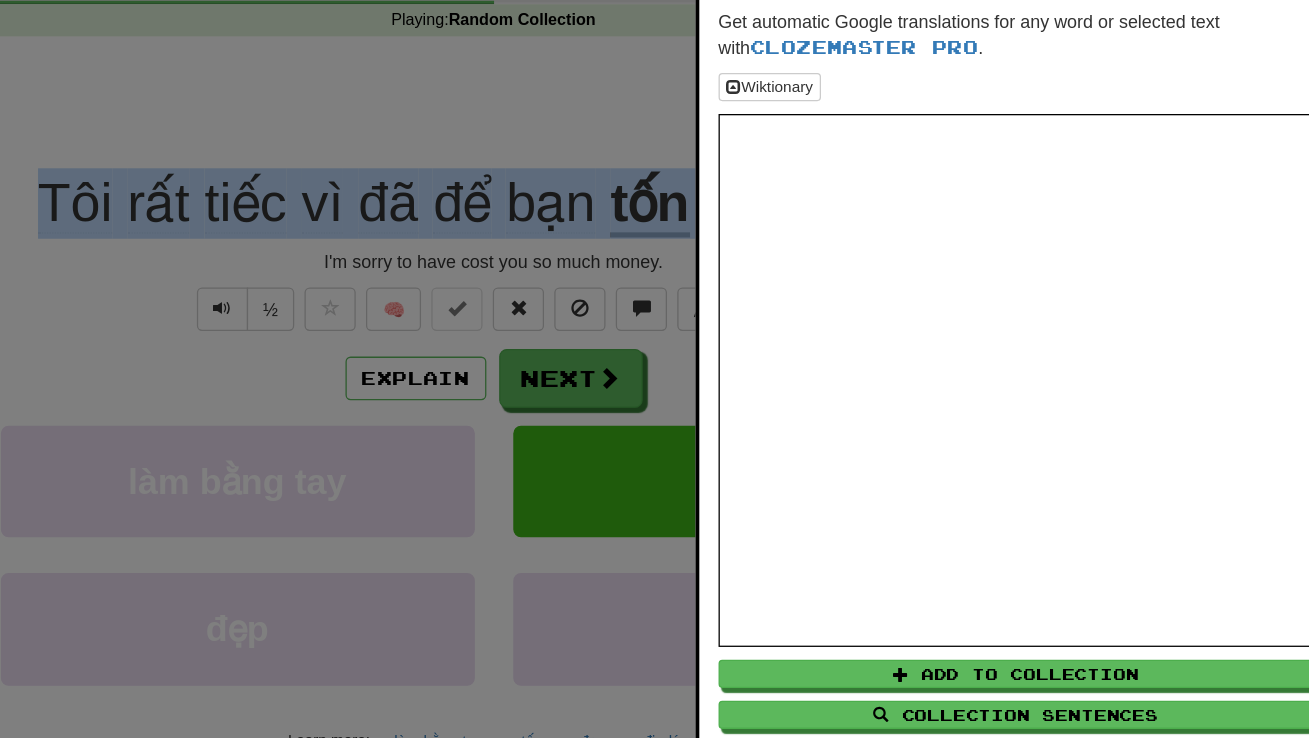 click at bounding box center [654, 369] 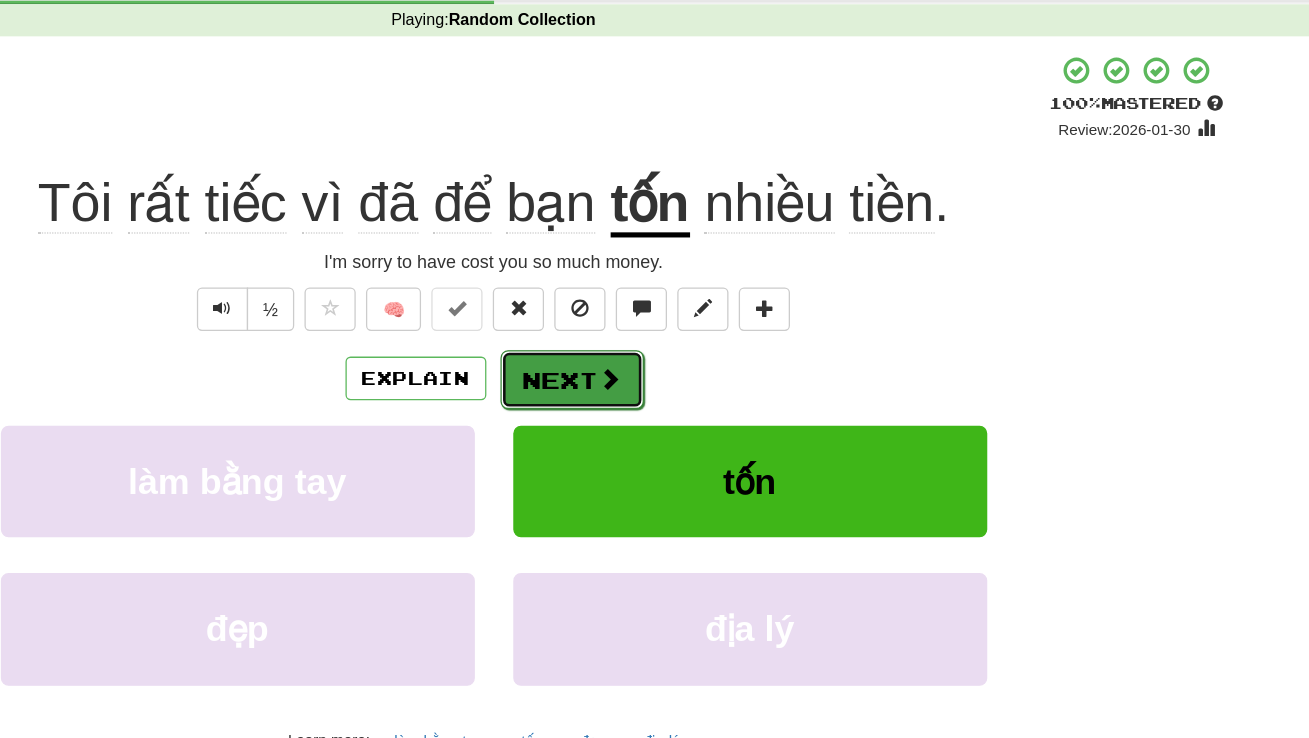 click on "Next" at bounding box center [716, 376] 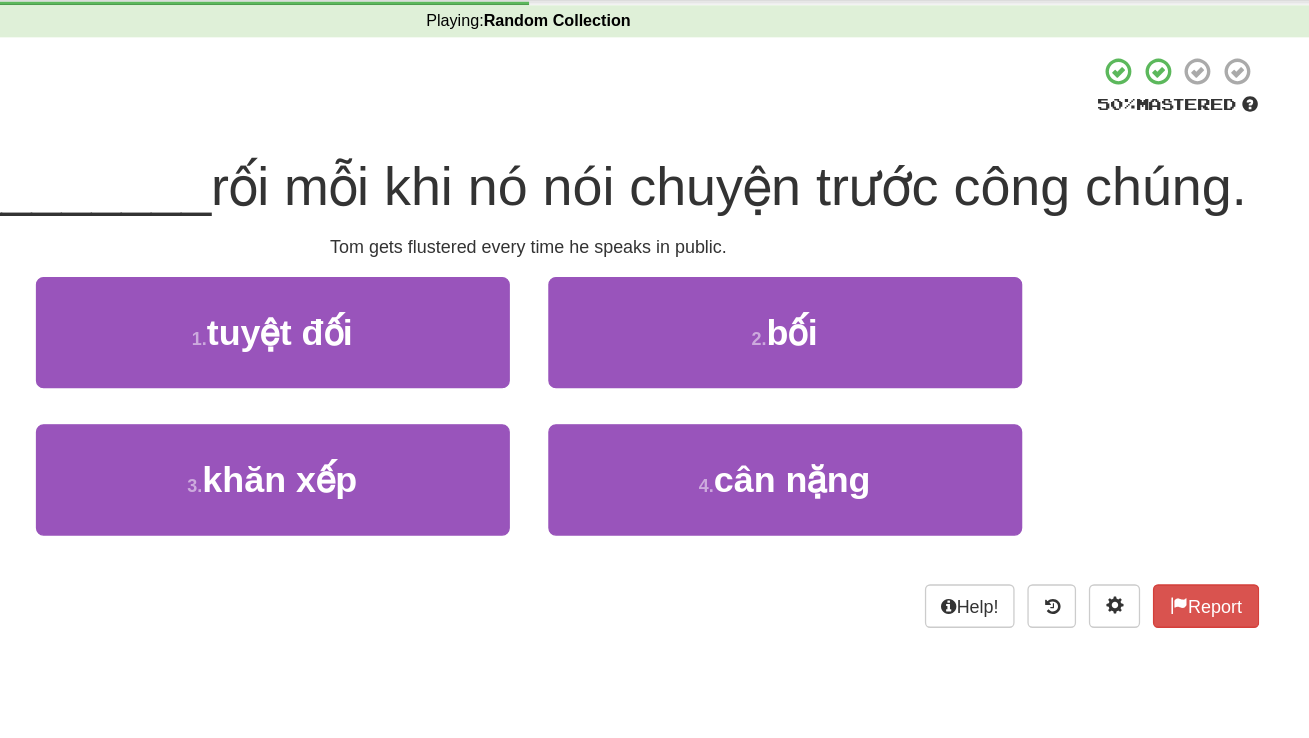 scroll, scrollTop: 0, scrollLeft: 0, axis: both 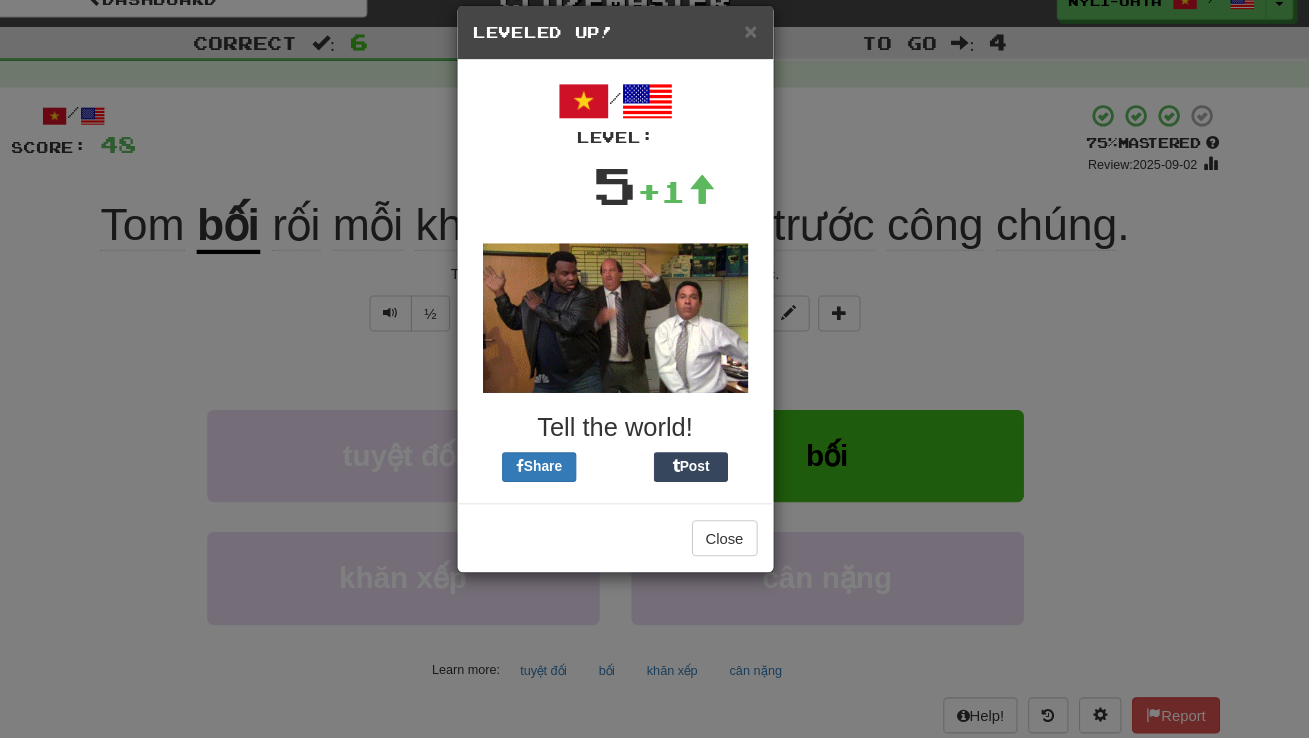 click on "× Leveled Up!  /  Level: 5 +1 Tell the world!  Share  Post Close" at bounding box center [654, 369] 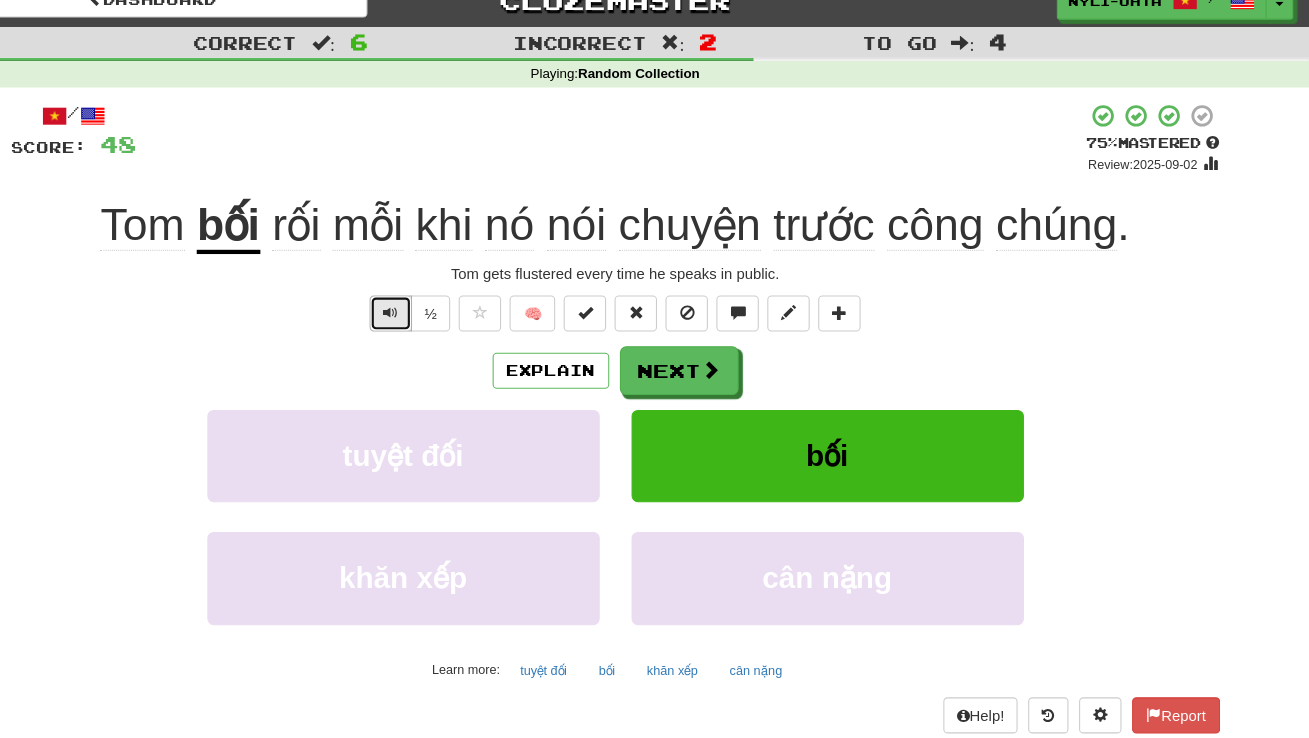 click at bounding box center [443, 321] 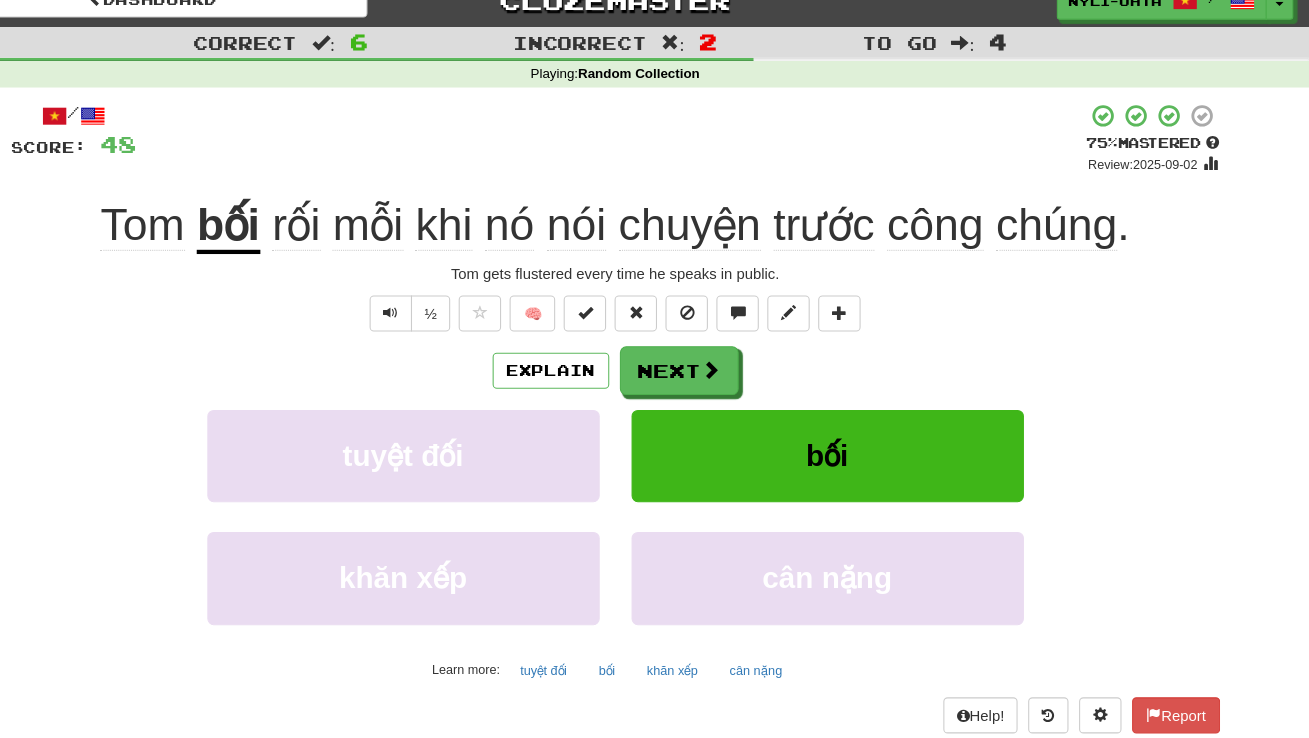 click on "Tom" 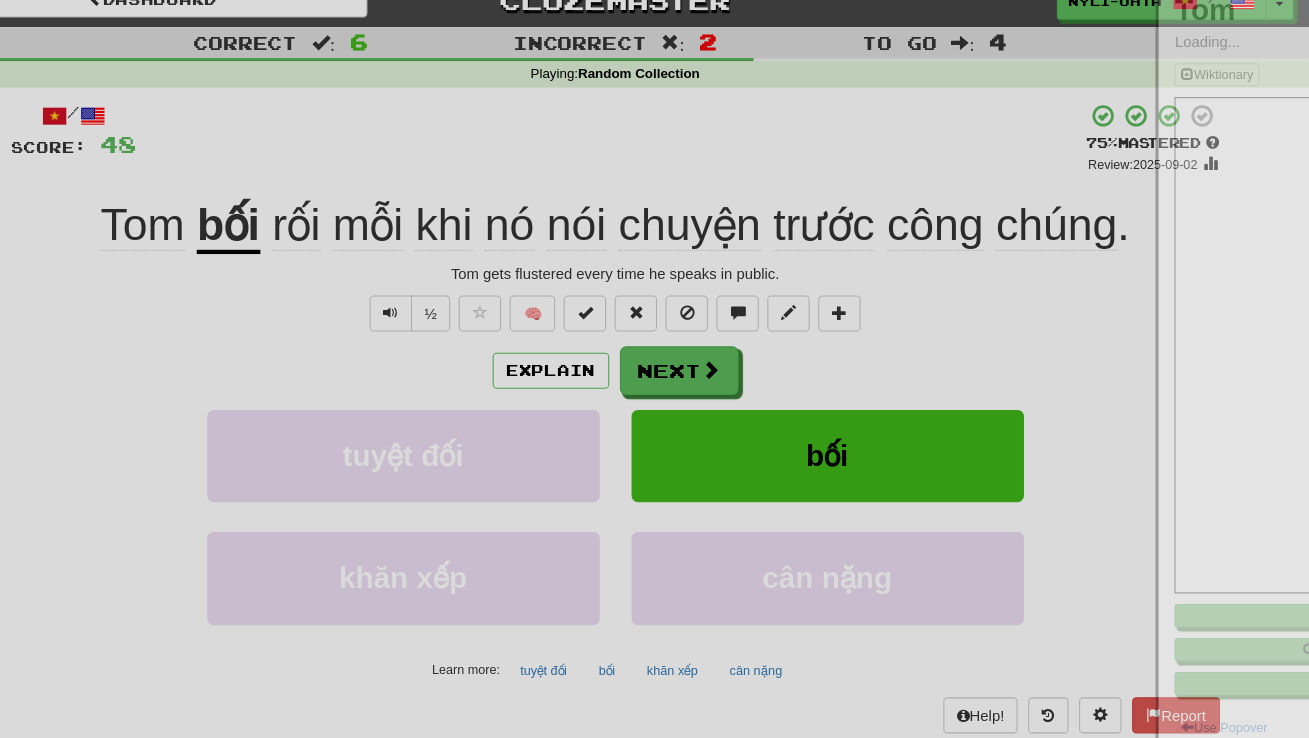 click at bounding box center (654, 369) 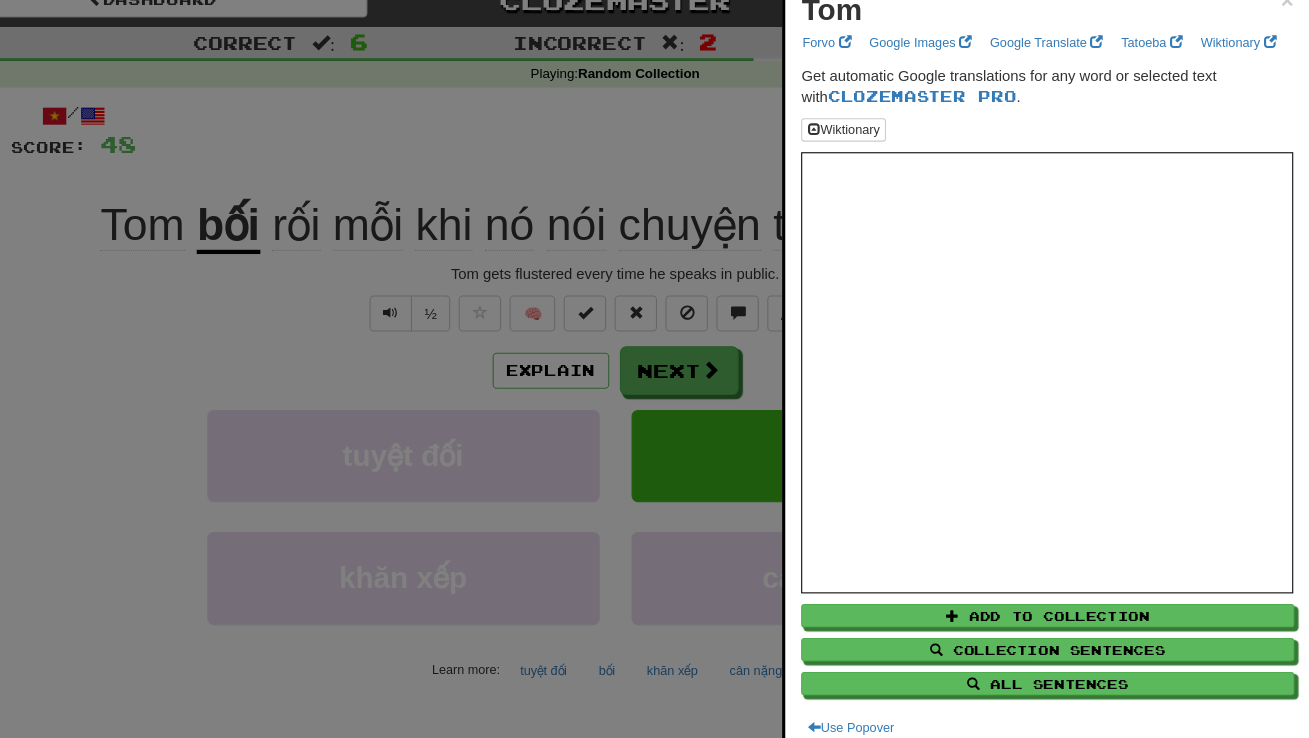 click at bounding box center [654, 369] 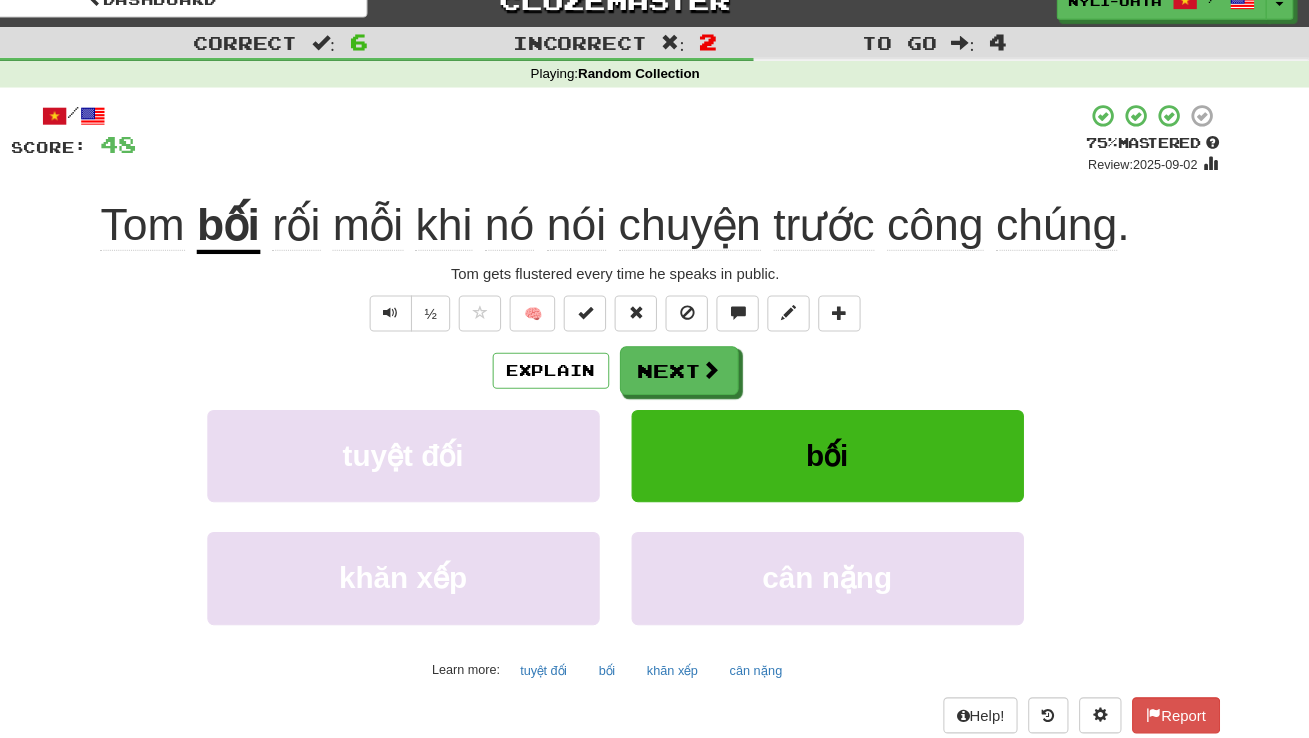 click on "Tom" 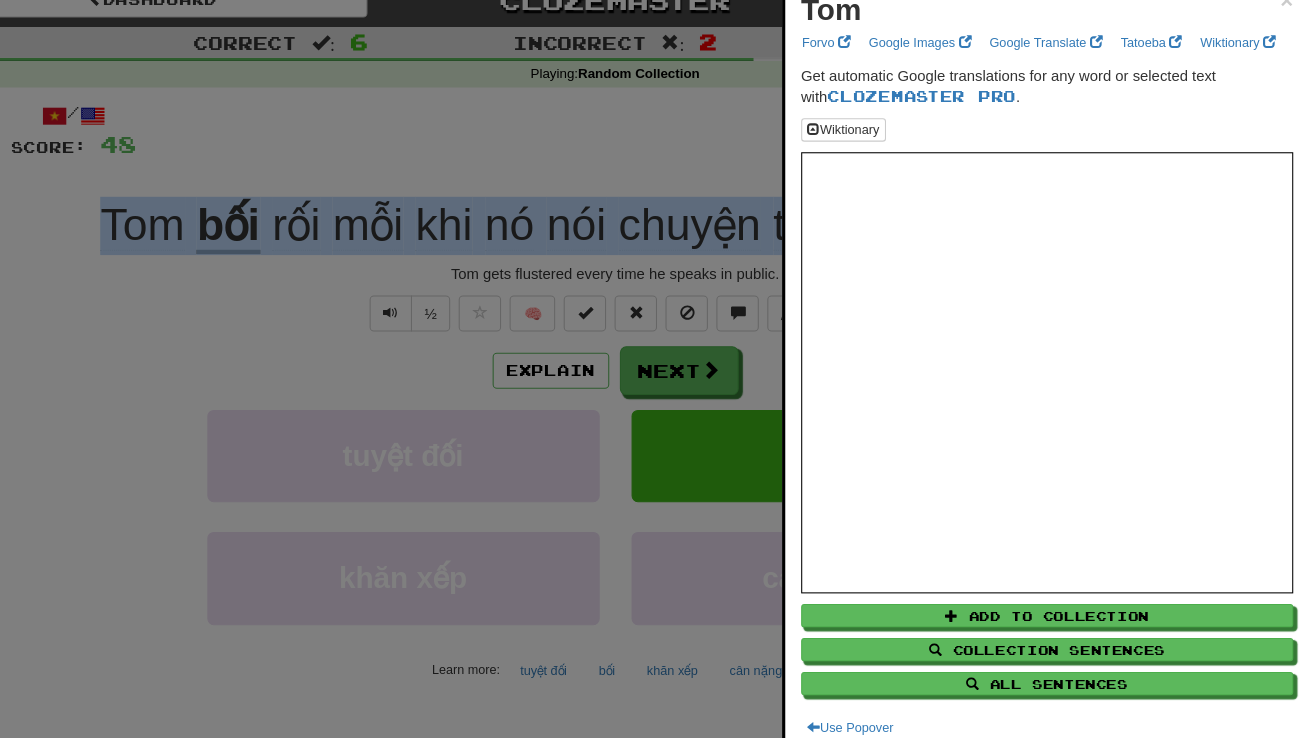 click at bounding box center (654, 369) 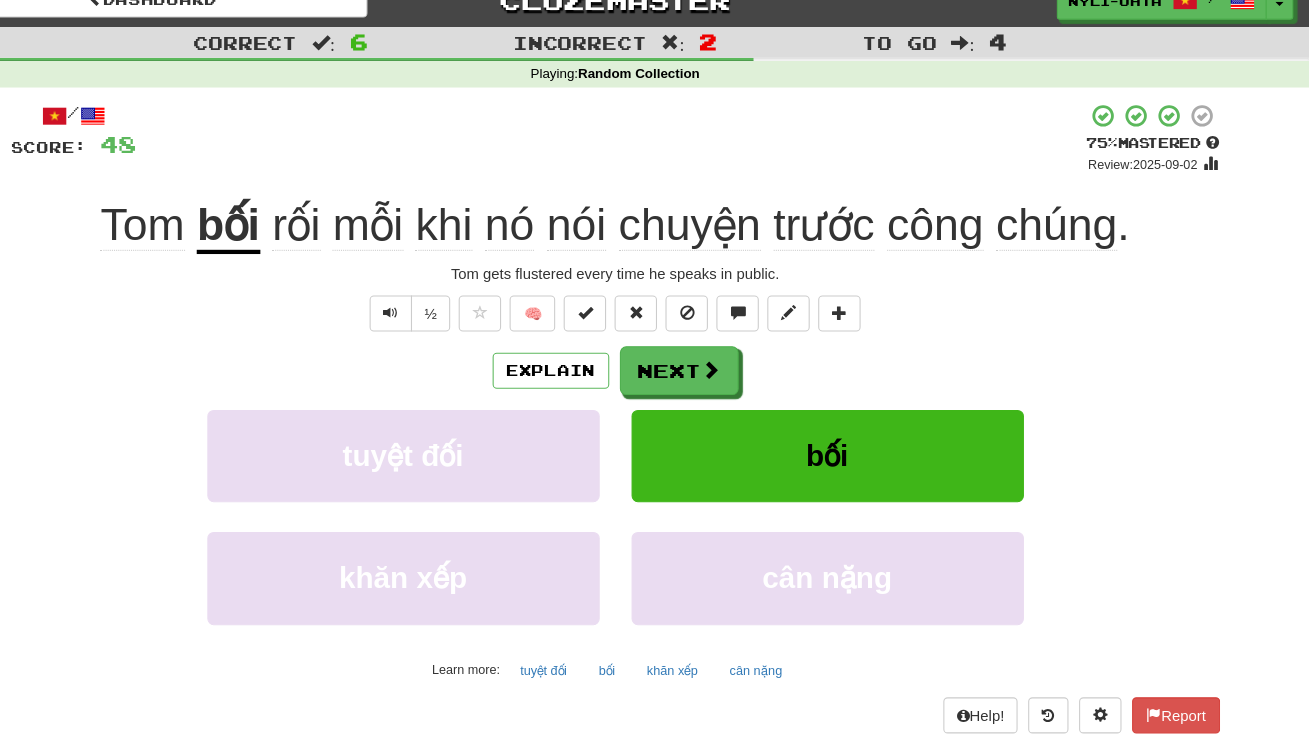 click on "bối" at bounding box center [289, 239] 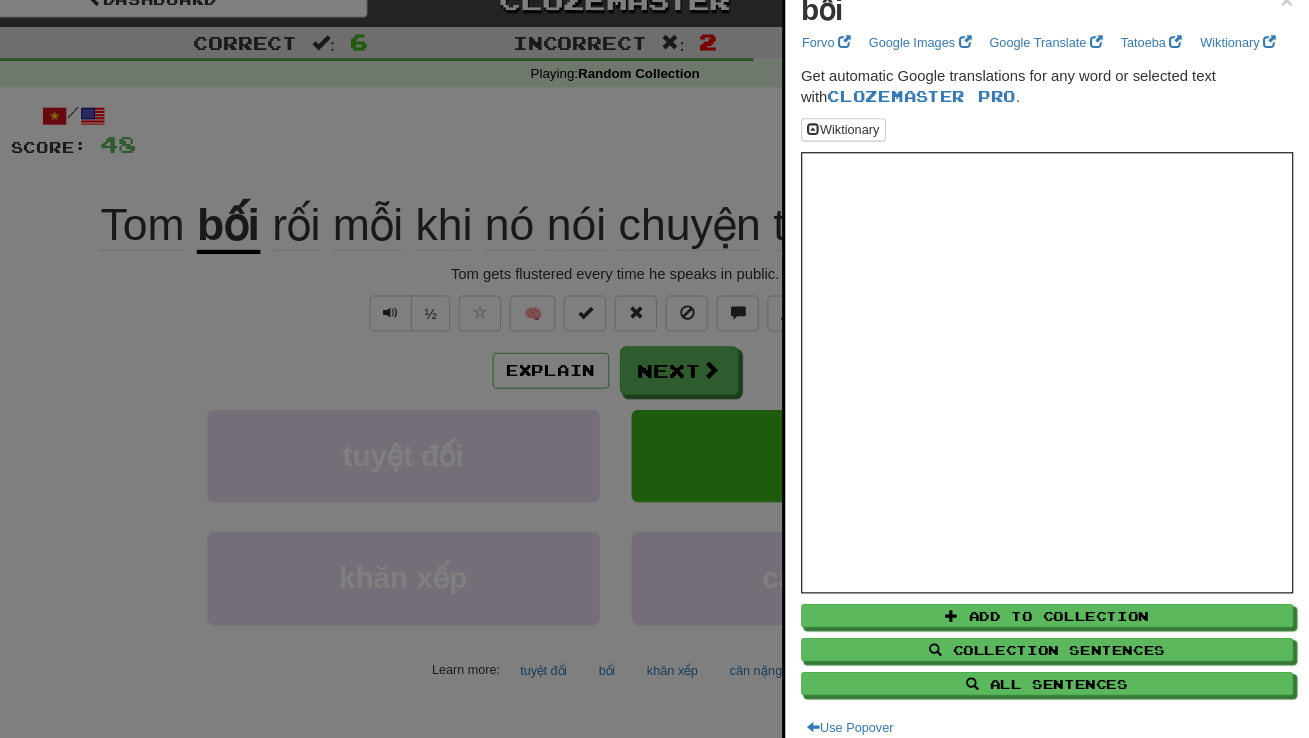 click at bounding box center [654, 369] 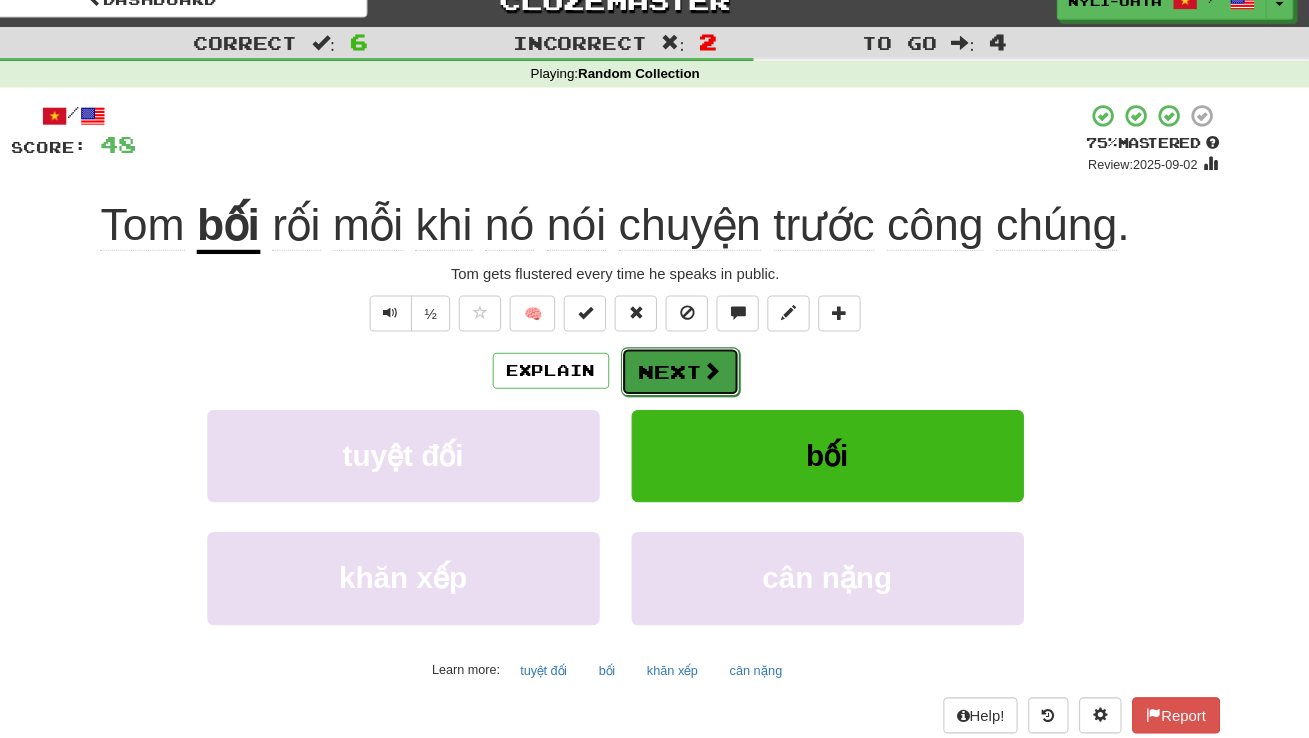 click on "Next" at bounding box center (716, 376) 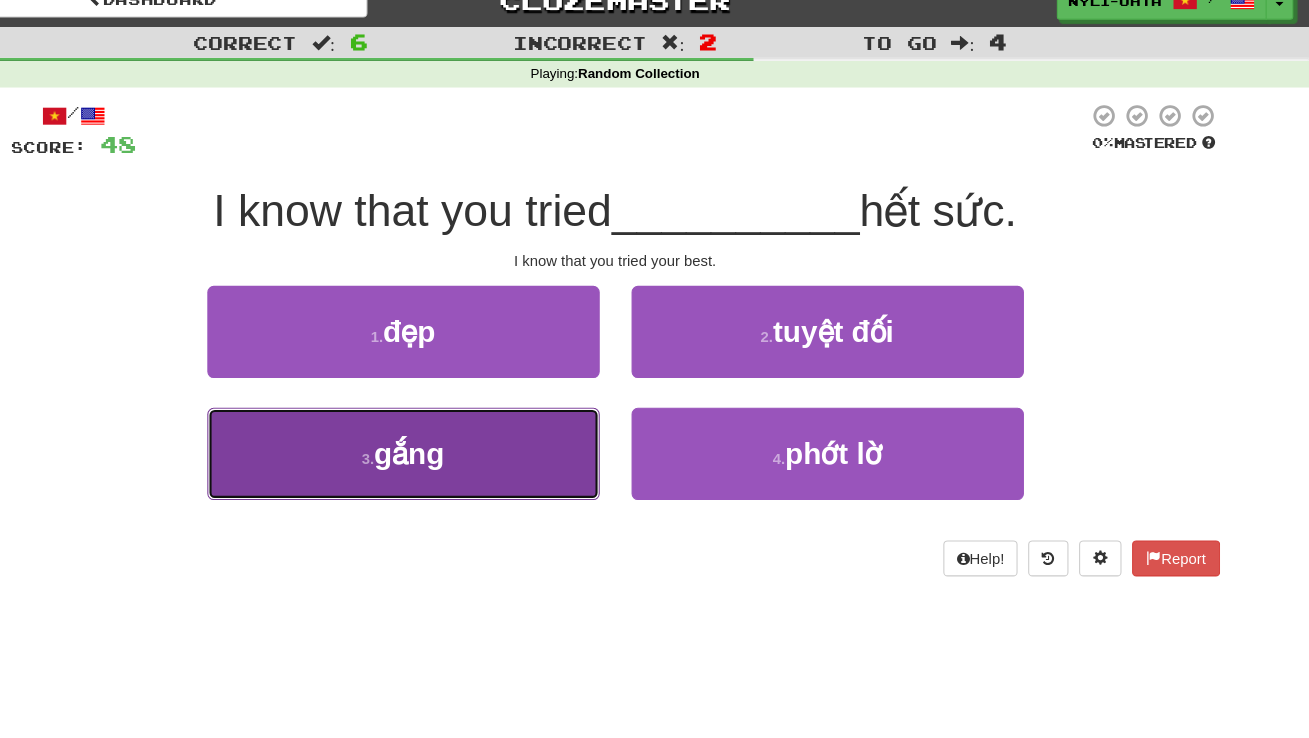 click on "3 . gắng" at bounding box center (455, 453) 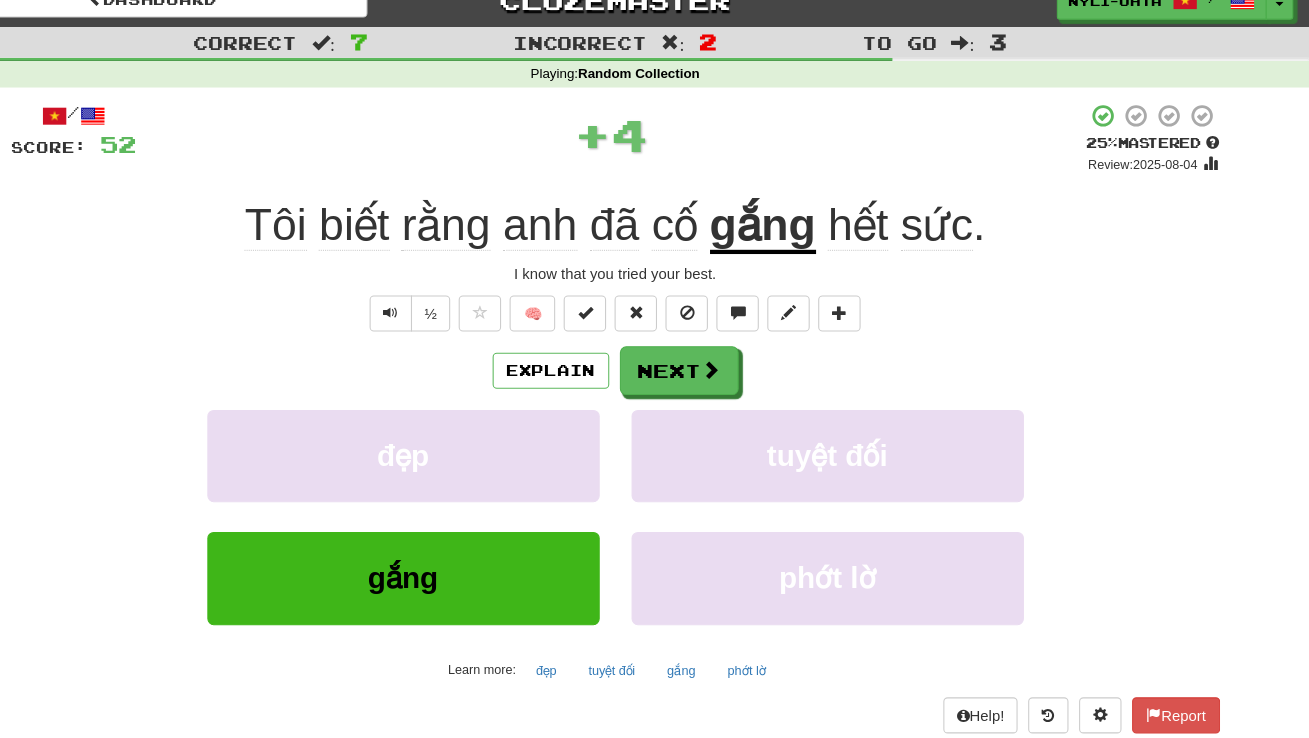 click on "sức" at bounding box center (958, 238) 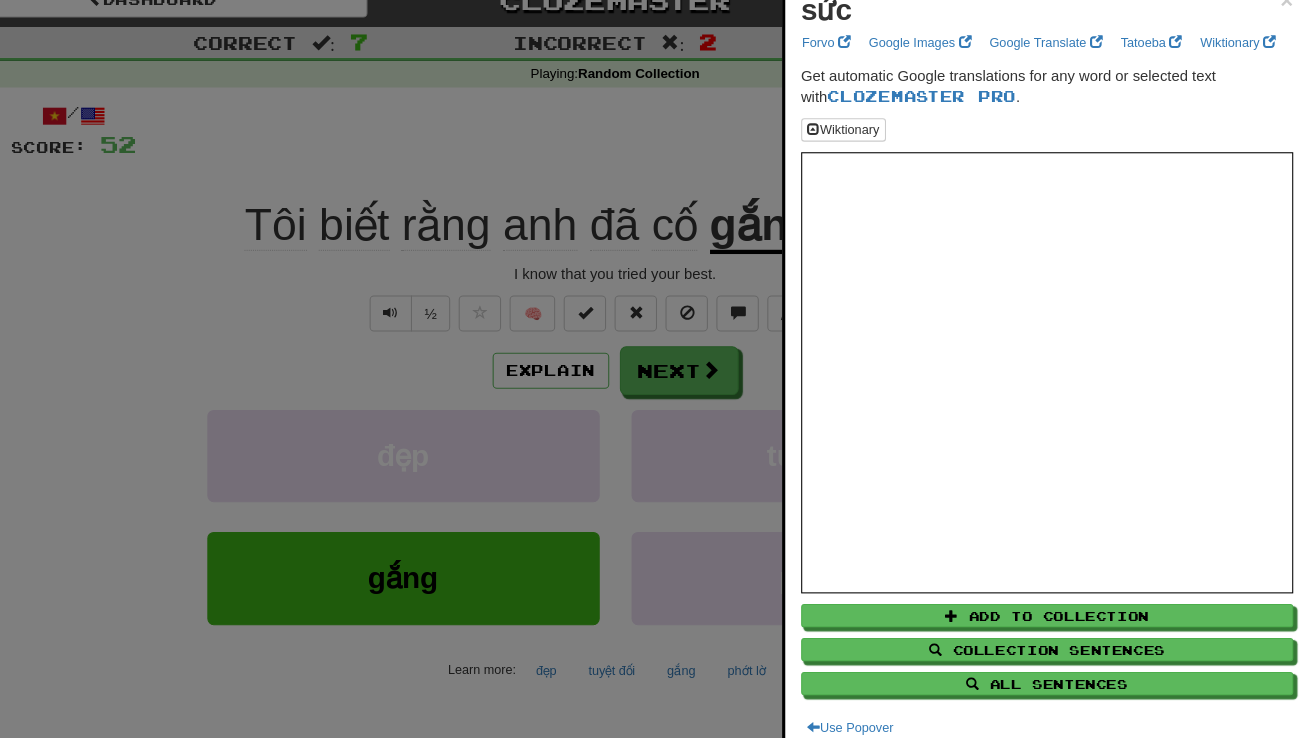 click at bounding box center [654, 369] 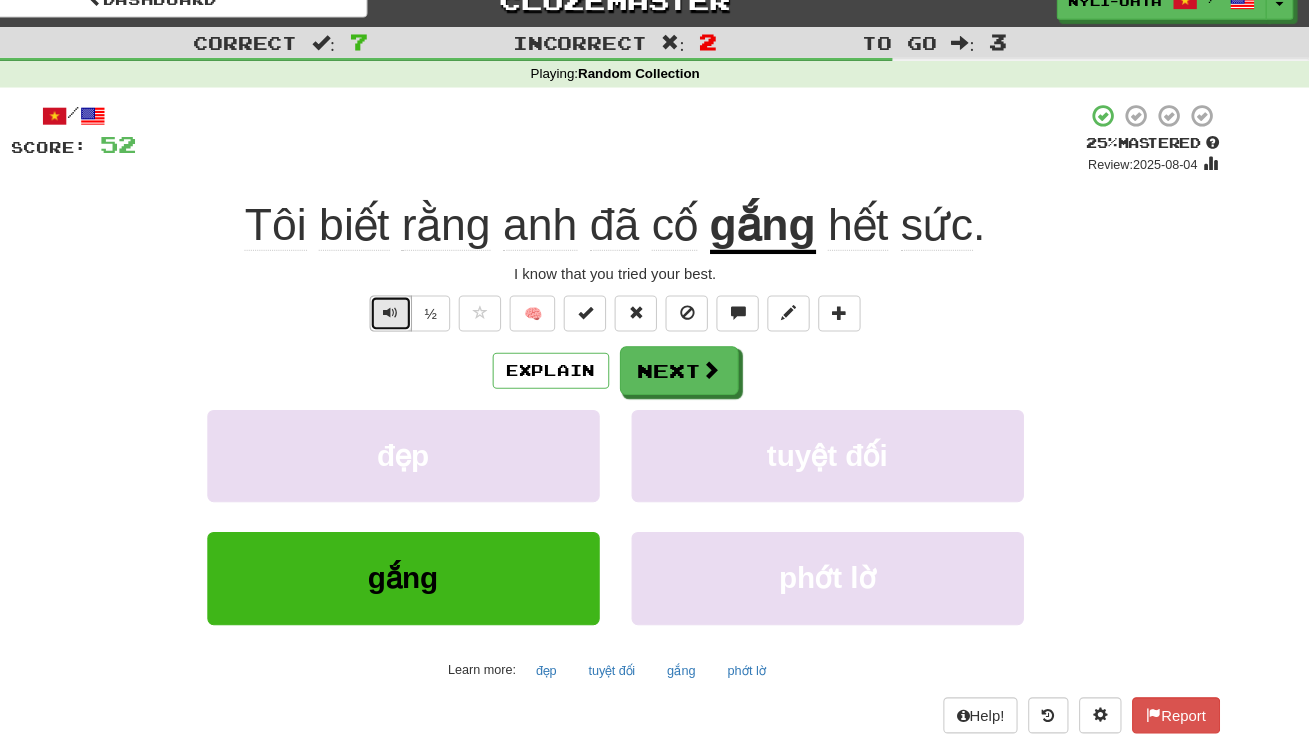 click at bounding box center [443, 320] 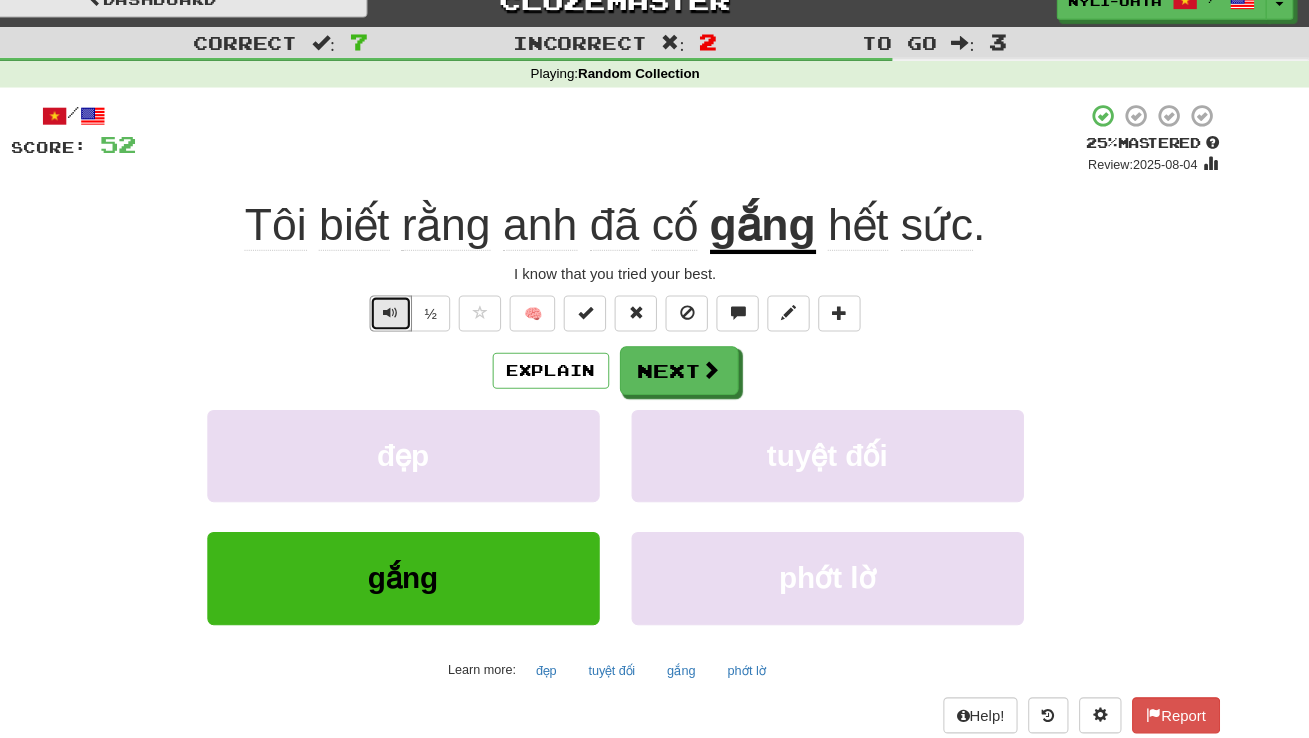 type 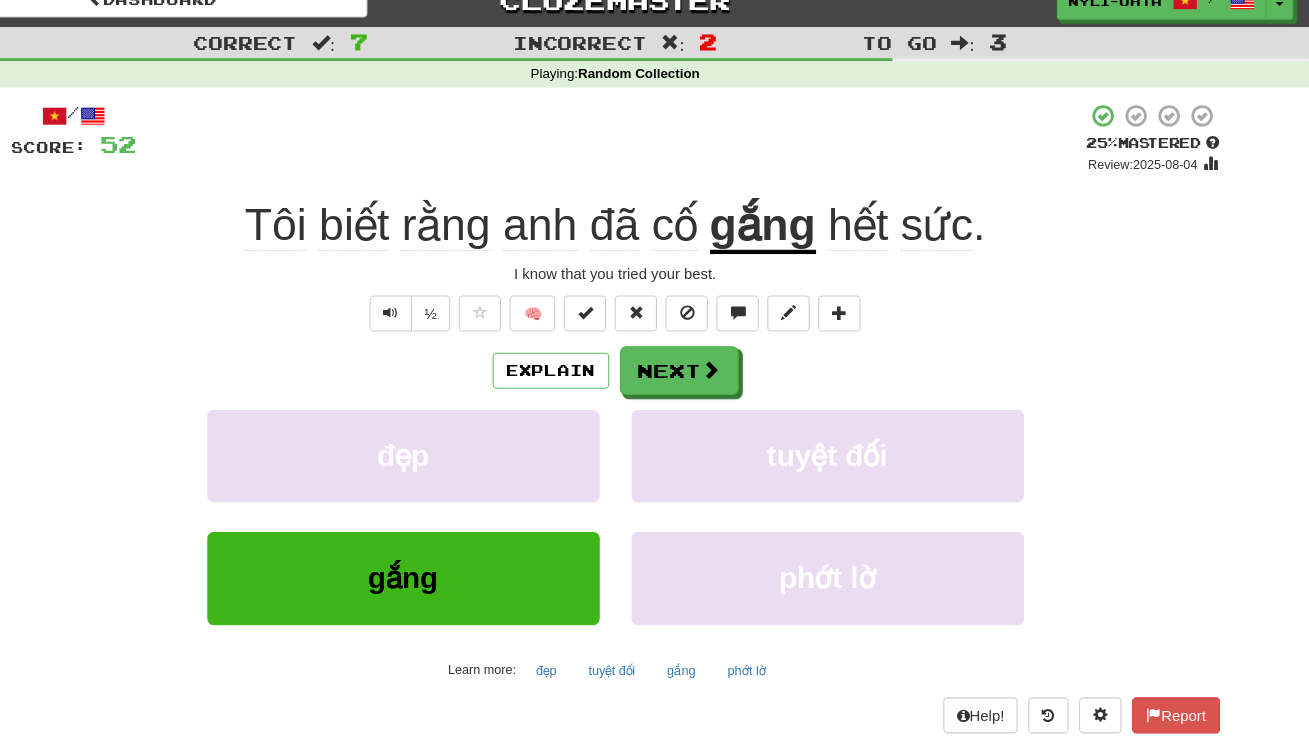 click on "Tôi   biết   rằng   anh   đã   cố   gắng   hết   sức ." at bounding box center (655, 238) 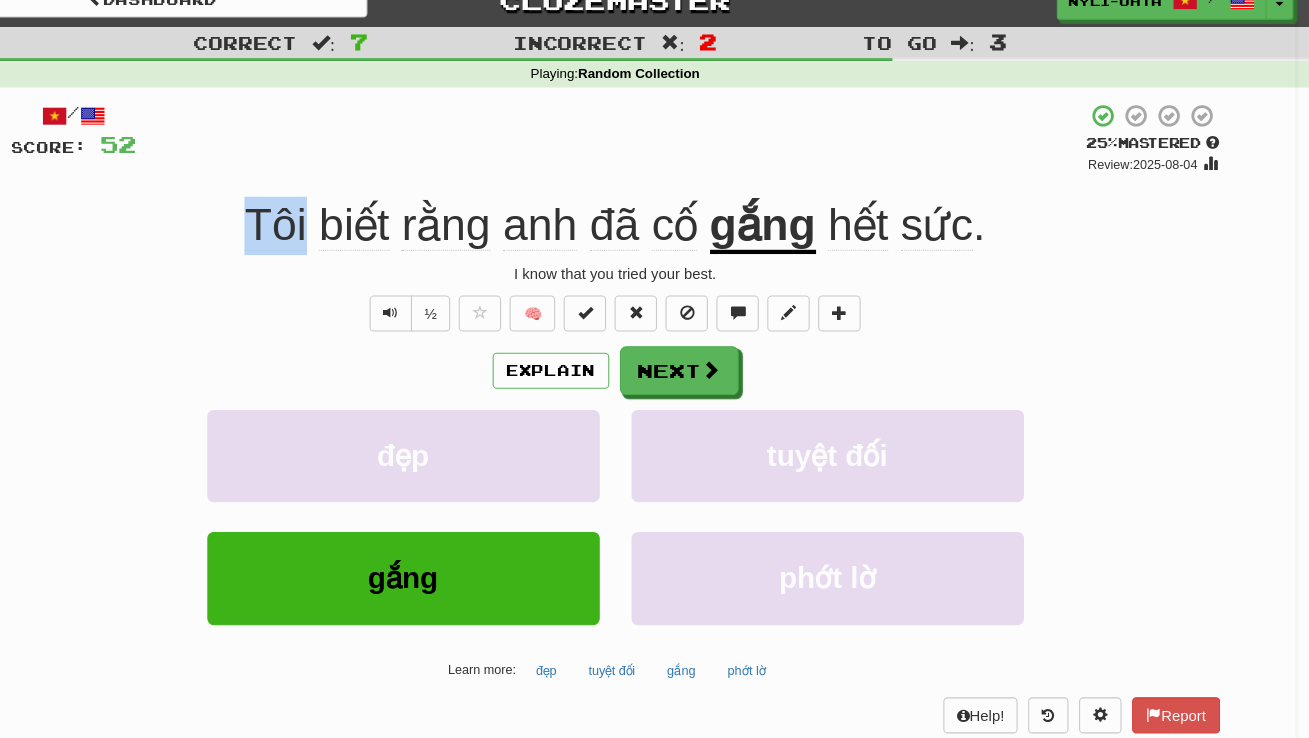 click at bounding box center (654, 369) 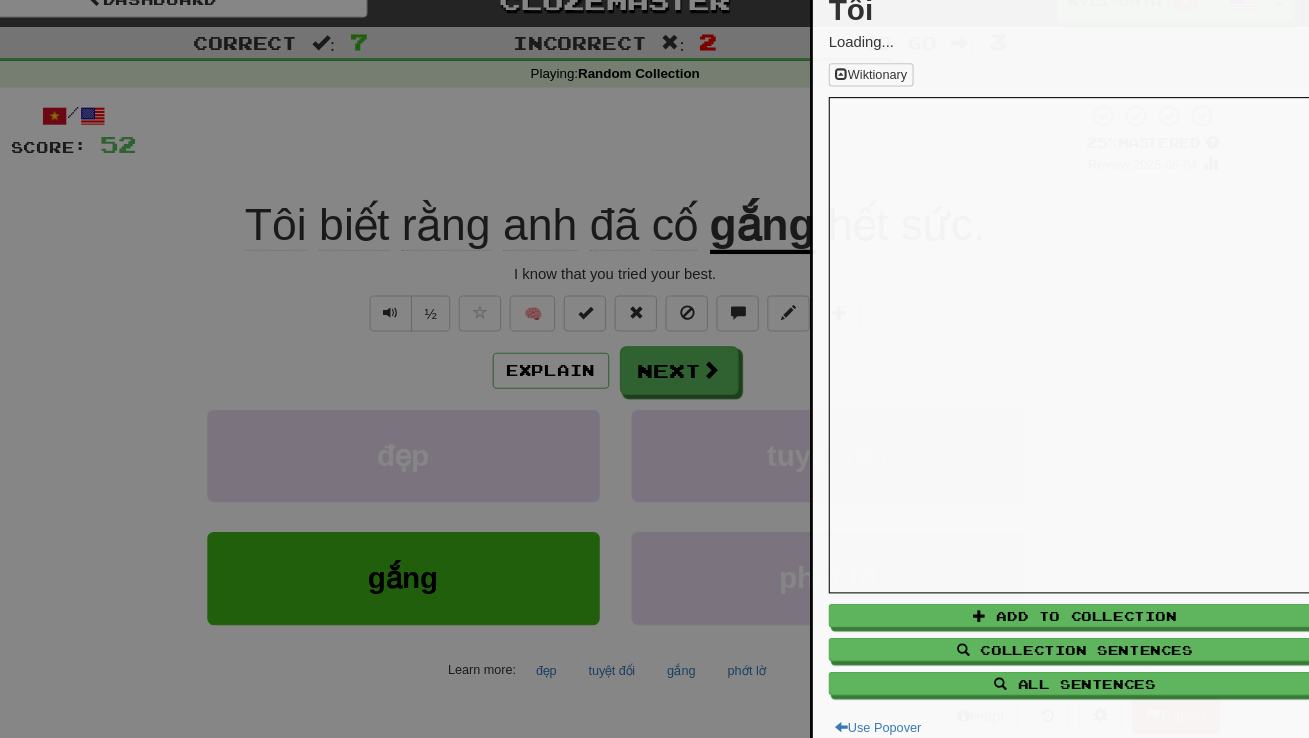 click at bounding box center (654, 369) 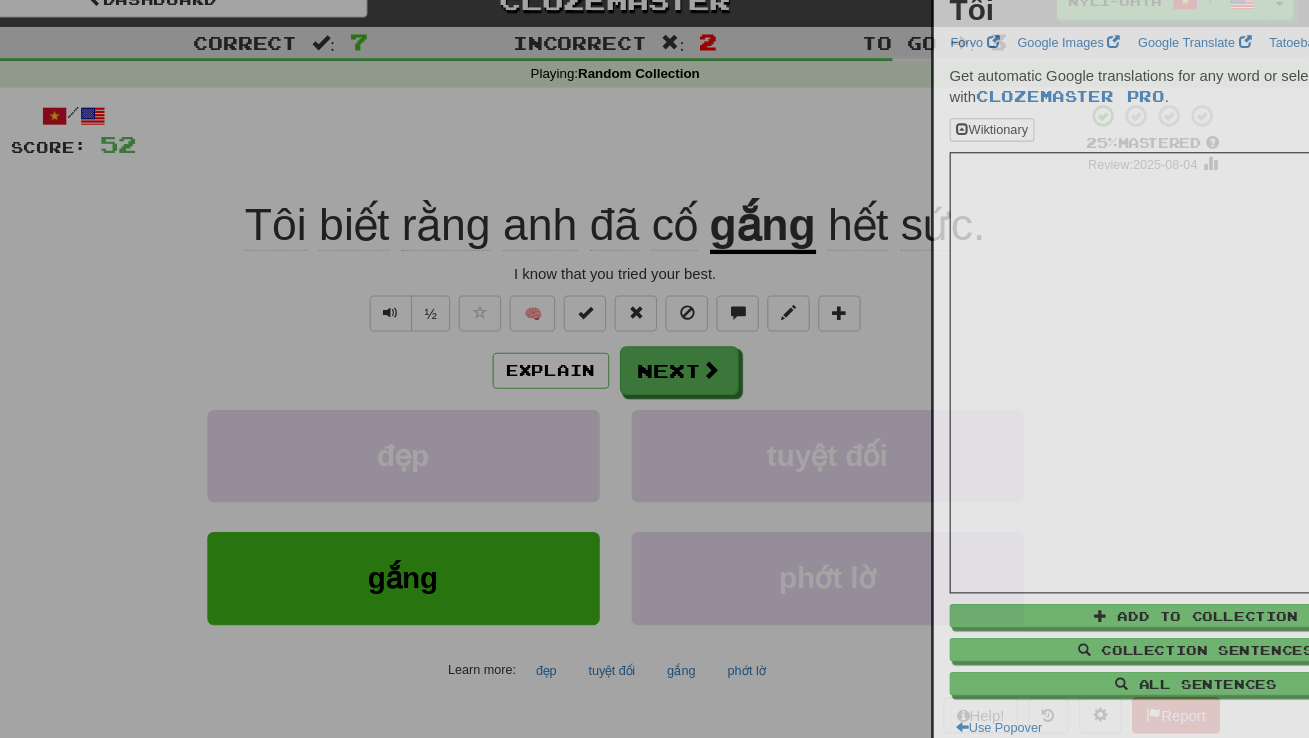 click at bounding box center [654, 369] 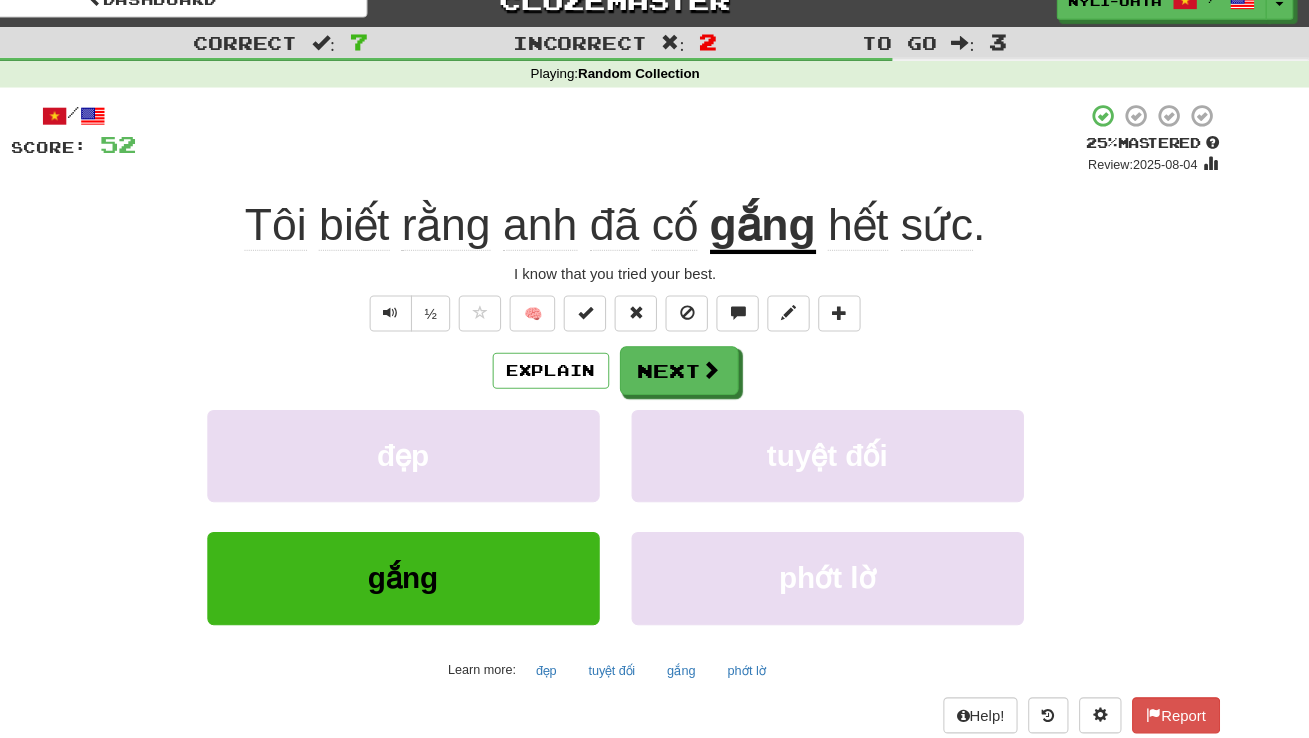 click on "Tôi" 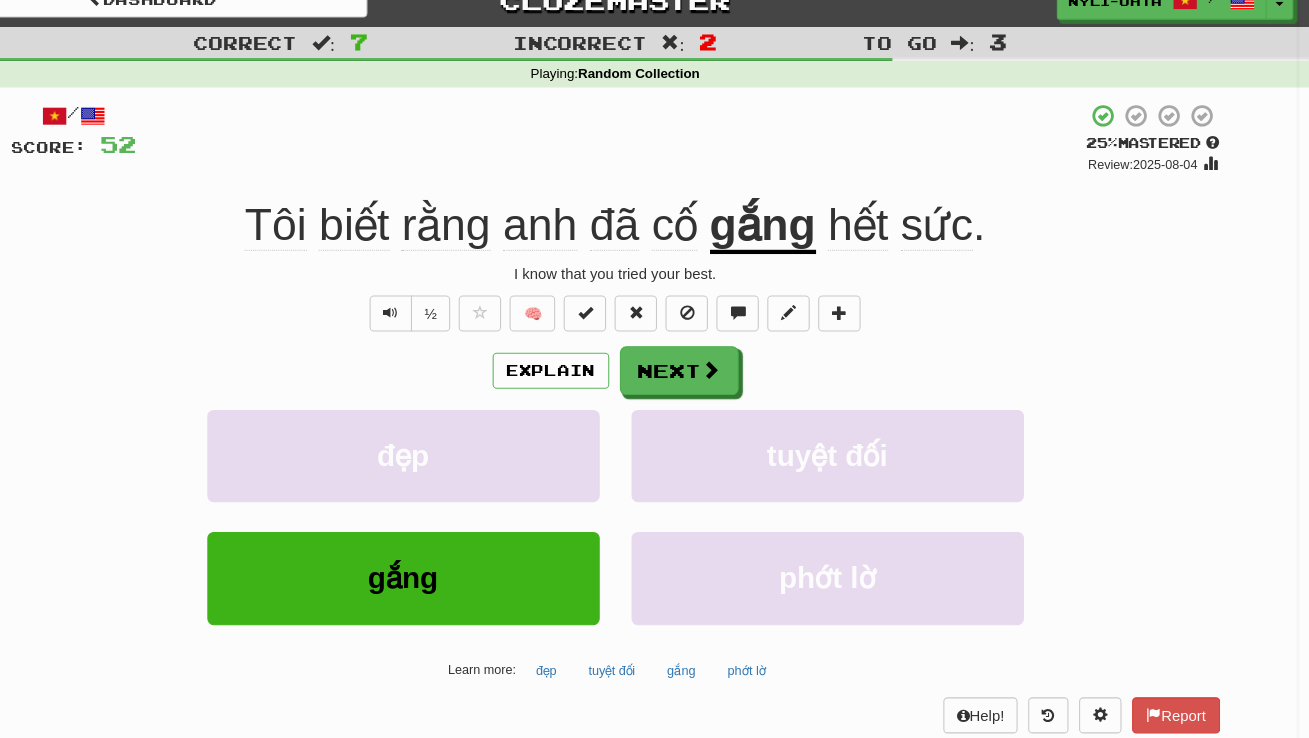 click at bounding box center (654, 369) 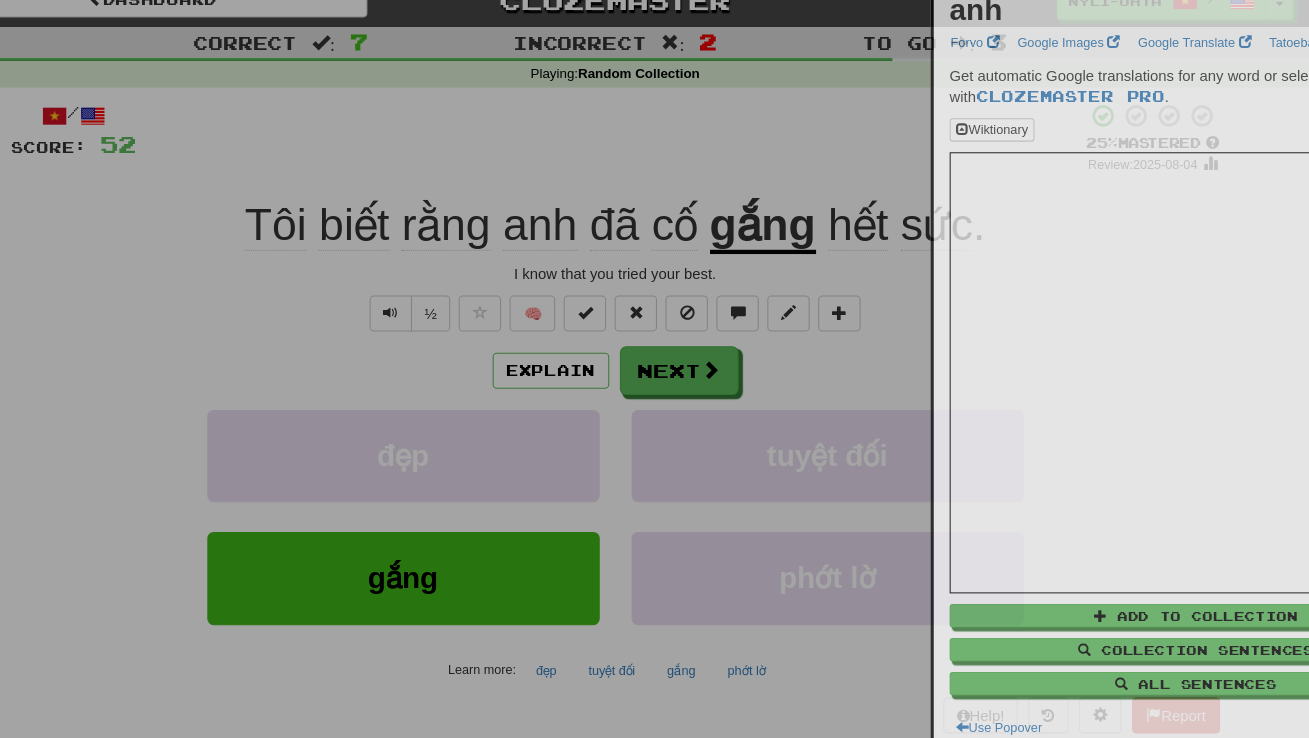 click at bounding box center (654, 369) 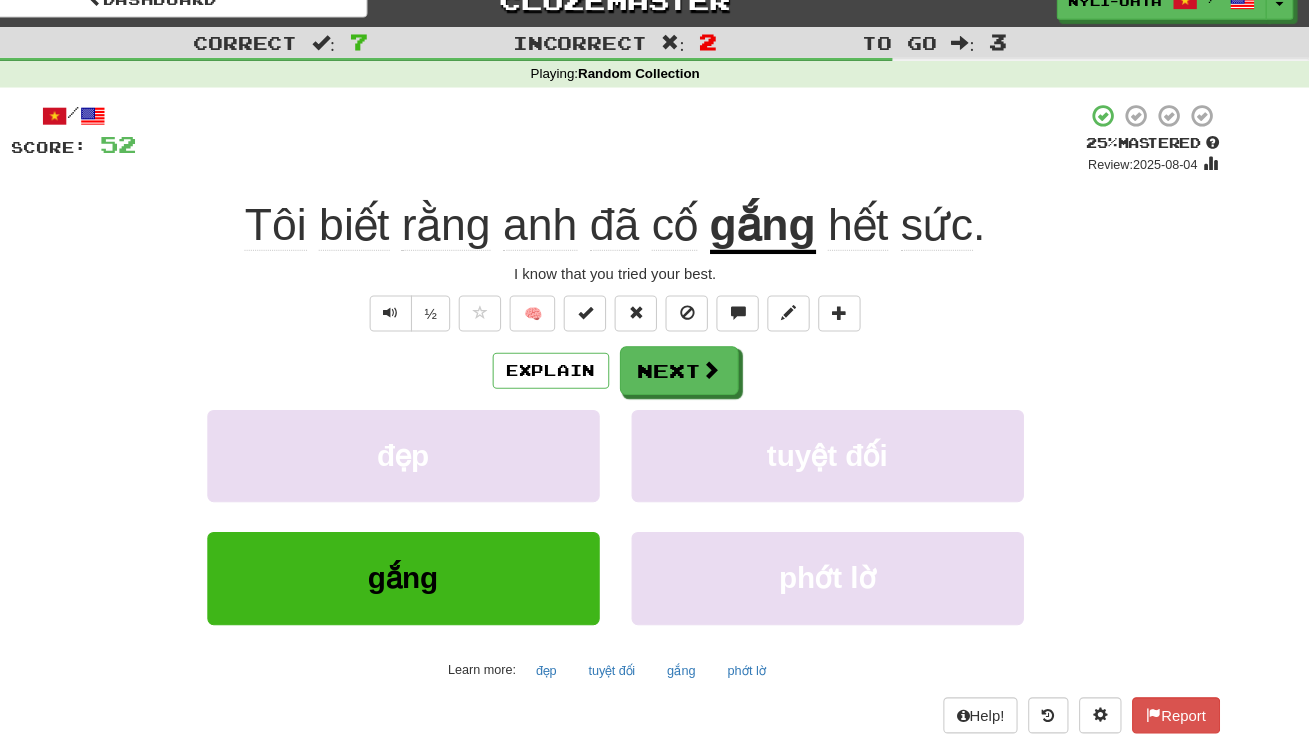 click on "anh" 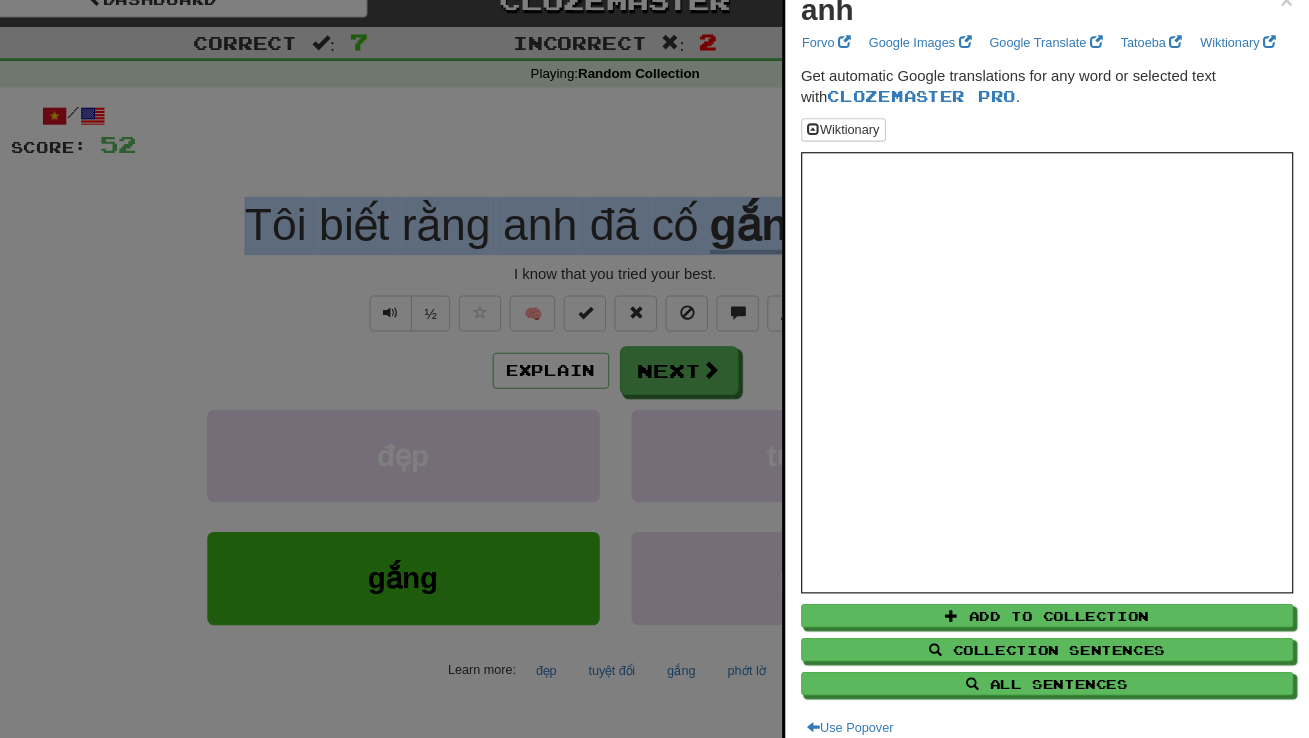 click at bounding box center (654, 369) 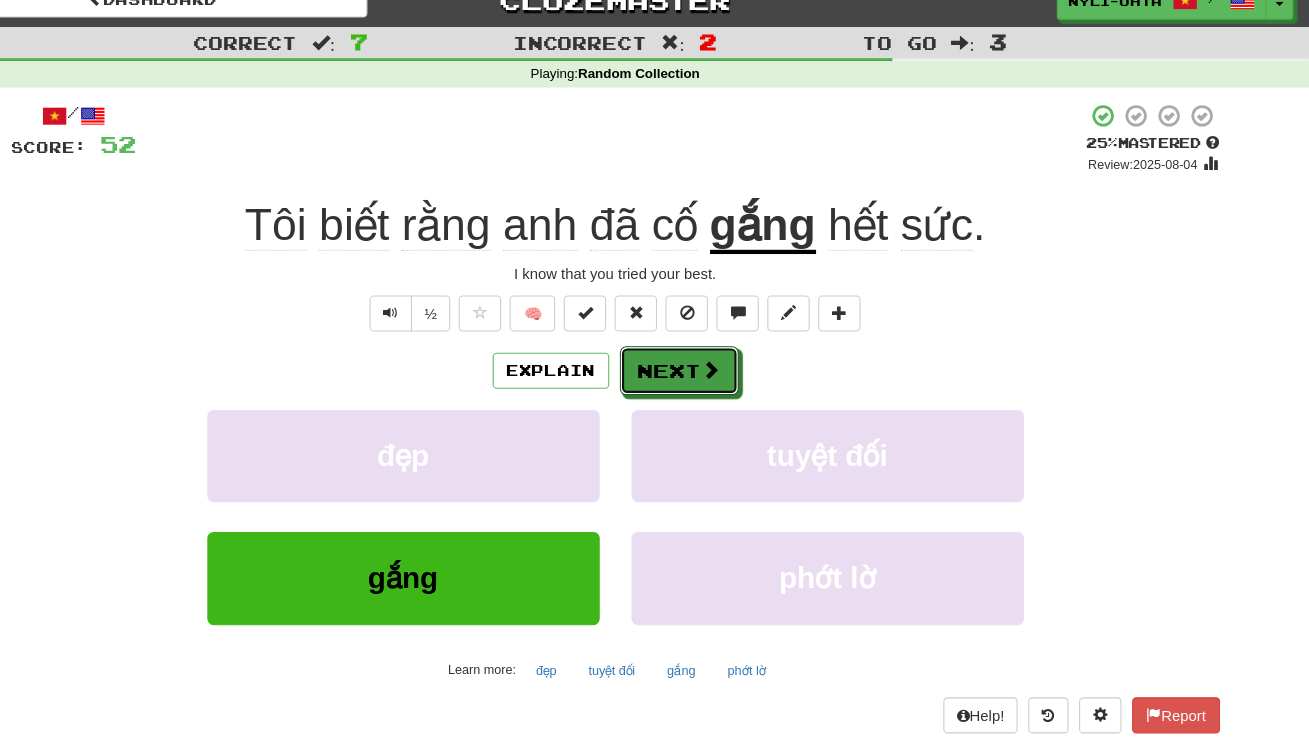 click on "Next" at bounding box center (715, 375) 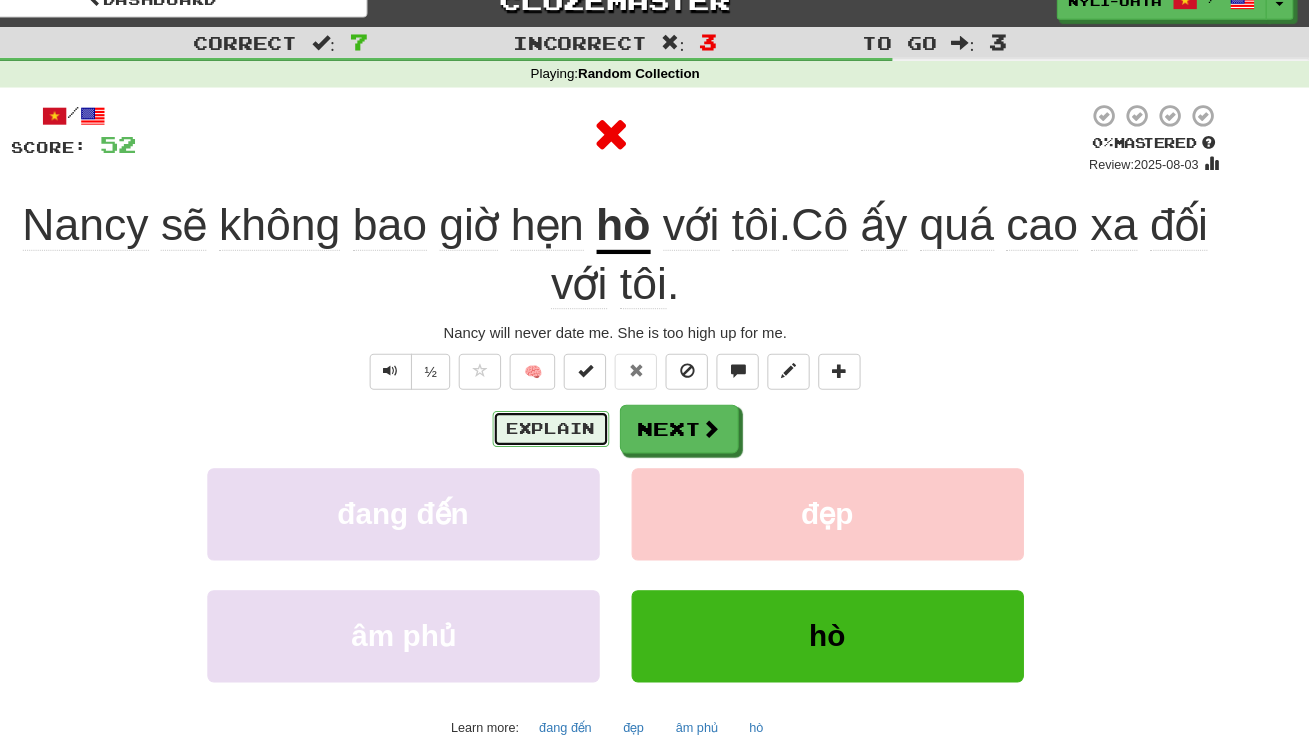 click on "Explain" at bounding box center (594, 430) 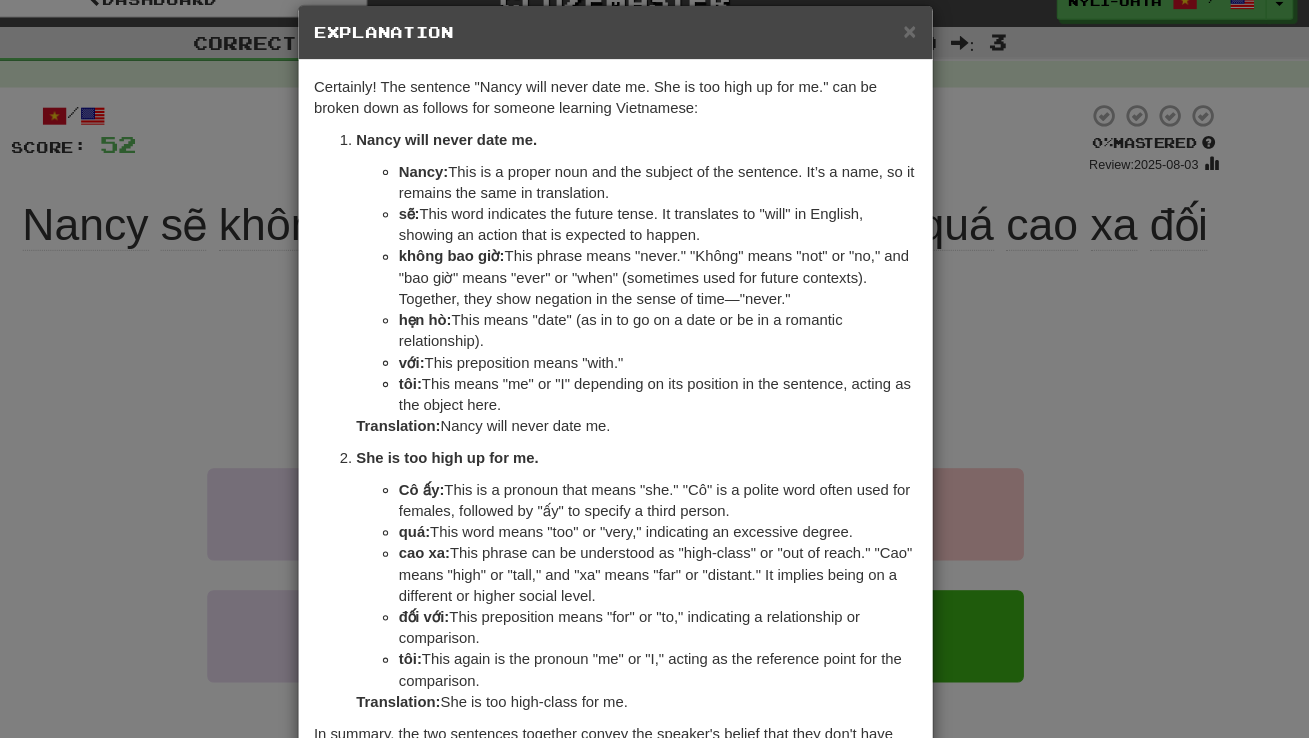 scroll, scrollTop: 0, scrollLeft: 0, axis: both 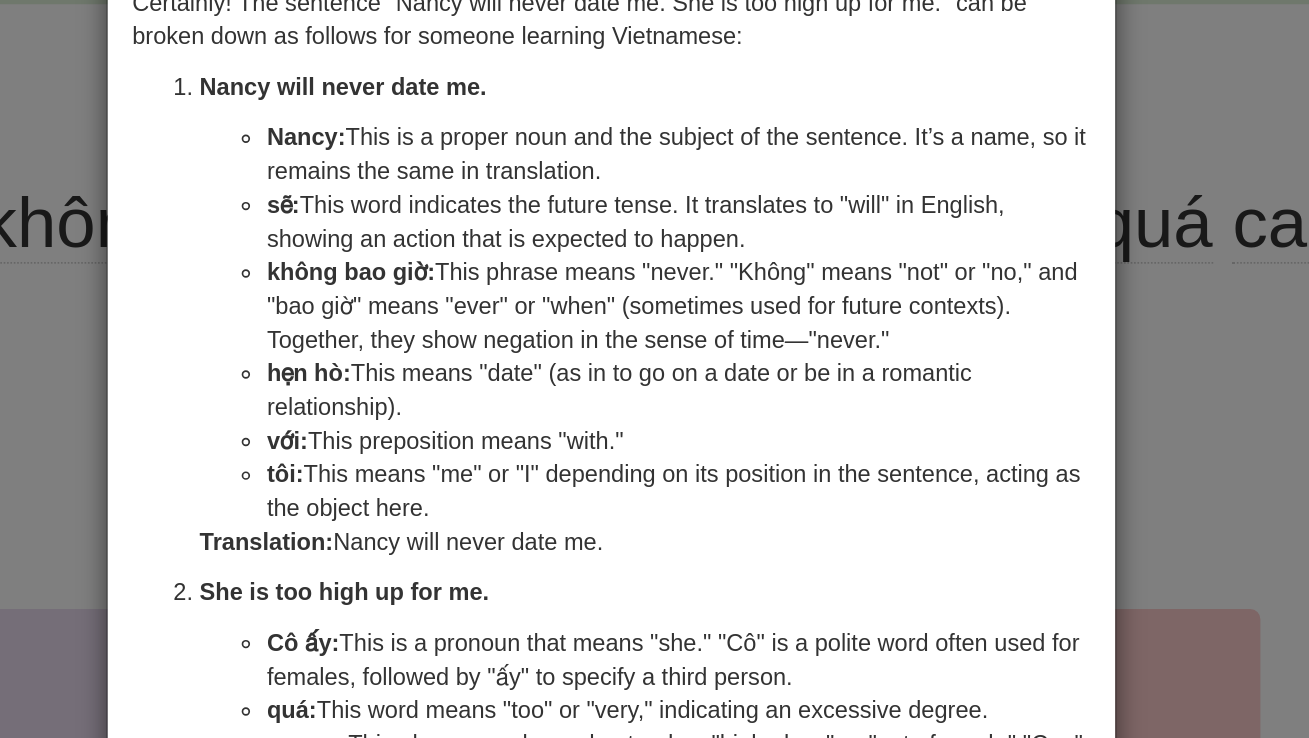 click on "× Explanation Certainly! The sentence "[PROPER_NAME] sẽ không bao giờ hẹn hò với tôi. Cô ấy quá cao xa đối với tôi." can be broken down as follows for someone learning Vietnamese:
[PROPER_NAME]:  This is a proper noun and the subject of the sentence. It’s a name, so it remains the same in translation.
sẽ:  This word indicates the future tense. It translates to "will" in English, showing an action that is expected to happen.
không bao giờ:  This phrase means "never." "Không" means "not" or "no," and "bao giờ" means "ever" or "when" (sometimes used for future contexts). Together, they show negation in the sense of time—"never."
hẹn hò:  This means "date" (as in to go on a date or be in a romantic relationship).
với:  This preposition means "with."
tôi:  This means "me" or "I" depending on its position in the sentence, acting as the object here.
Translation:  [PROPER_NAME] will never date me.
Cô ấy:
quá:" at bounding box center [654, 369] 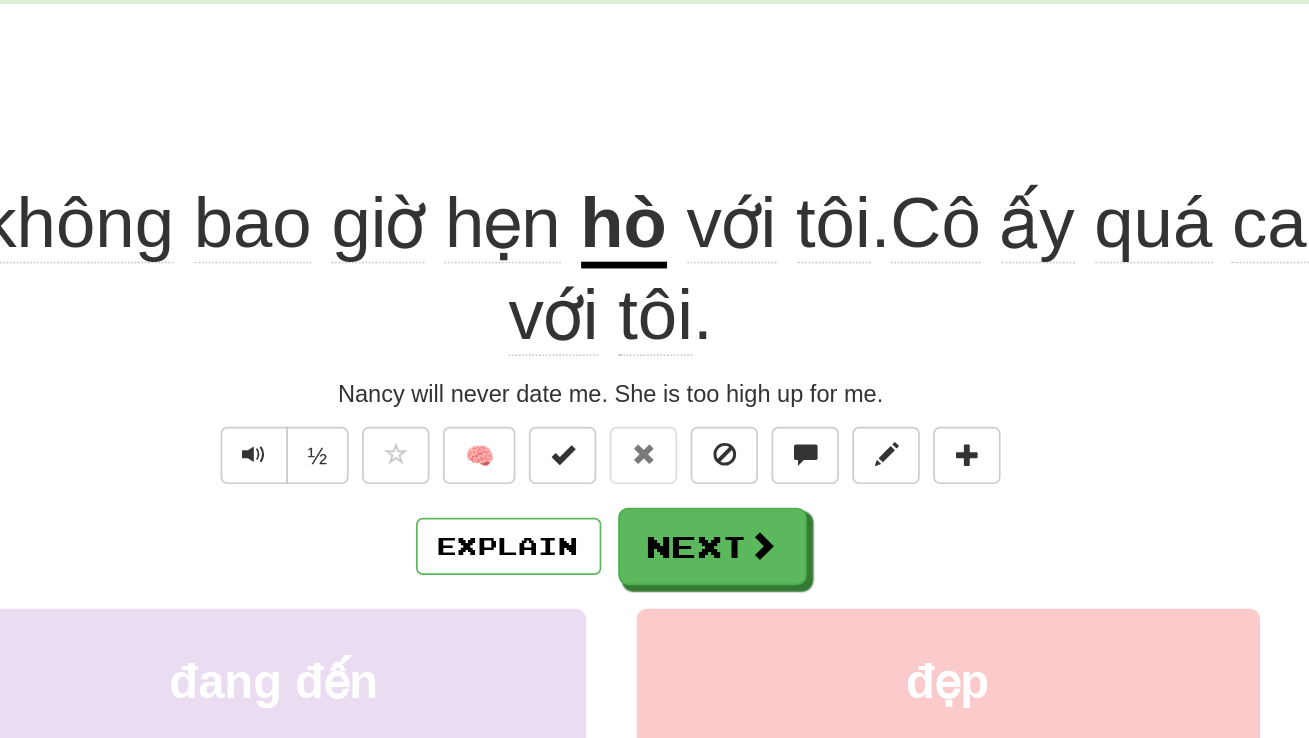 click on "hẹn" 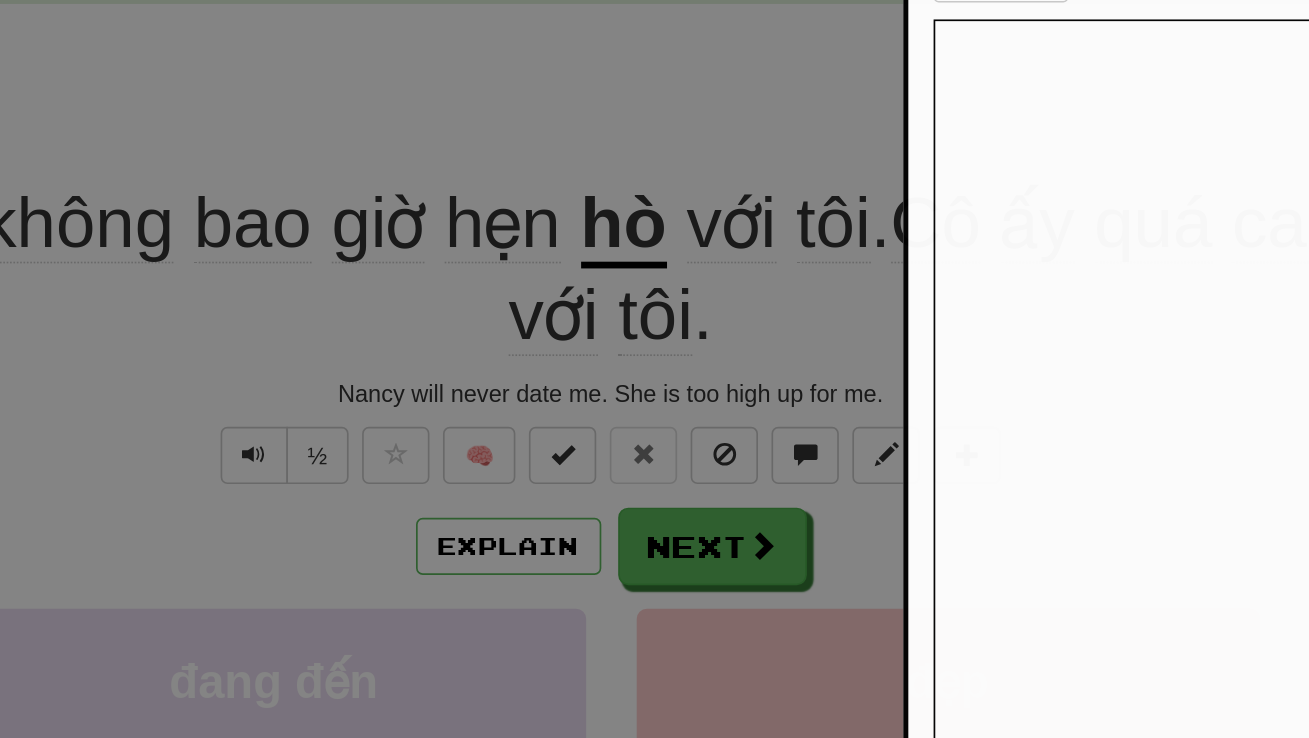 scroll, scrollTop: 0, scrollLeft: 0, axis: both 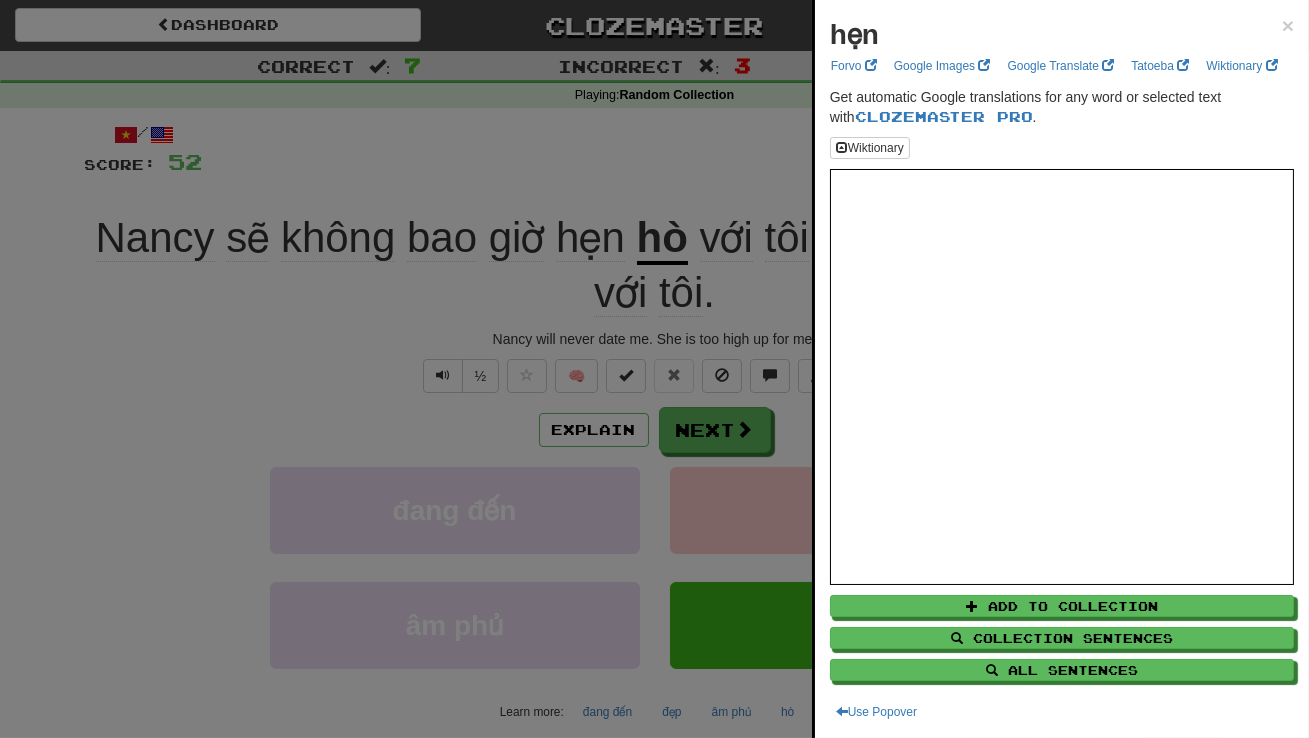 click at bounding box center (654, 369) 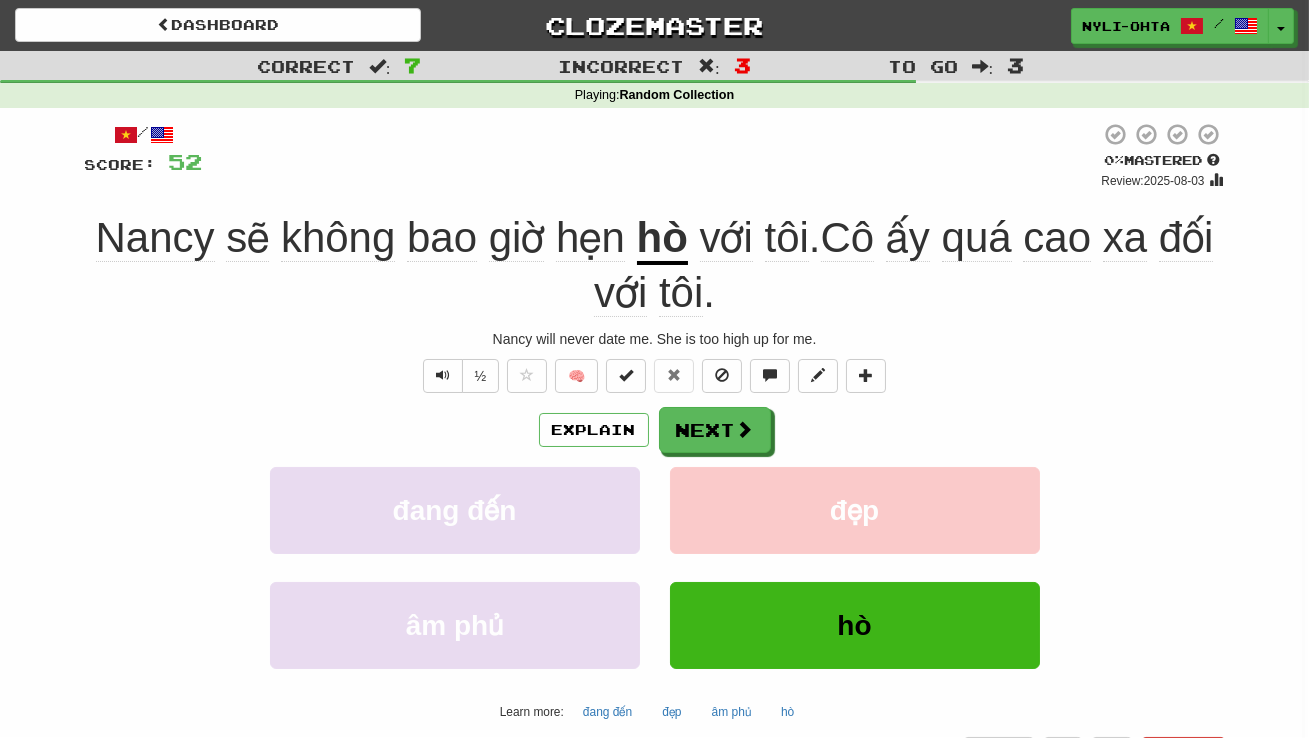 click on "hò" at bounding box center [662, 239] 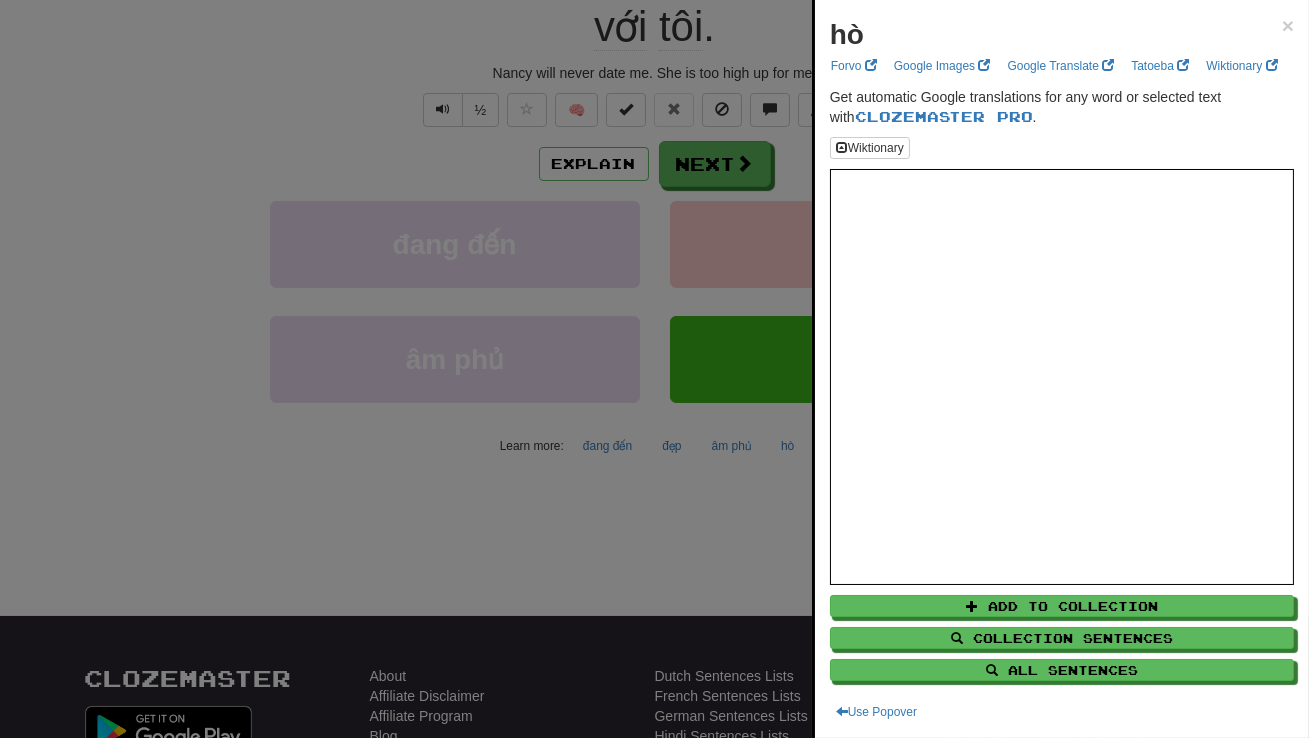 scroll, scrollTop: 0, scrollLeft: 0, axis: both 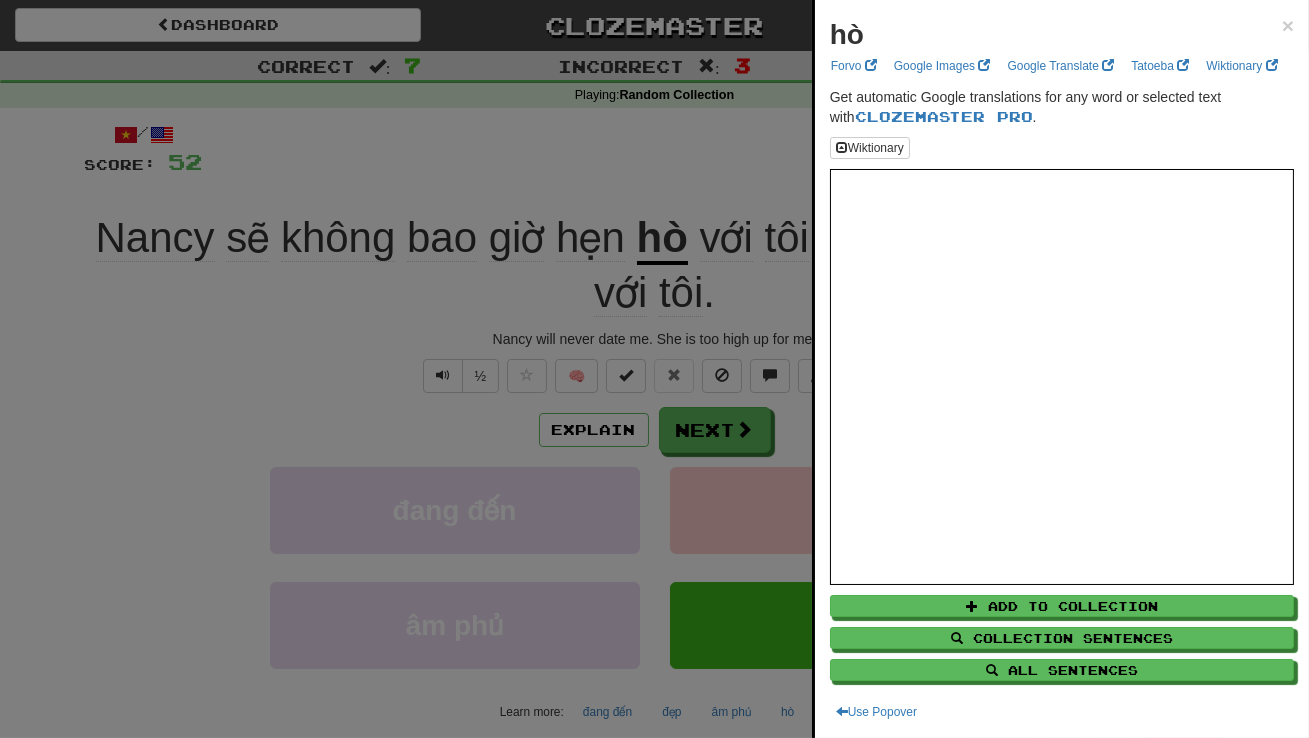 click at bounding box center (654, 369) 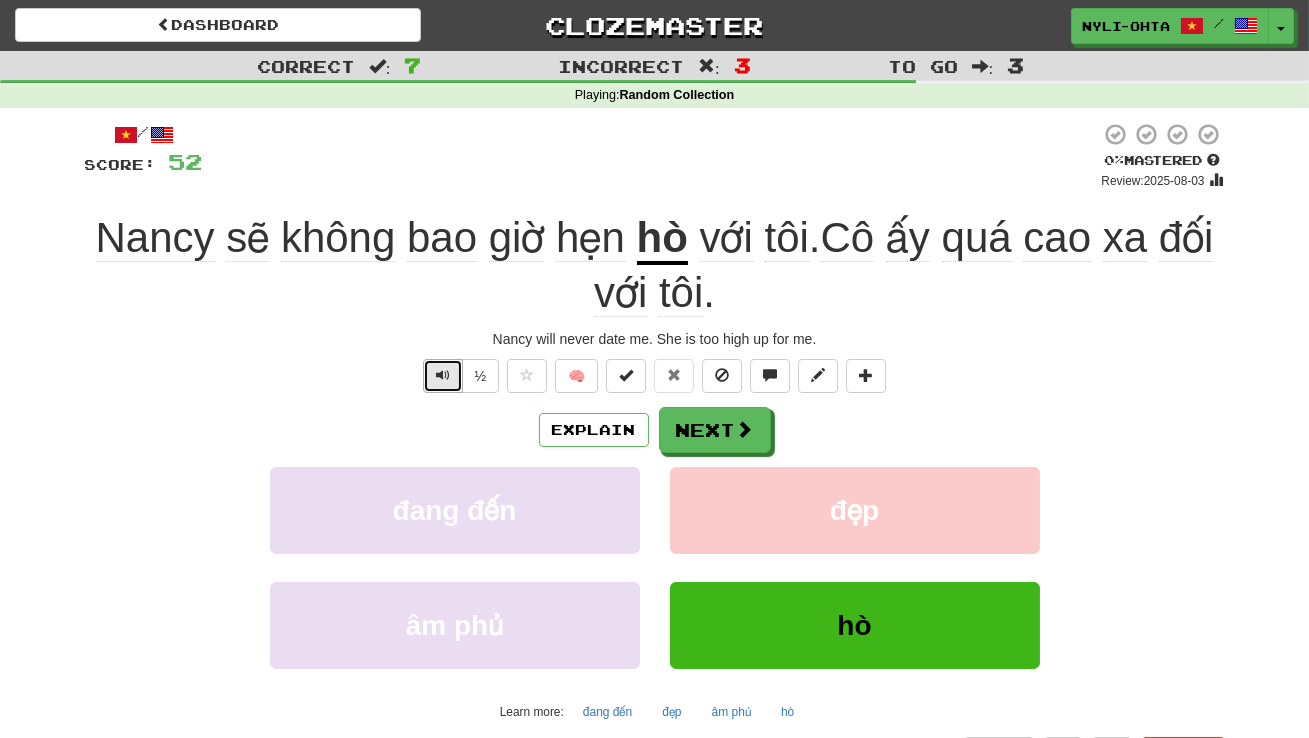 click at bounding box center [443, 376] 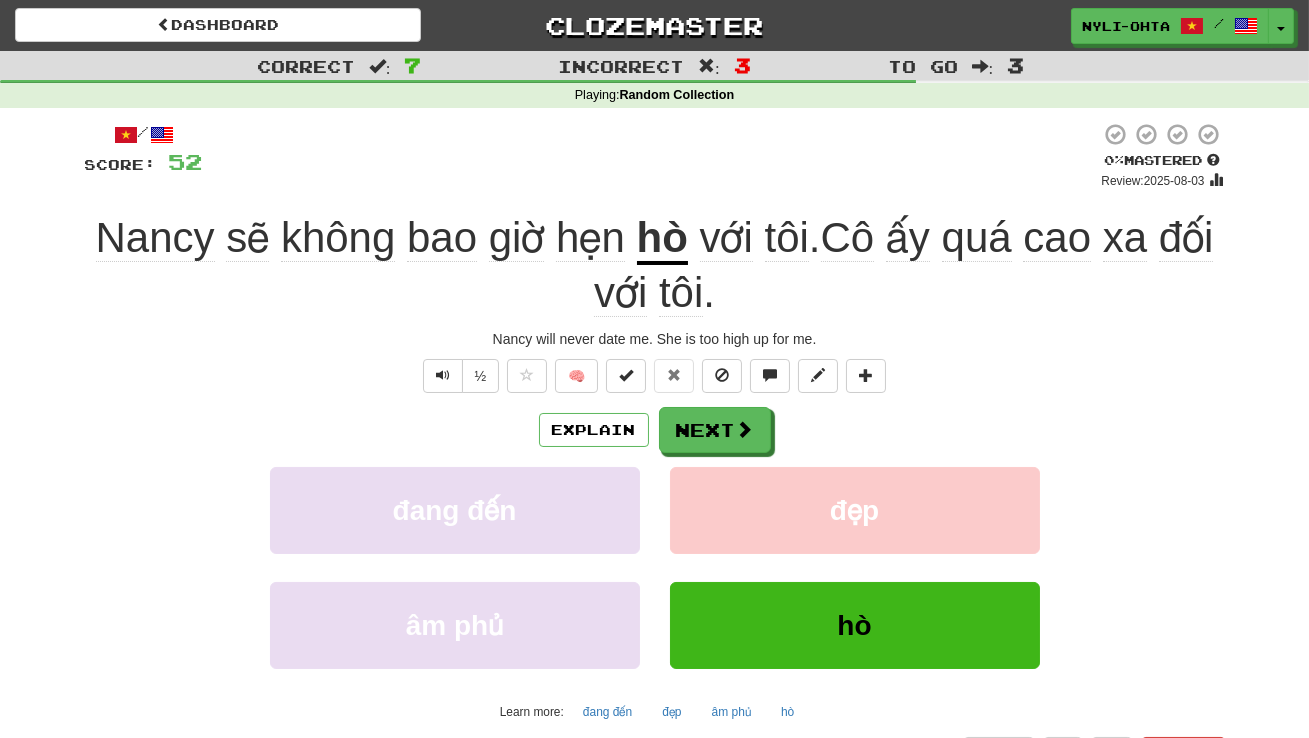 click on "không" 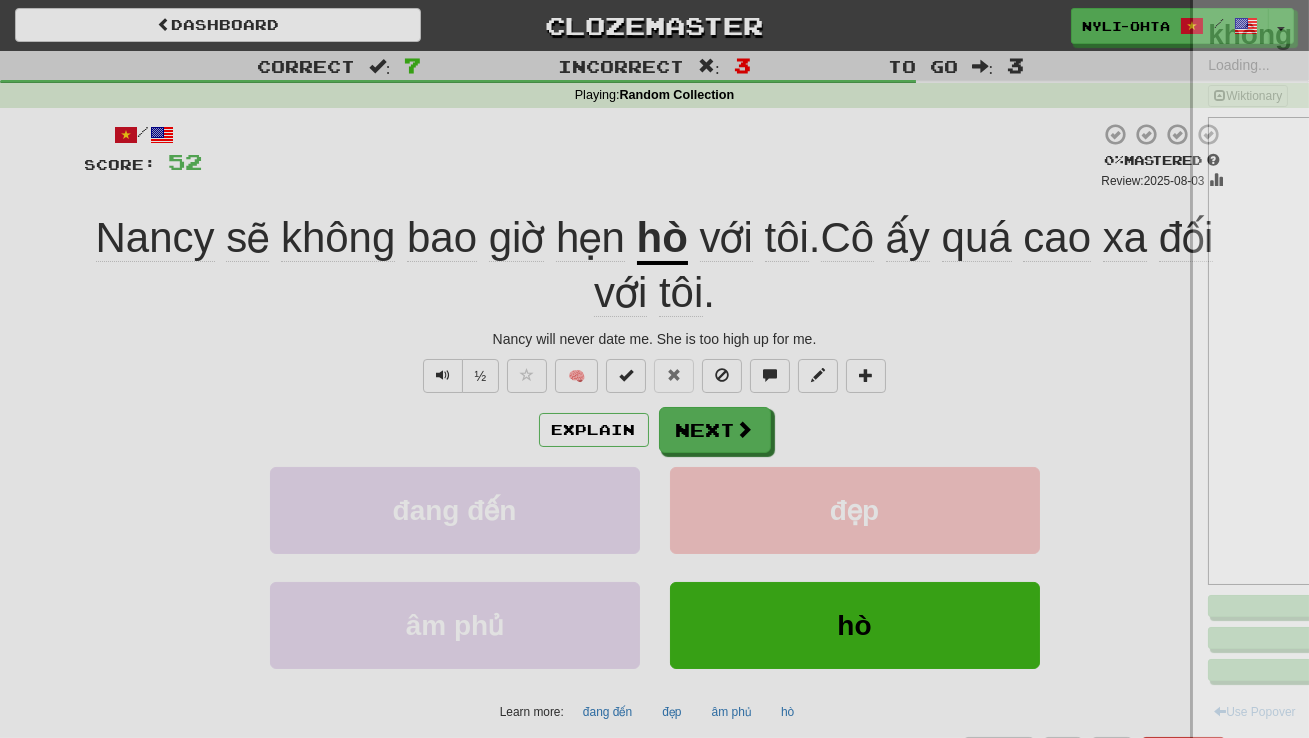 click at bounding box center [654, 369] 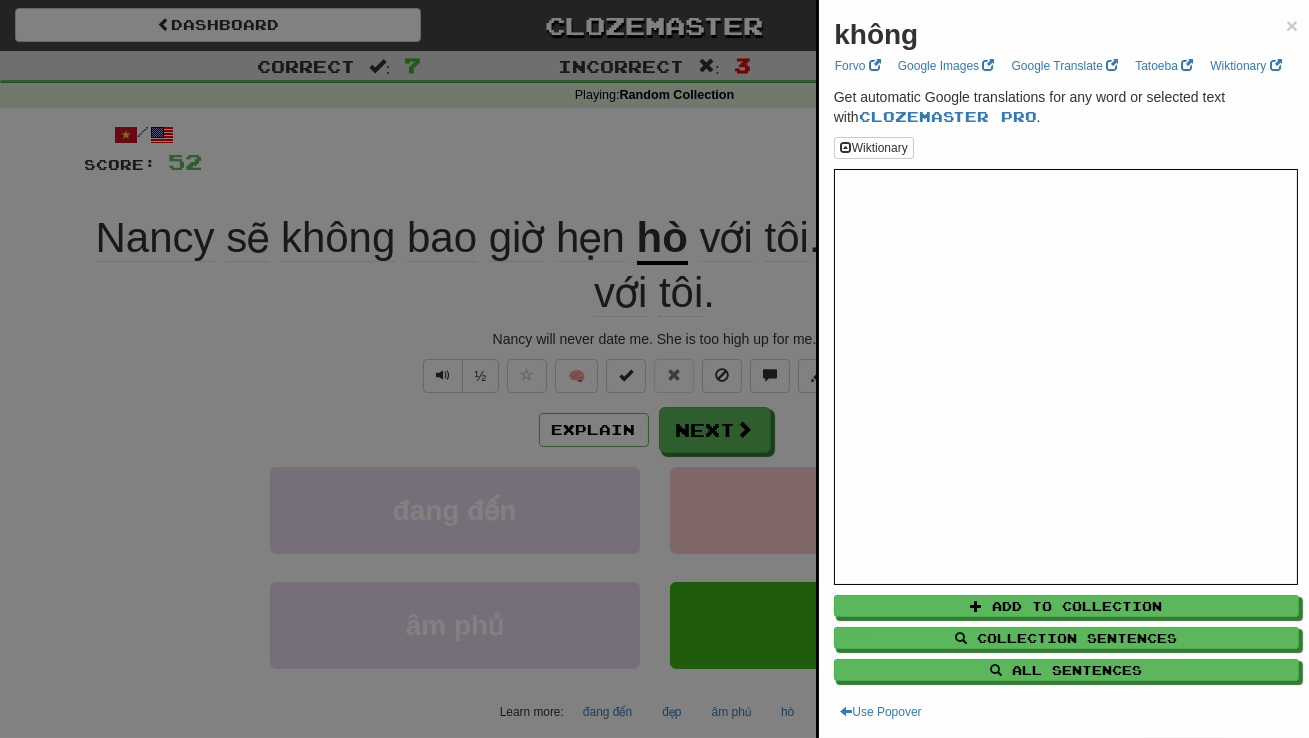 click at bounding box center [654, 369] 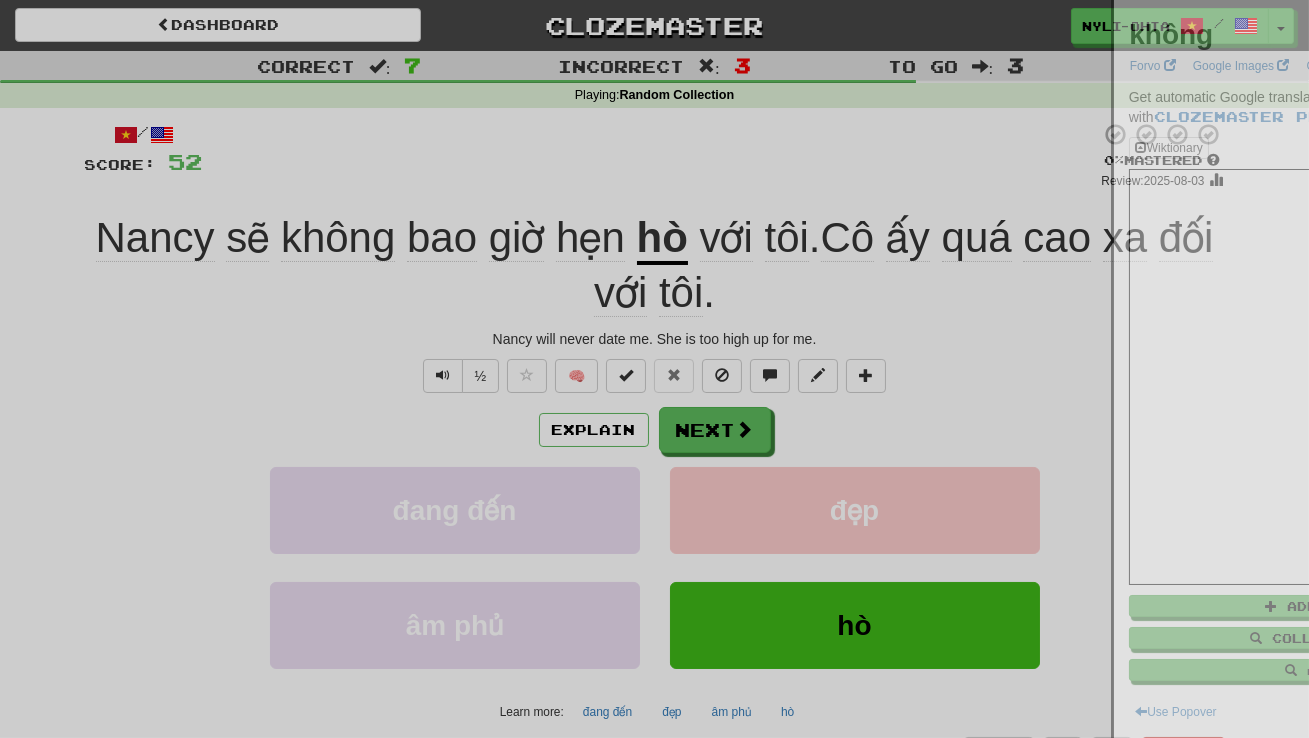 click at bounding box center [654, 369] 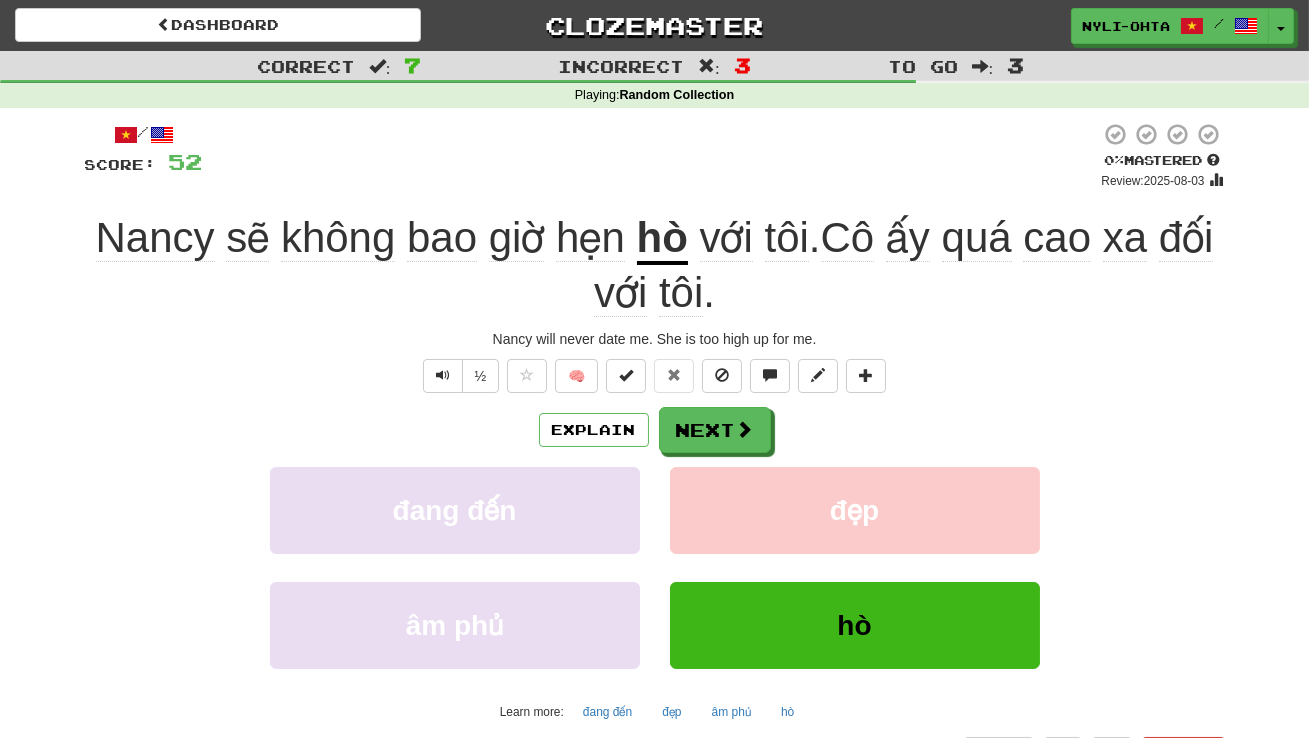click on "không" 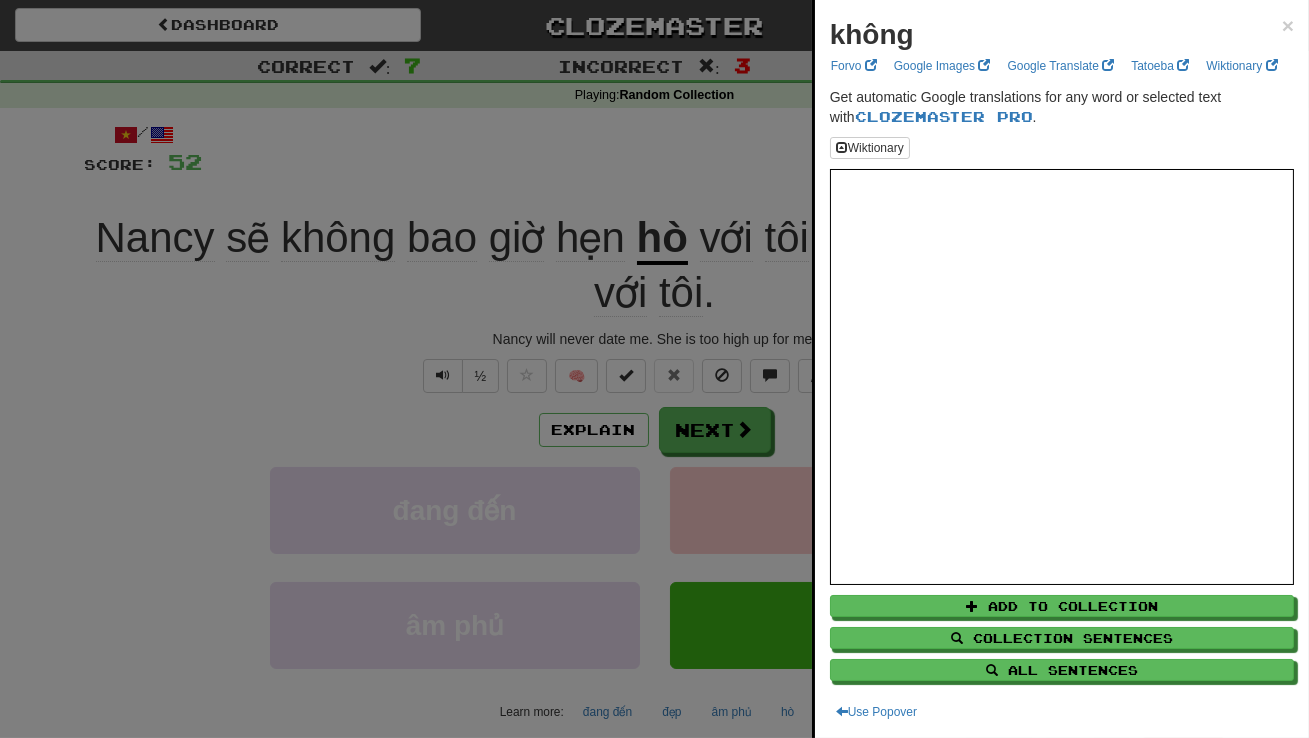 click at bounding box center (654, 369) 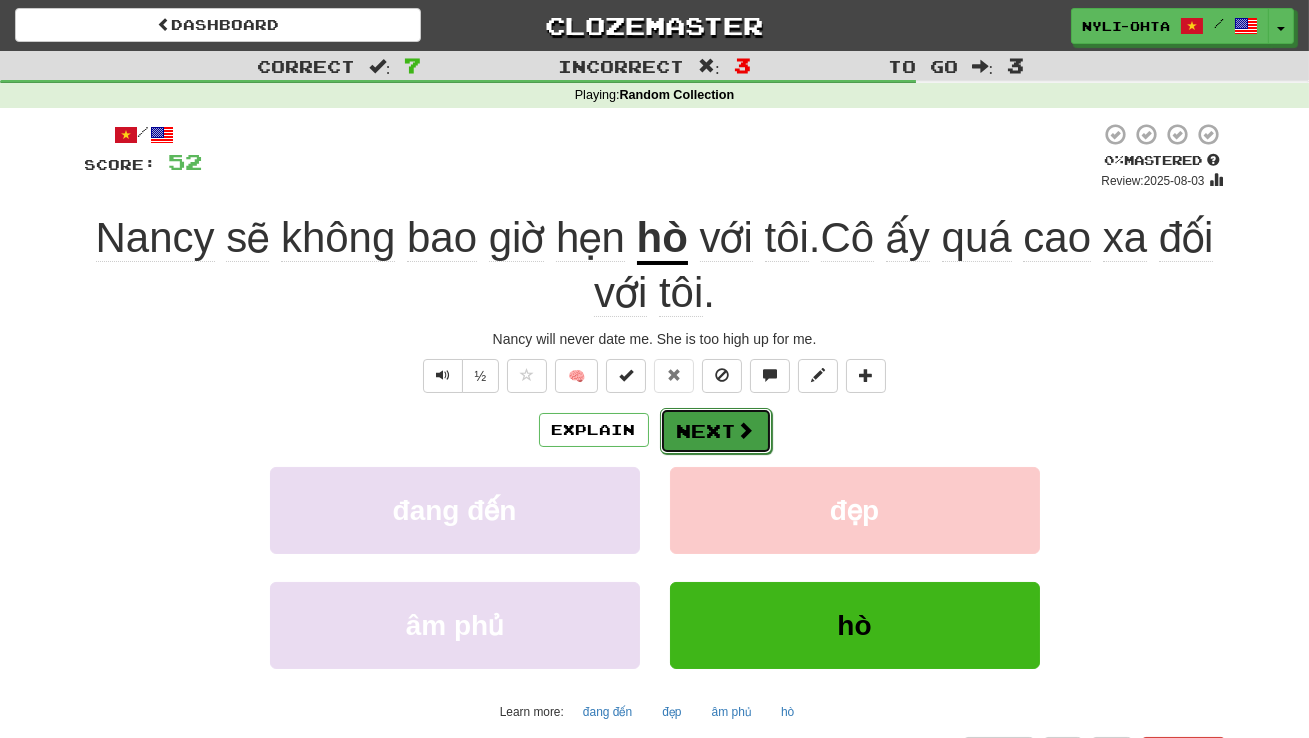 click on "Next" at bounding box center [716, 431] 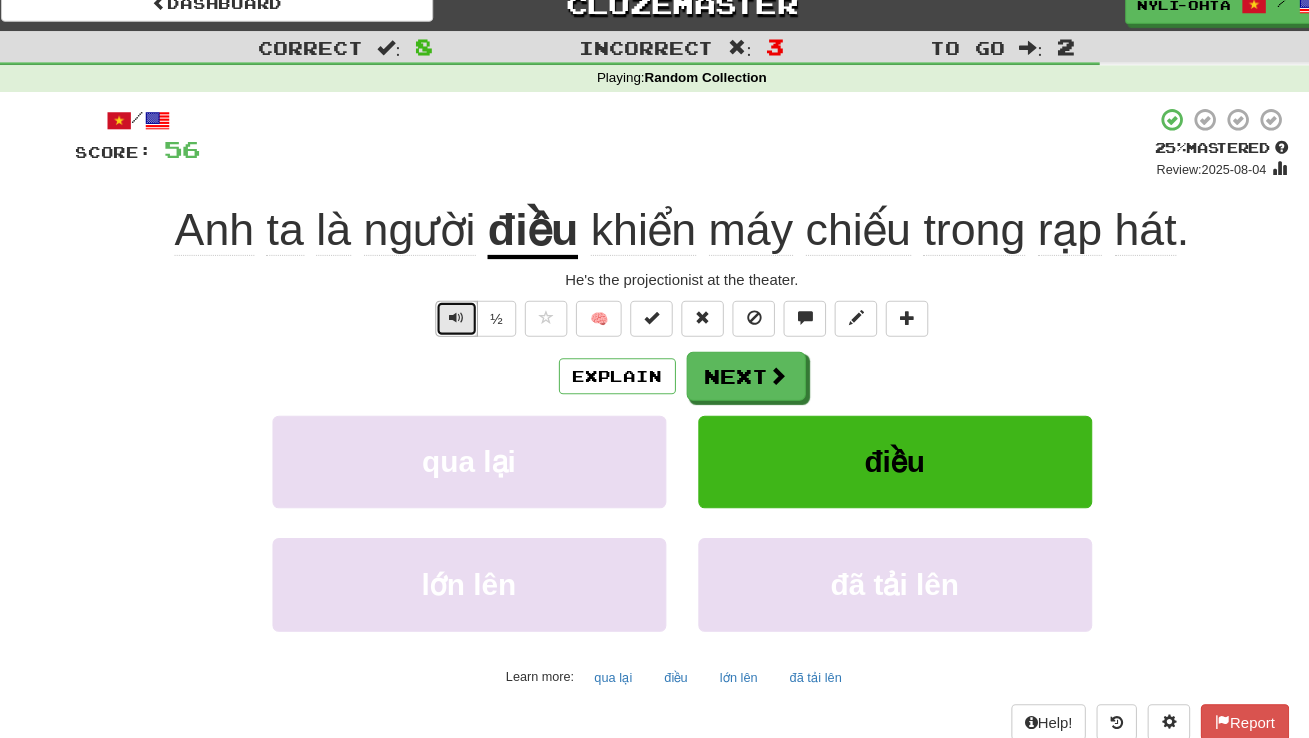 click at bounding box center [443, 321] 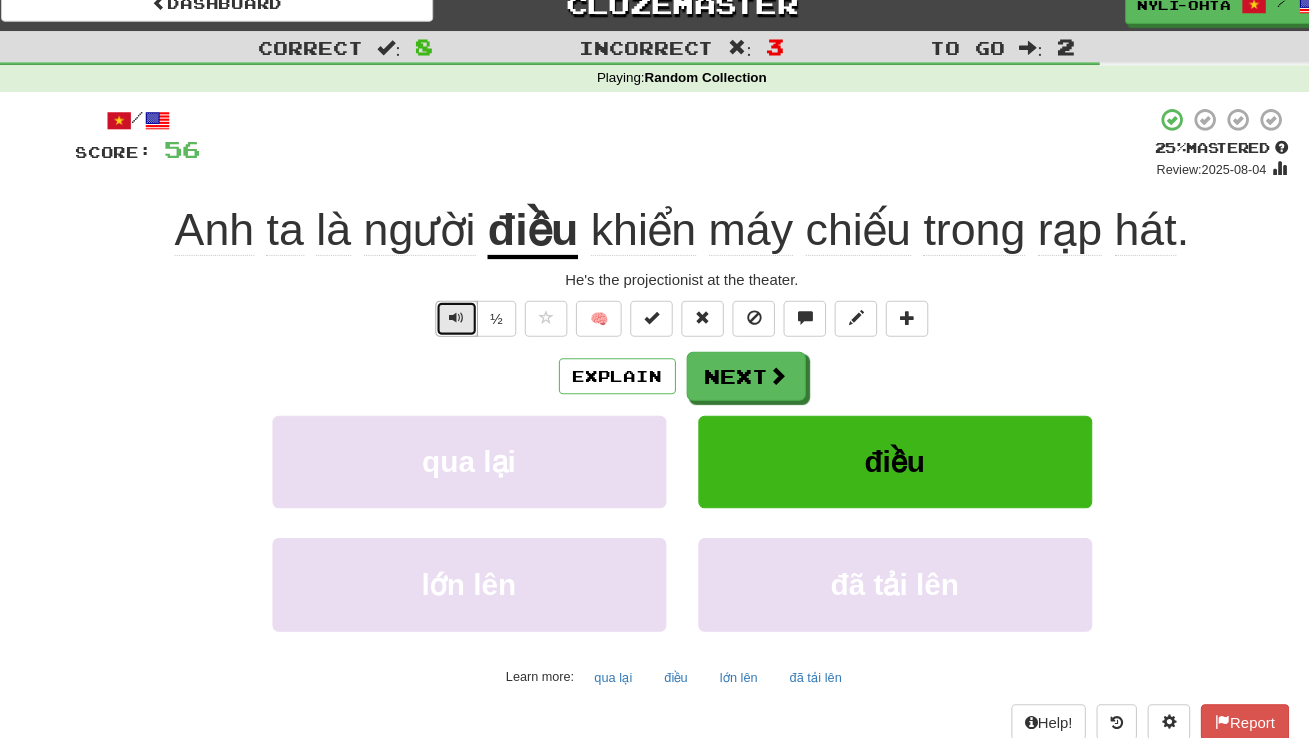 click at bounding box center (443, 321) 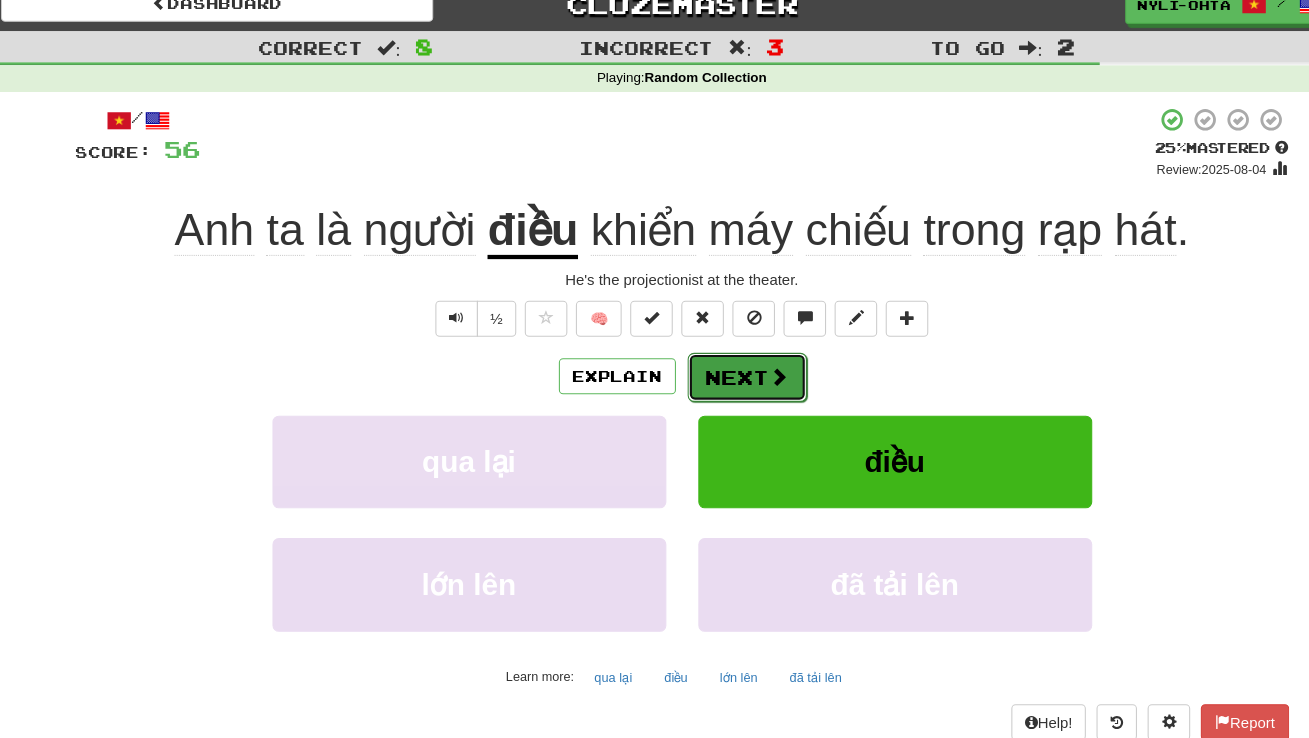 click on "Next" at bounding box center (716, 376) 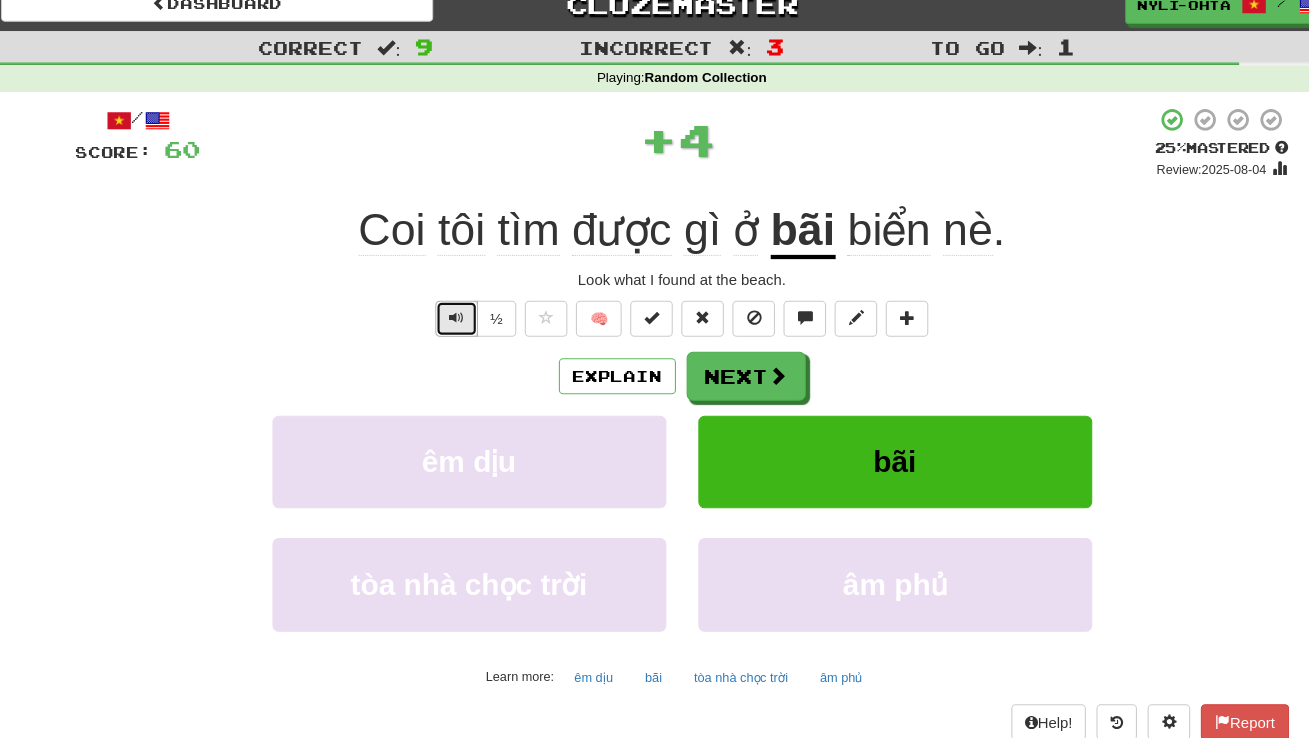 click at bounding box center [443, 320] 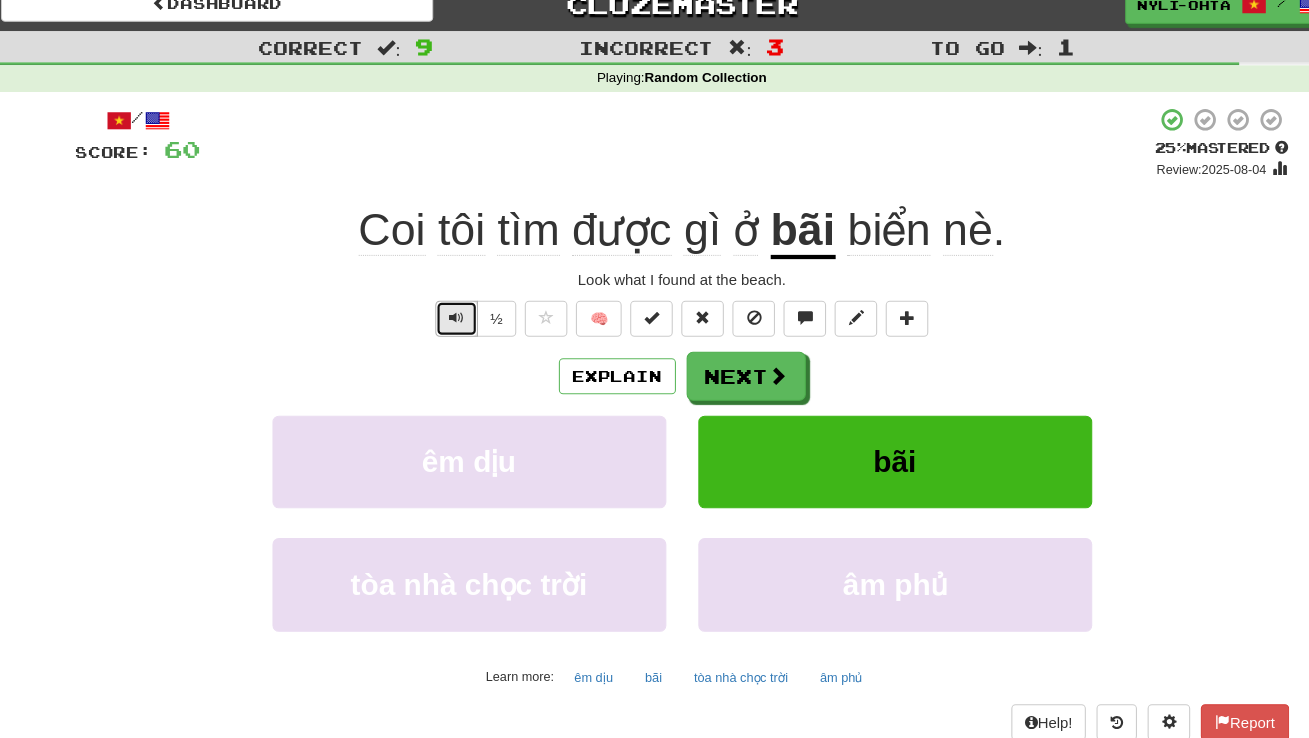click at bounding box center (443, 320) 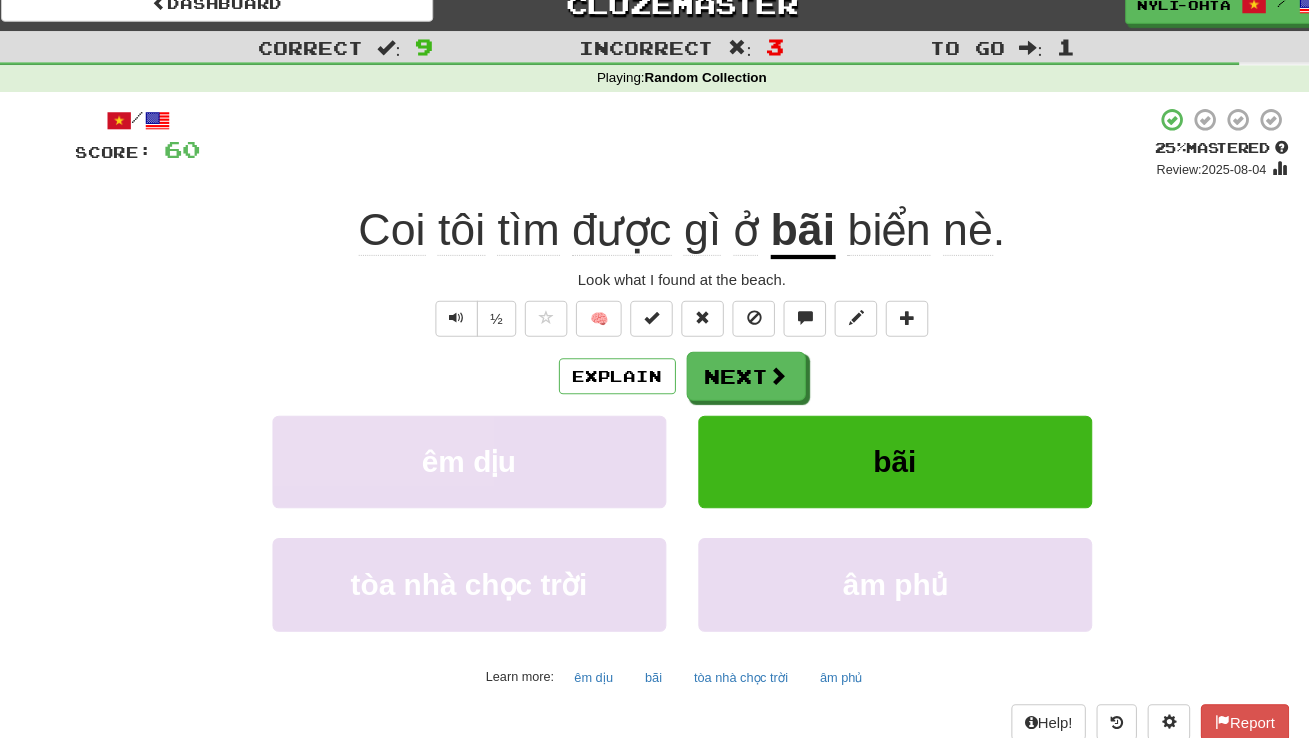 click on "Coi tôi tìm được gì ở" at bounding box center (544, 238) 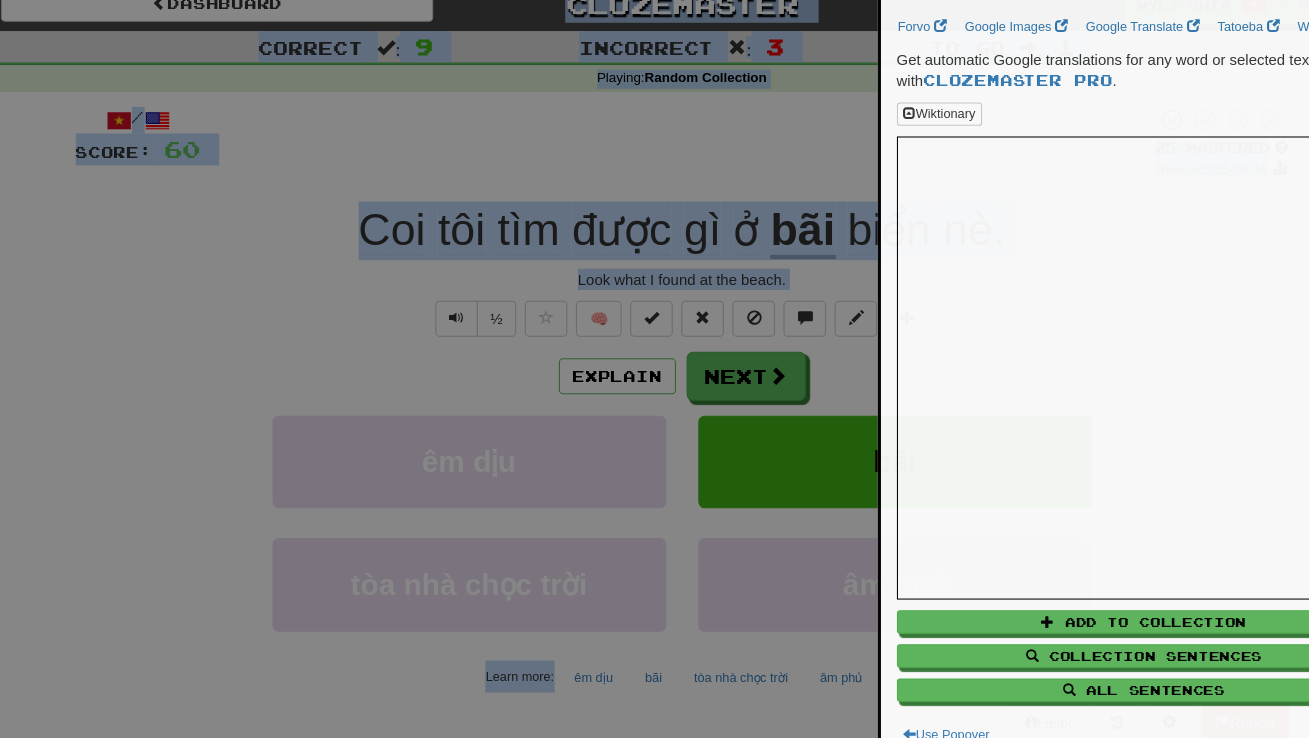 click at bounding box center [654, 369] 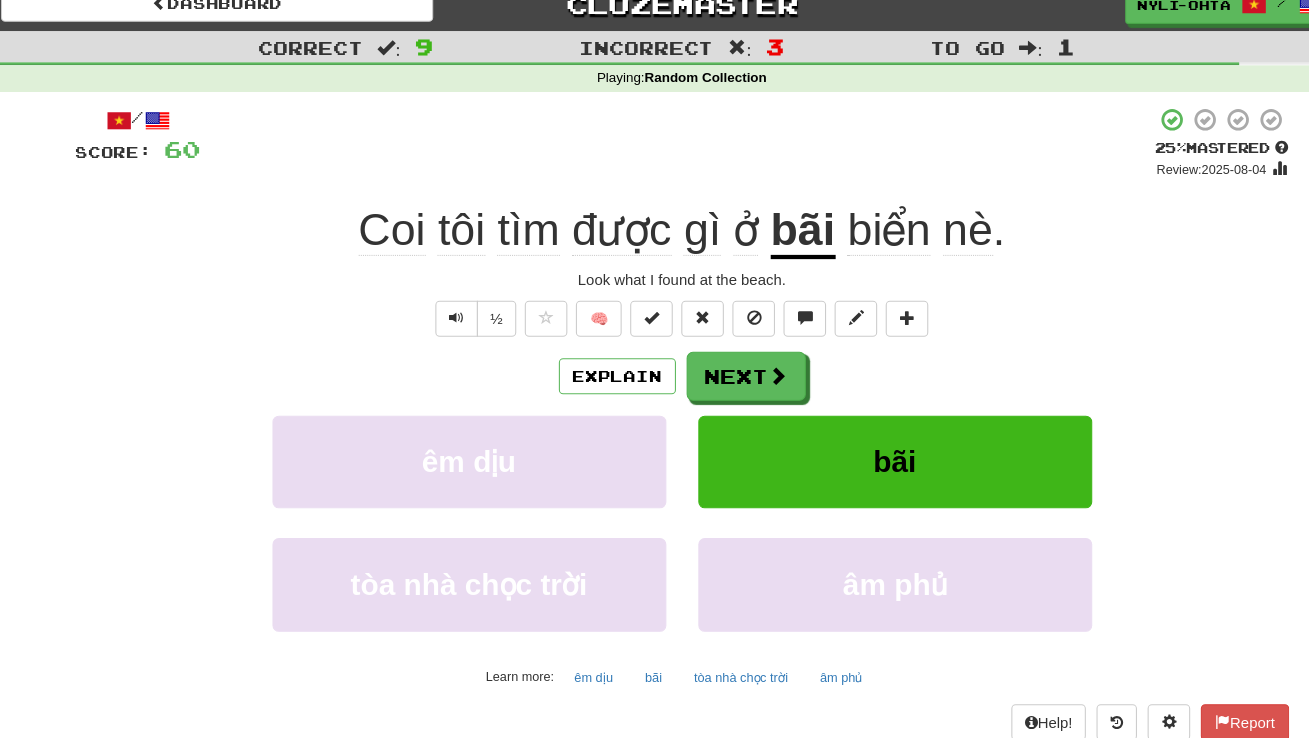 click on "Coi tôi tìm được gì ở" at bounding box center (544, 238) 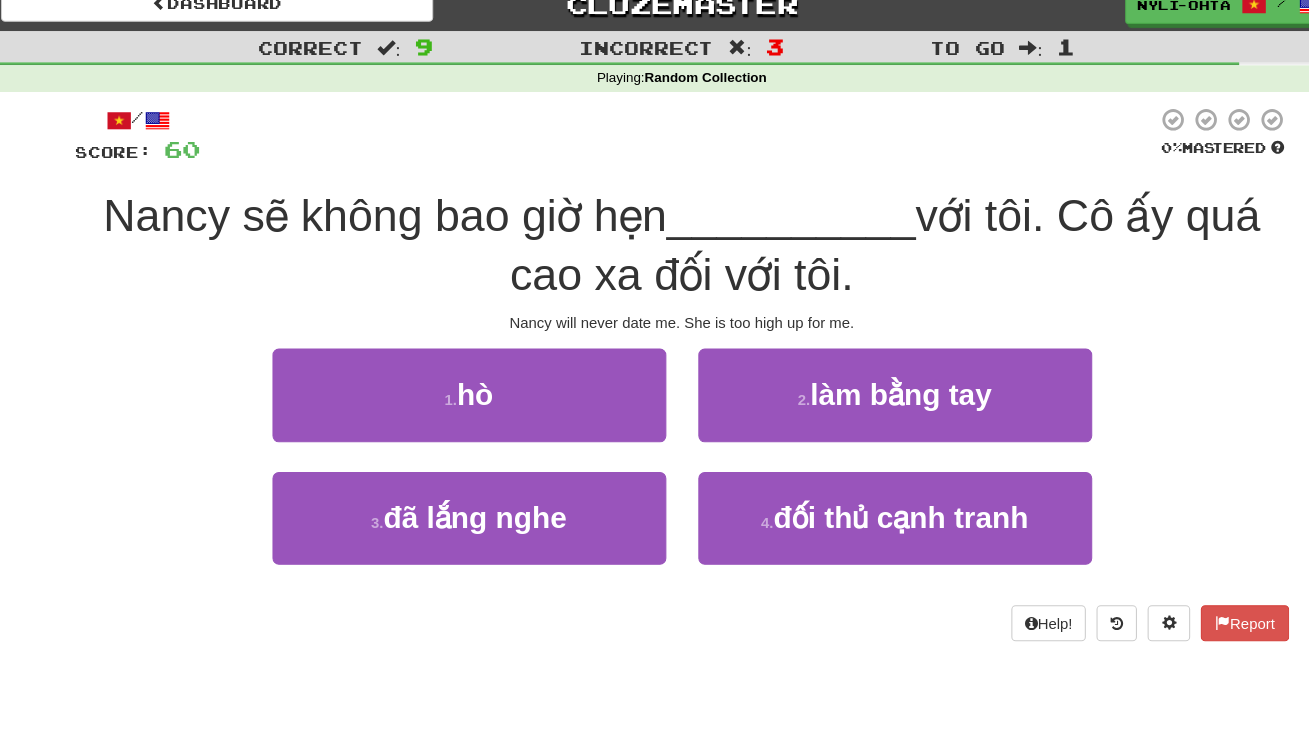 click on "Nancy will never date me. She is too high up for me." at bounding box center [655, 325] 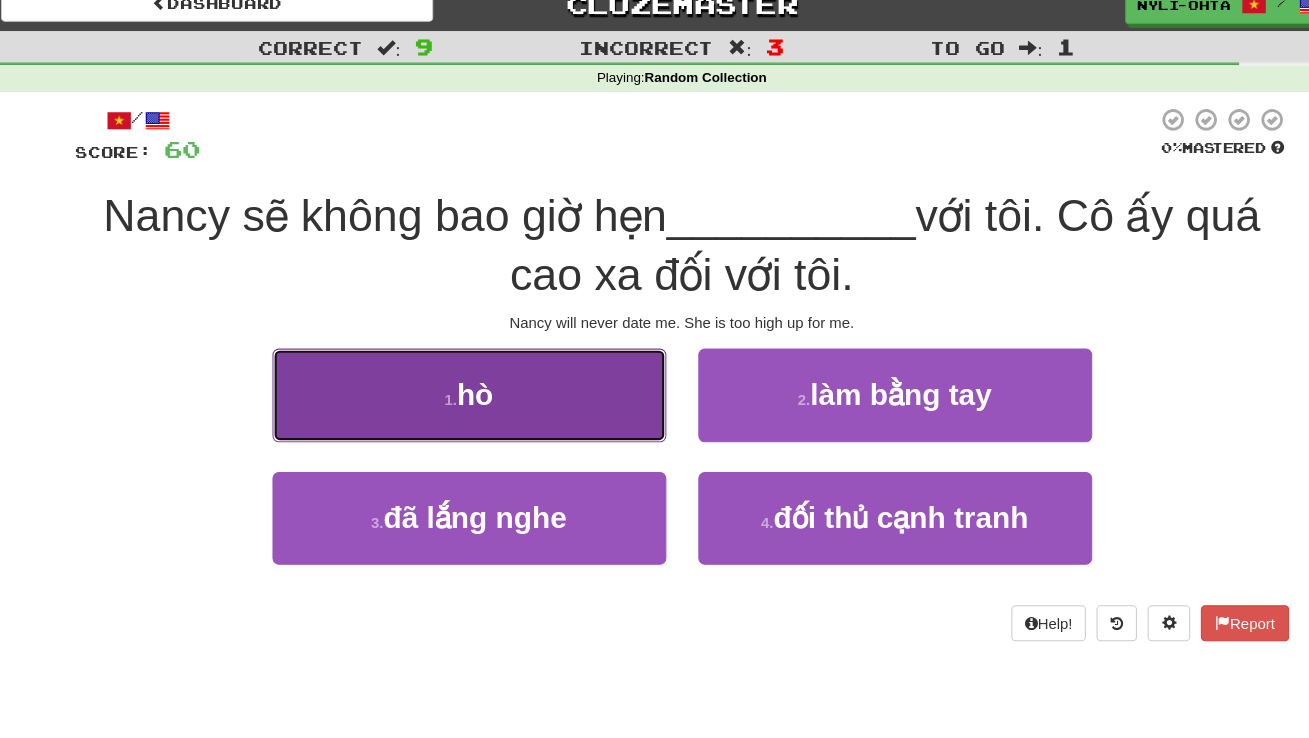 click on "1 . hò" at bounding box center [455, 392] 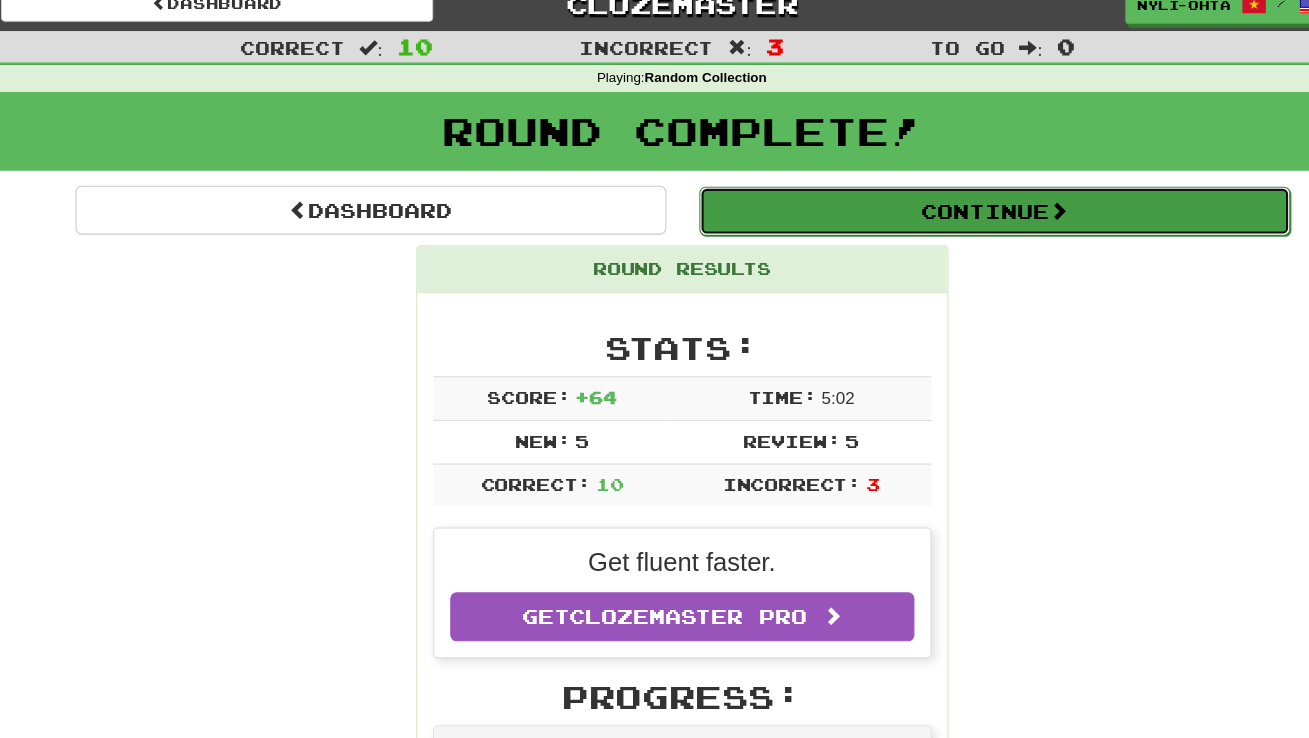 click on "Continue" at bounding box center (948, 220) 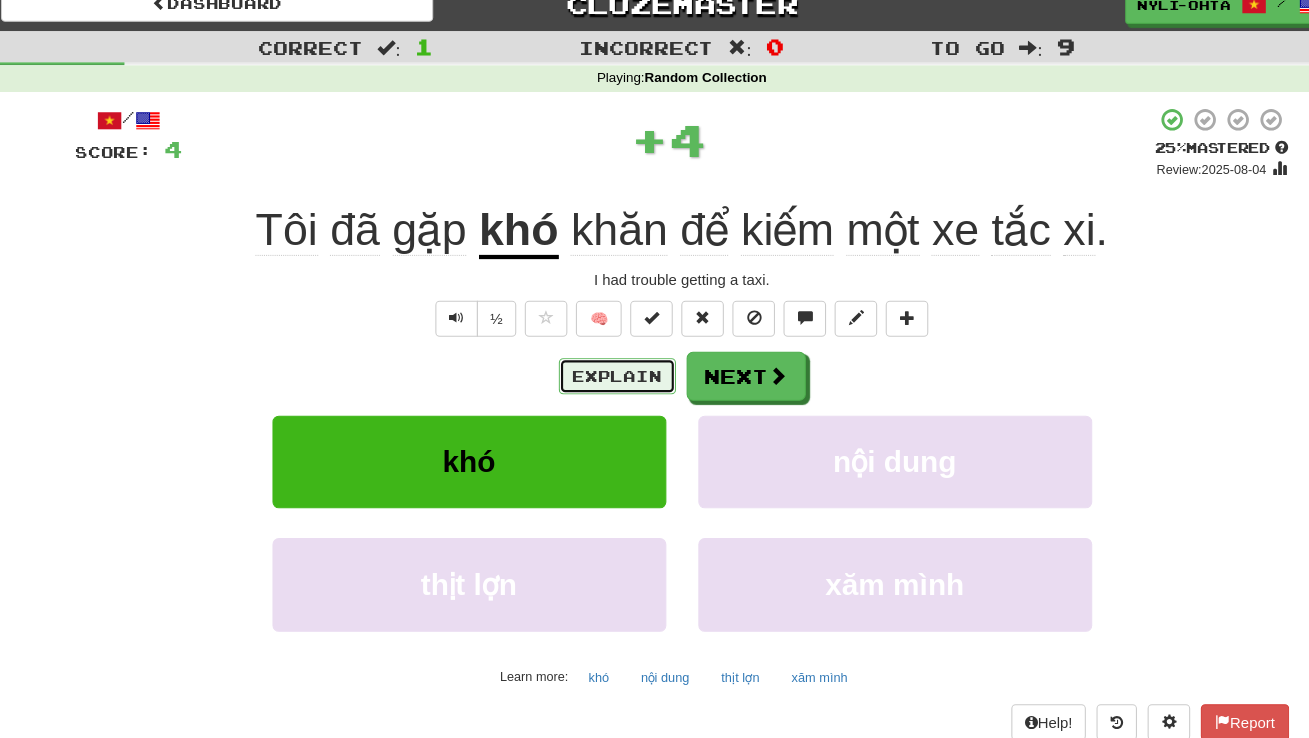 click on "Explain" at bounding box center (594, 375) 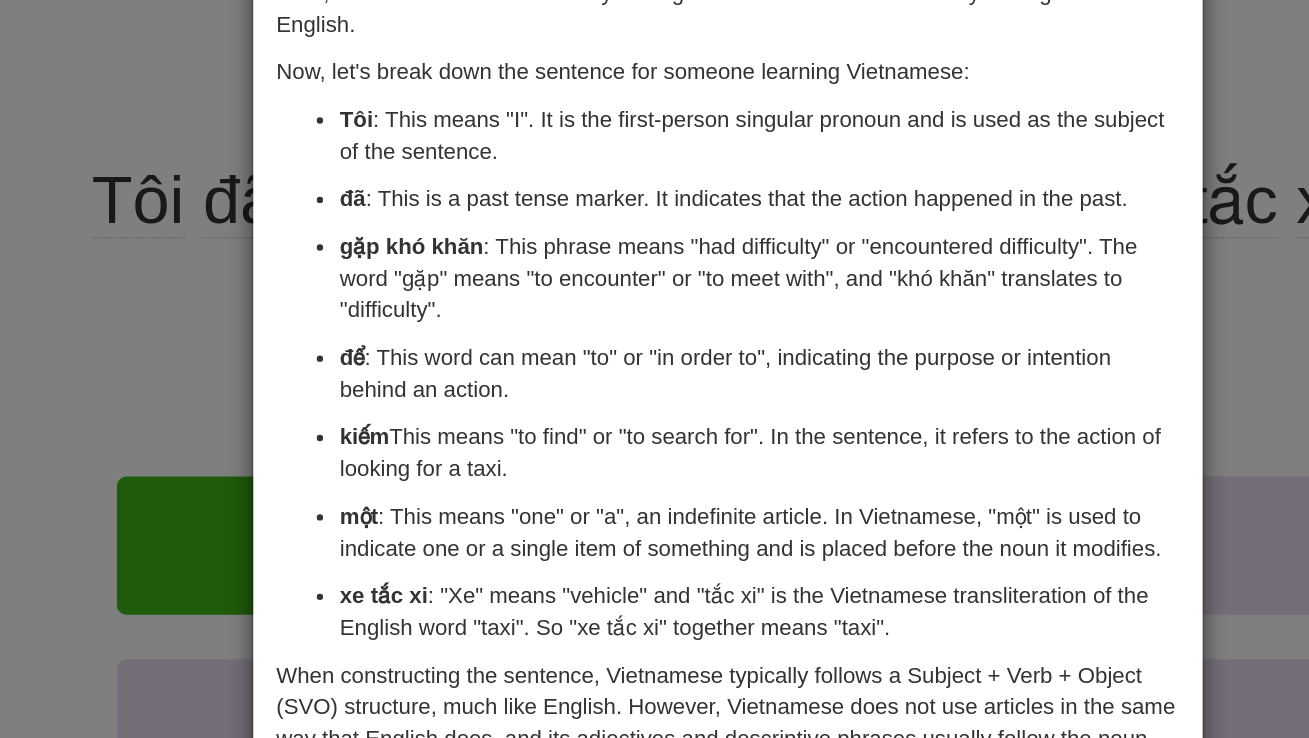 click on "× Explanation Sure, the sentence "Tôi đã gặp khó khăn để kiếm một xe tắc xi." means "I had difficulty finding a taxi" in English.
Now, let's break down the sentence for someone learning Vietnamese:
Tôi : This means "I". It is the first-person singular pronoun and is used as the subject of the sentence.
đã : This is a past tense marker. It indicates that the action happened in the past.
gặp khó khăn : This phrase means "had difficulty" or "encountered difficulty". The word "gặp" means "to encounter" or "to meet with", and "khó khăn" translates to "difficulty".
để : This word can mean "to" or "in order to", indicating the purpose or intention behind an action.
kiếm : This means "to find" or "to search for". In the sentence, it refers to the action of looking for a taxi.
một
xe tắc xi : "Xe" means "vehicle" and "tắc xi" is the Vietnamese transliteration of the English word "taxi". So "xe tắc xi" together means "taxi"." at bounding box center [654, 369] 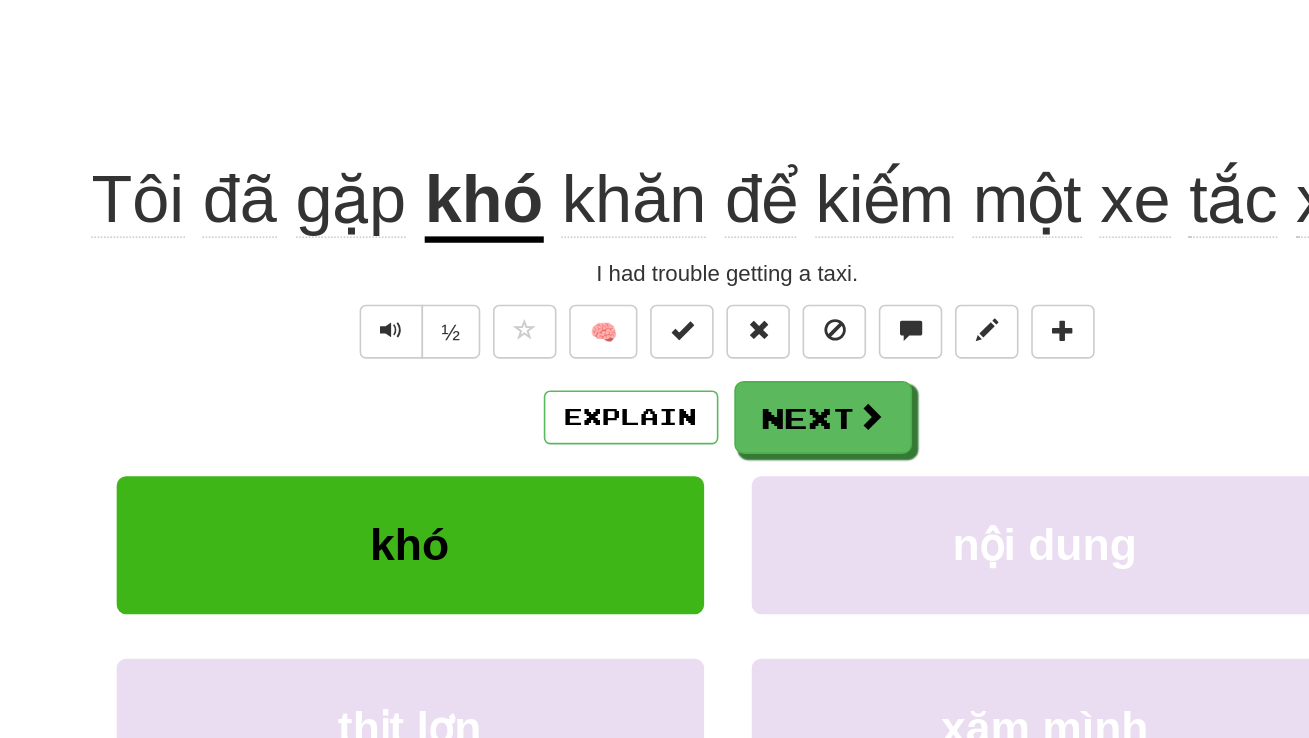 click on "khó" at bounding box center (501, 239) 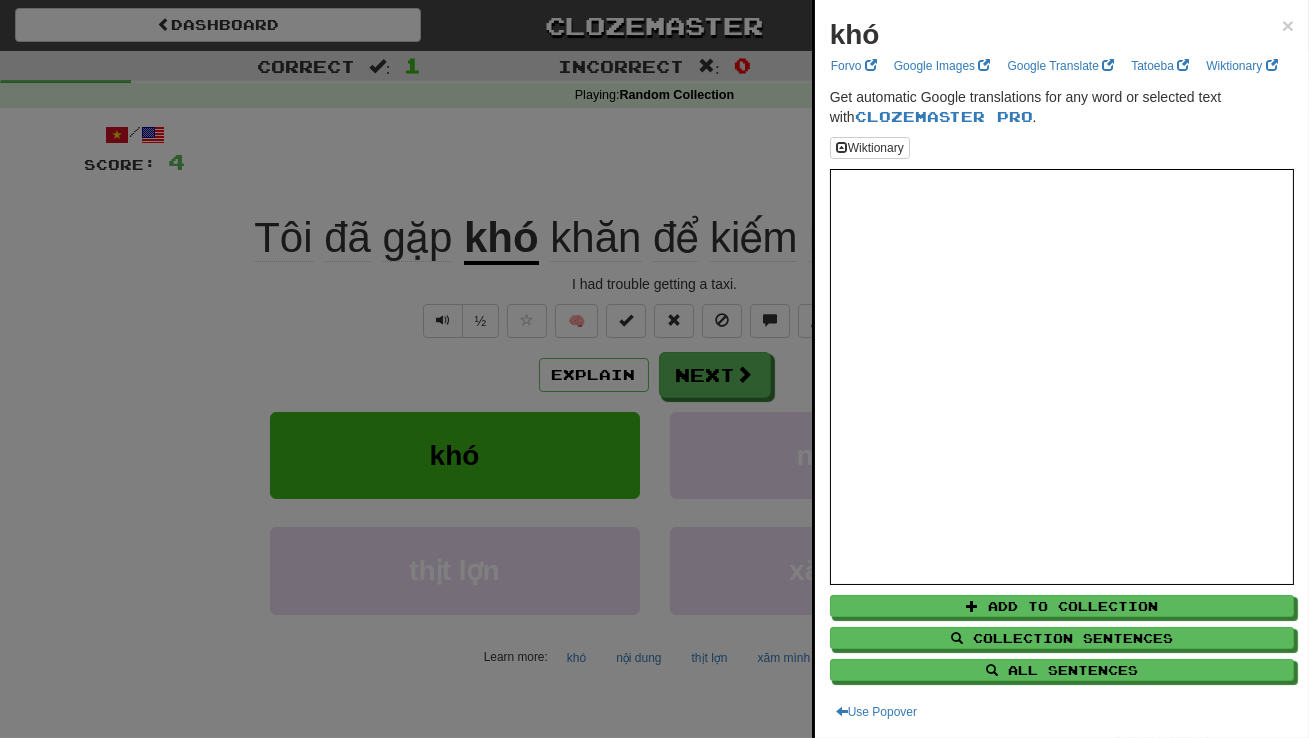 click at bounding box center [654, 369] 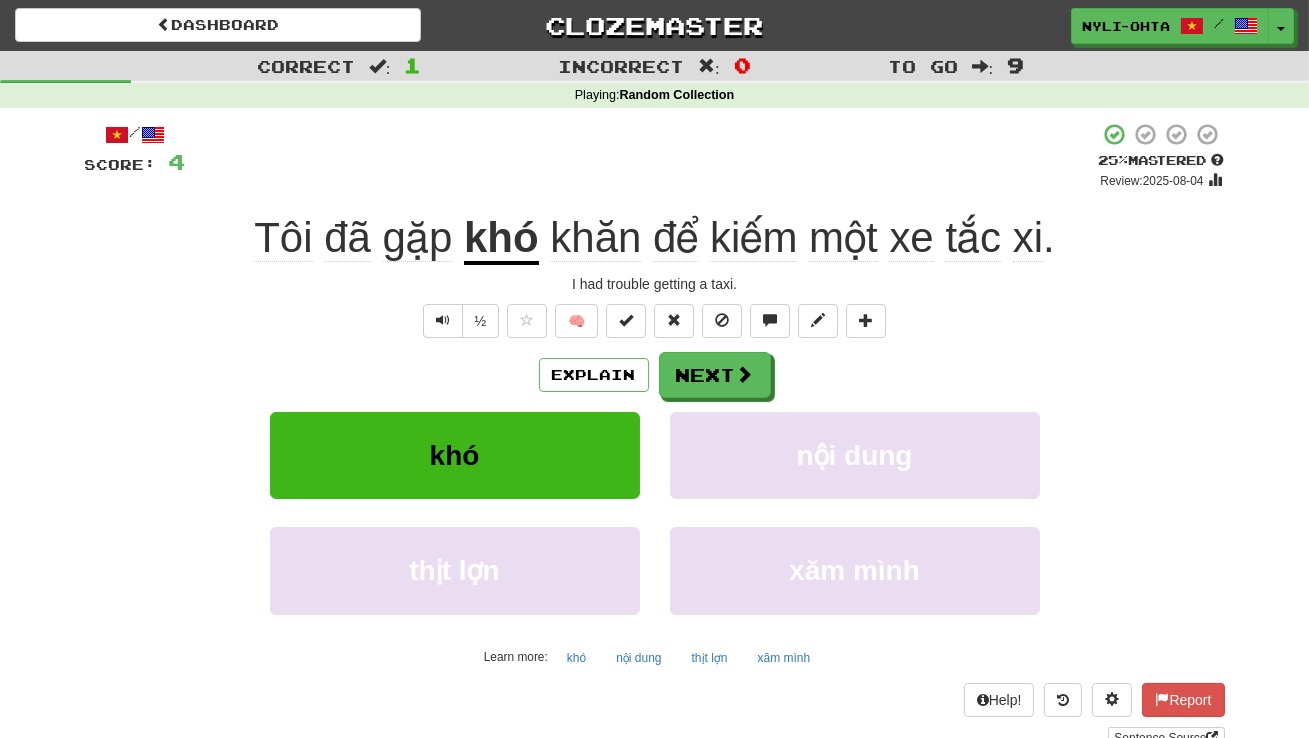 click on "khăn" at bounding box center [595, 238] 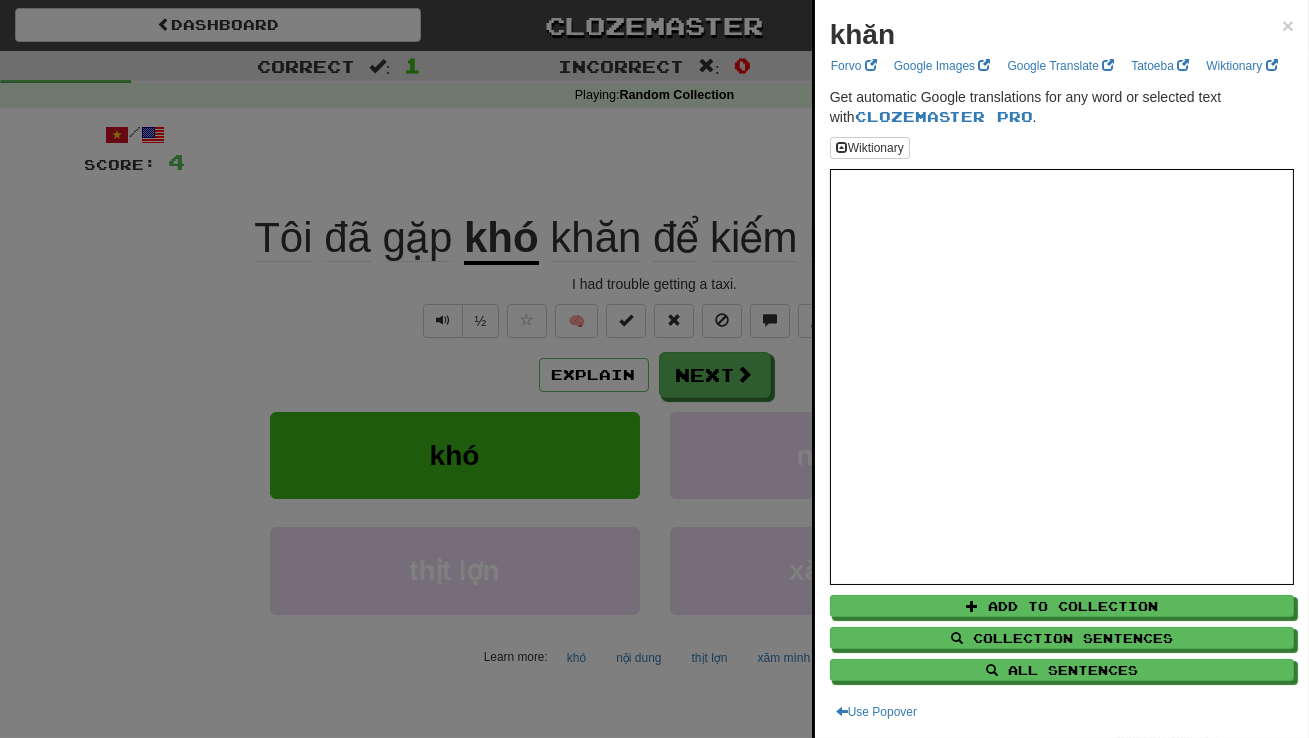 click at bounding box center (654, 369) 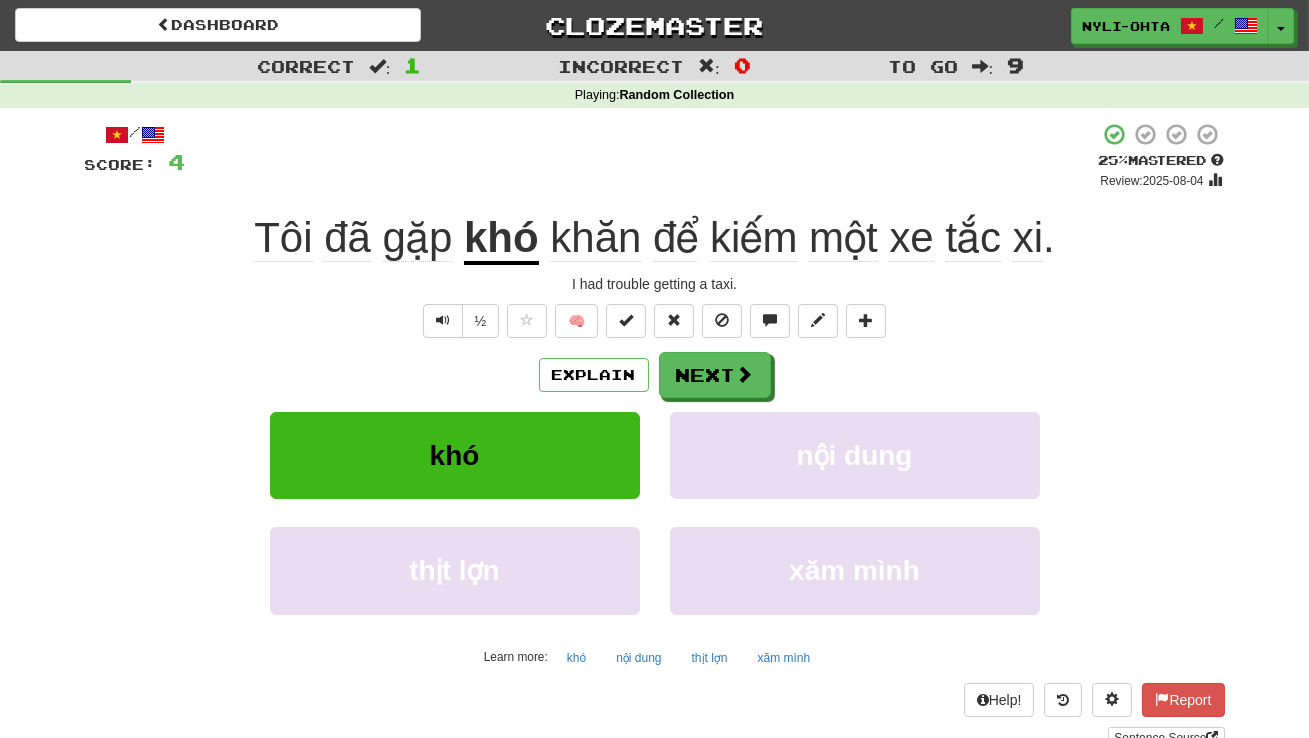 click on "đã" 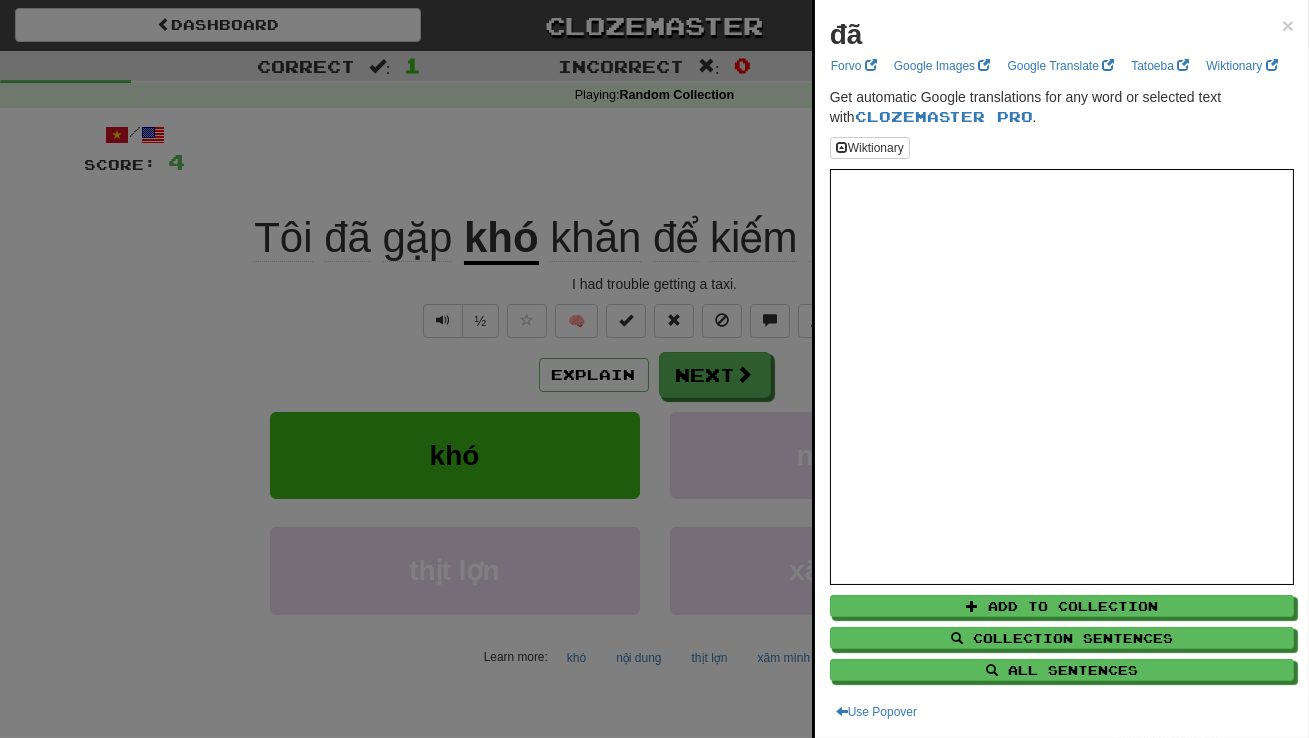 click at bounding box center [654, 369] 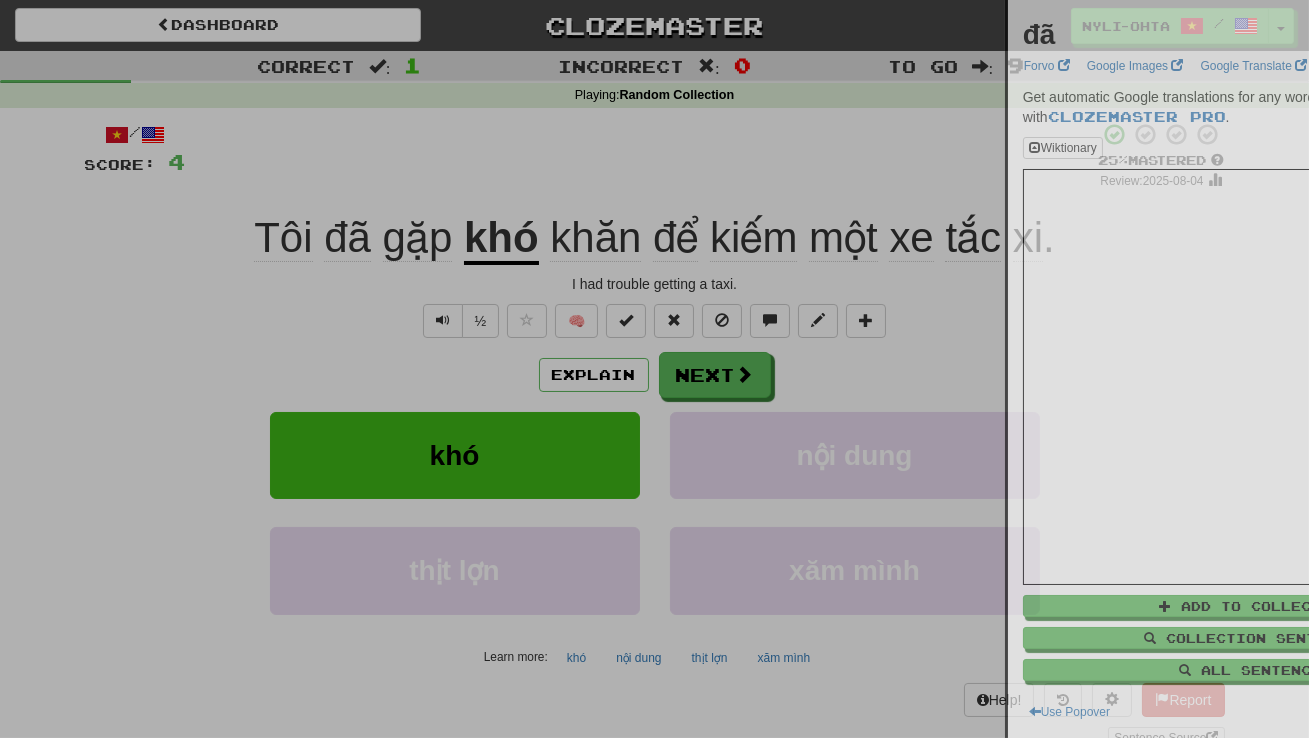 click at bounding box center (654, 369) 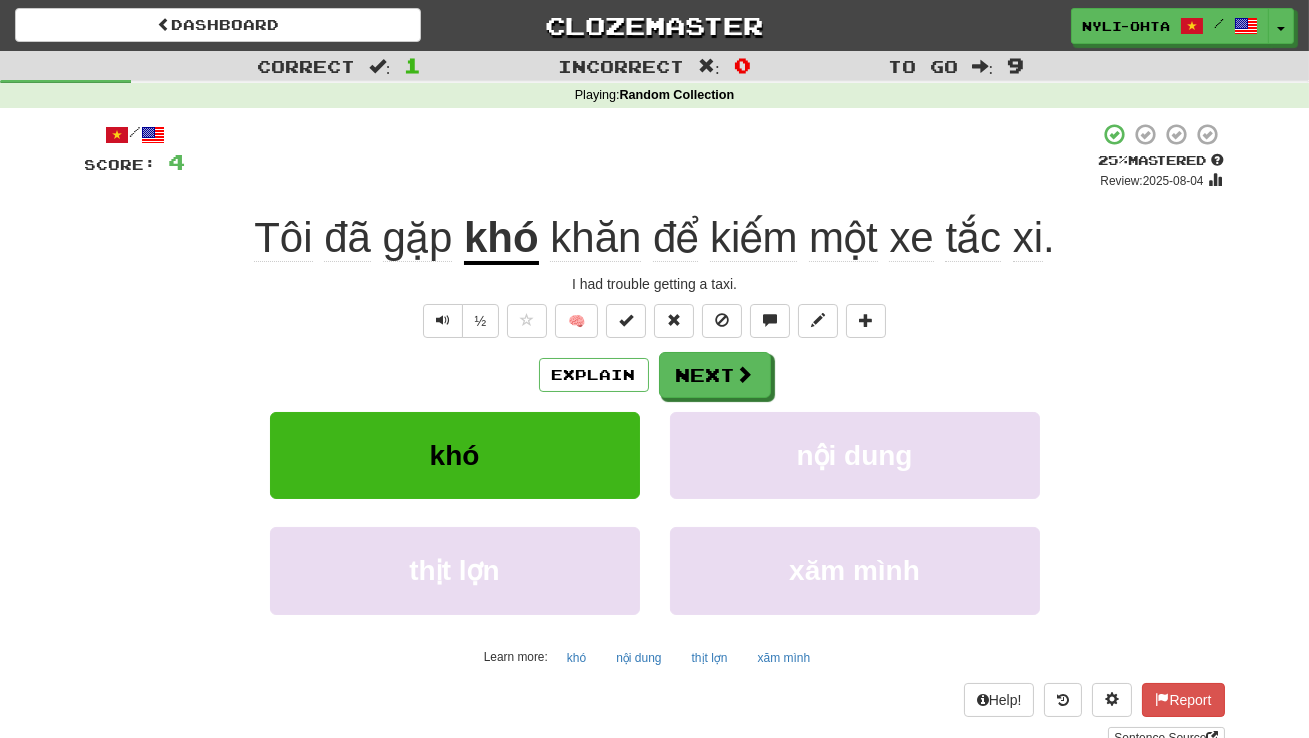 click on "đã" 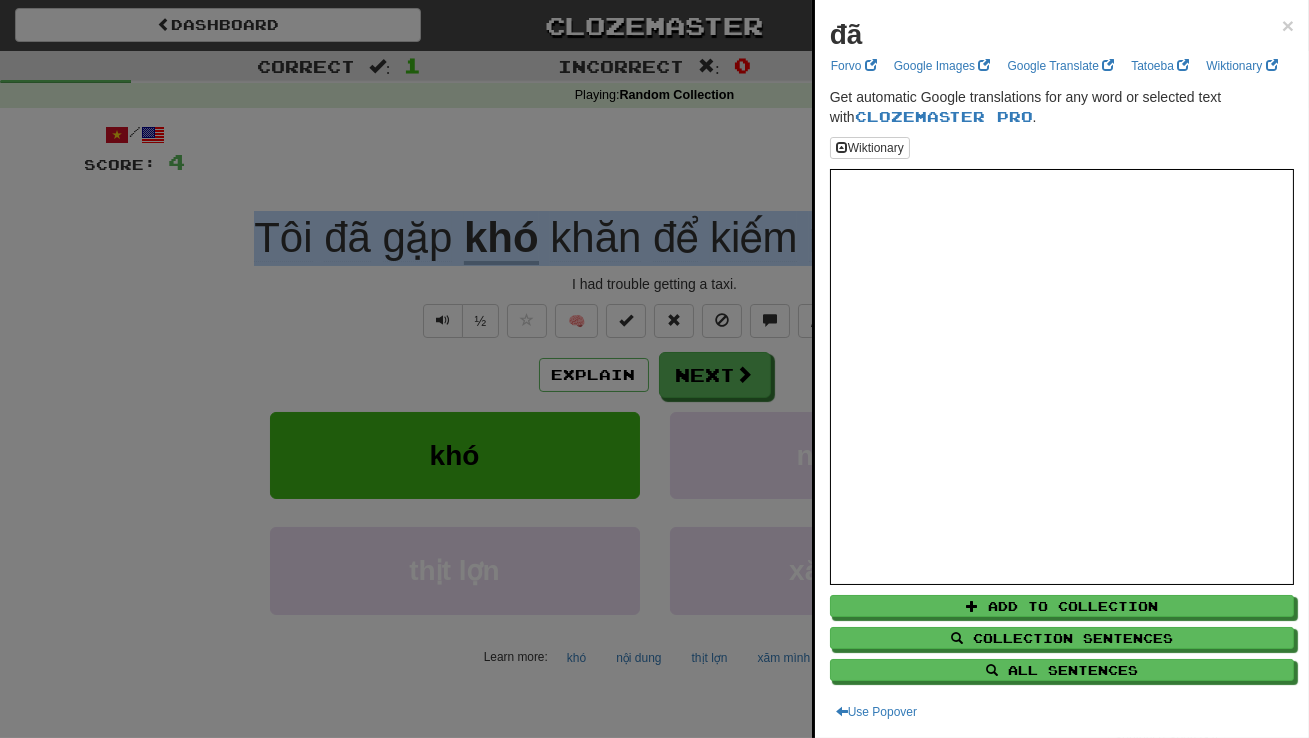 click at bounding box center [654, 369] 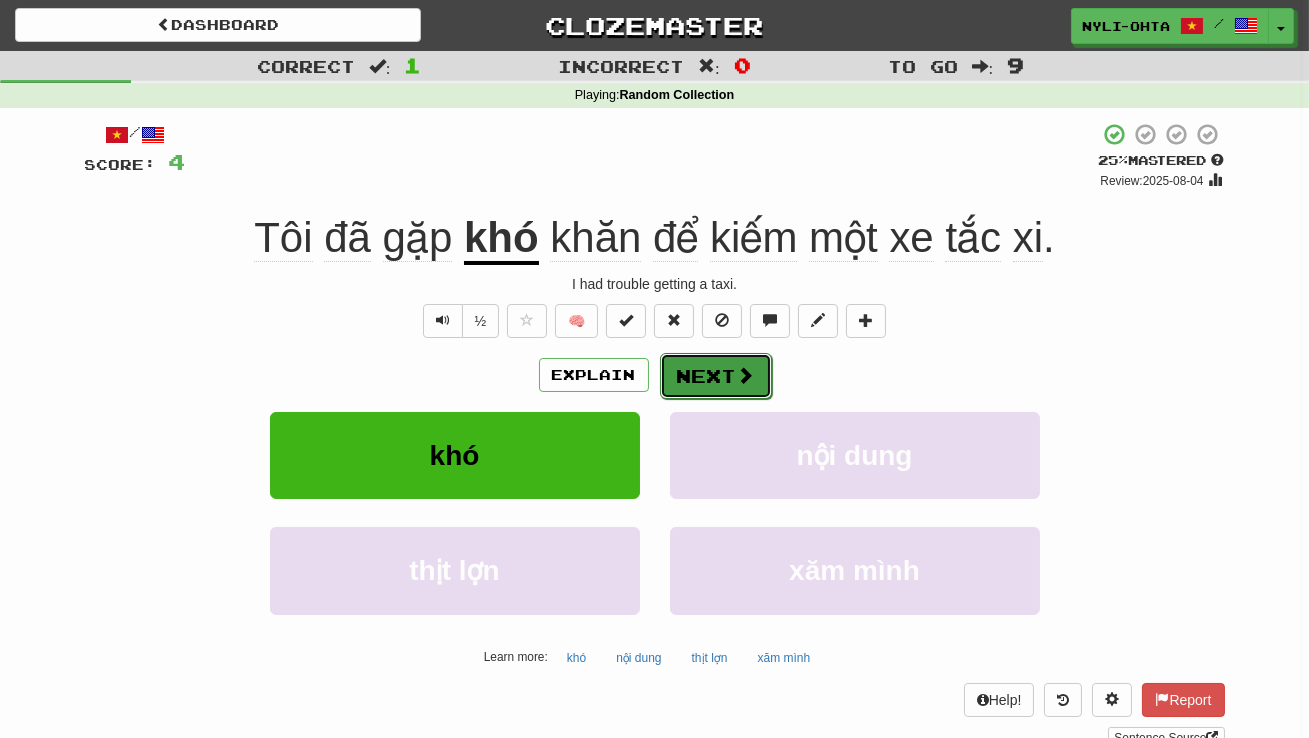 click on "Next" at bounding box center (716, 376) 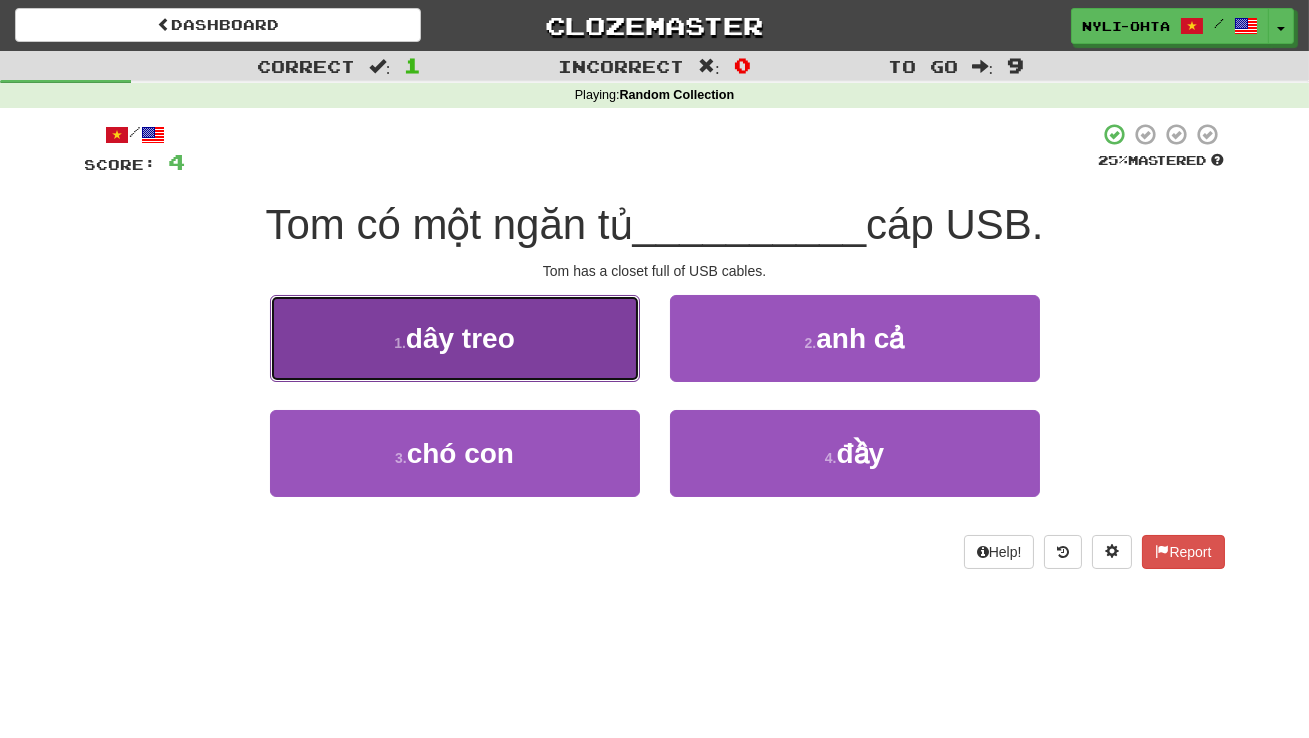 click on "1 .  dây treo" at bounding box center [455, 338] 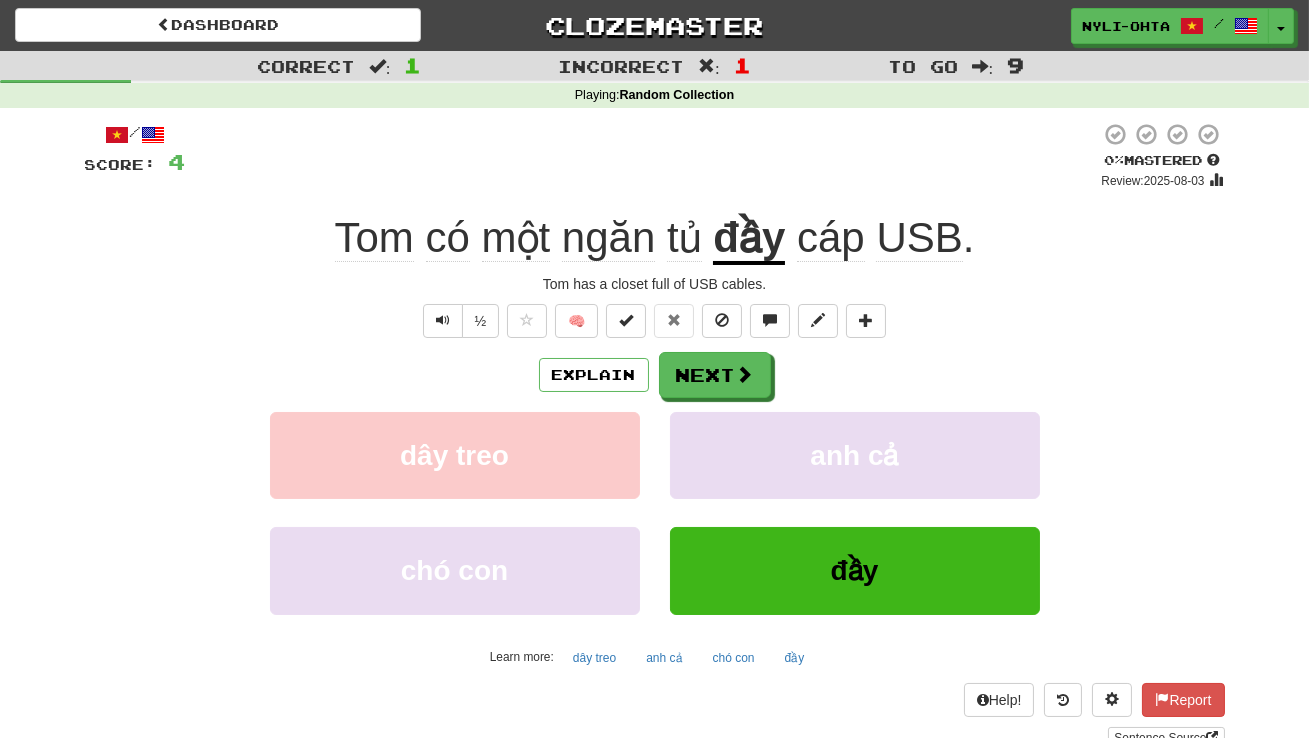 click on "cáp" at bounding box center (831, 238) 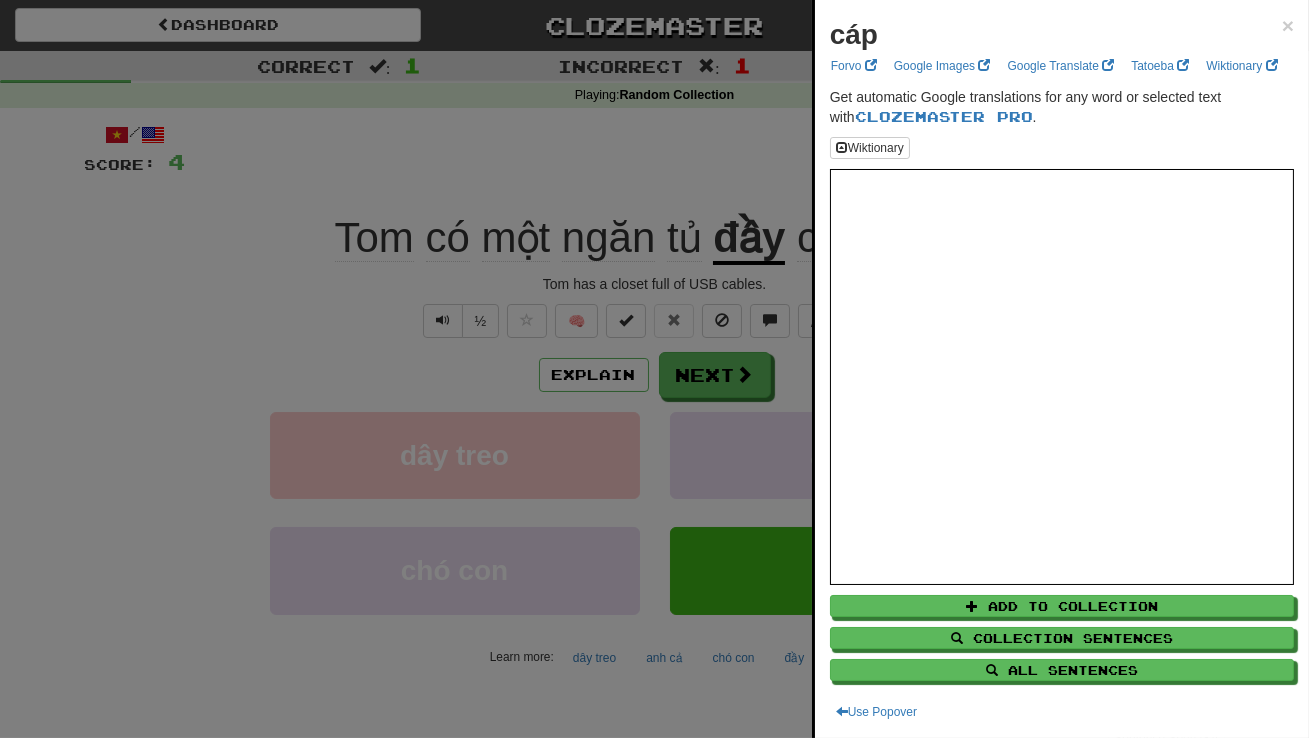 click at bounding box center [654, 369] 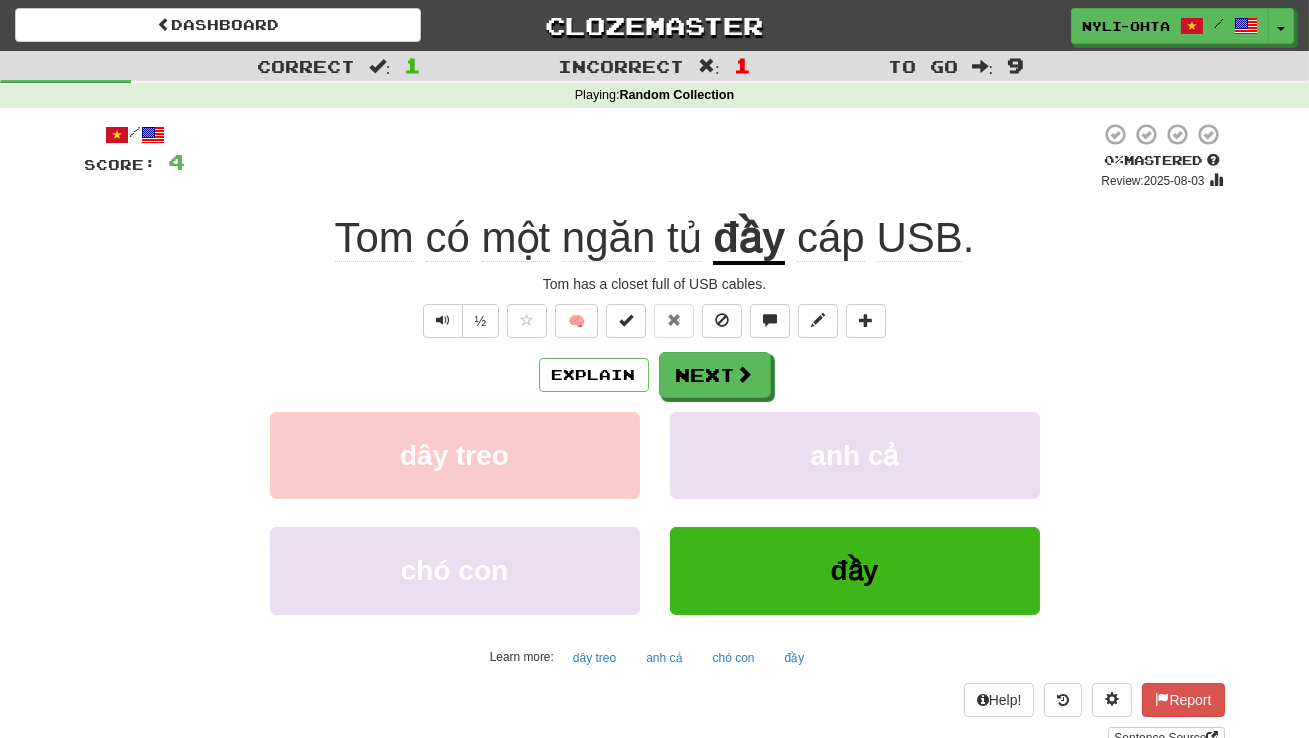 click on "ngăn" 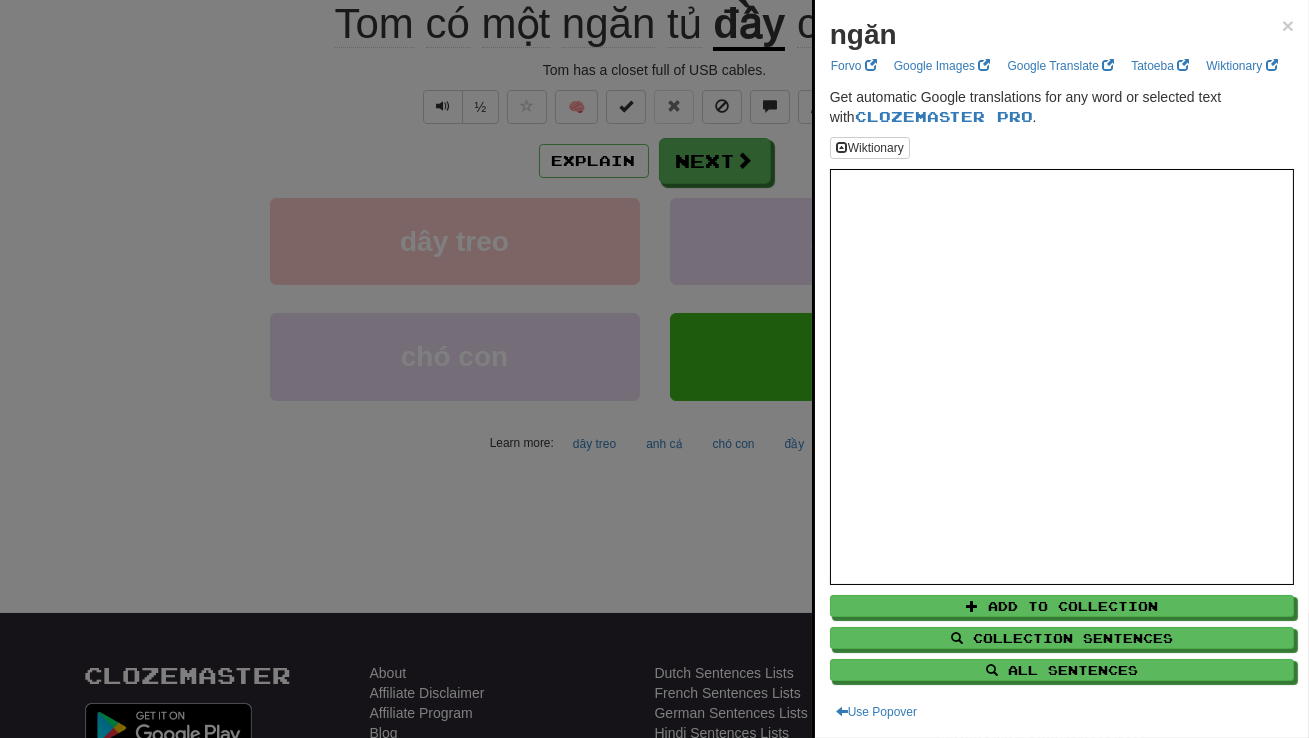 scroll, scrollTop: 212, scrollLeft: 0, axis: vertical 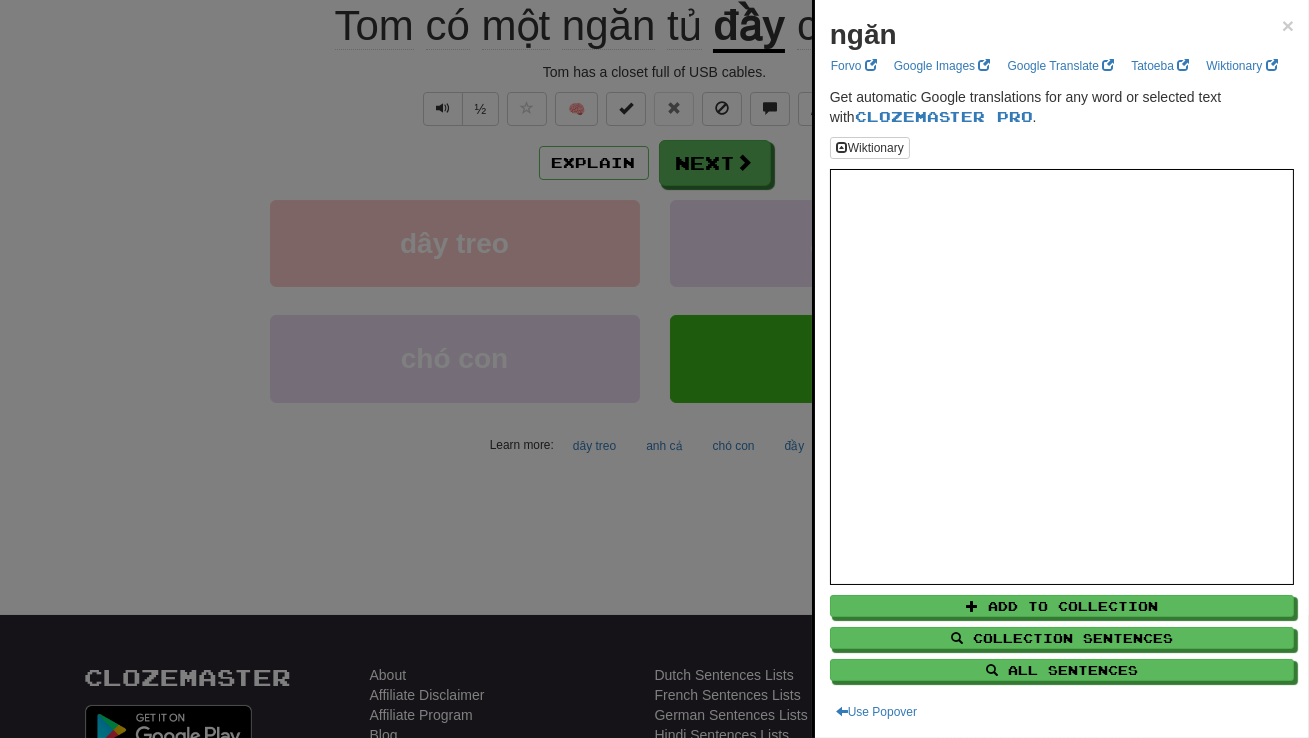 click at bounding box center (654, 369) 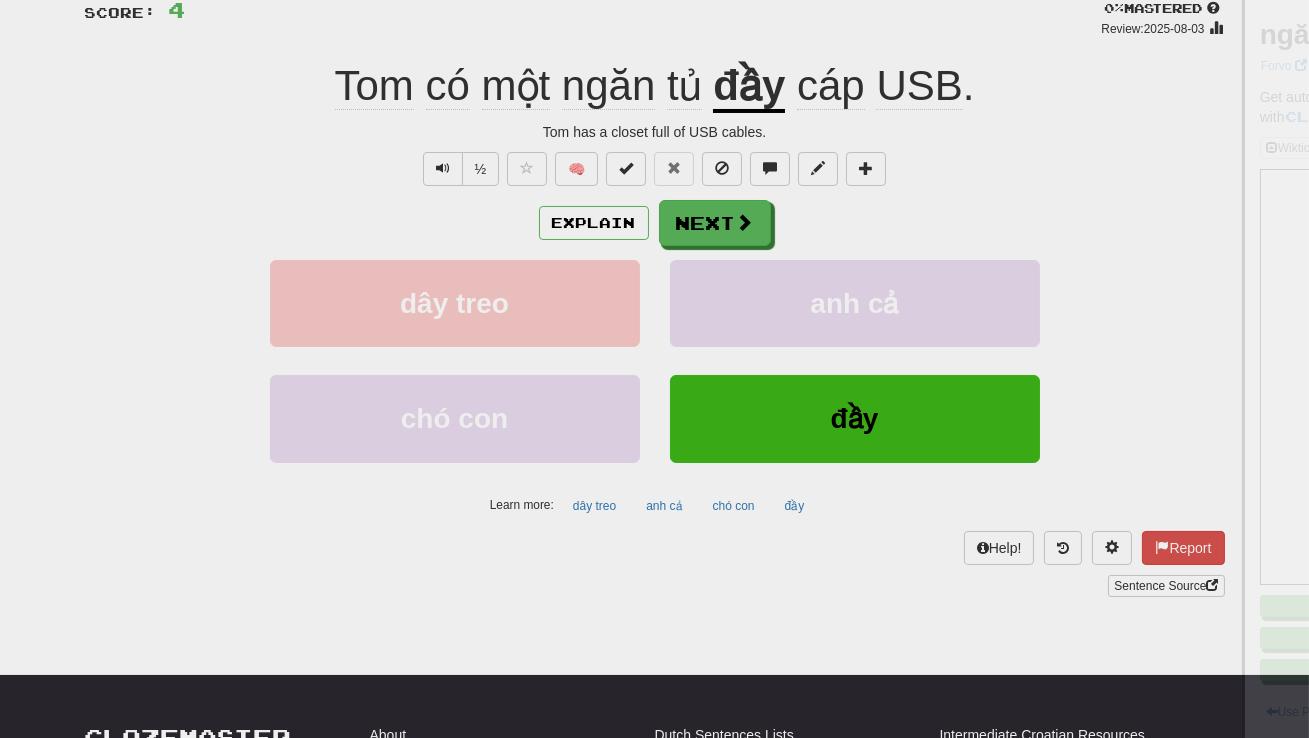 scroll, scrollTop: 146, scrollLeft: 0, axis: vertical 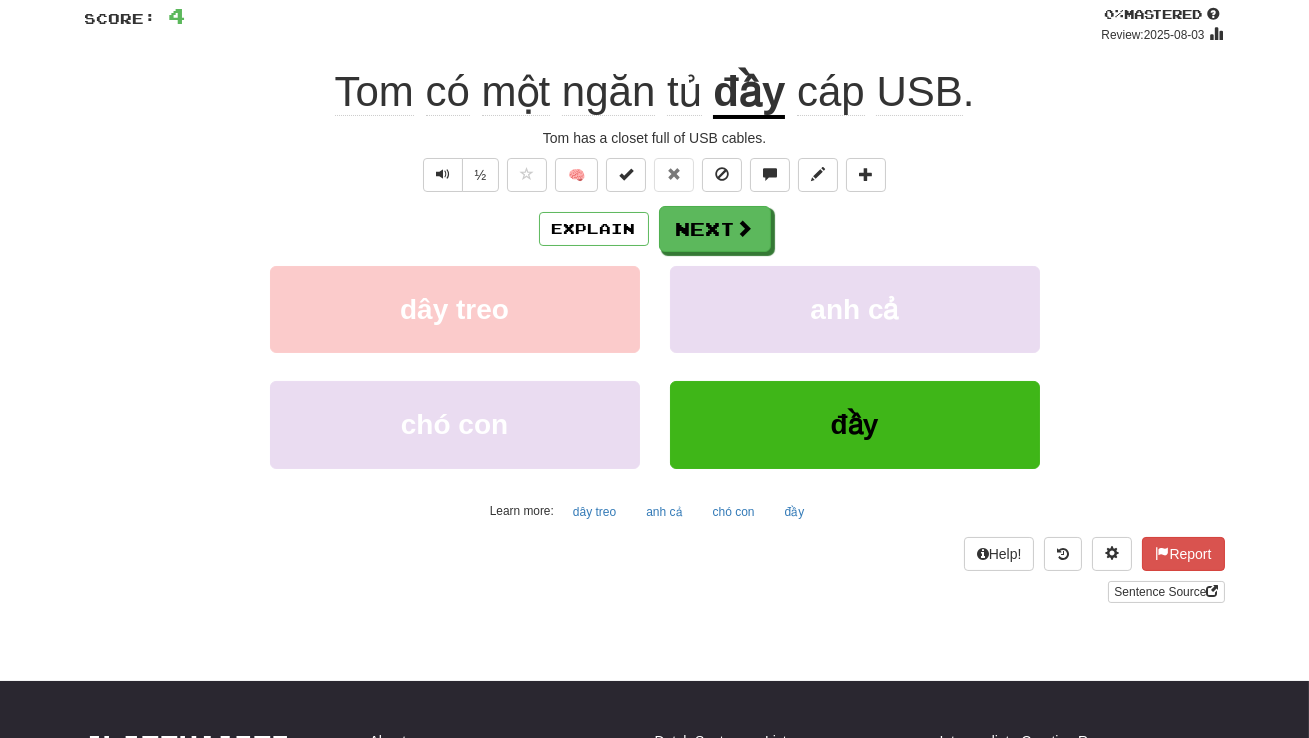 click on "Tom has a drawer" at bounding box center (524, 92) 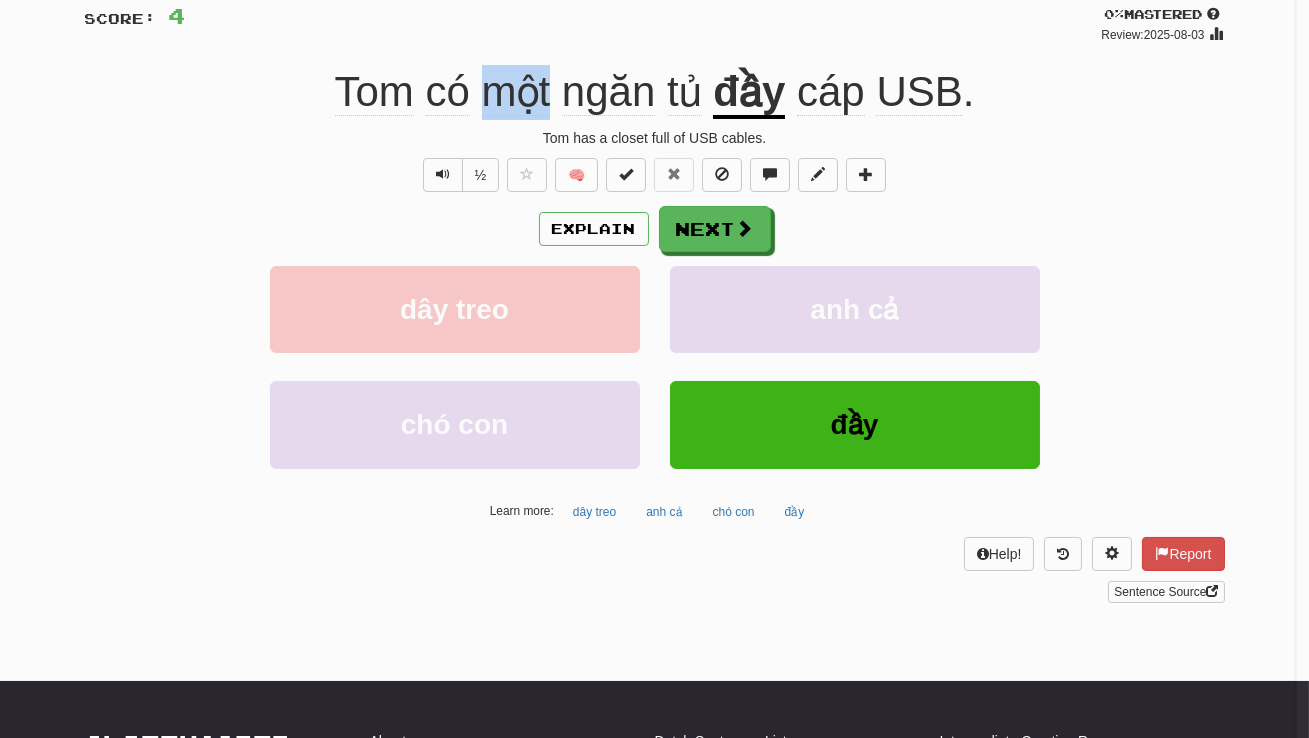 click at bounding box center (654, 369) 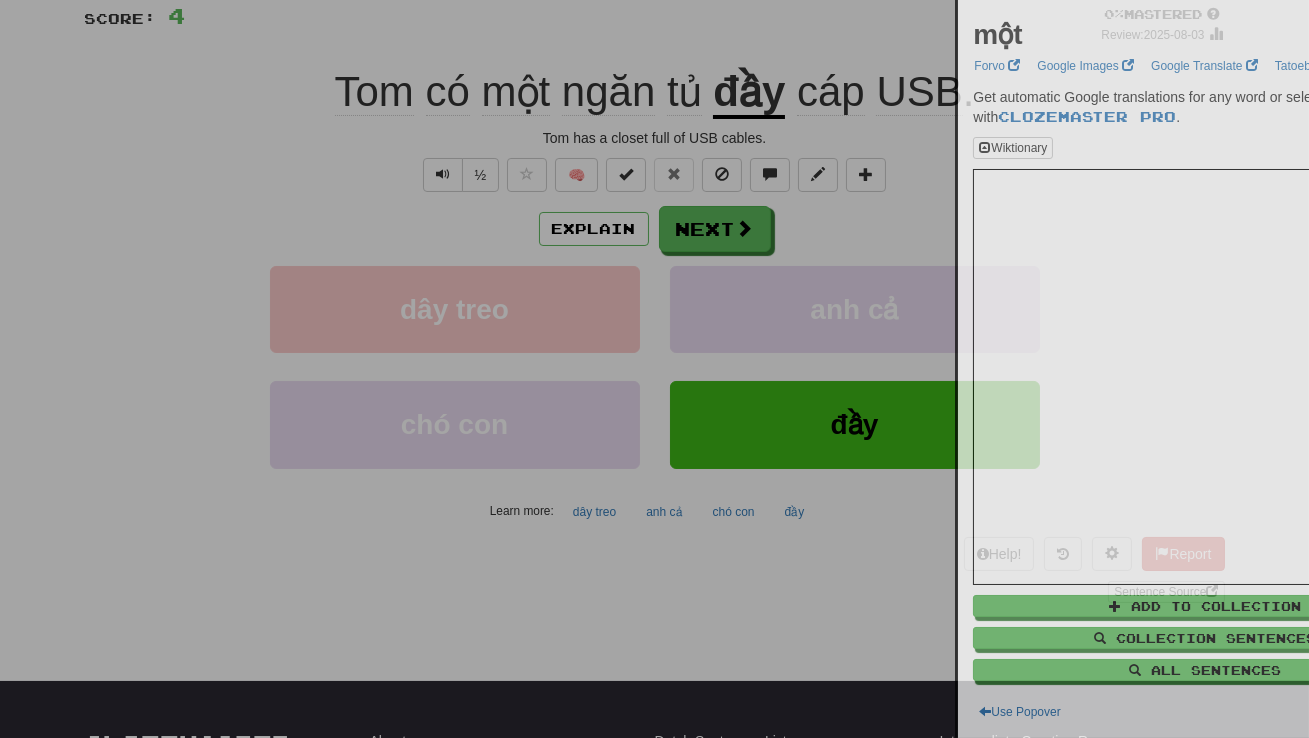 click at bounding box center (654, 369) 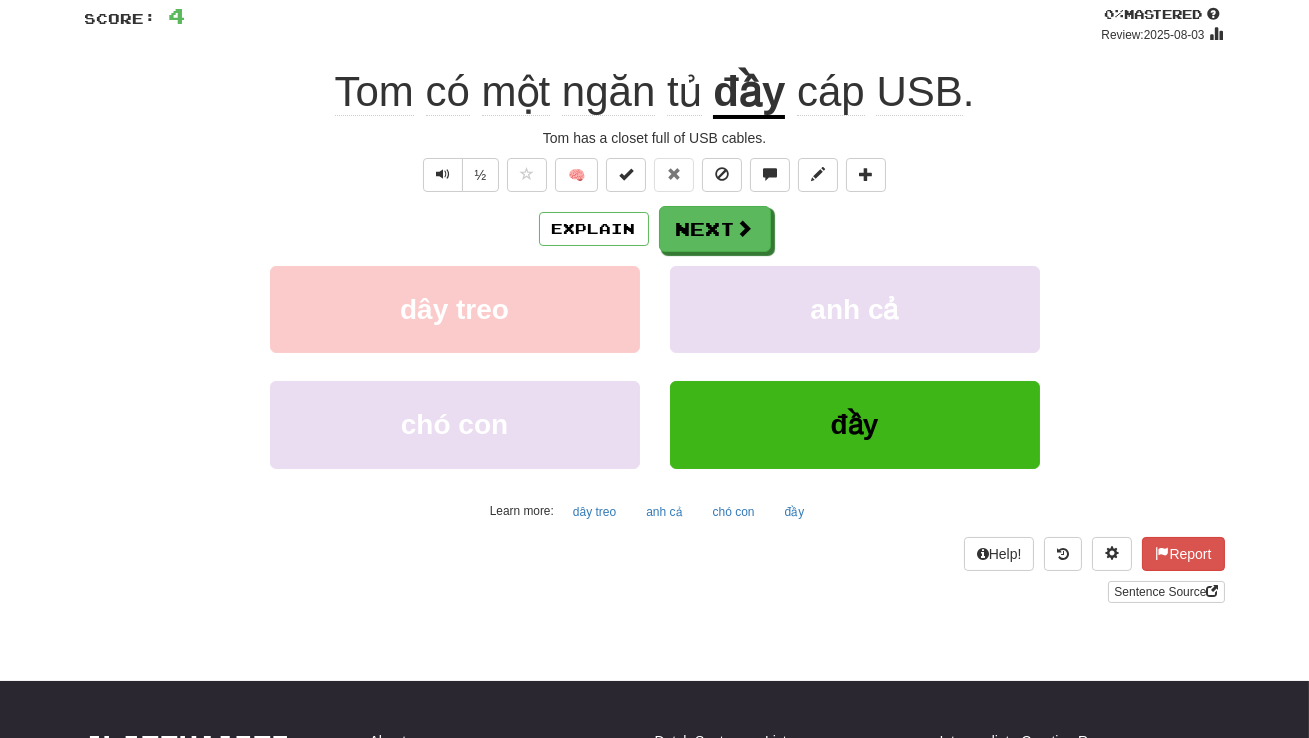 click on "Tom has a drawer" at bounding box center [524, 92] 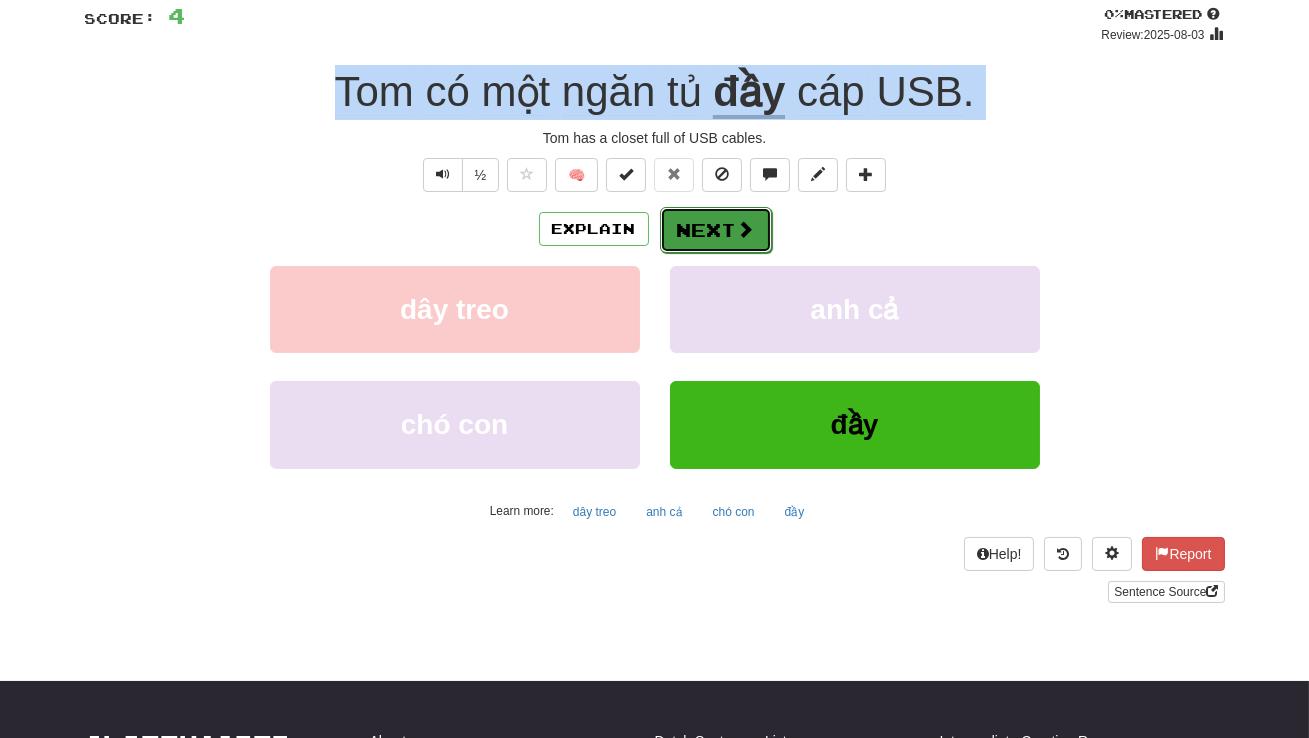 click on "Next" at bounding box center (716, 230) 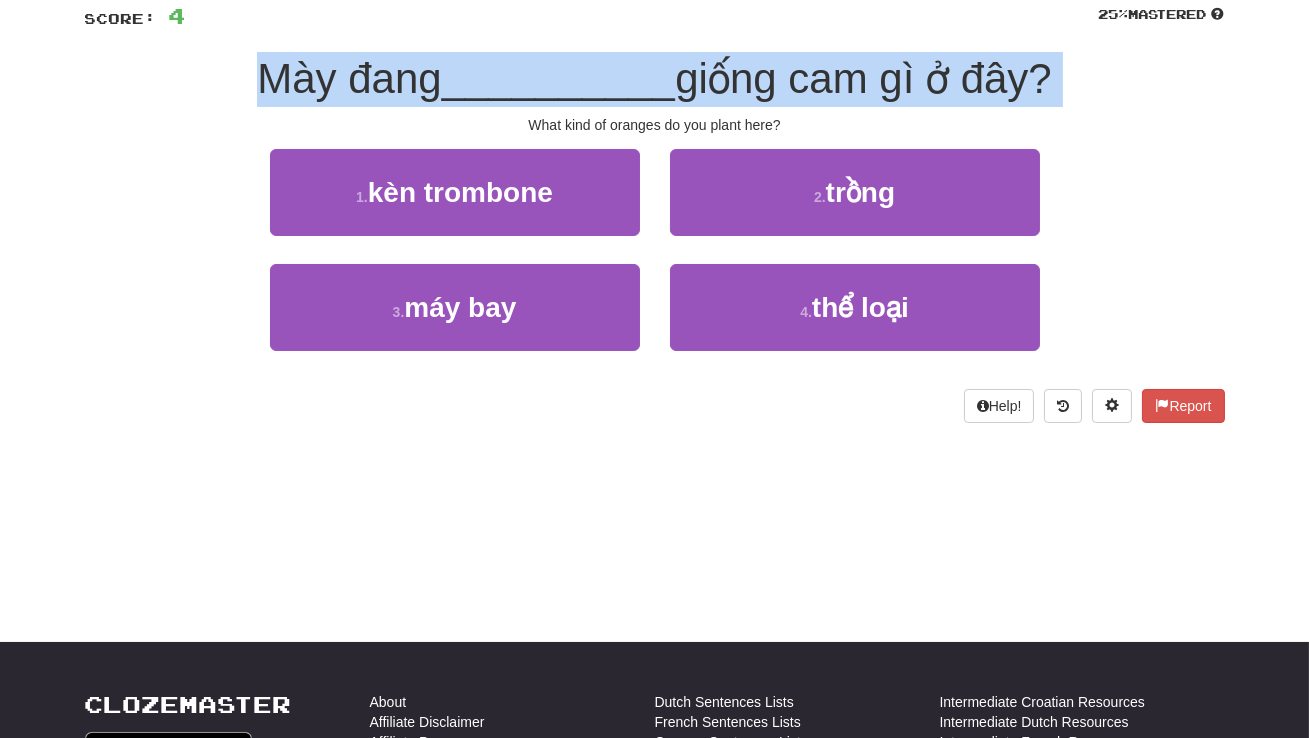 click on "What kind of oranges do you plant here?" at bounding box center (655, 125) 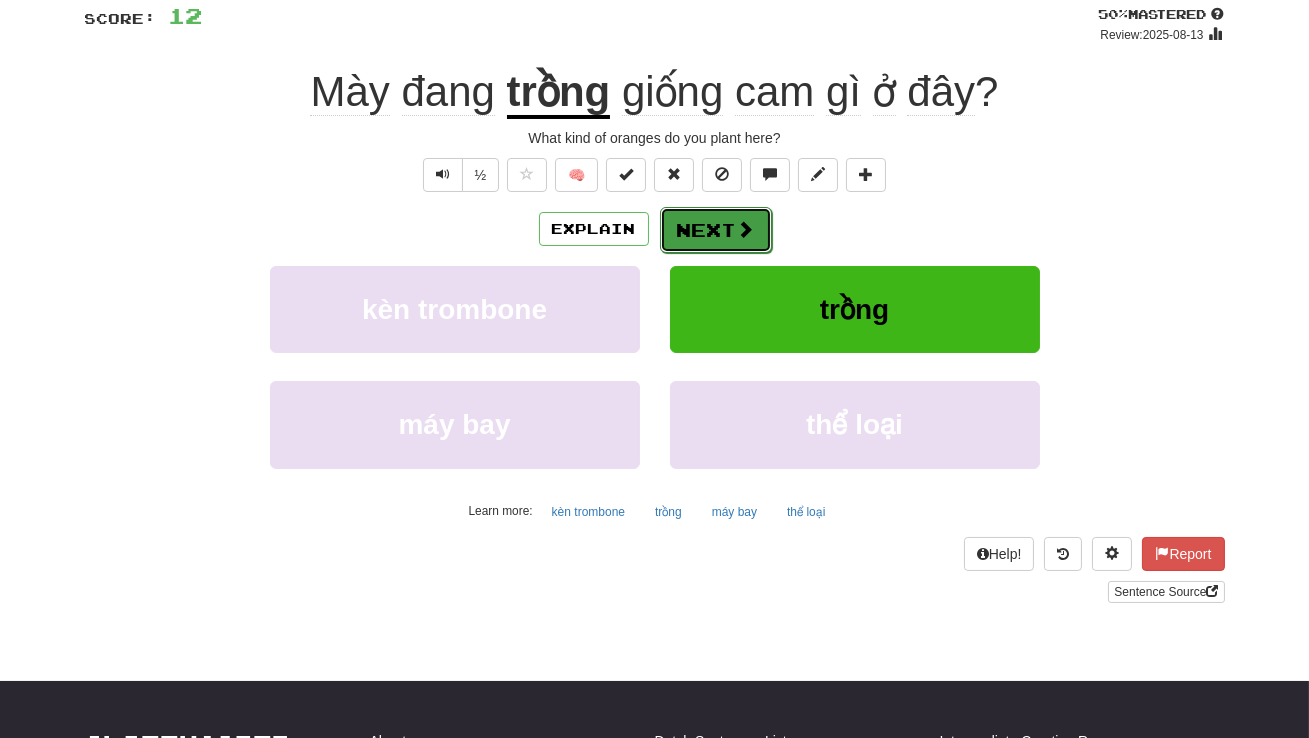 click on "Next" at bounding box center (716, 230) 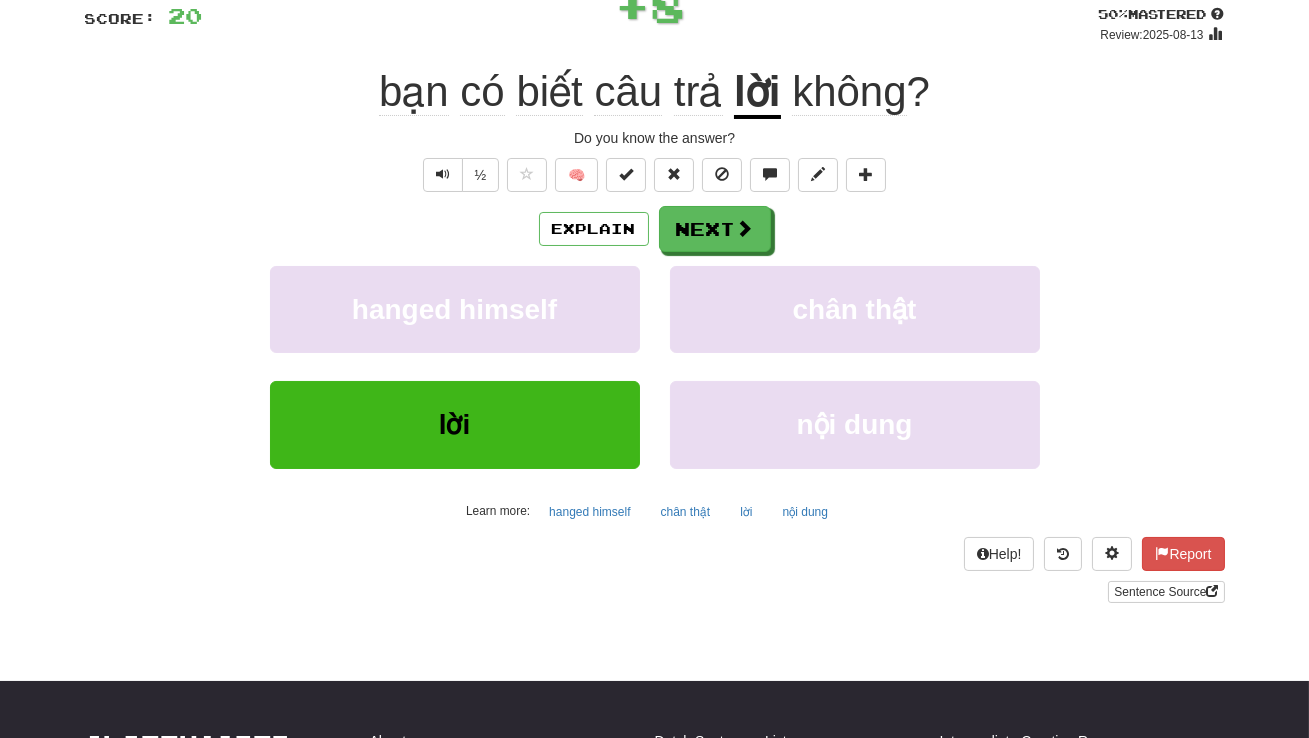 click on "/ Score: 20 + 8 50 % Mastered Review: 2025-08-13 you know the answer? Do you know the answer? ½ 🧠 Explain Next hanged himself truly words content Learn more: hanged himself truly words content Help! Report Sentence Source" at bounding box center [655, 289] 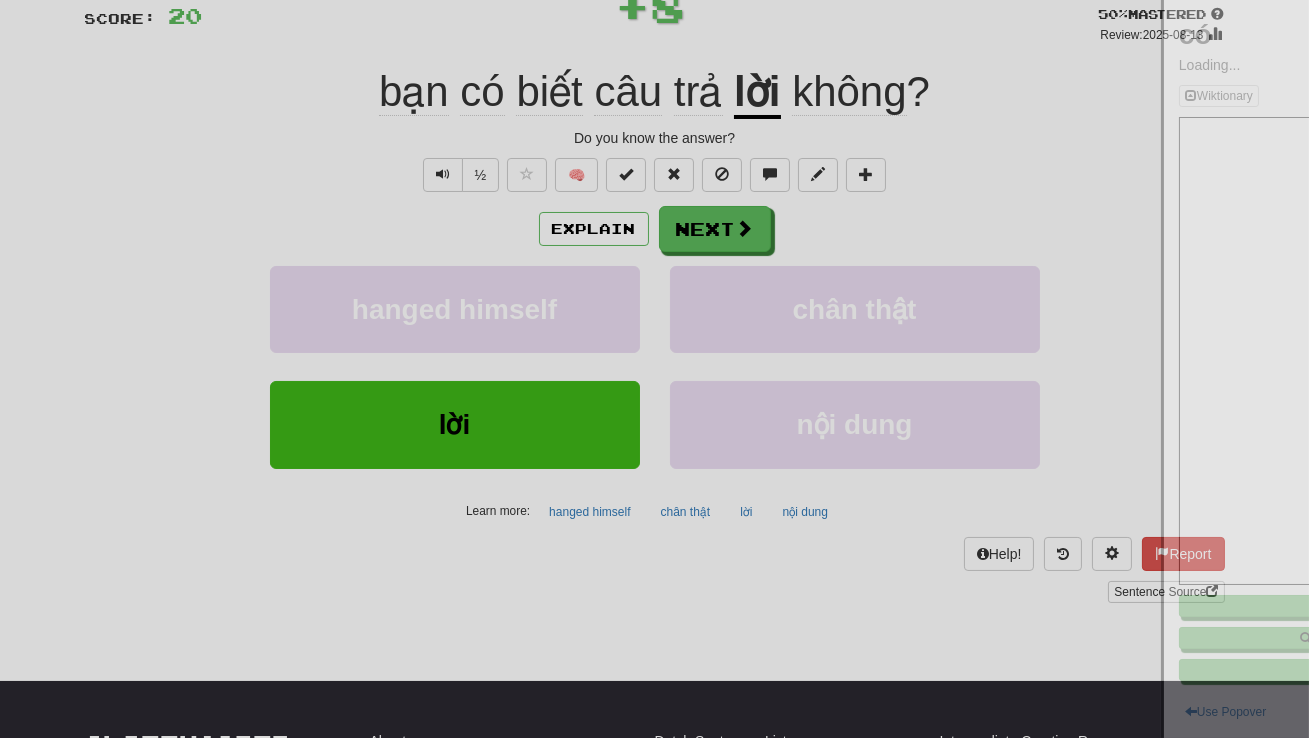 click at bounding box center (654, 369) 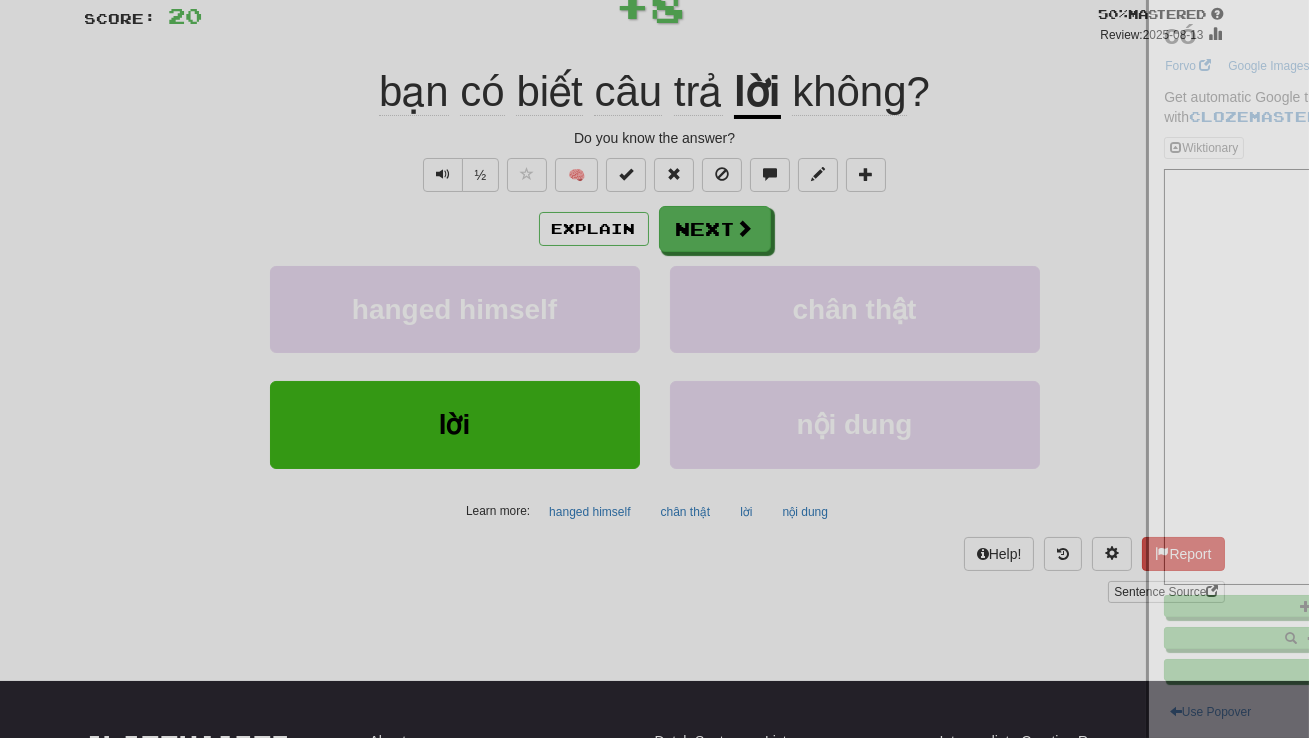 click at bounding box center (654, 369) 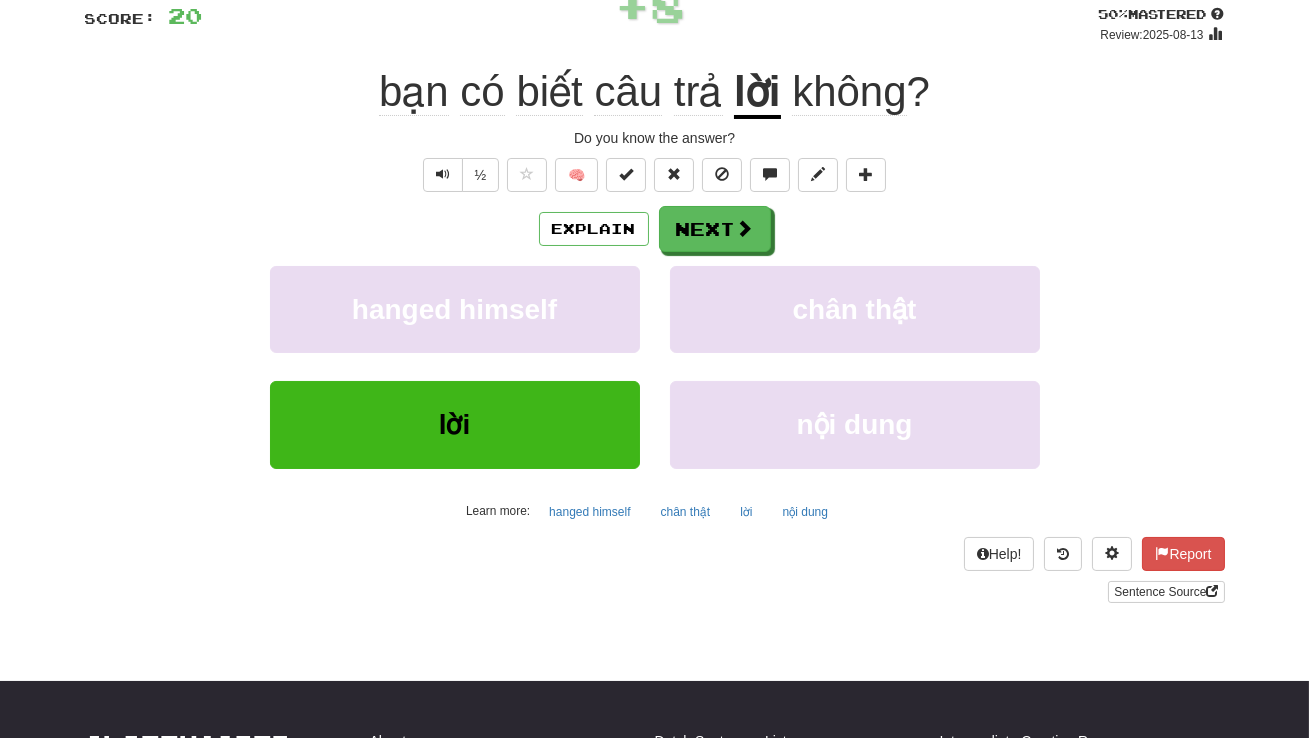 click on "có" 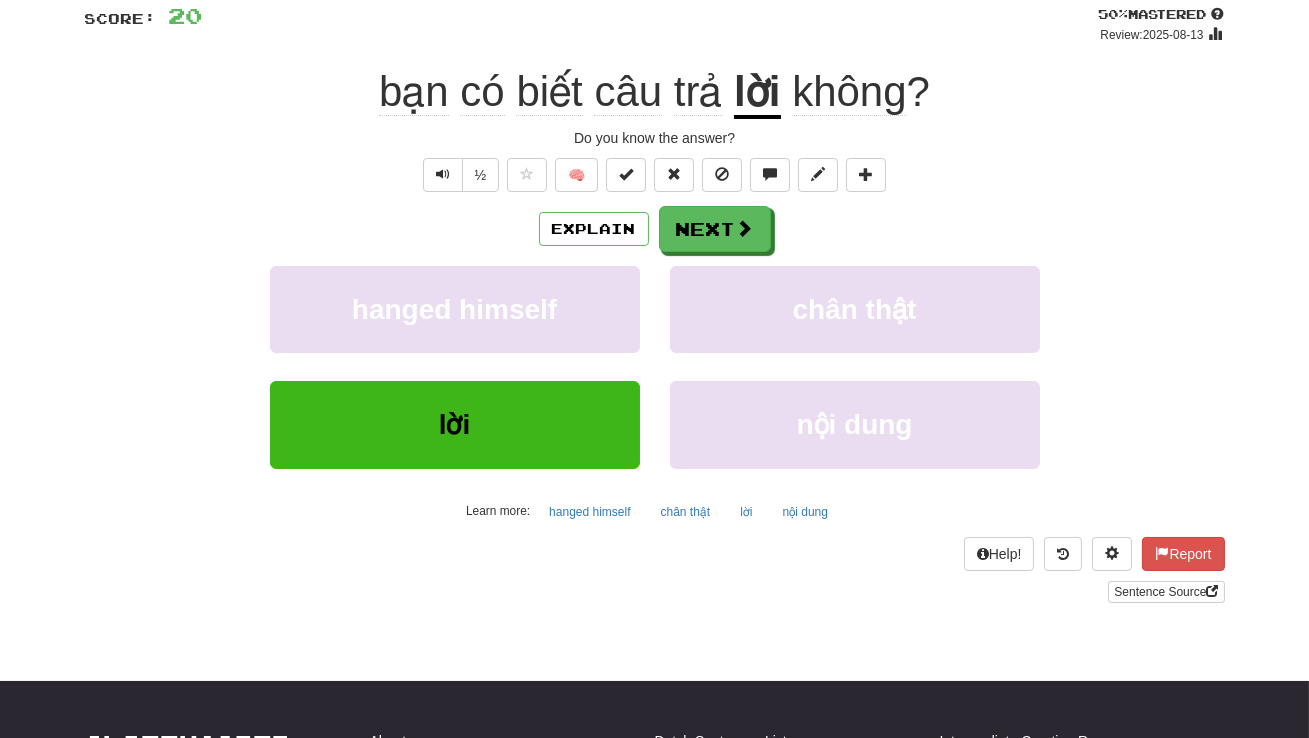 click on "bạn" 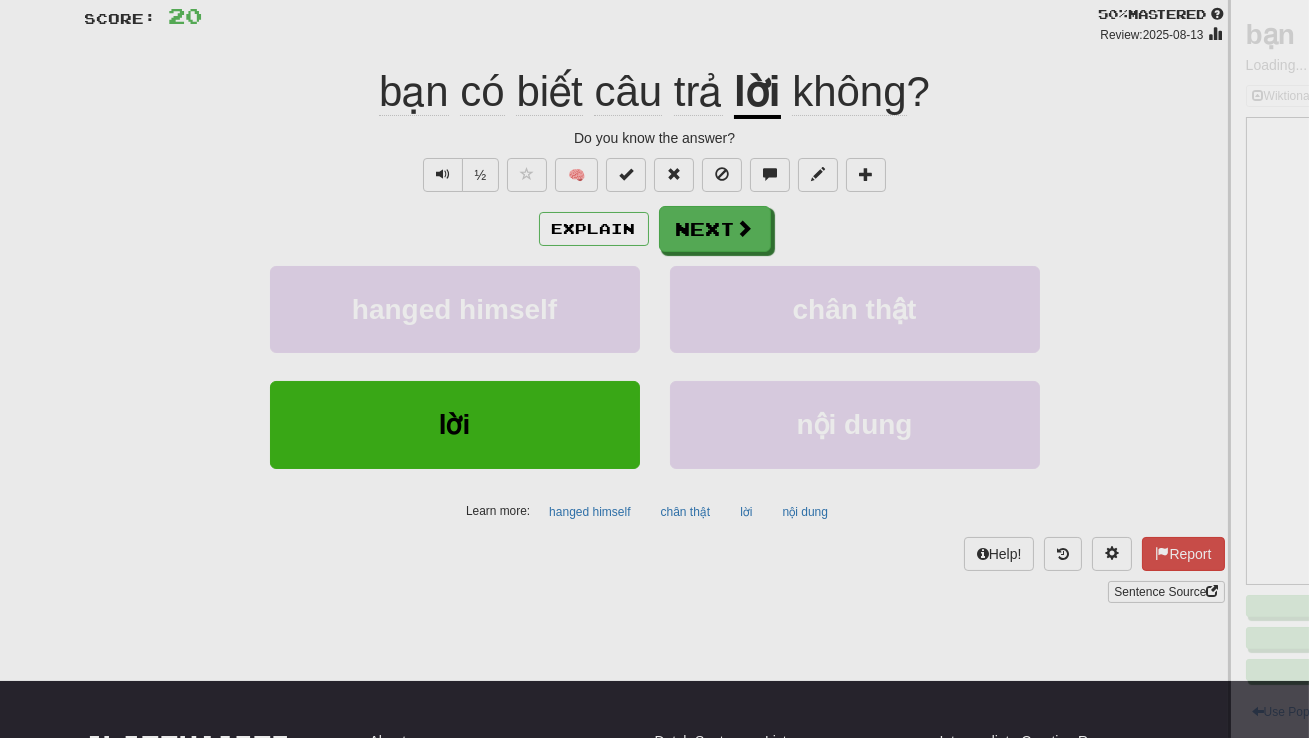 click at bounding box center (654, 369) 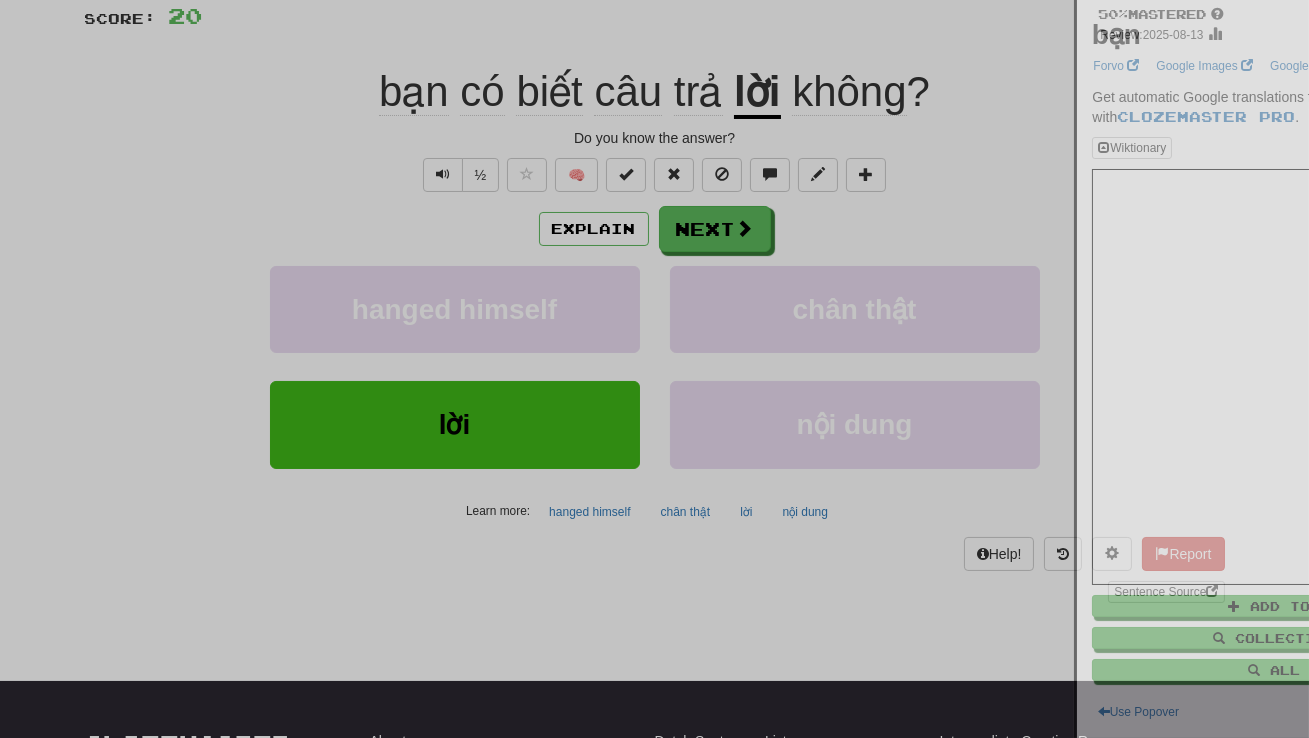 click at bounding box center [654, 369] 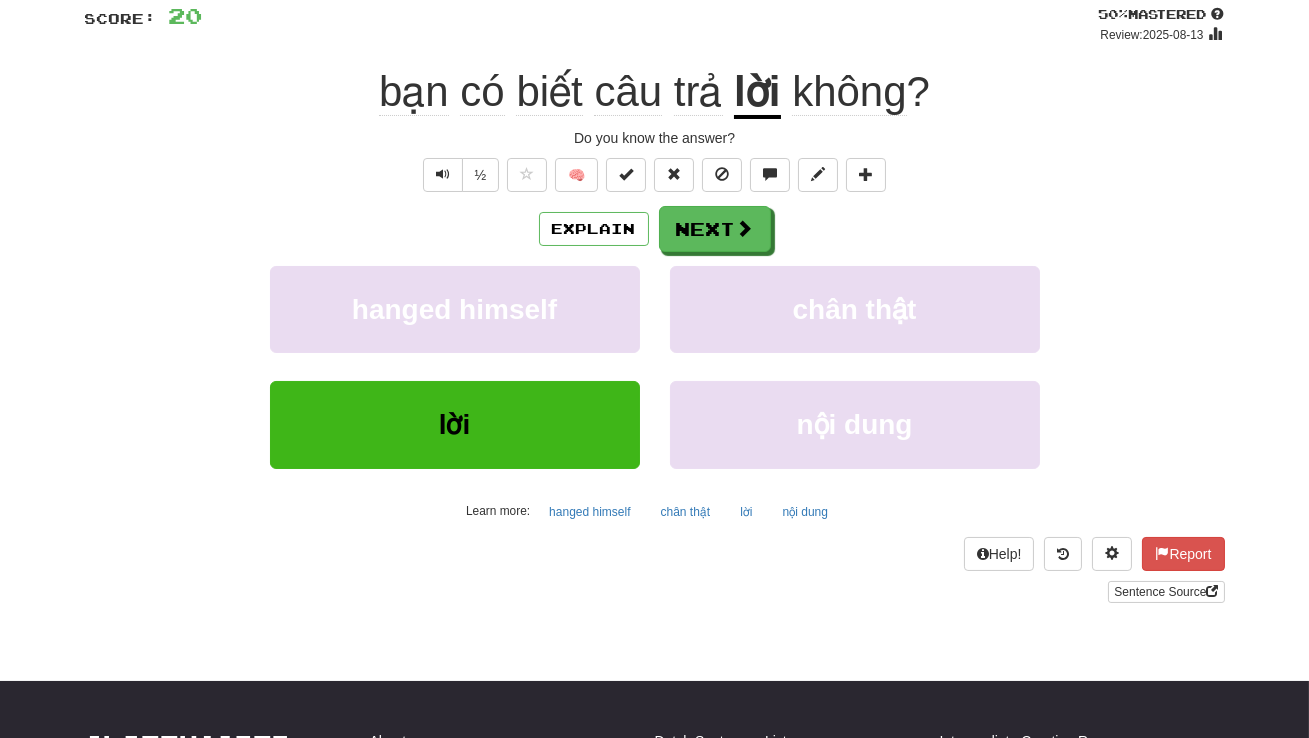 click on "bạn" 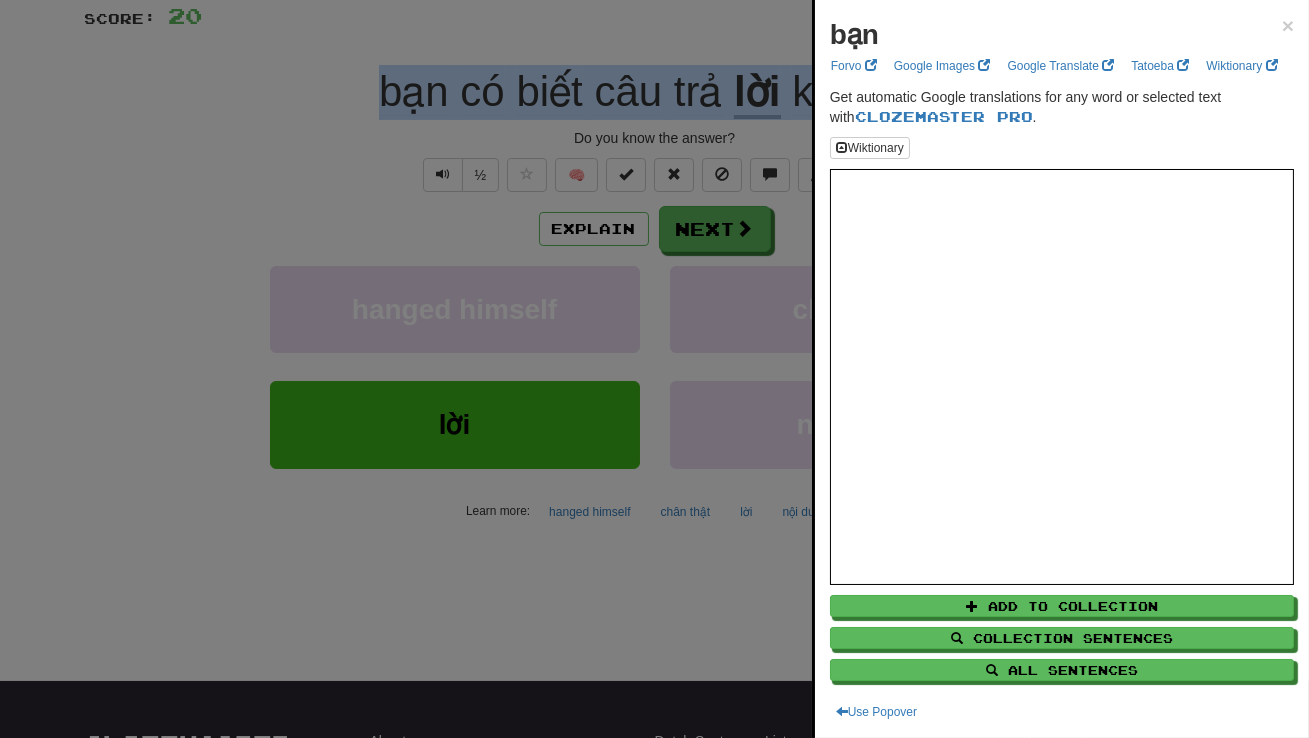 click at bounding box center [654, 369] 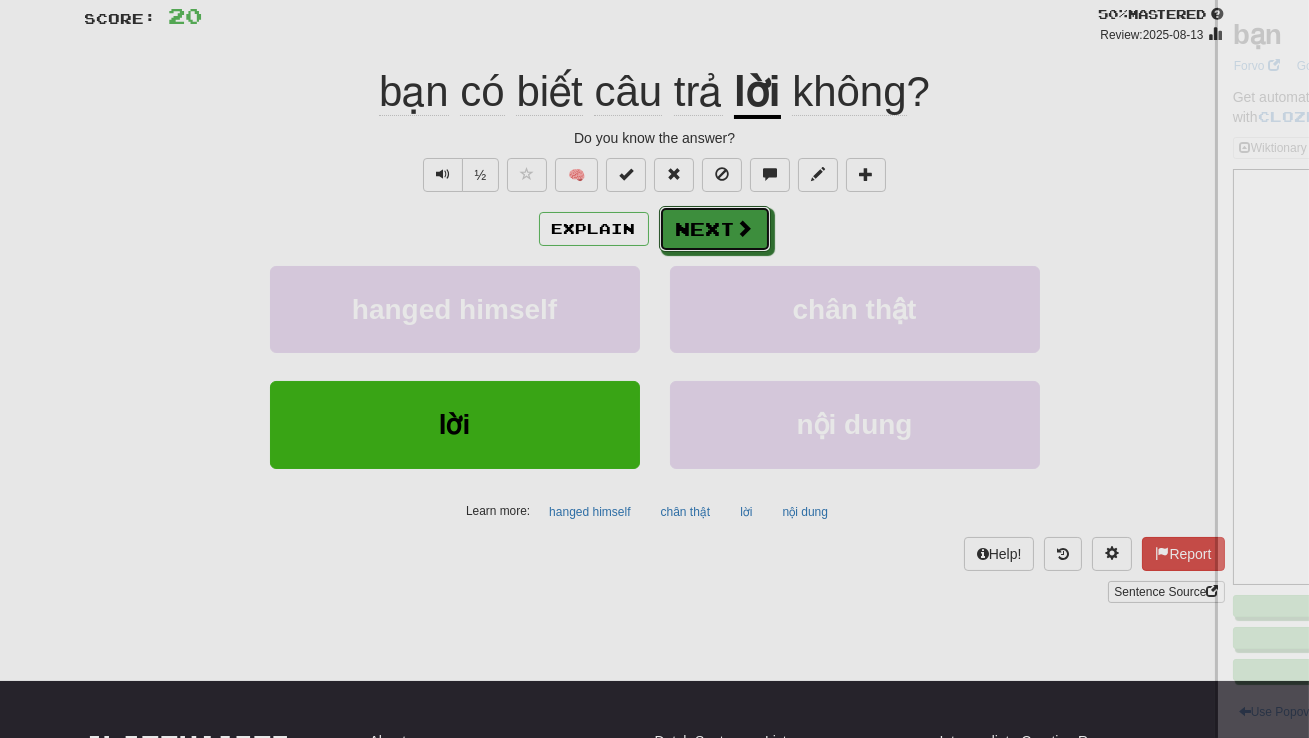click on "Next" at bounding box center [715, 229] 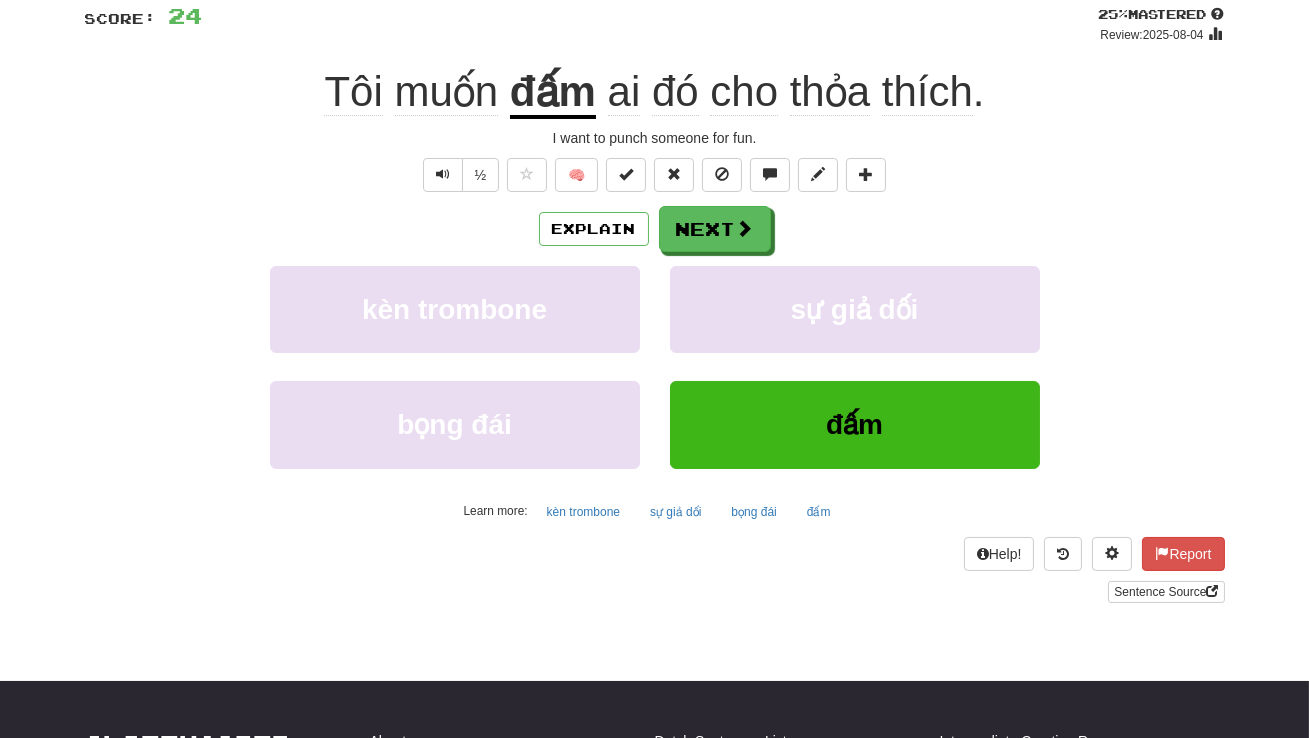 click on "thỏa" at bounding box center [830, 92] 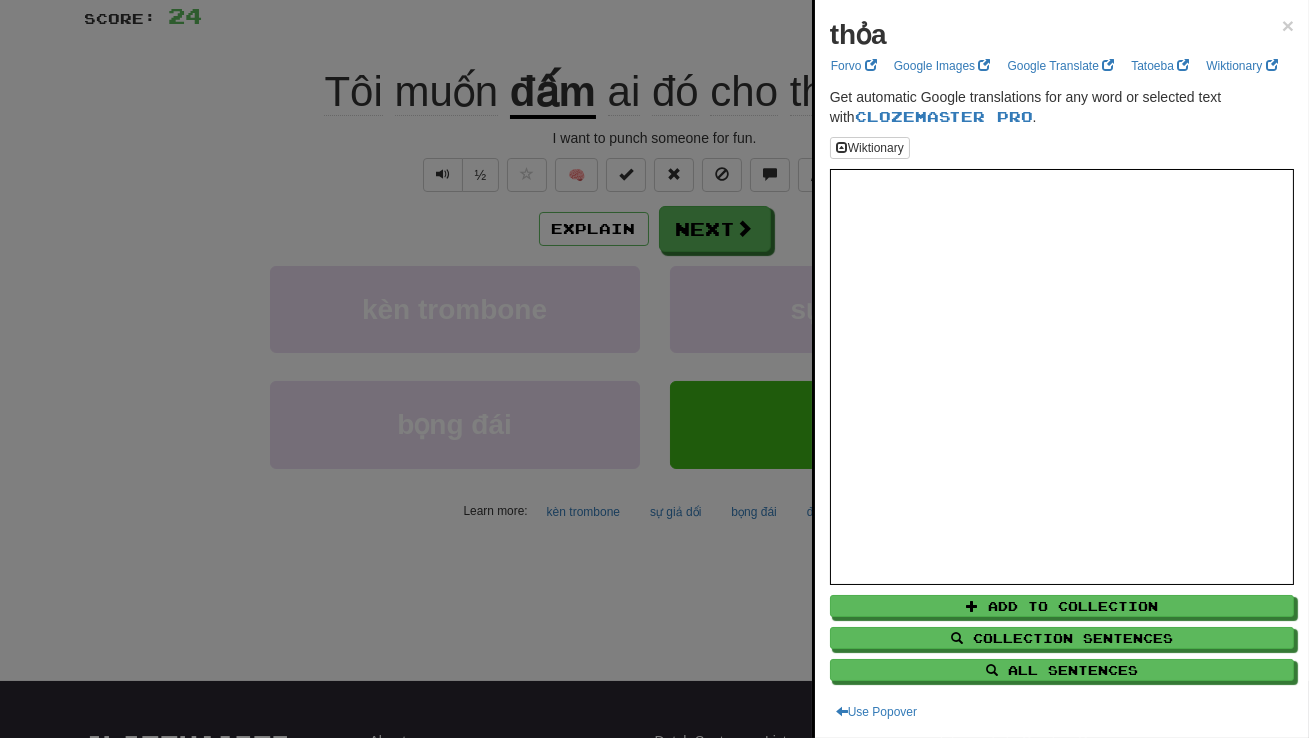 click at bounding box center (654, 369) 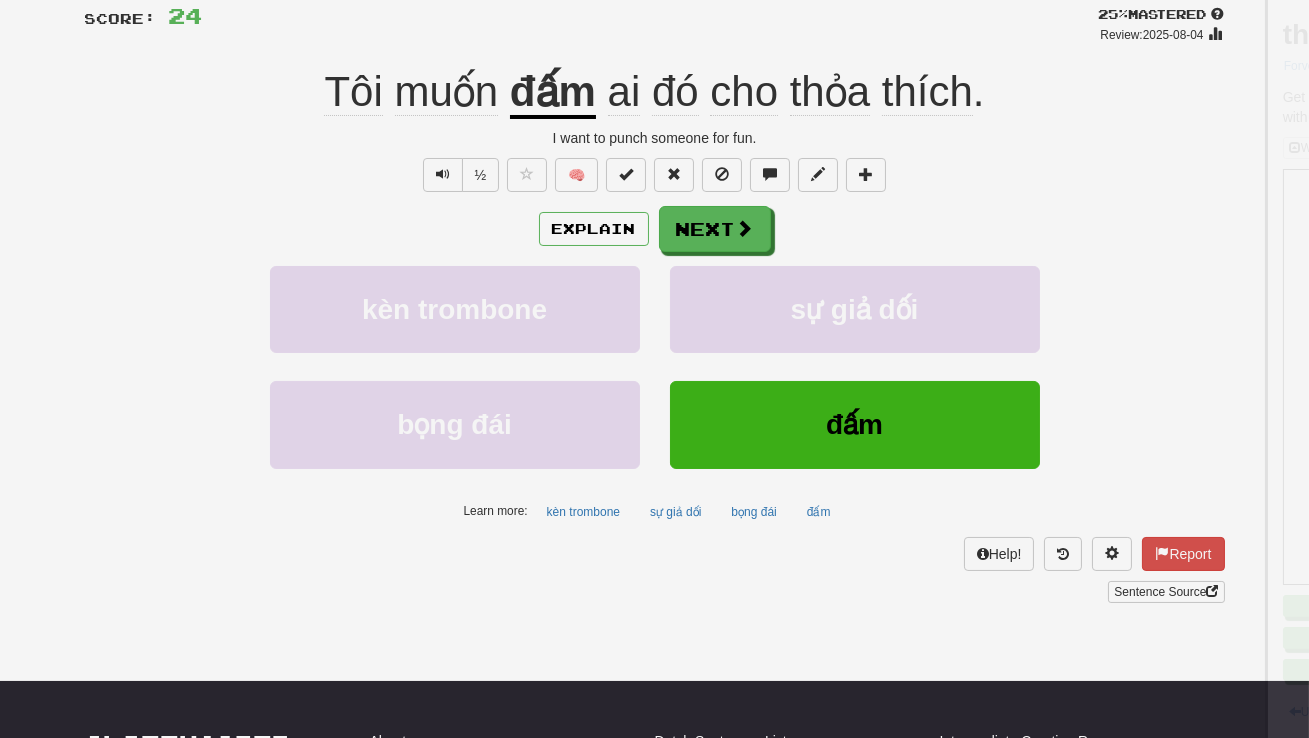 click on "muốn" 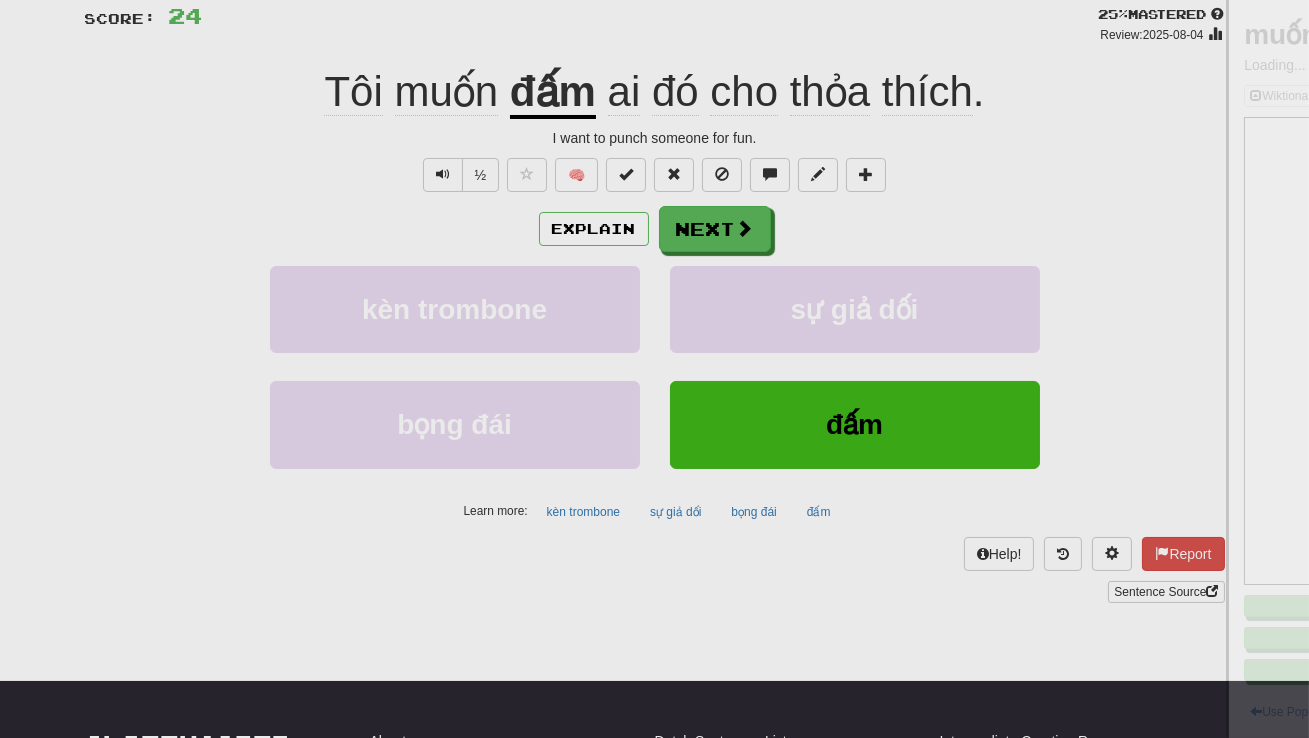 click at bounding box center (654, 369) 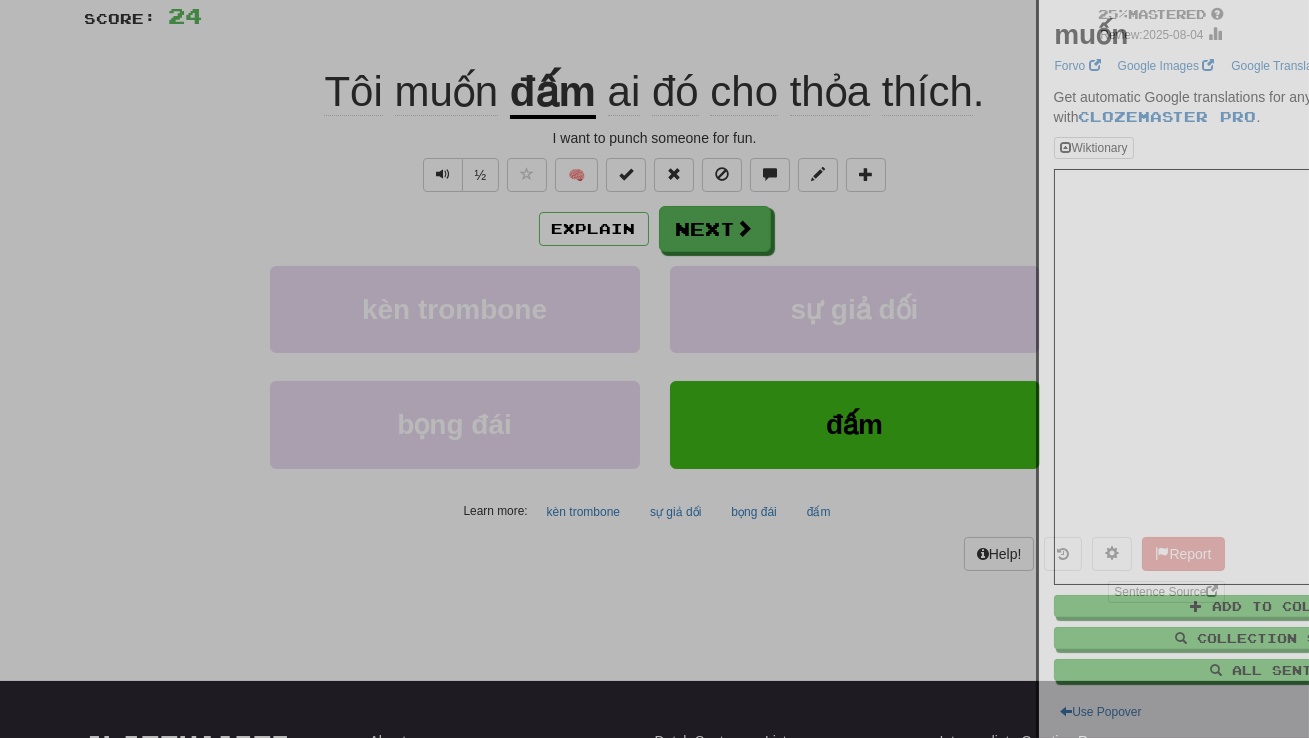 click at bounding box center (654, 369) 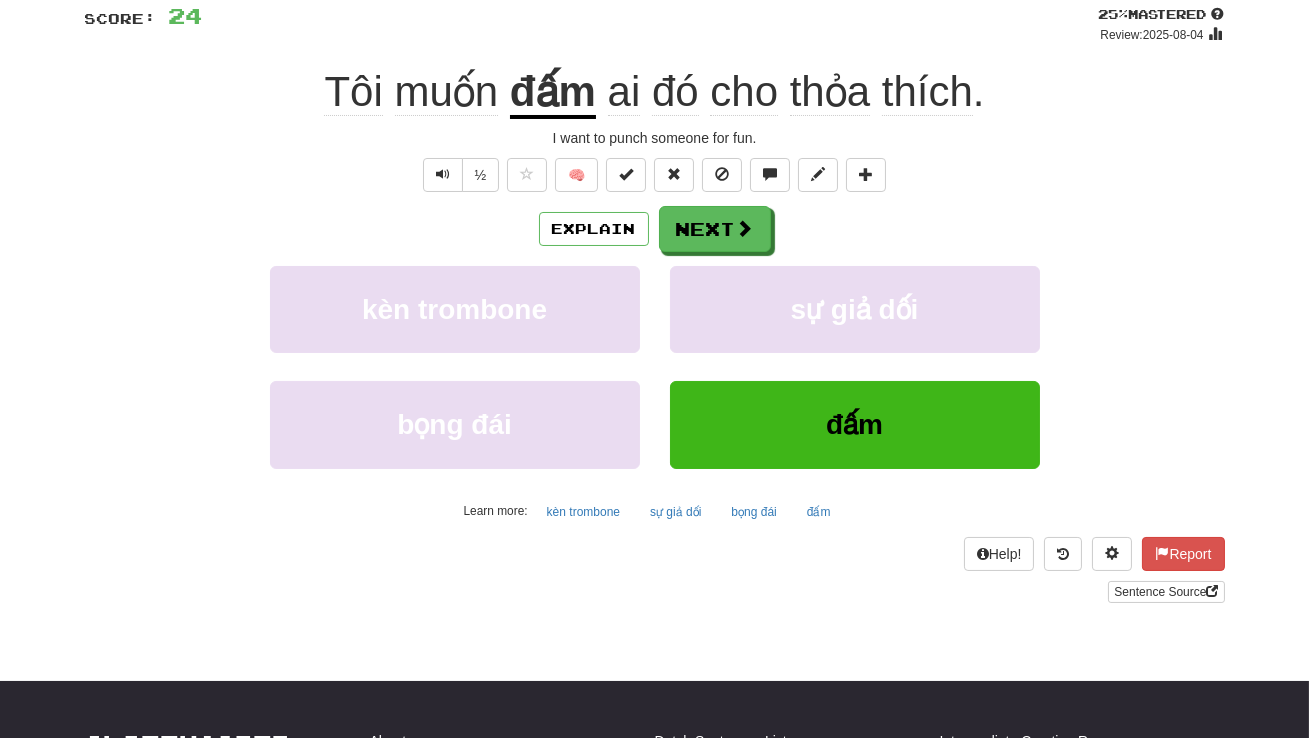 click on "muốn" 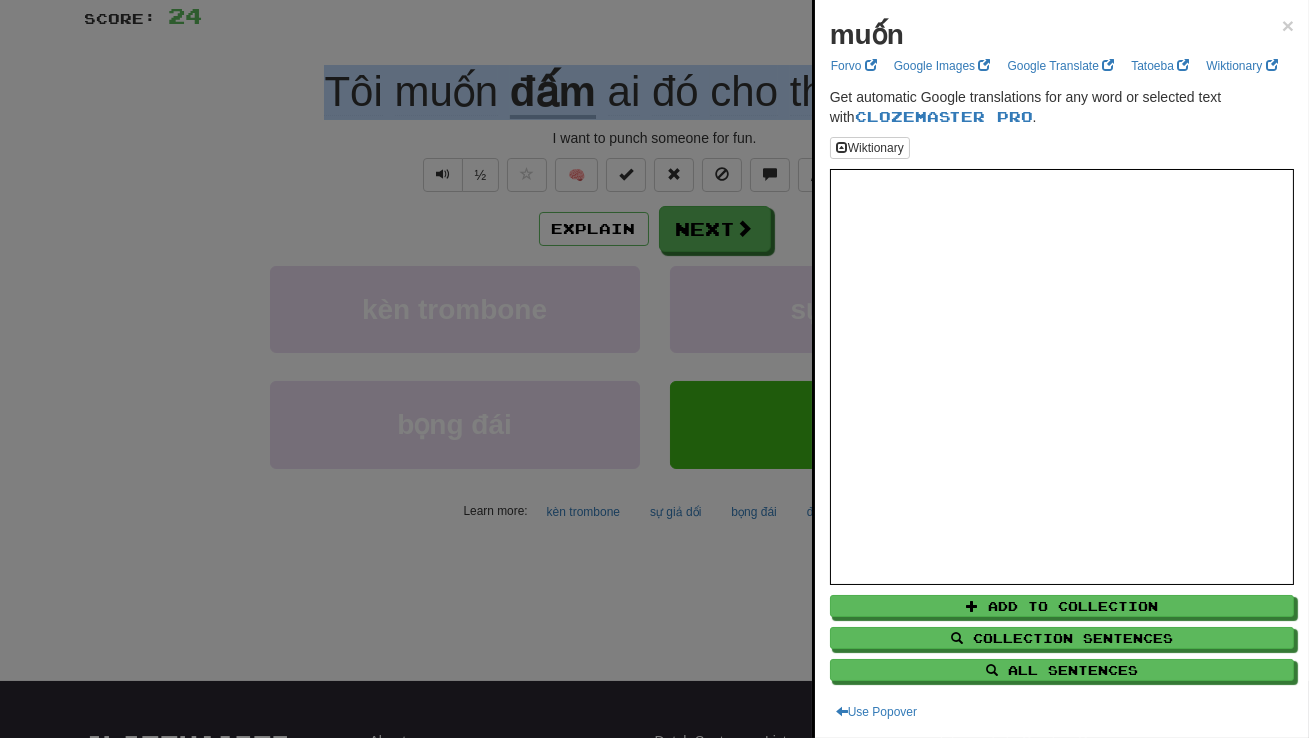 click at bounding box center [654, 369] 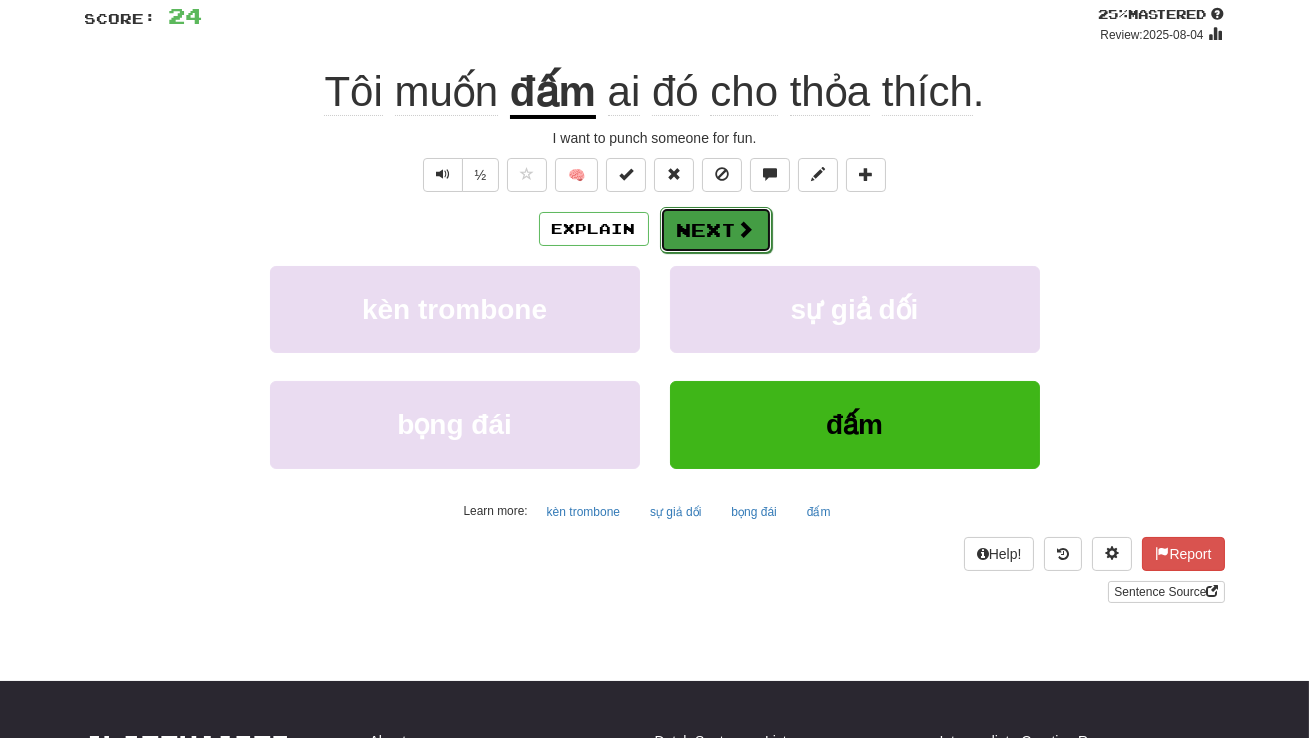 click on "Next" at bounding box center (716, 230) 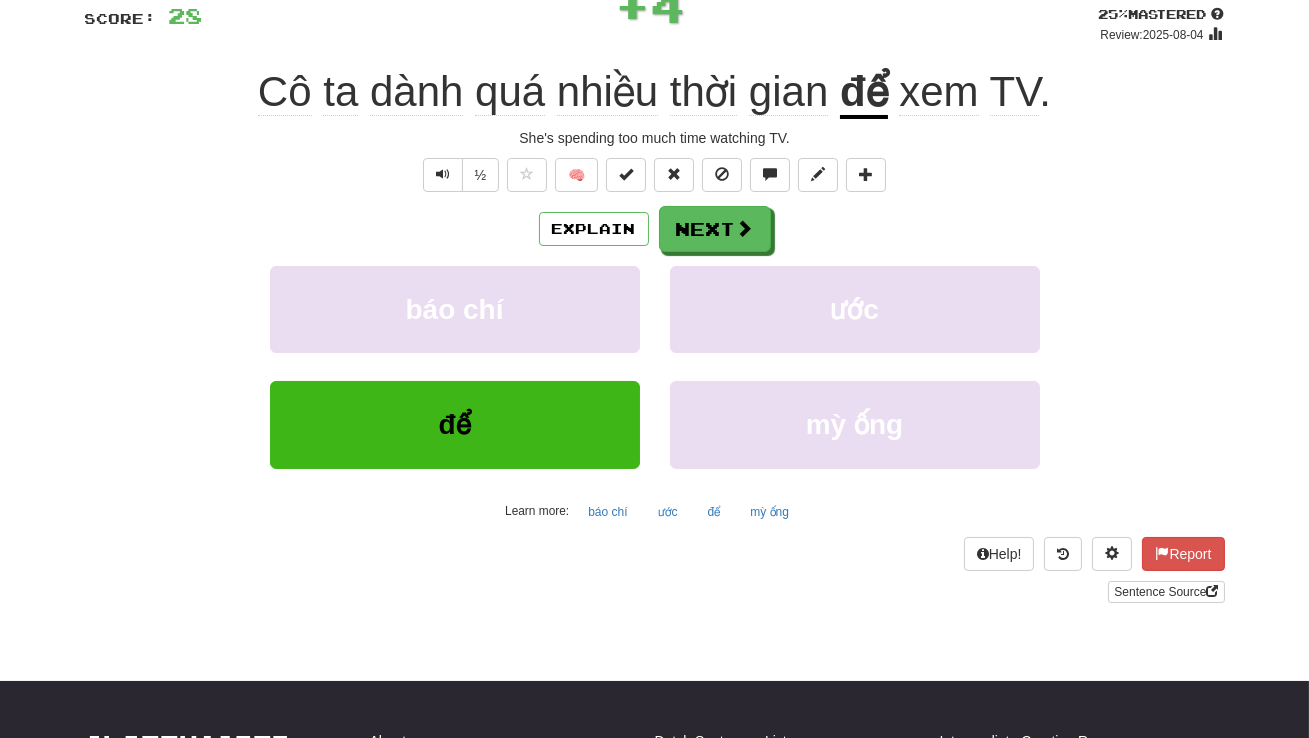 click on "Cô" 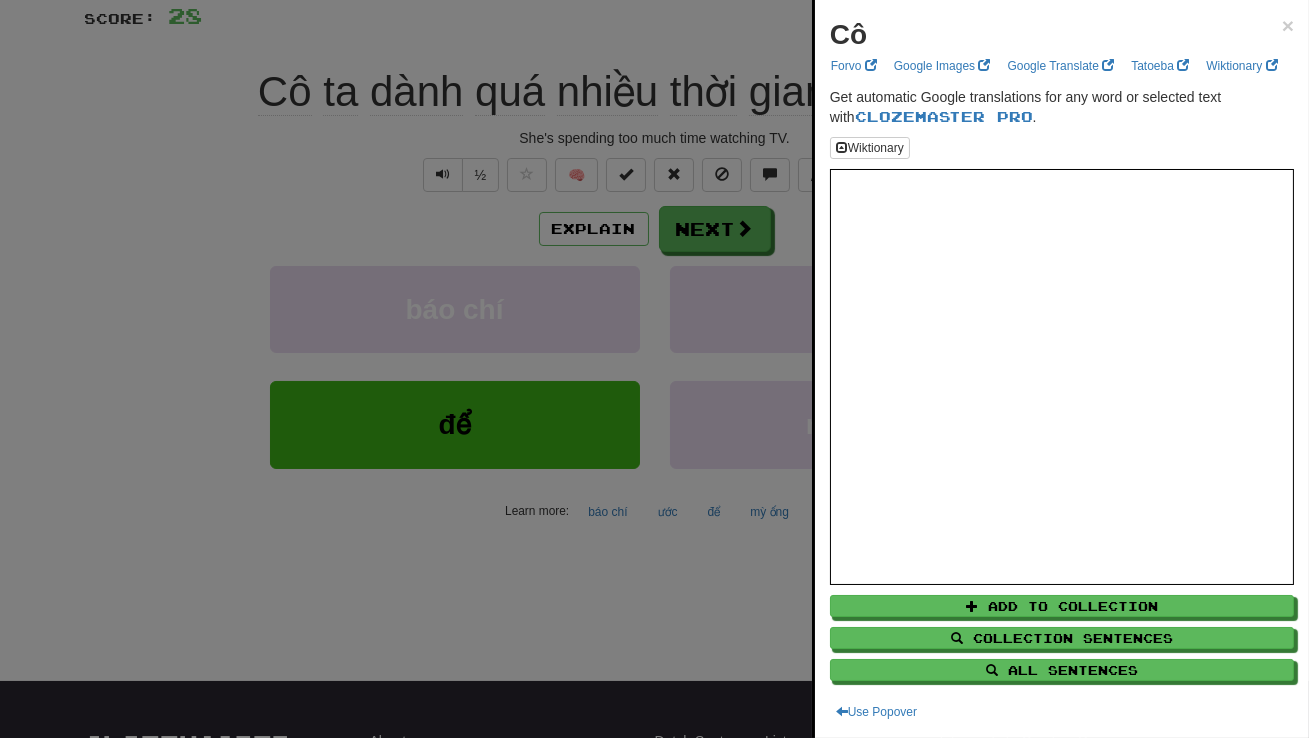 click at bounding box center [654, 369] 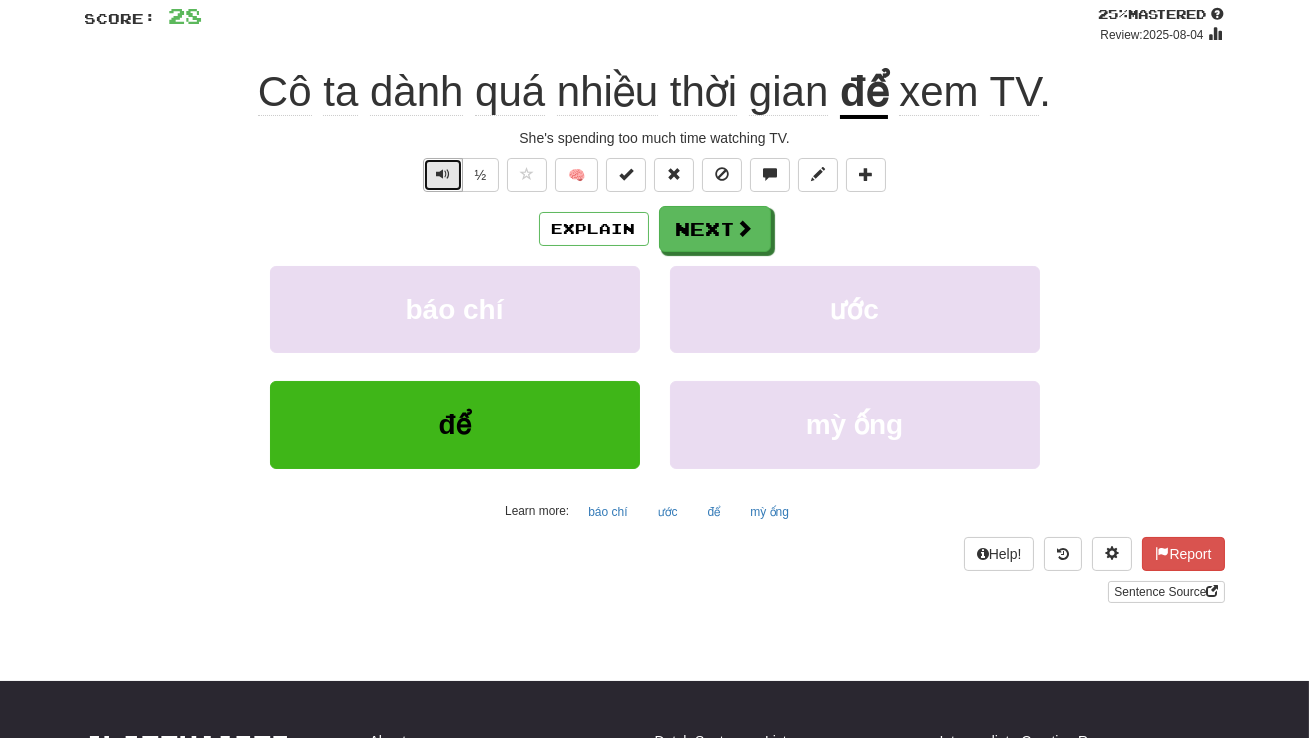 click at bounding box center (443, 174) 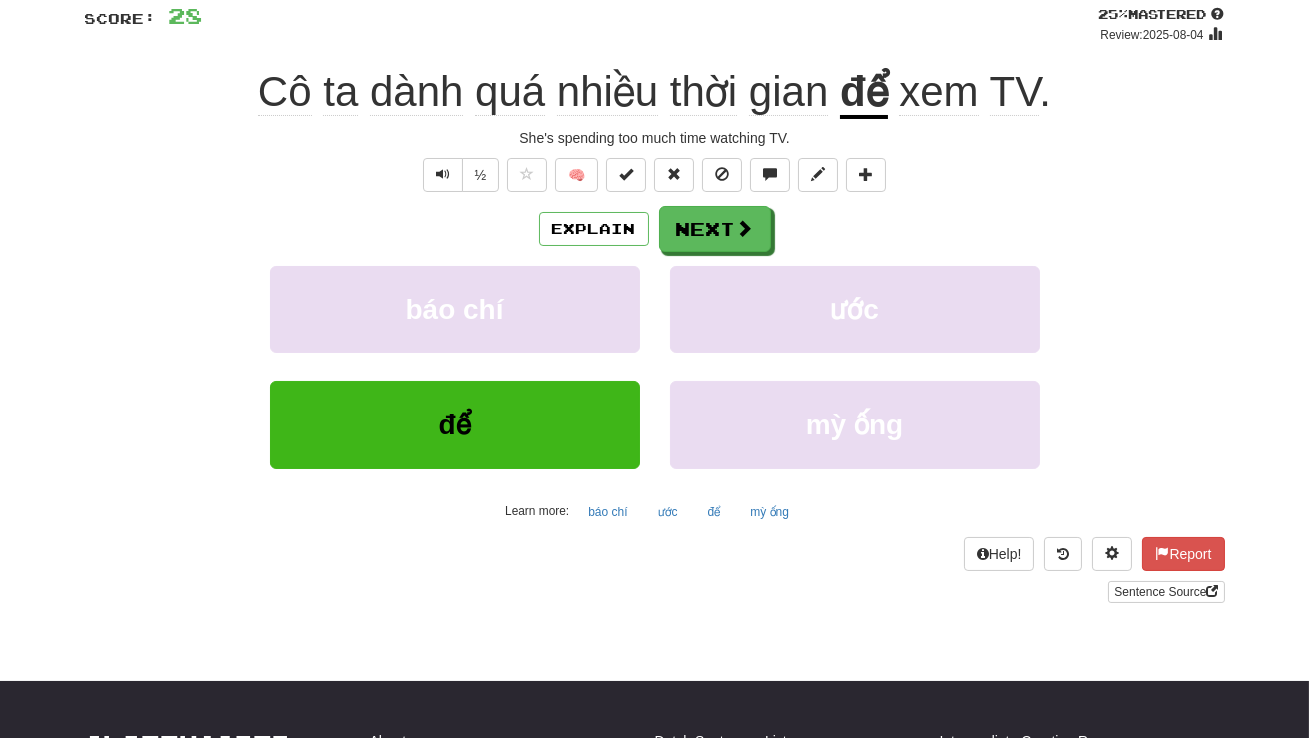 click on "dành" 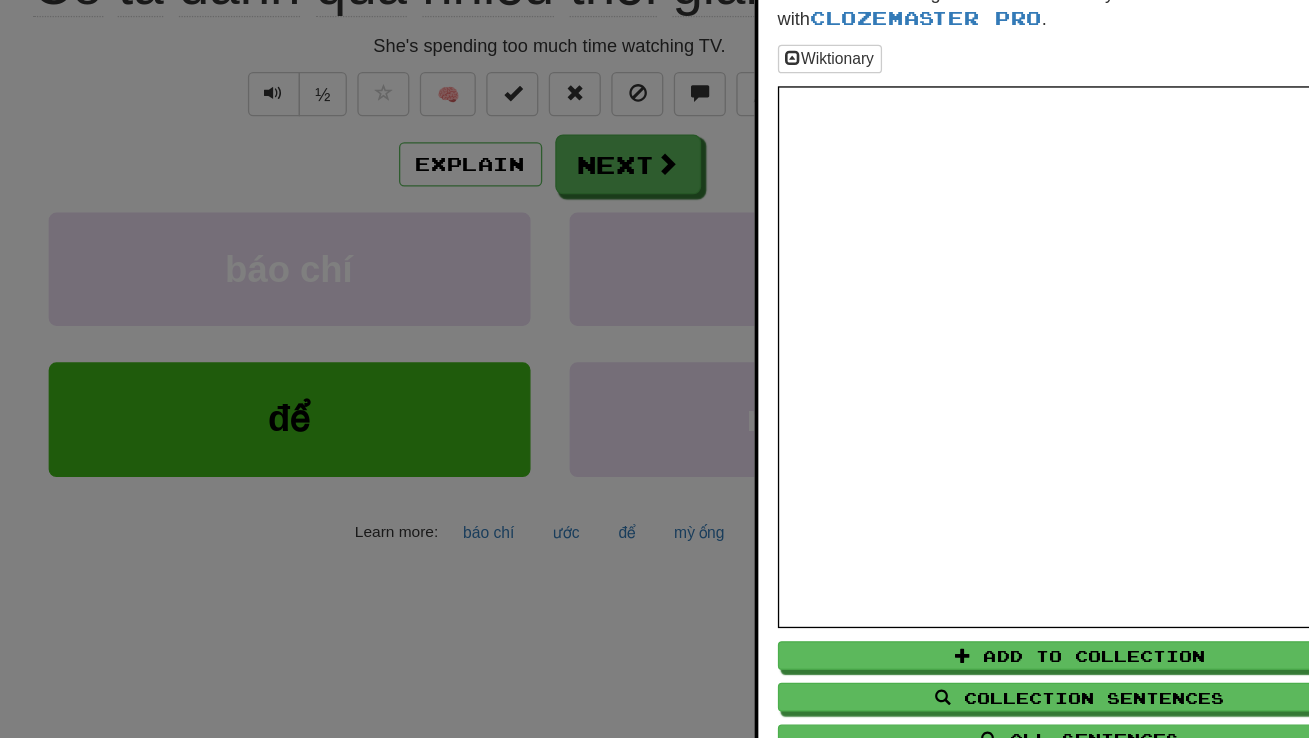 scroll, scrollTop: 146, scrollLeft: 0, axis: vertical 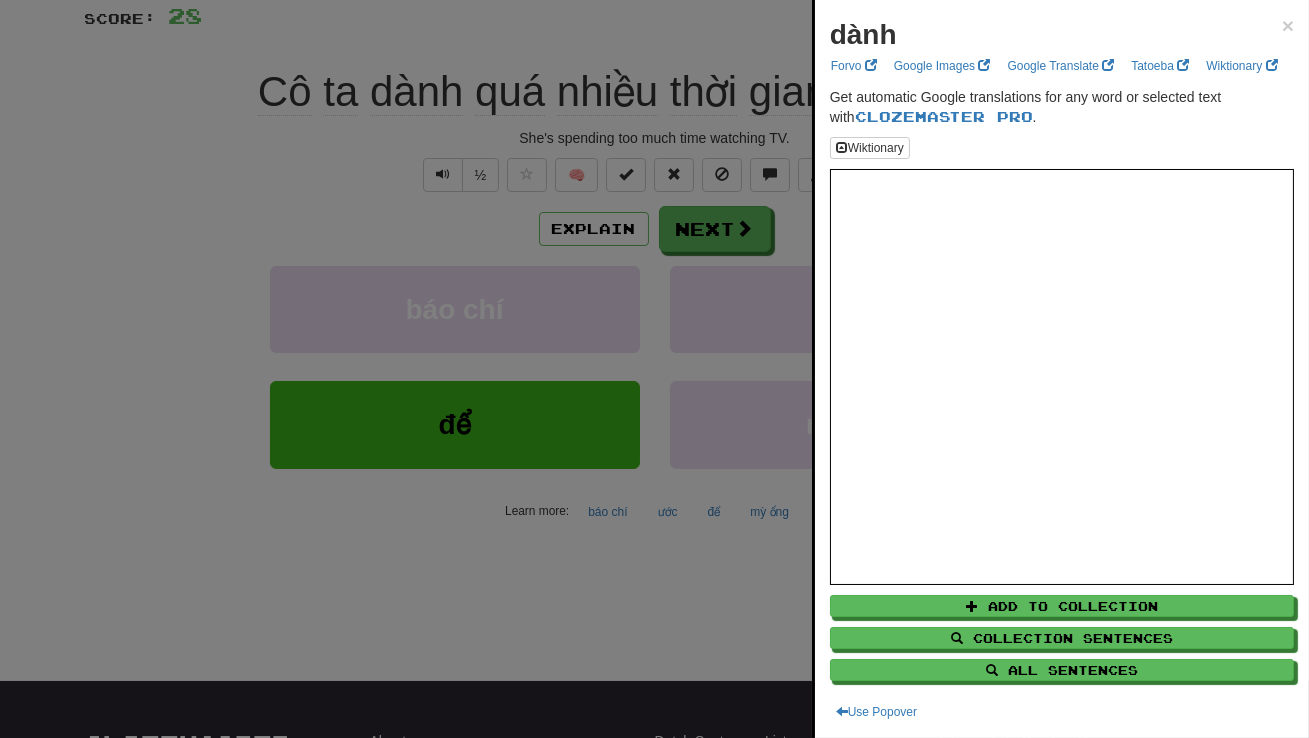 click at bounding box center (654, 369) 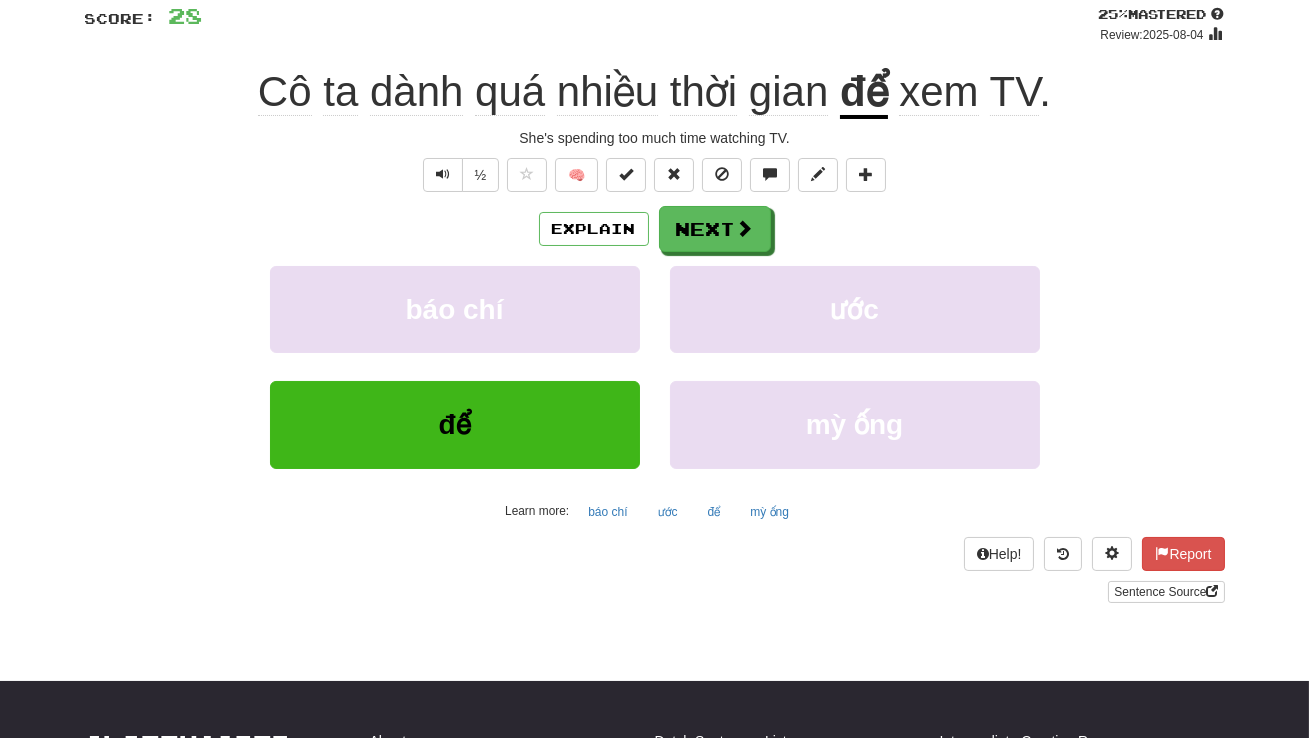 click on "She spends too much time" at bounding box center (549, 92) 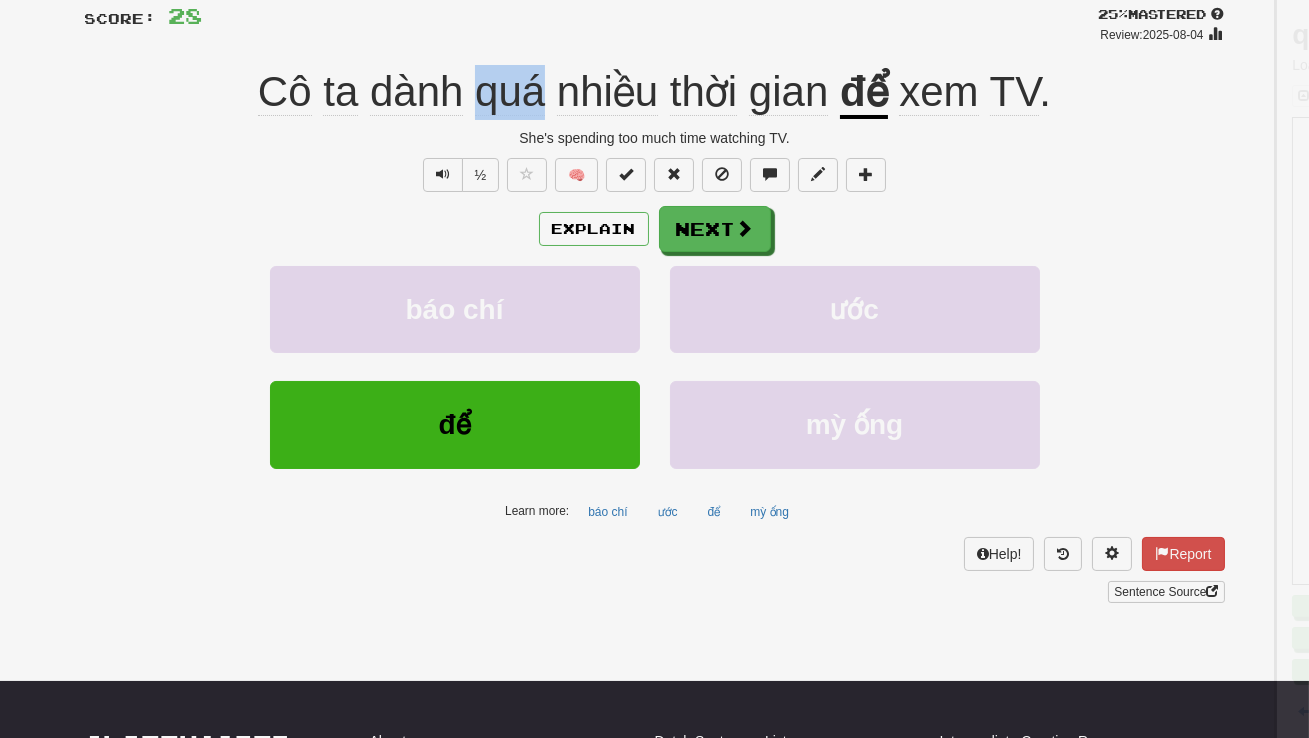 click at bounding box center (654, 369) 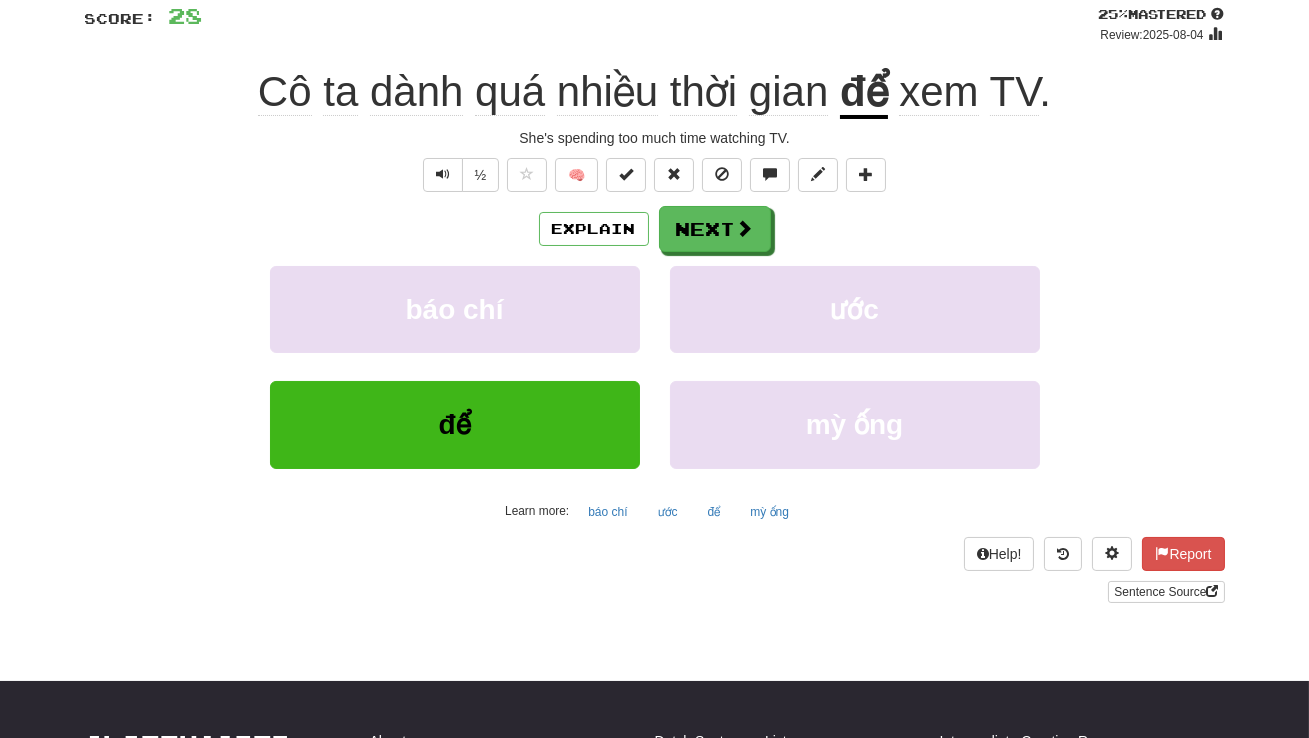 click on "She spends too much time" at bounding box center (549, 92) 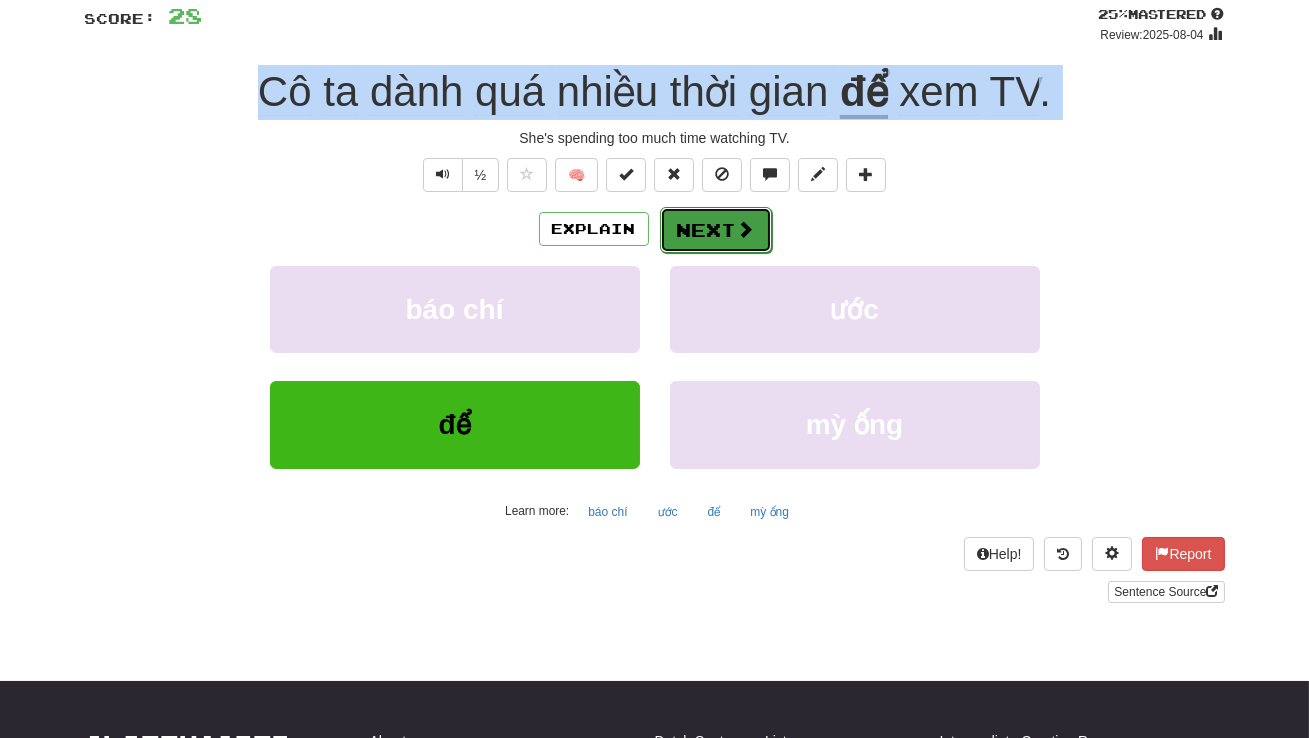 click on "Next" at bounding box center (716, 230) 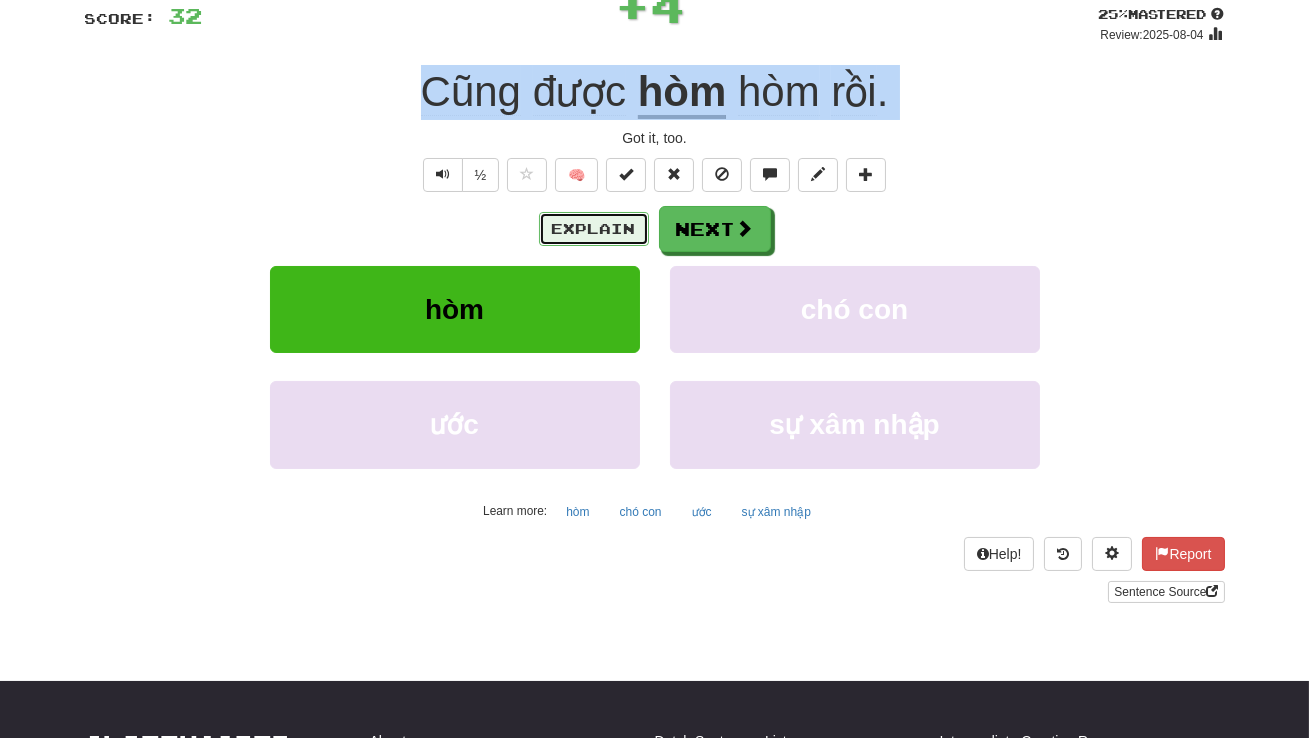 click on "Explain" at bounding box center (594, 229) 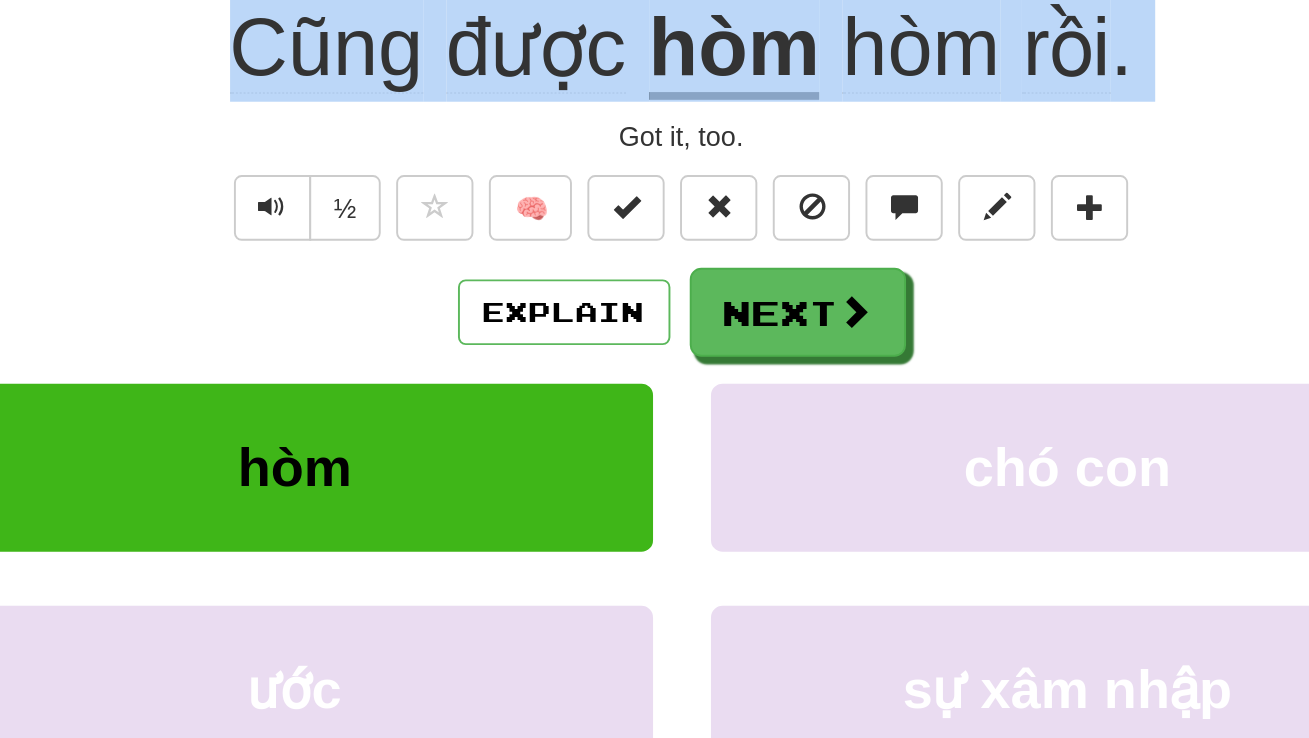 scroll, scrollTop: 46, scrollLeft: 0, axis: vertical 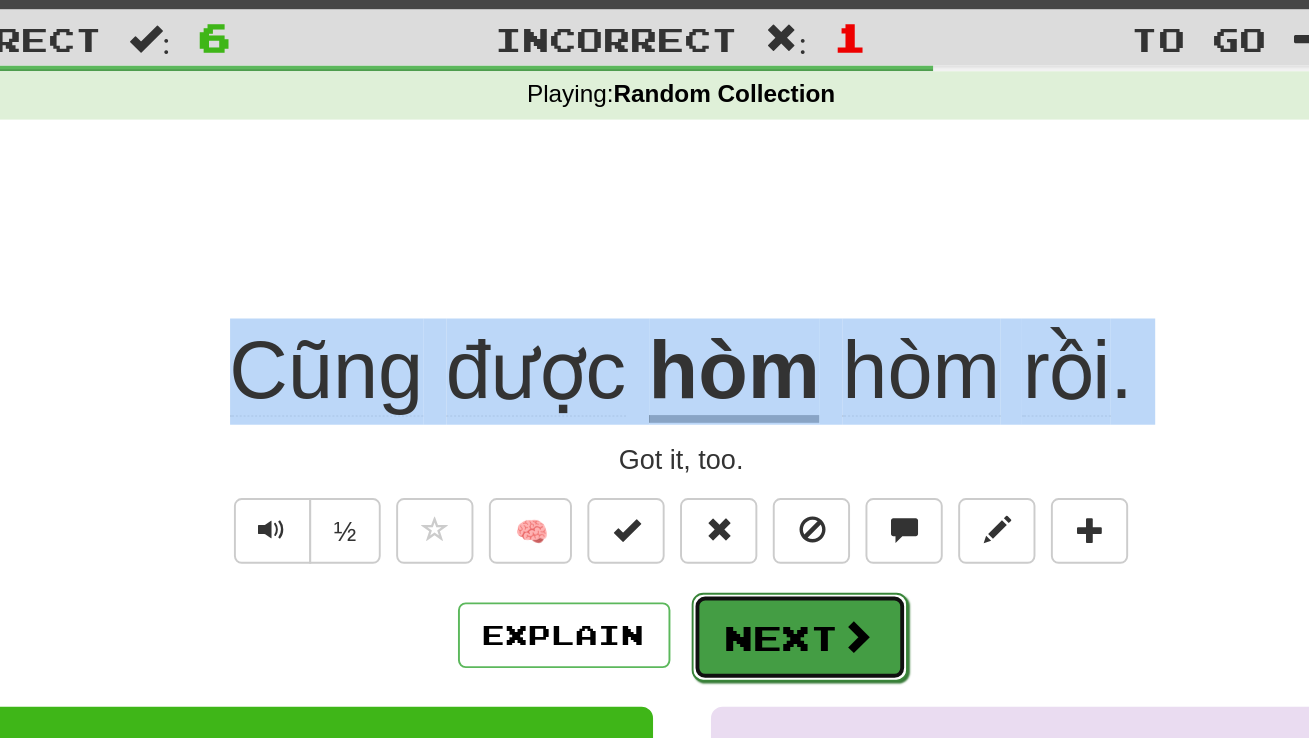 click on "Next" at bounding box center [716, 330] 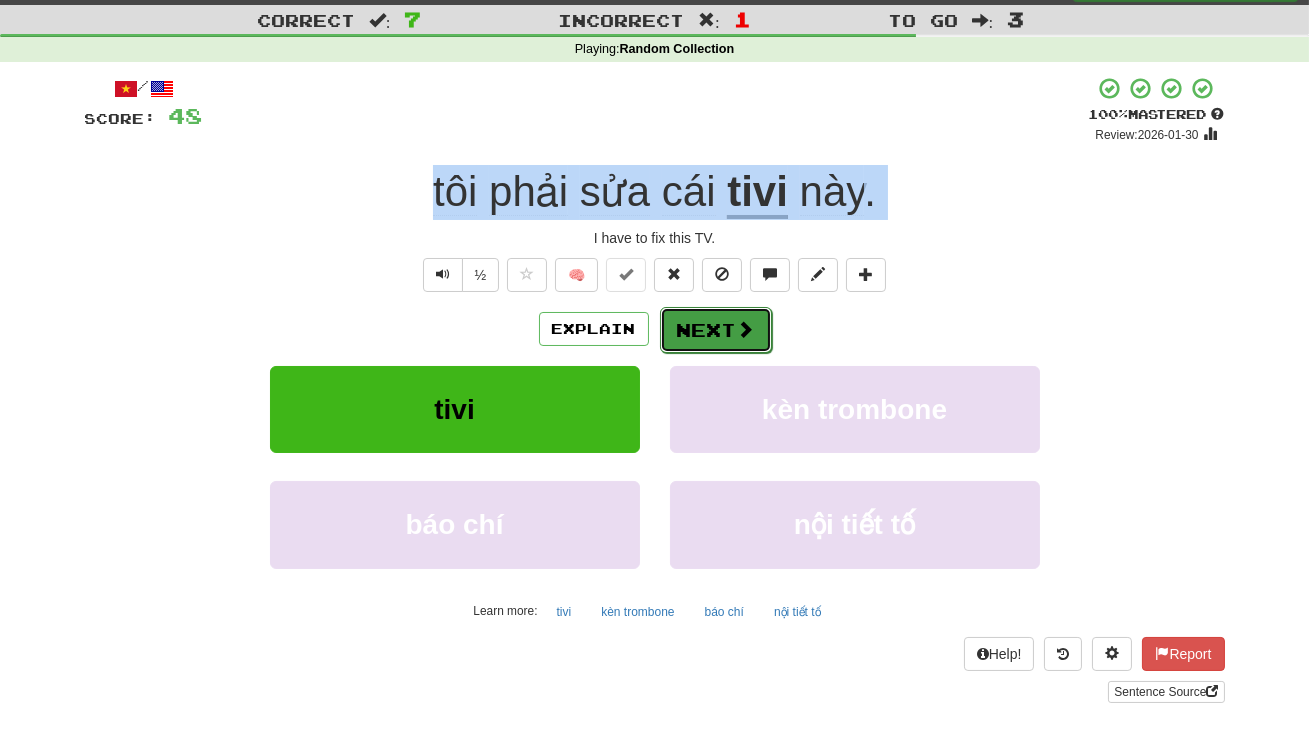 click on "Next" at bounding box center [716, 330] 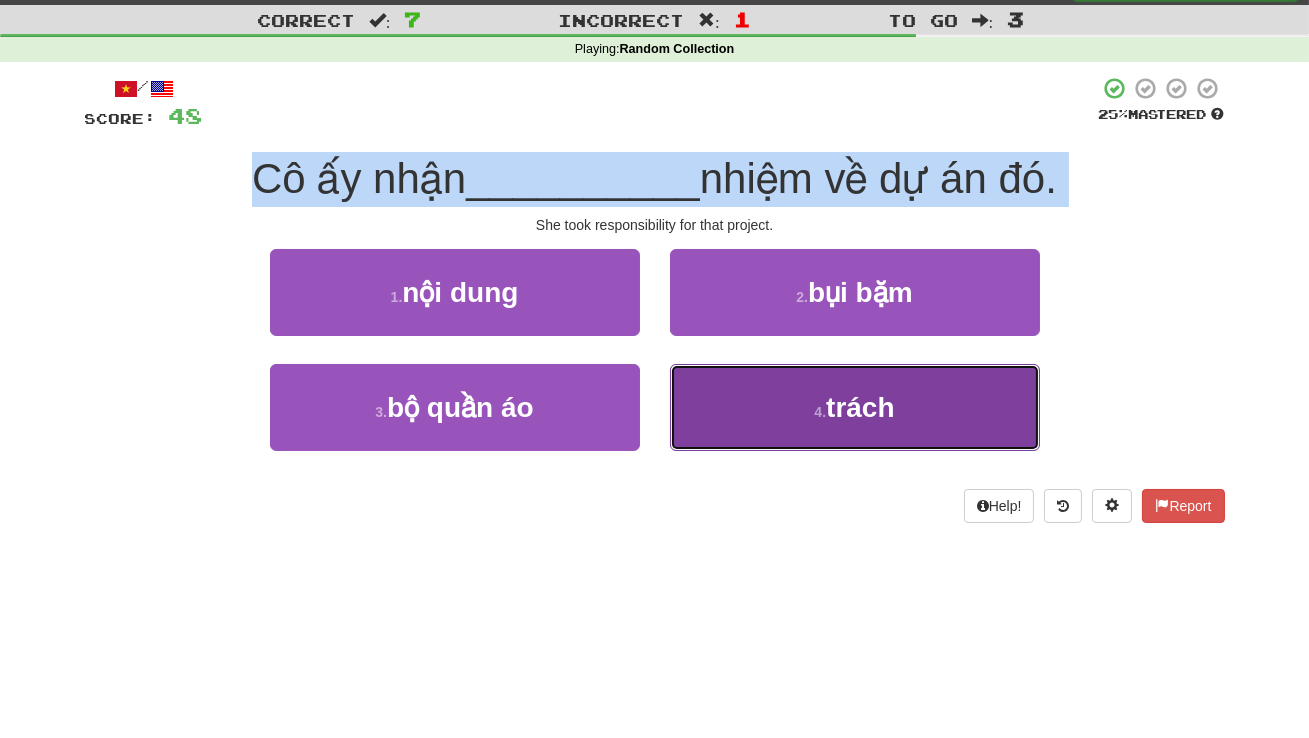 click on "4 . trách" at bounding box center (855, 407) 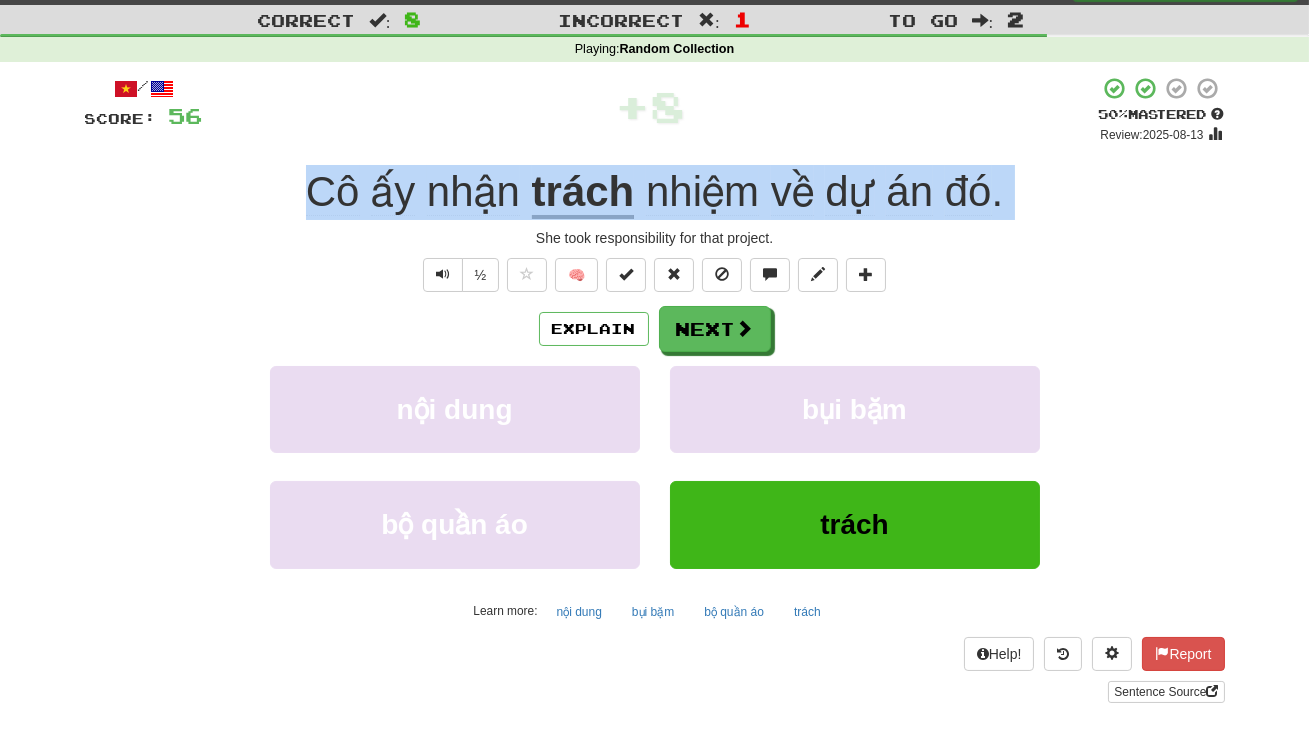 click on "nhiệm" at bounding box center (702, 192) 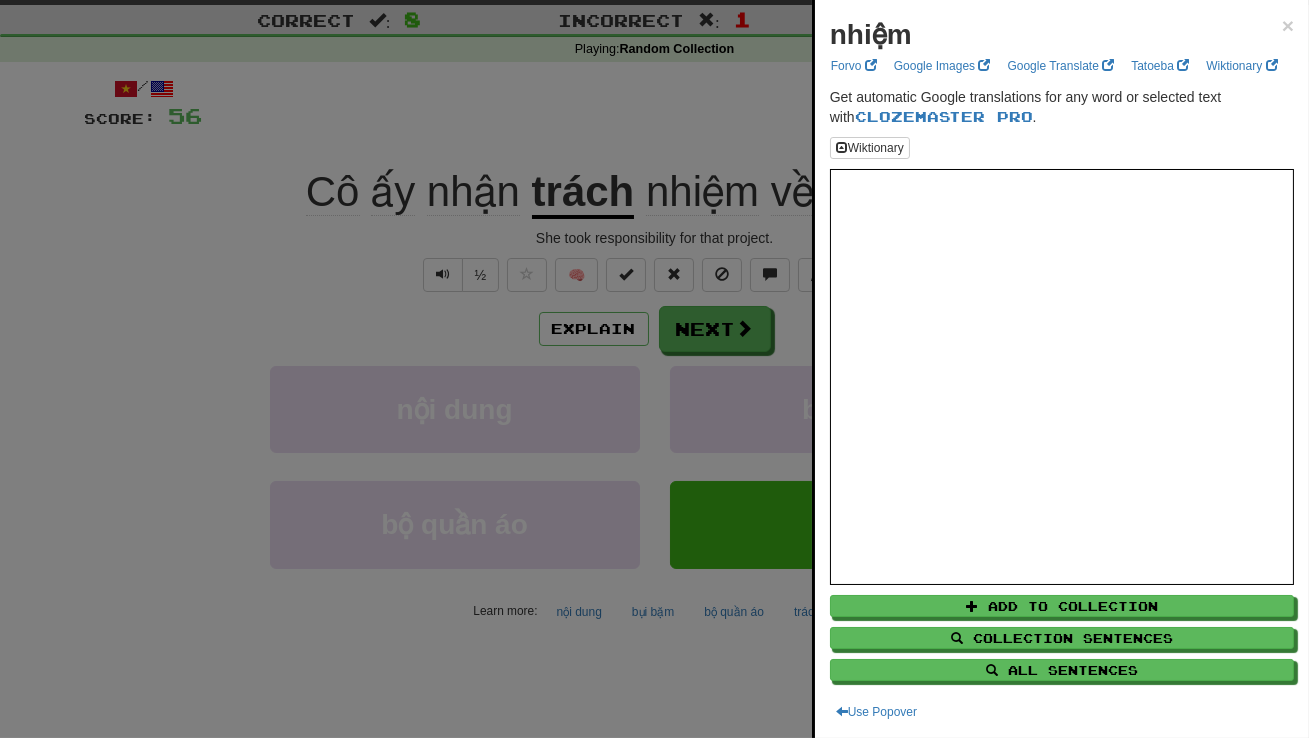 click at bounding box center [654, 369] 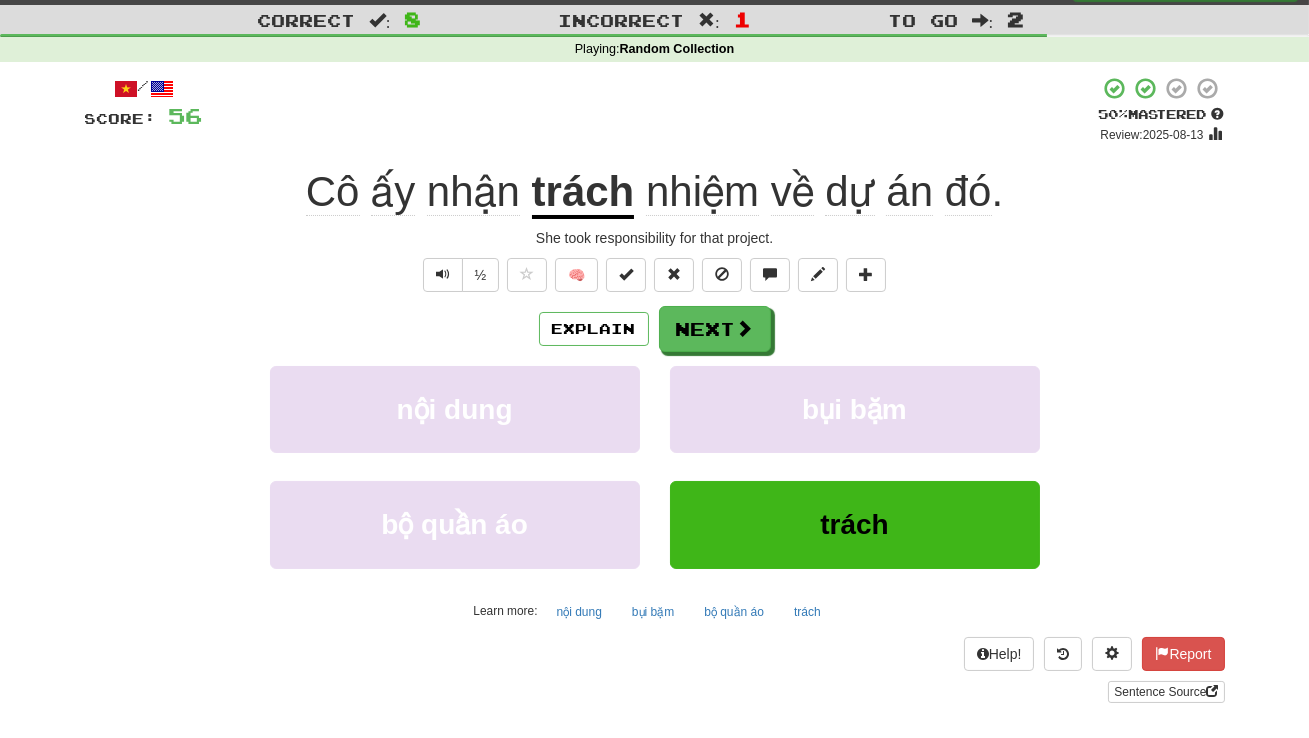 click on "trách" at bounding box center [583, 193] 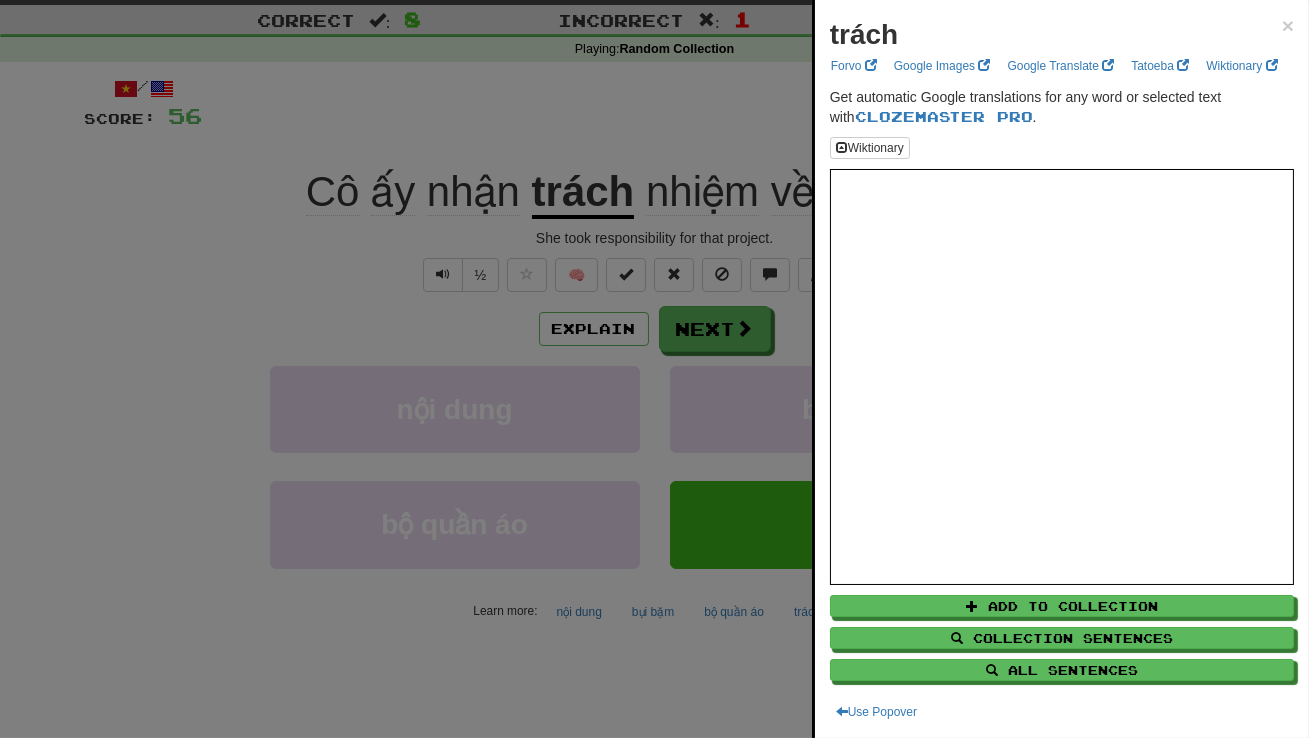 click at bounding box center (654, 369) 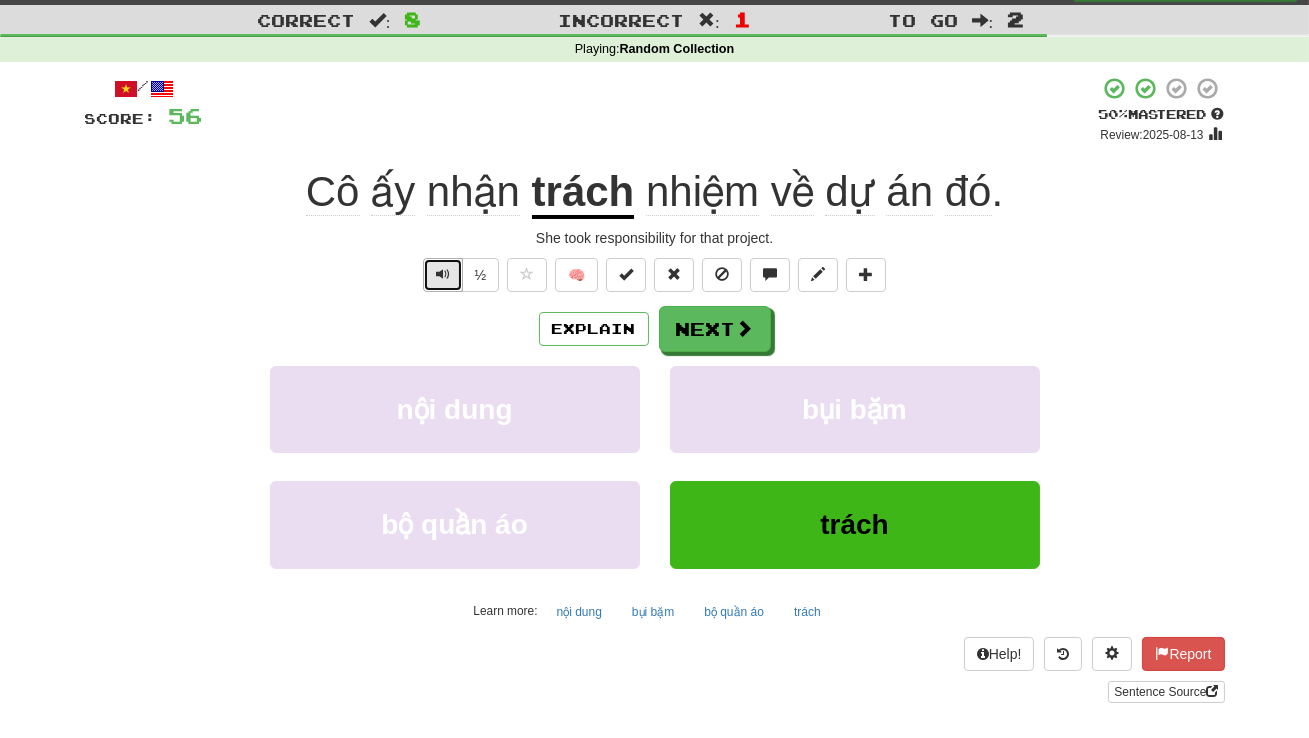 click at bounding box center (443, 274) 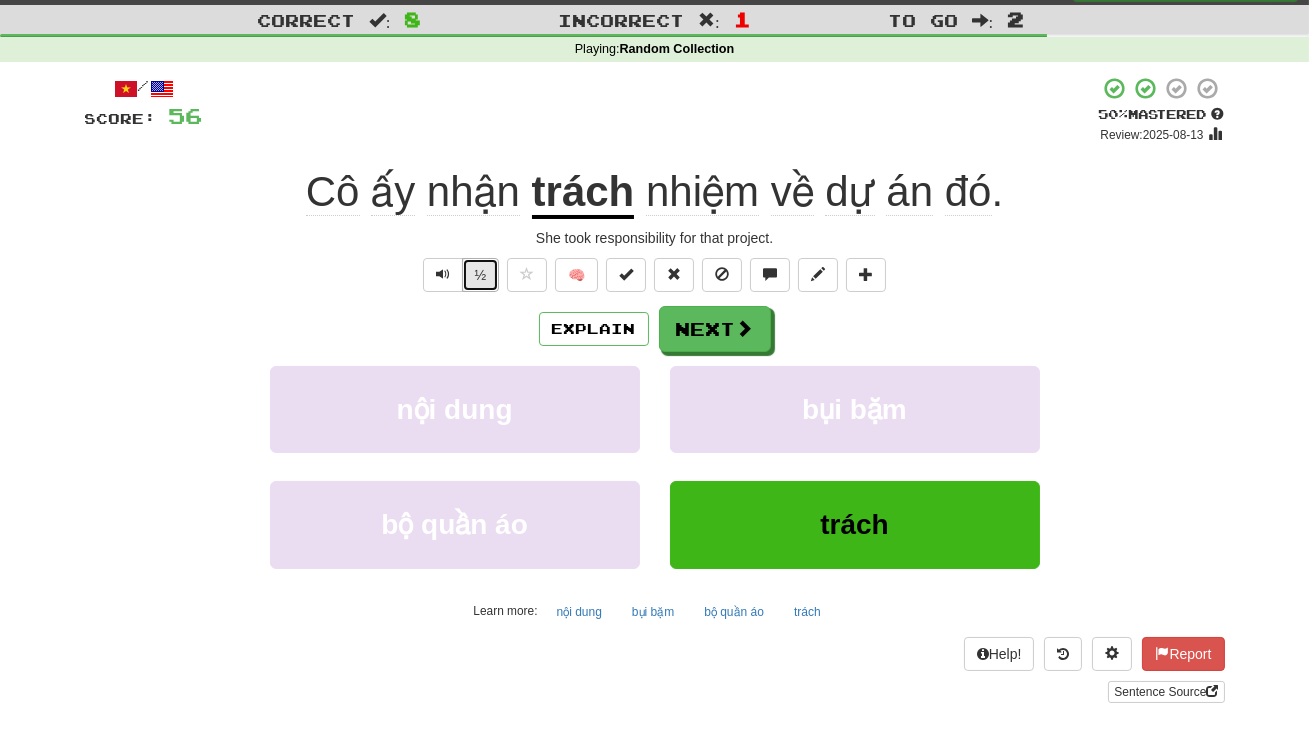 click on "½" at bounding box center (481, 275) 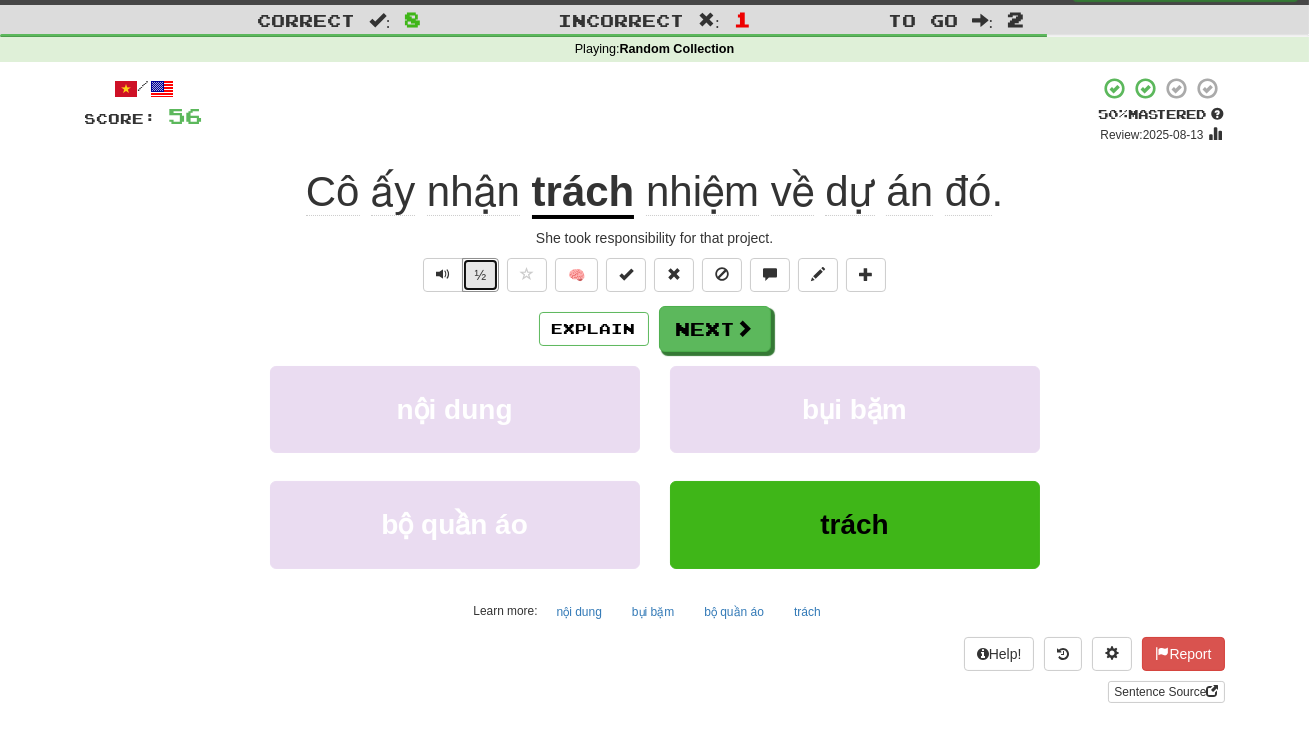 type 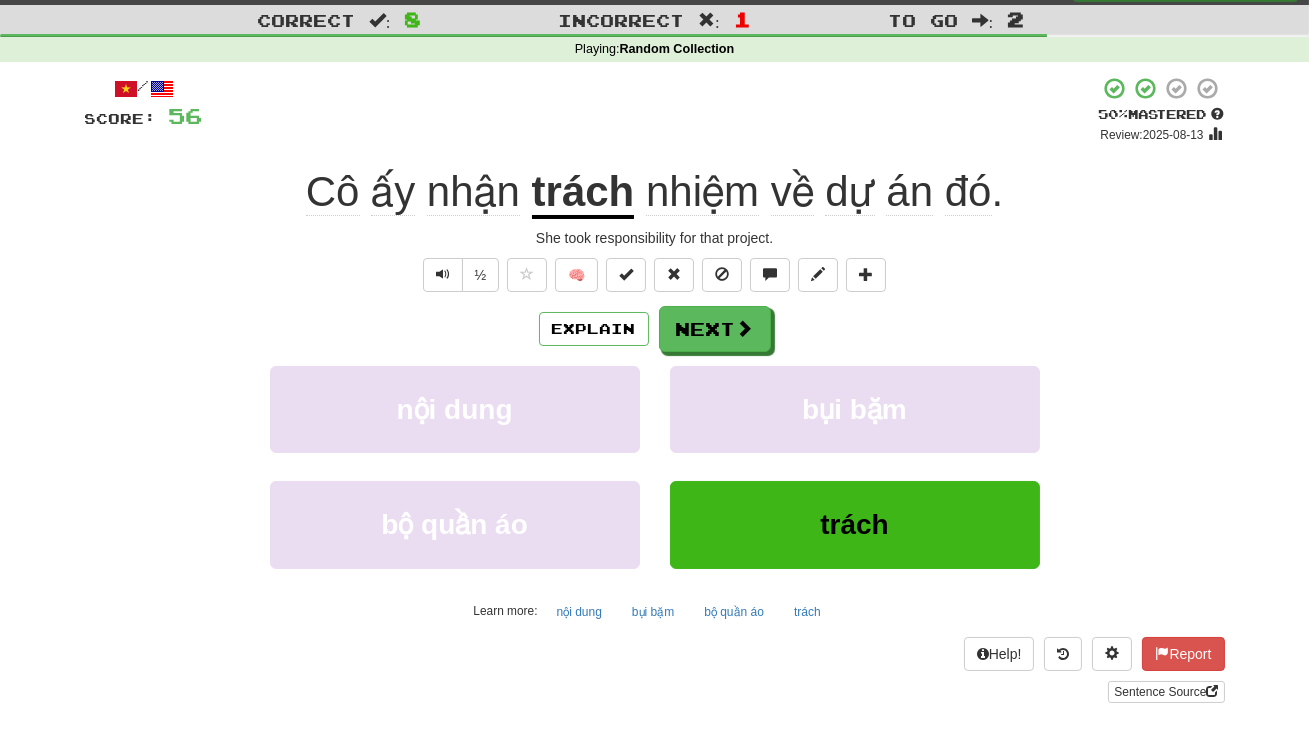 click on "ấy" 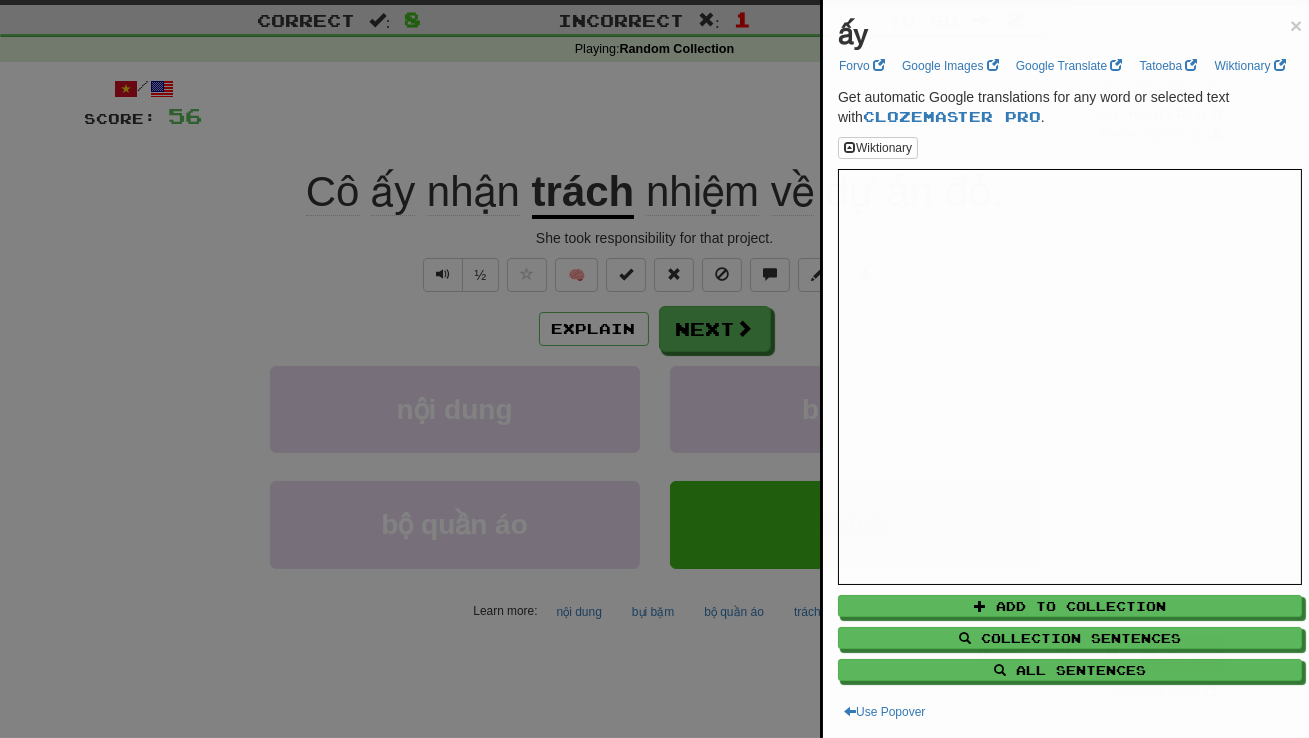 click at bounding box center [654, 369] 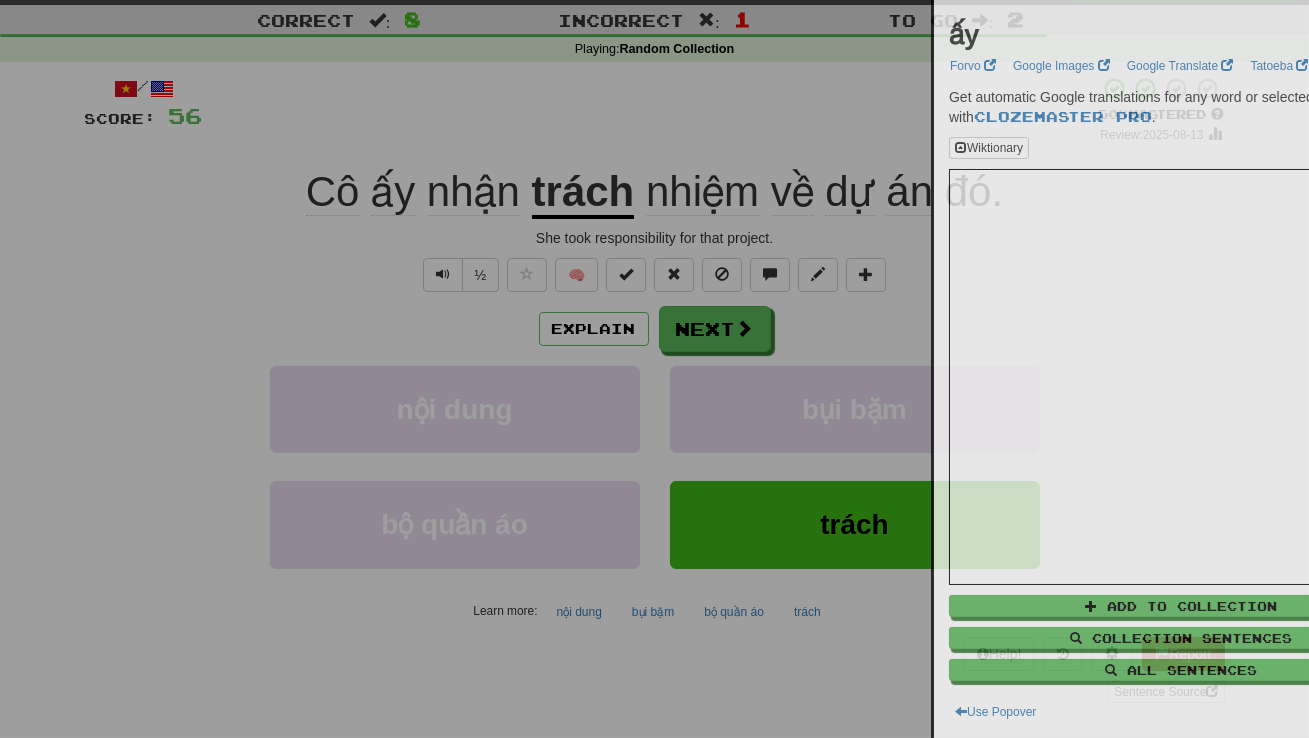 click at bounding box center [654, 369] 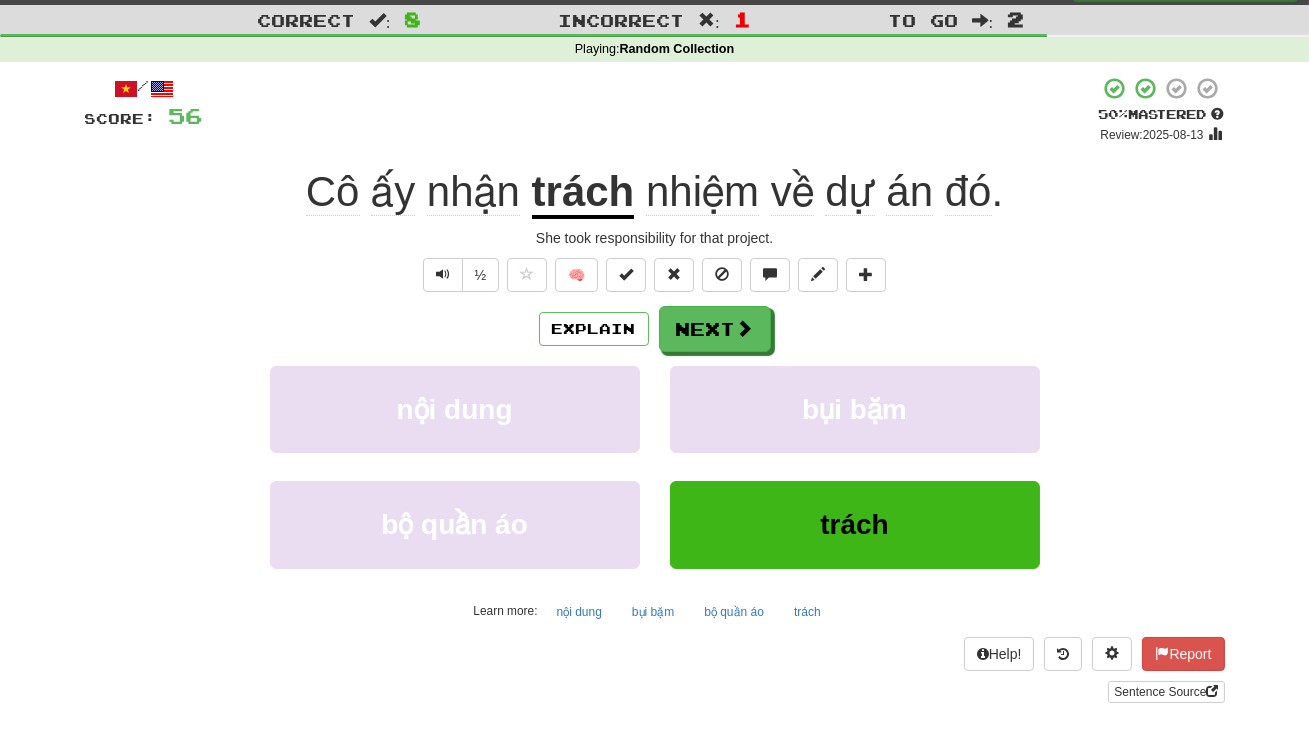 click on "ấy" 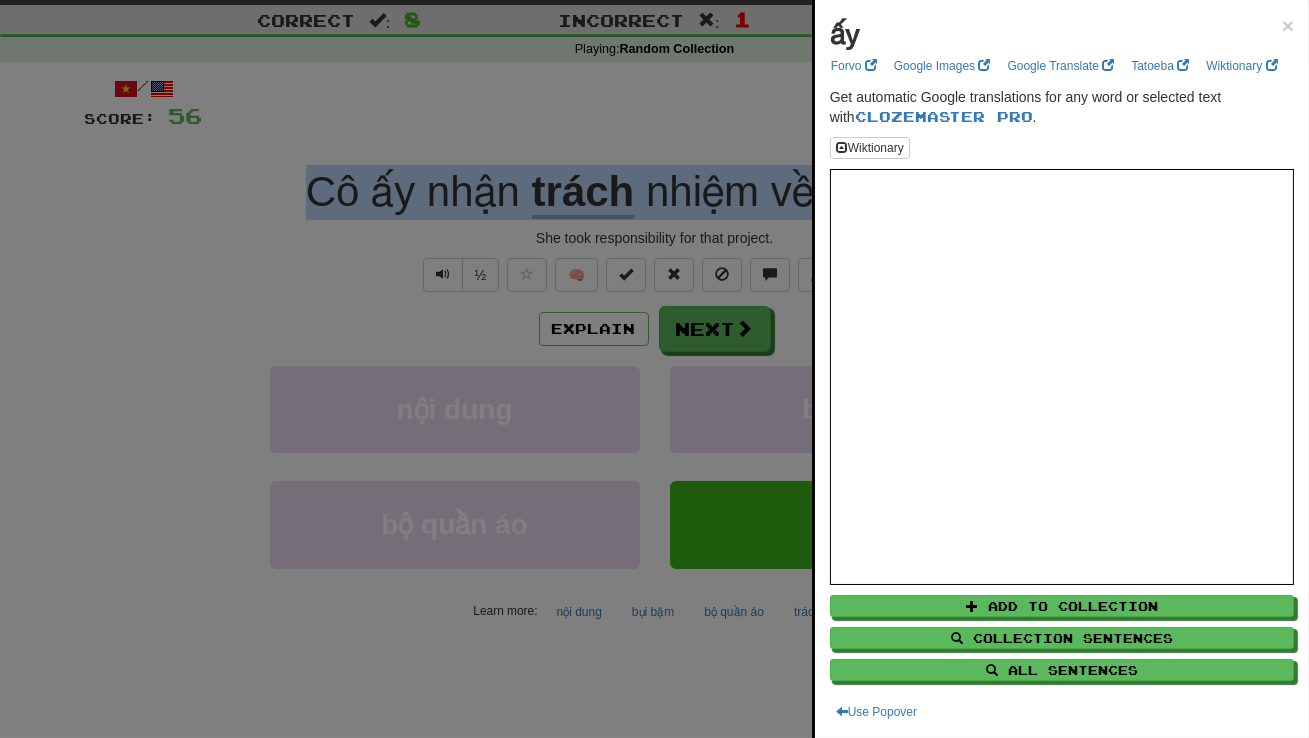 click at bounding box center (654, 369) 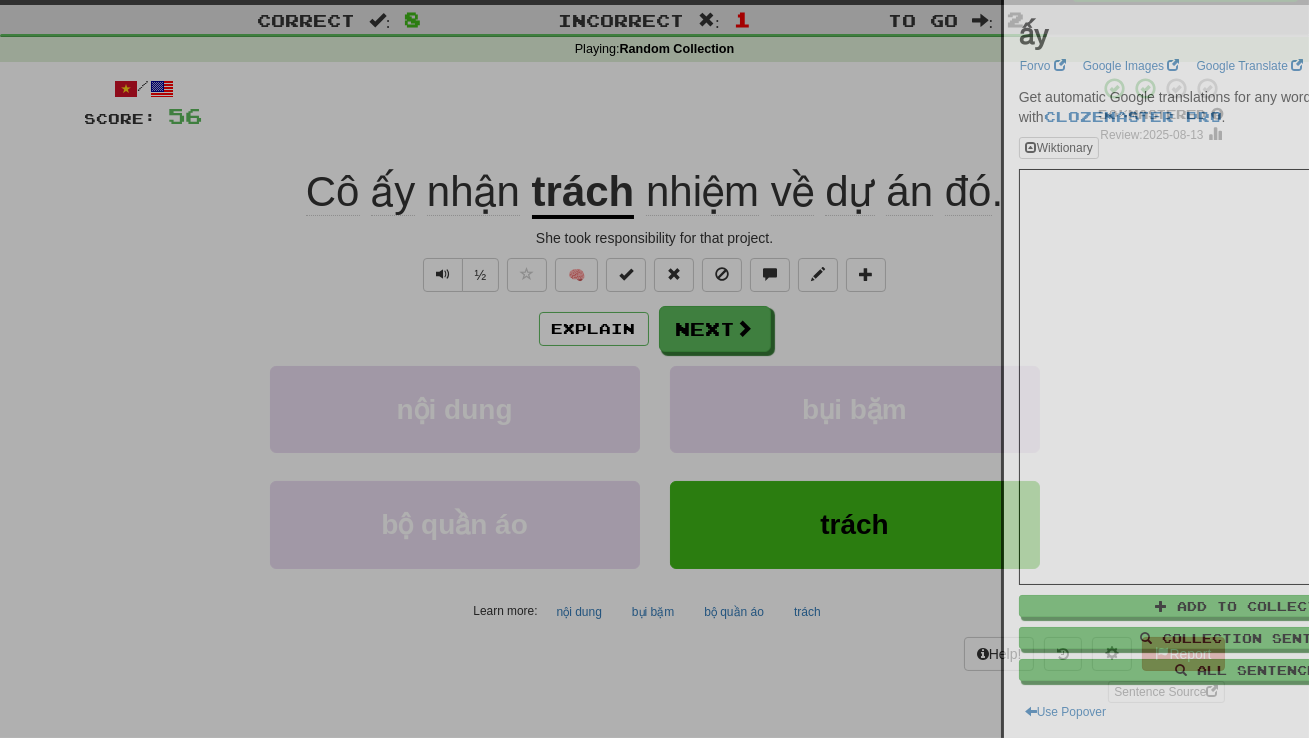 click at bounding box center [654, 369] 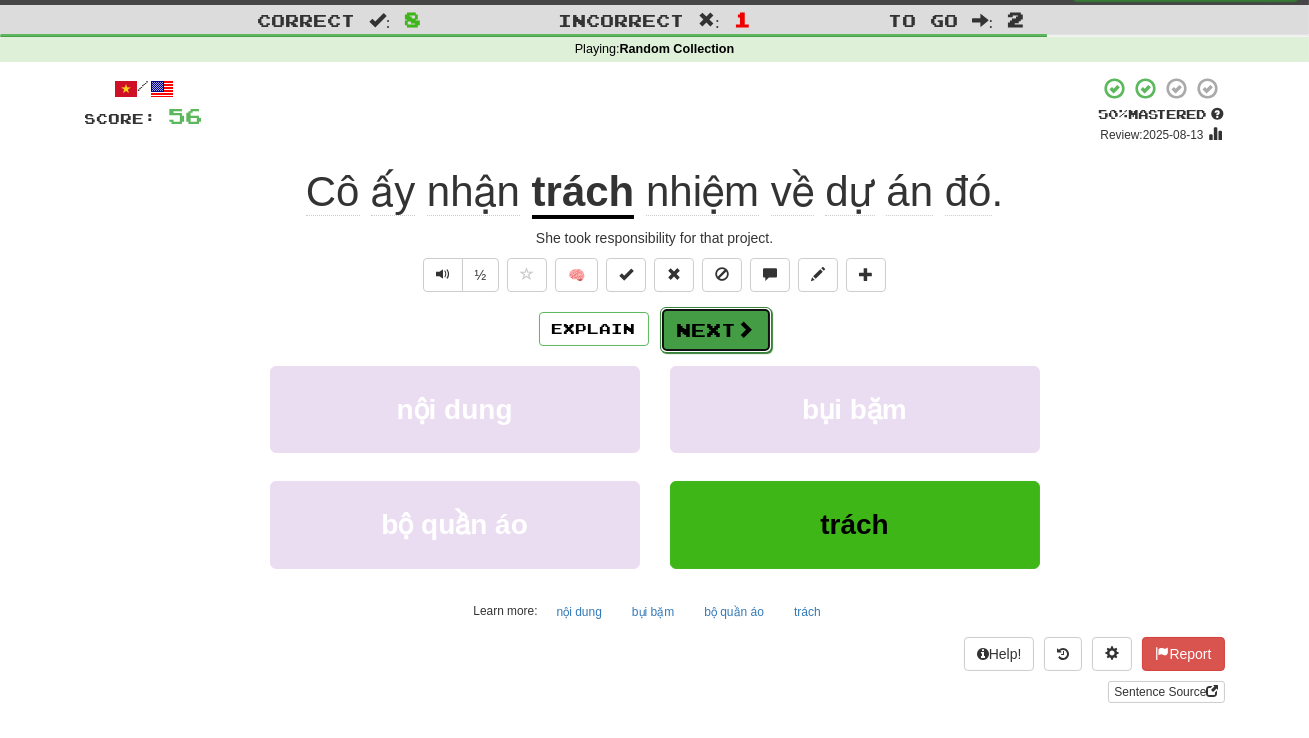 click on "Next" at bounding box center (716, 330) 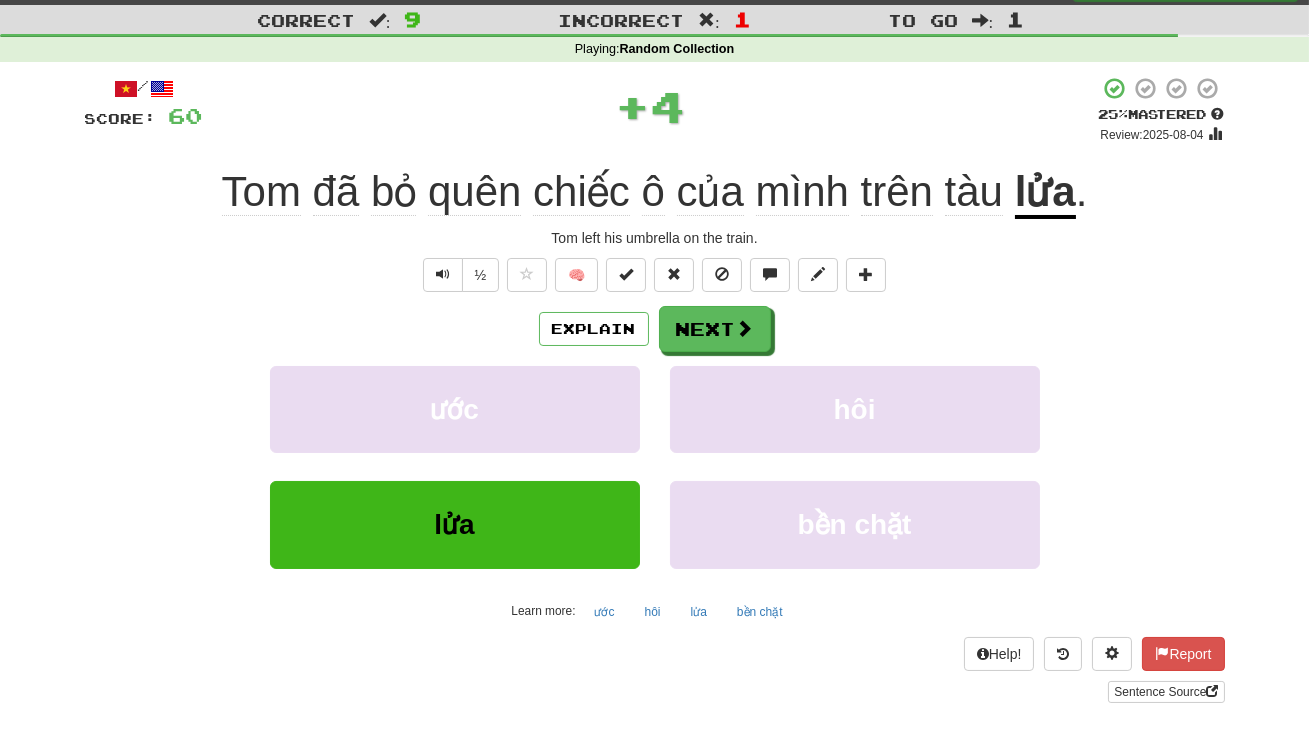 click on "/  Score:   60 + 4 25 %  Mastered Review:  2025-08-04 [PROPER_NAME]   đã   bỏ   quên   chiếc   ô   của   mình   trên   tàu   lửa . [PROPER_NAME] left his umbrella on the train. ½ 🧠 Explain Next ước hôi lửa bền chặt Learn more: ước hôi lửa bền chặt  Help!  Report Sentence Source" at bounding box center [655, 389] 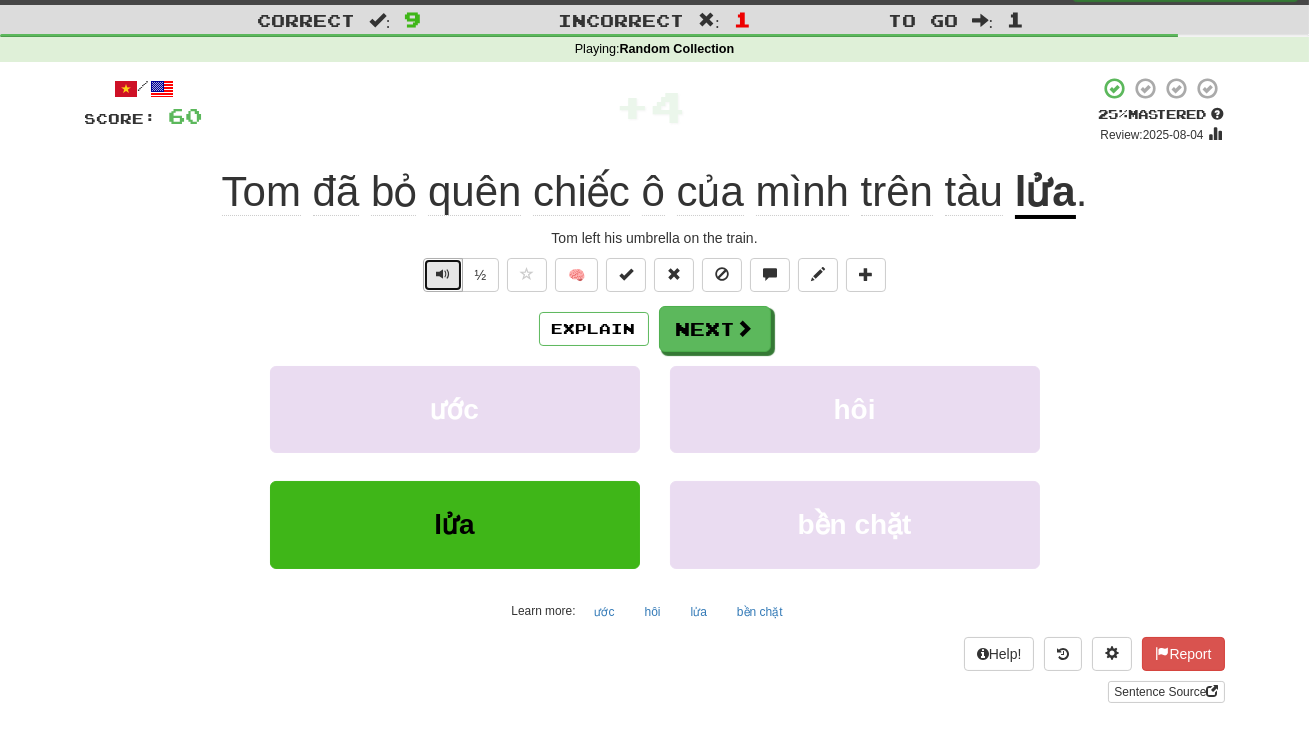 click at bounding box center [443, 274] 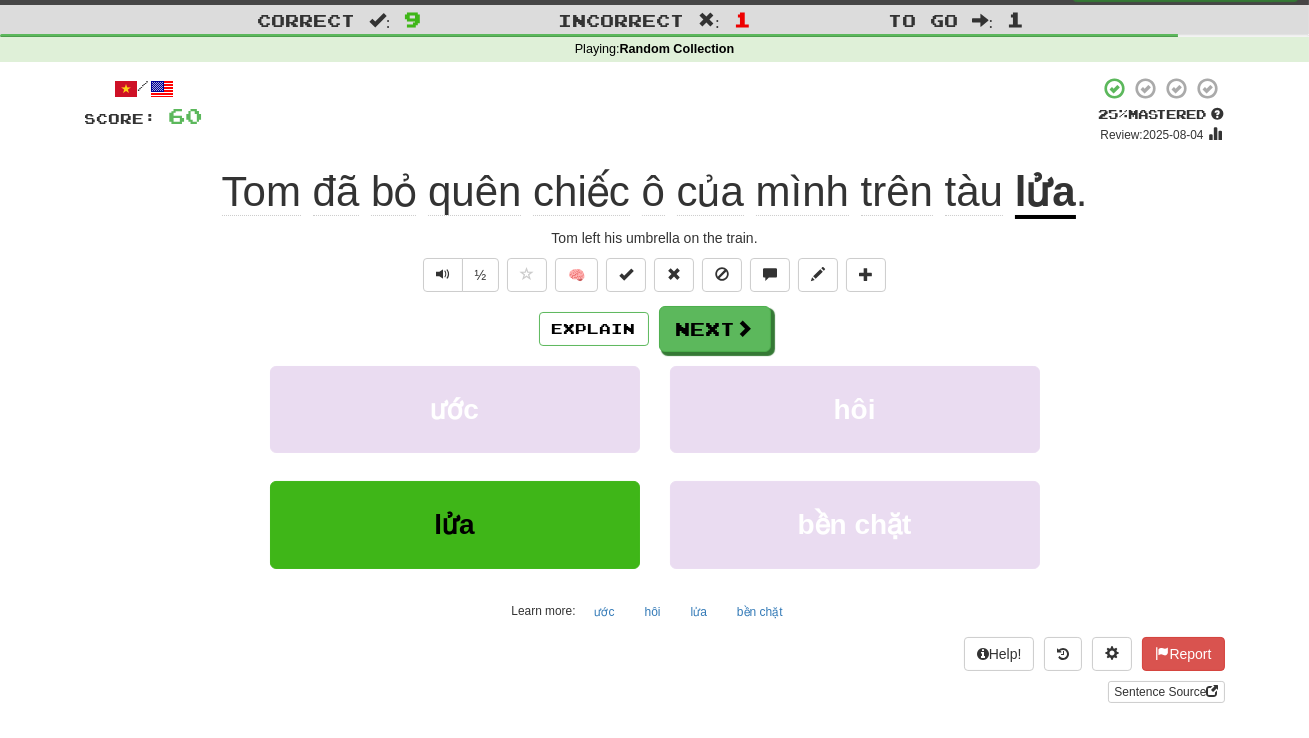 click on "của" 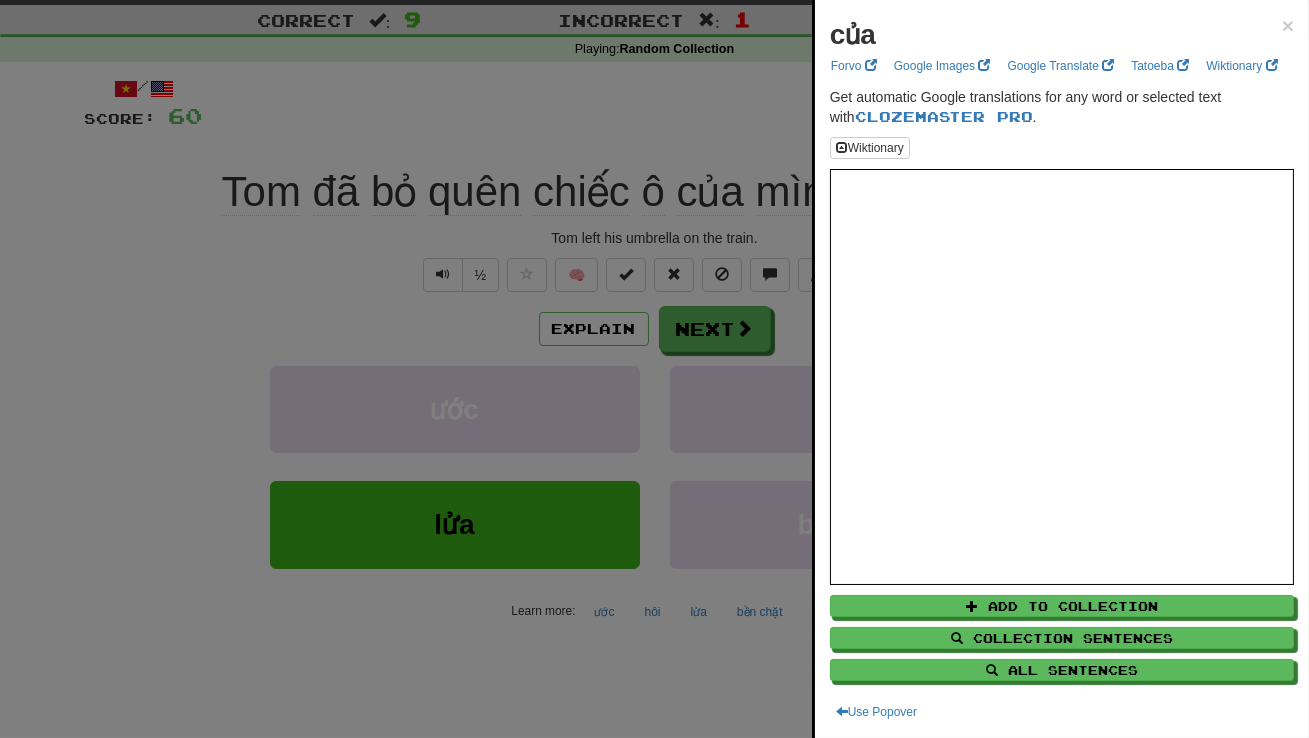 click at bounding box center [654, 369] 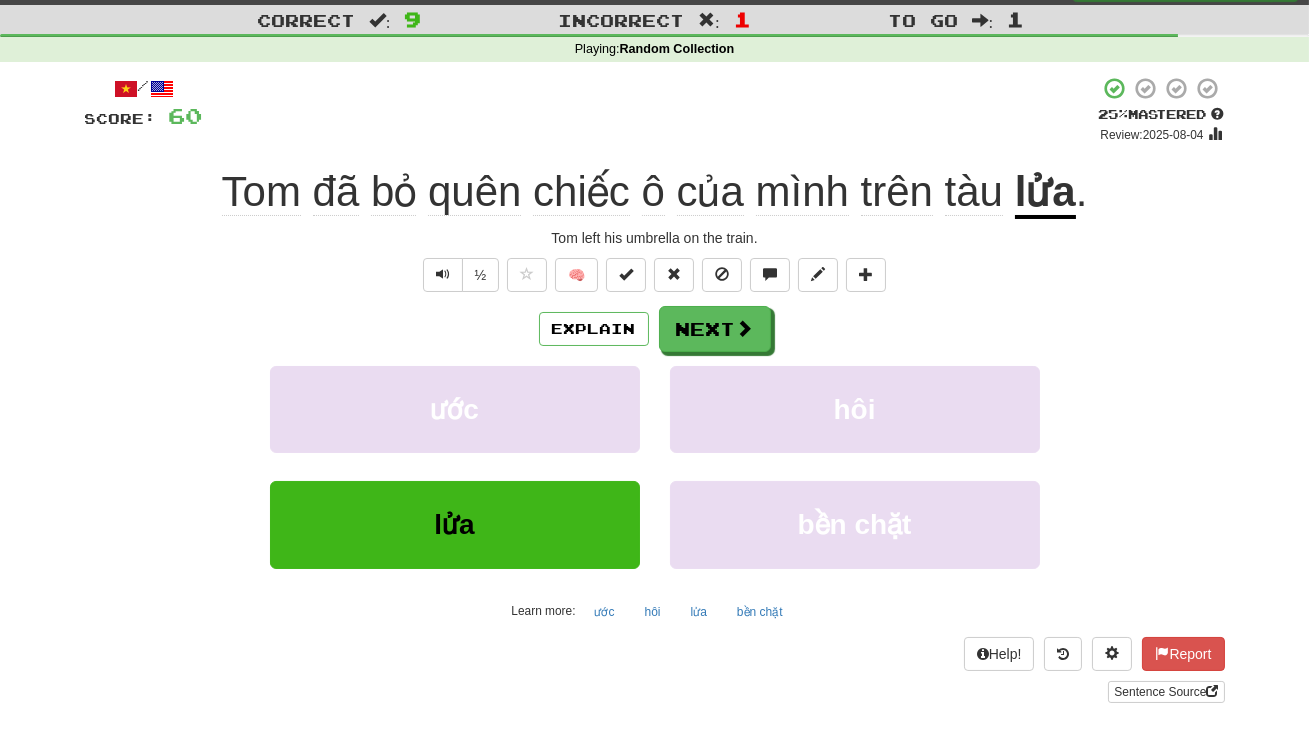 click on "ô" 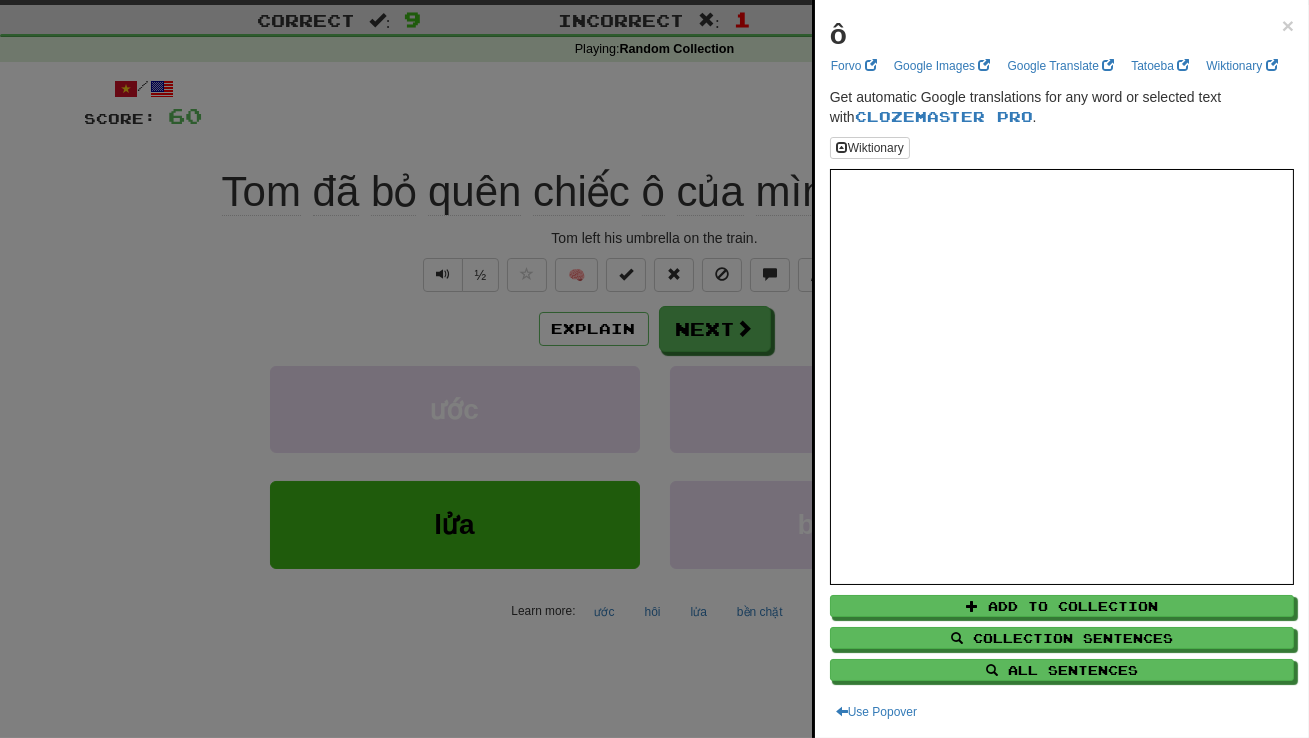 click at bounding box center (654, 369) 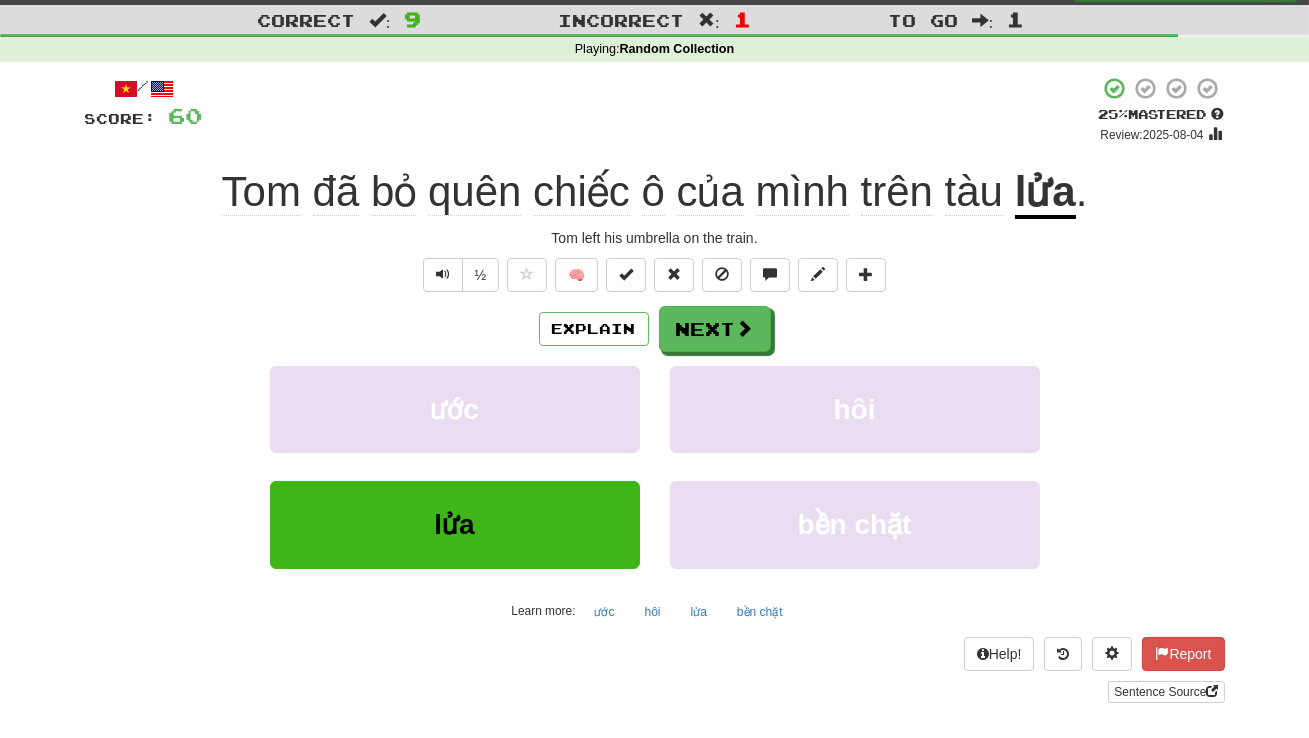 click on "Tom left his umbrella on the train" at bounding box center [618, 192] 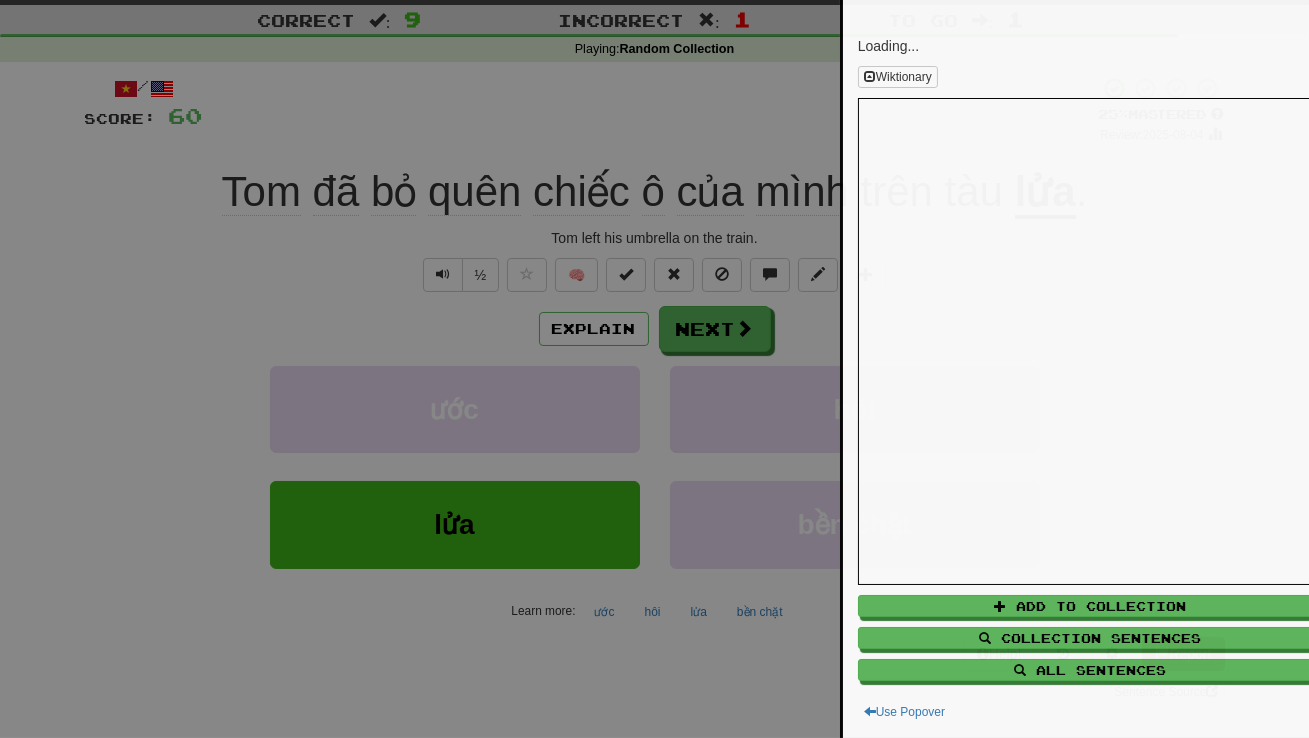 click at bounding box center [654, 369] 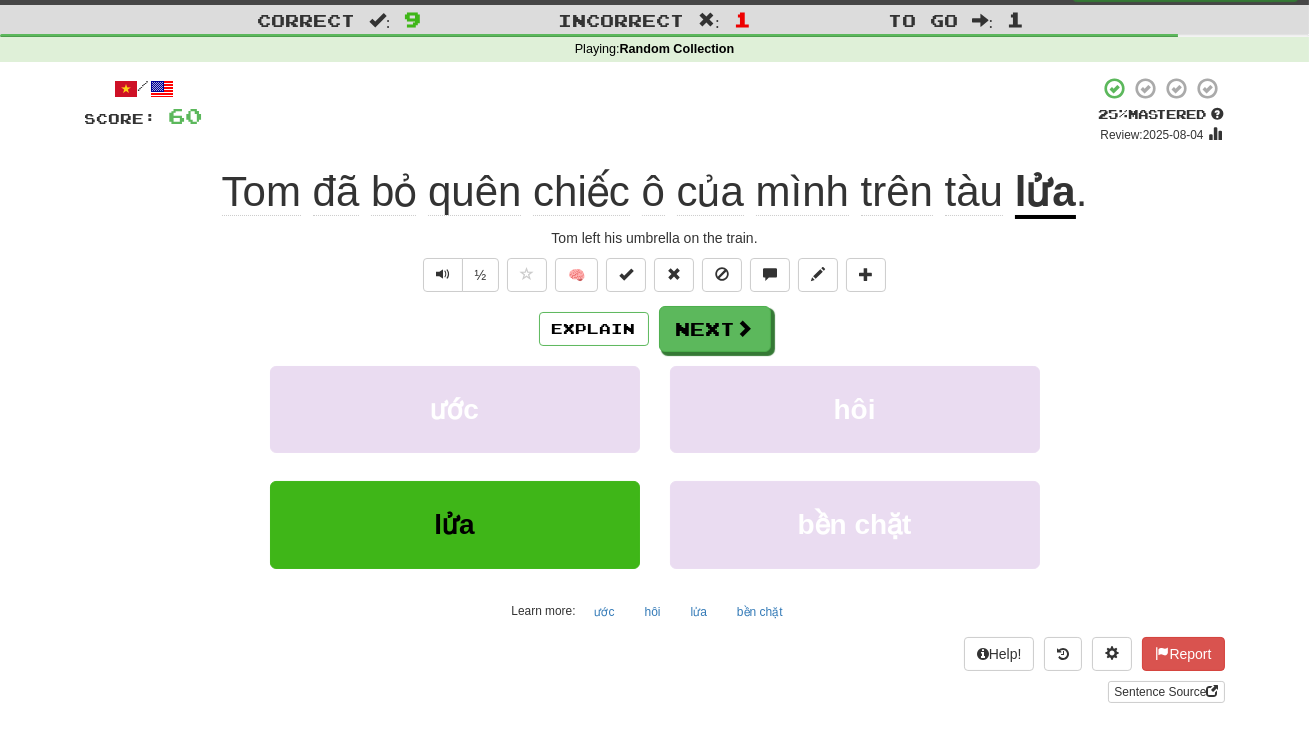 click on "Tom left his umbrella on the train" at bounding box center (618, 192) 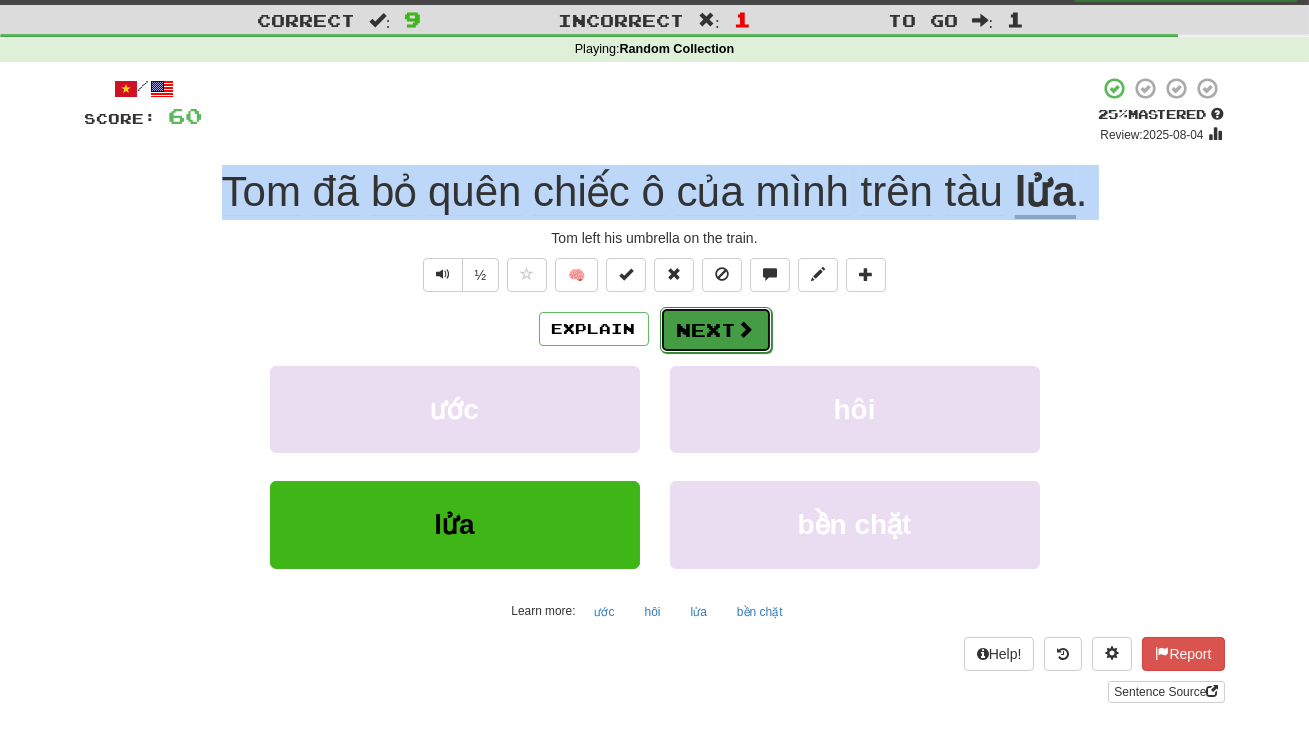click on "Next" at bounding box center [716, 330] 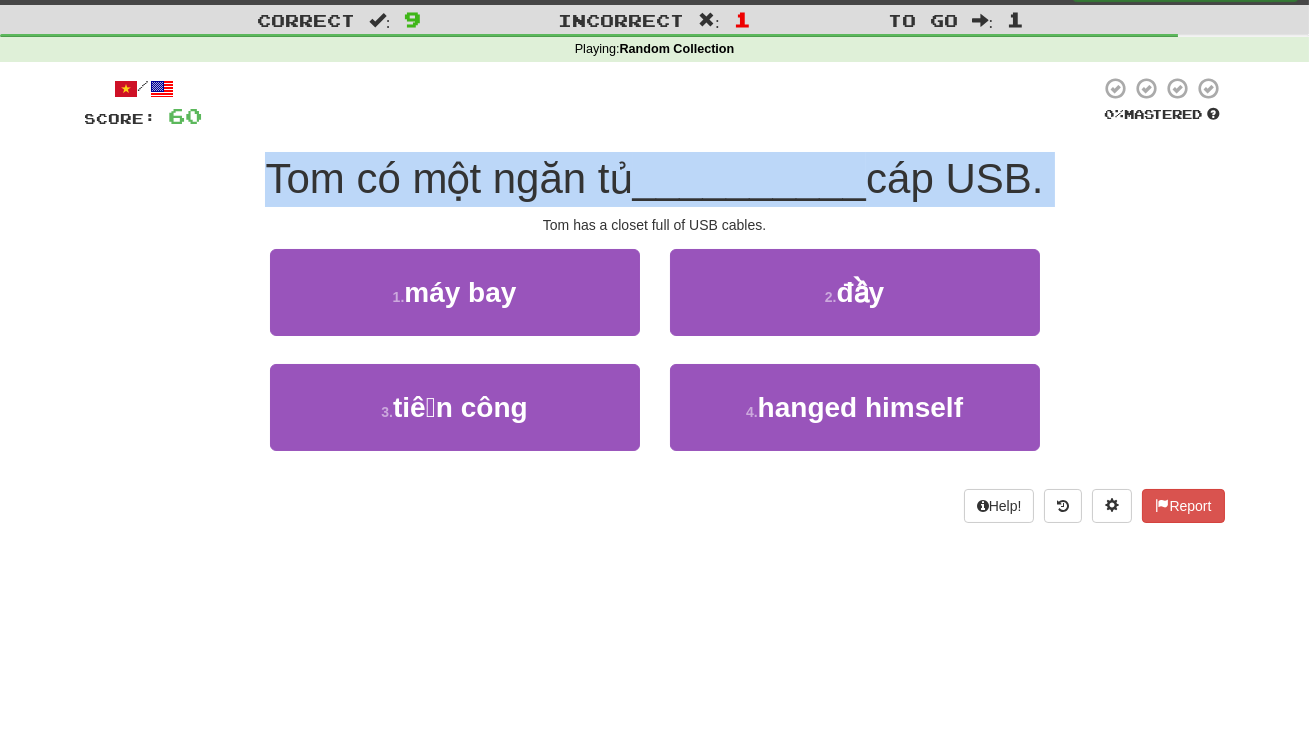 click on "[PROPER_NAME] có một ngăn tủ  __________  cáp USB." at bounding box center [655, 179] 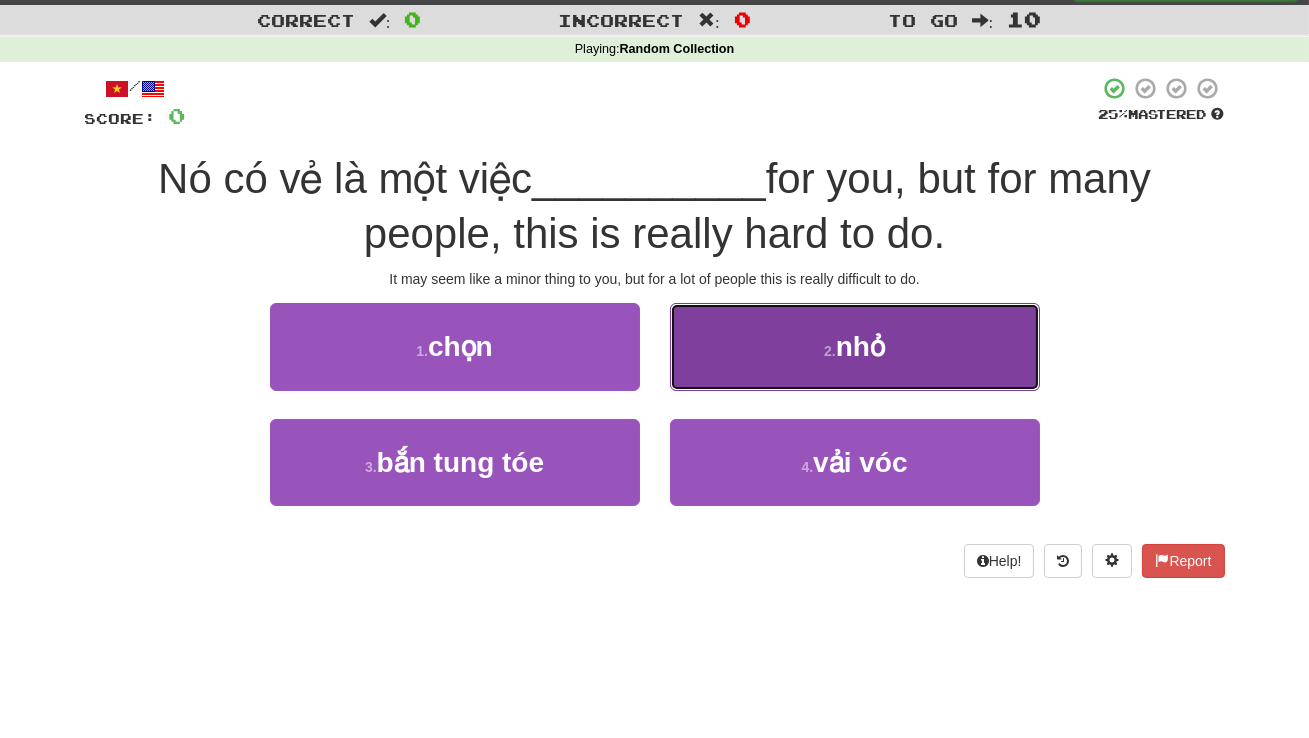 click on "2 .  nhỏ" at bounding box center (855, 346) 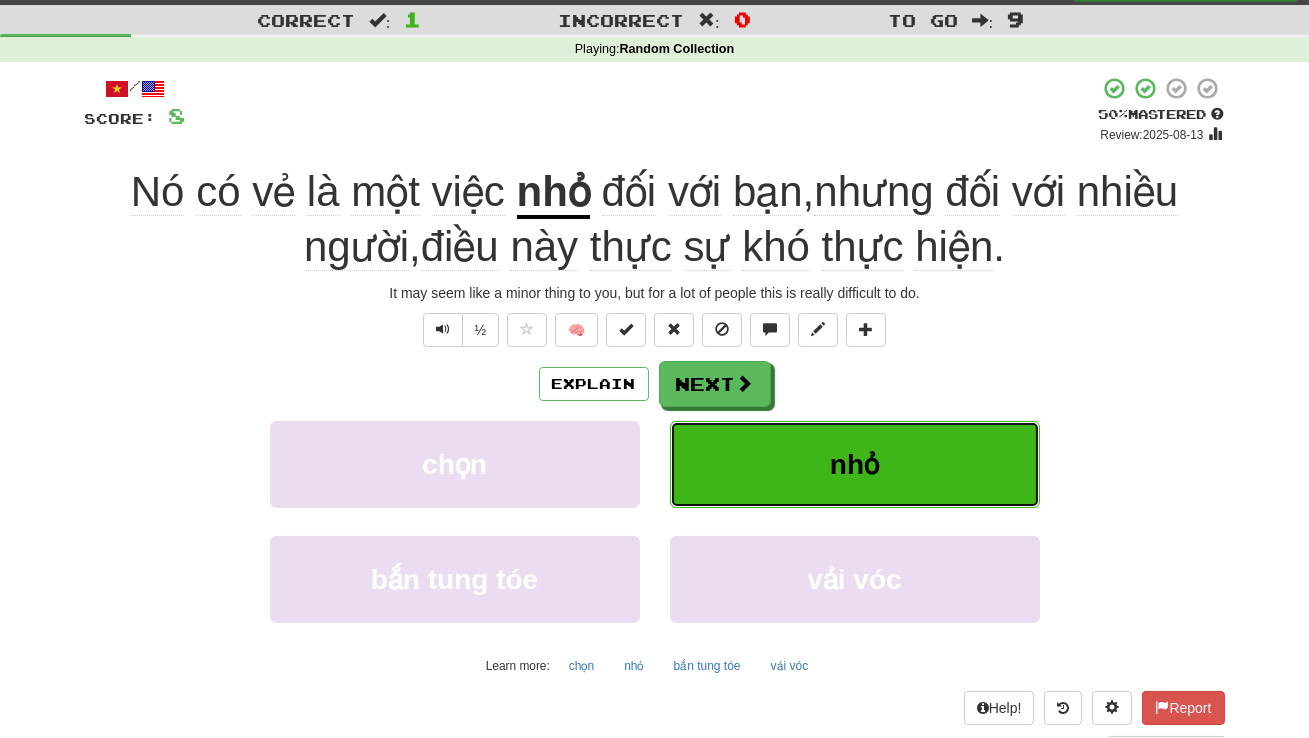 type 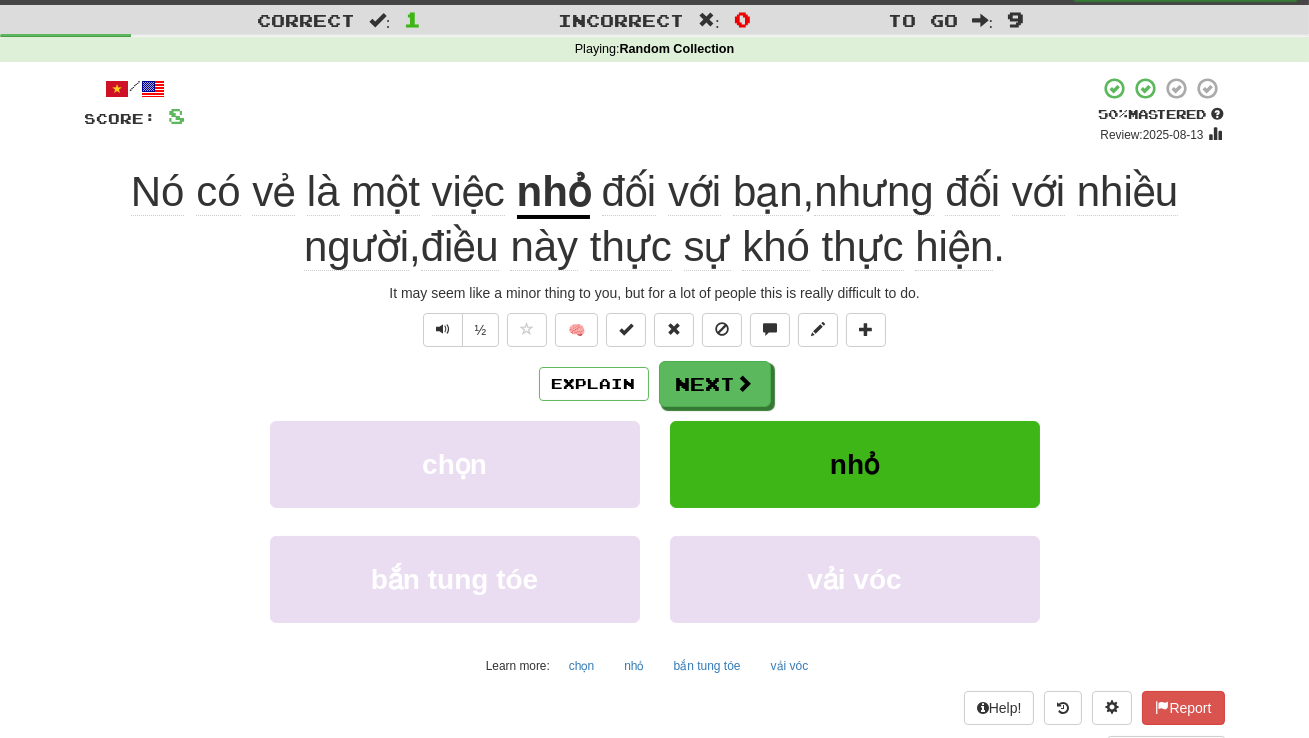 click on "Nó có vẻ là một việc" at bounding box center [324, 192] 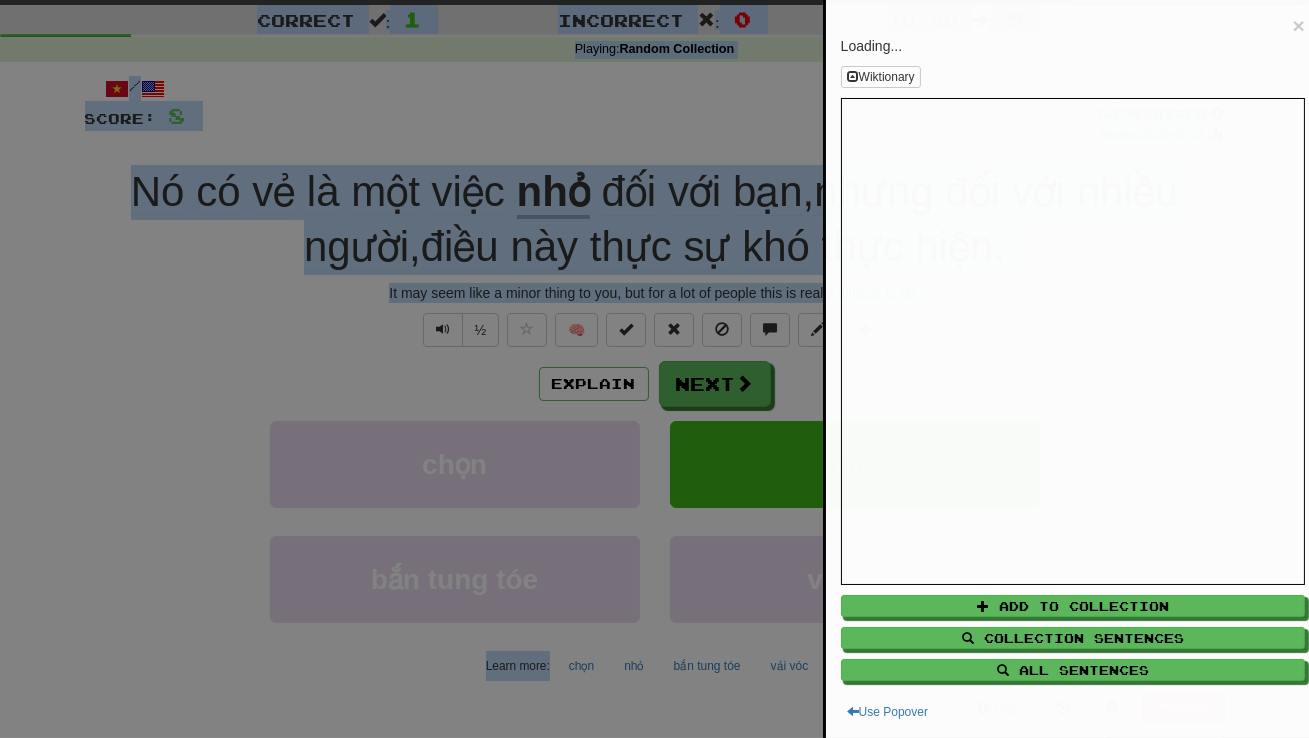 click at bounding box center [654, 369] 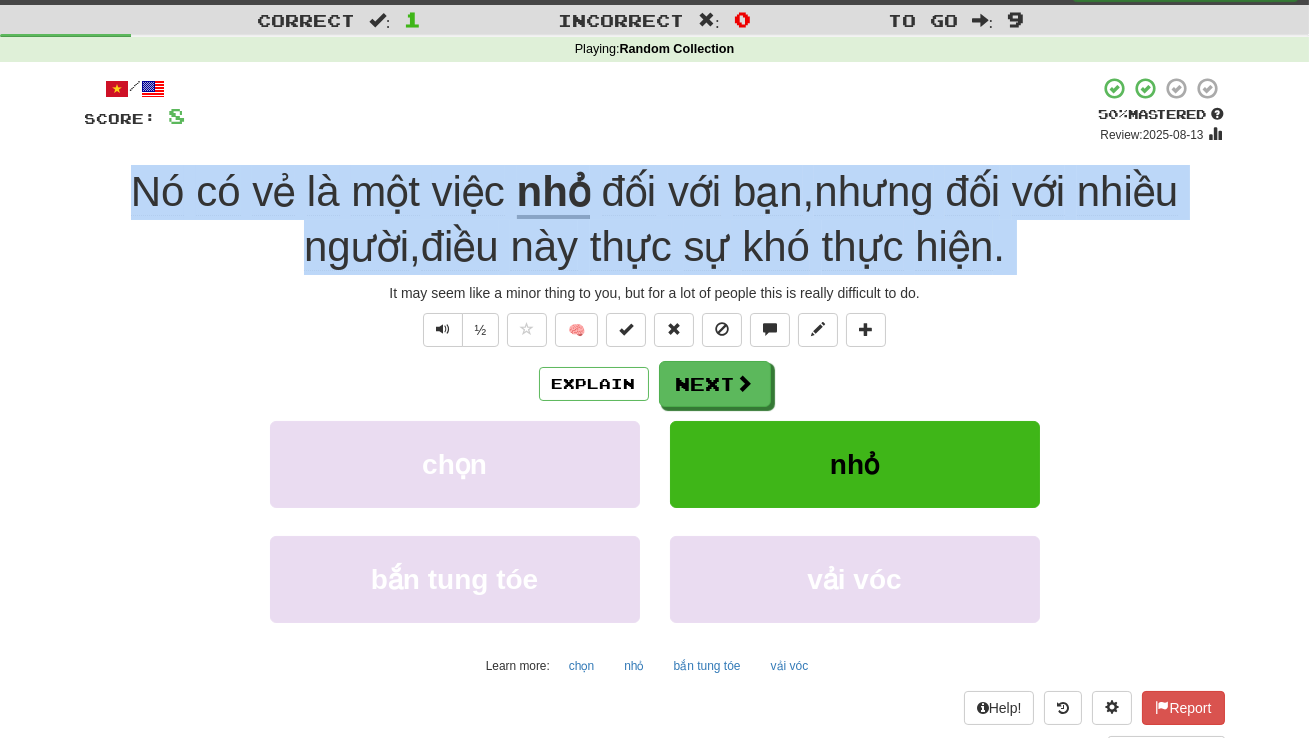 click on "Nó có vẻ là một việc" at bounding box center [324, 192] 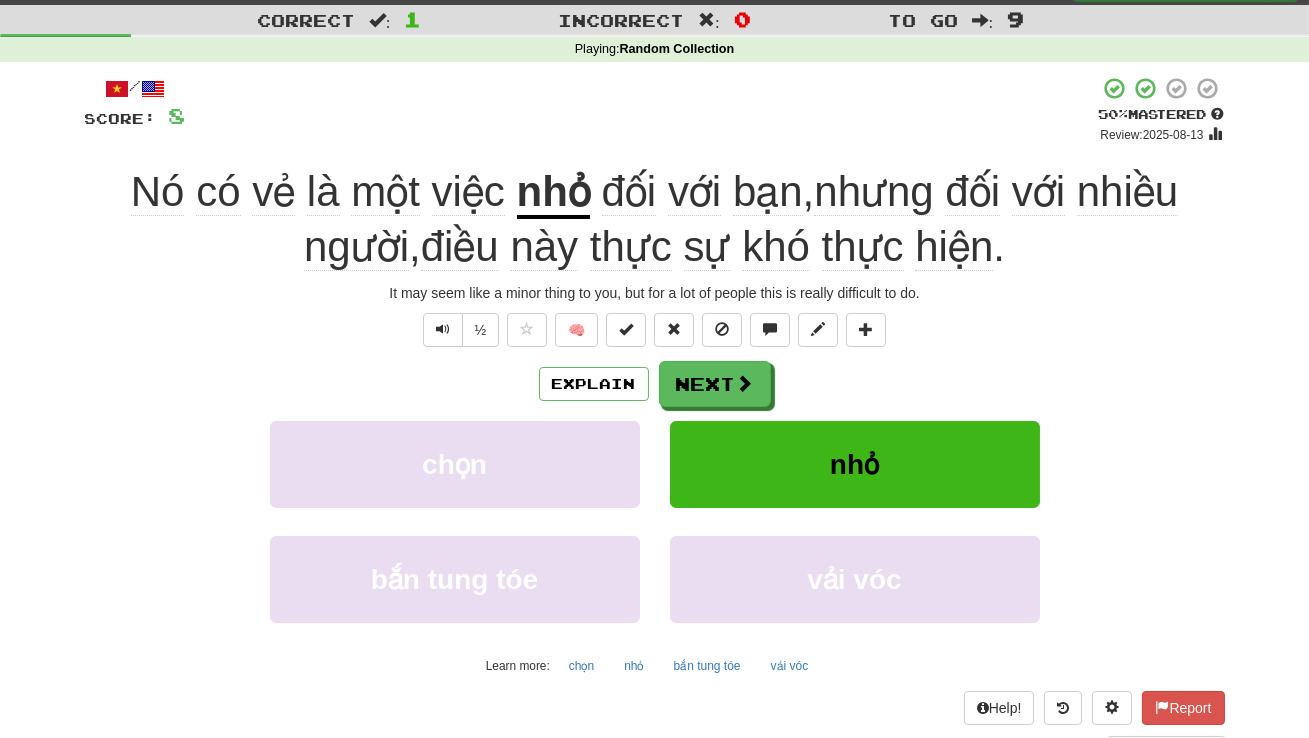 click on "Nó có vẻ là một việc" at bounding box center [324, 192] 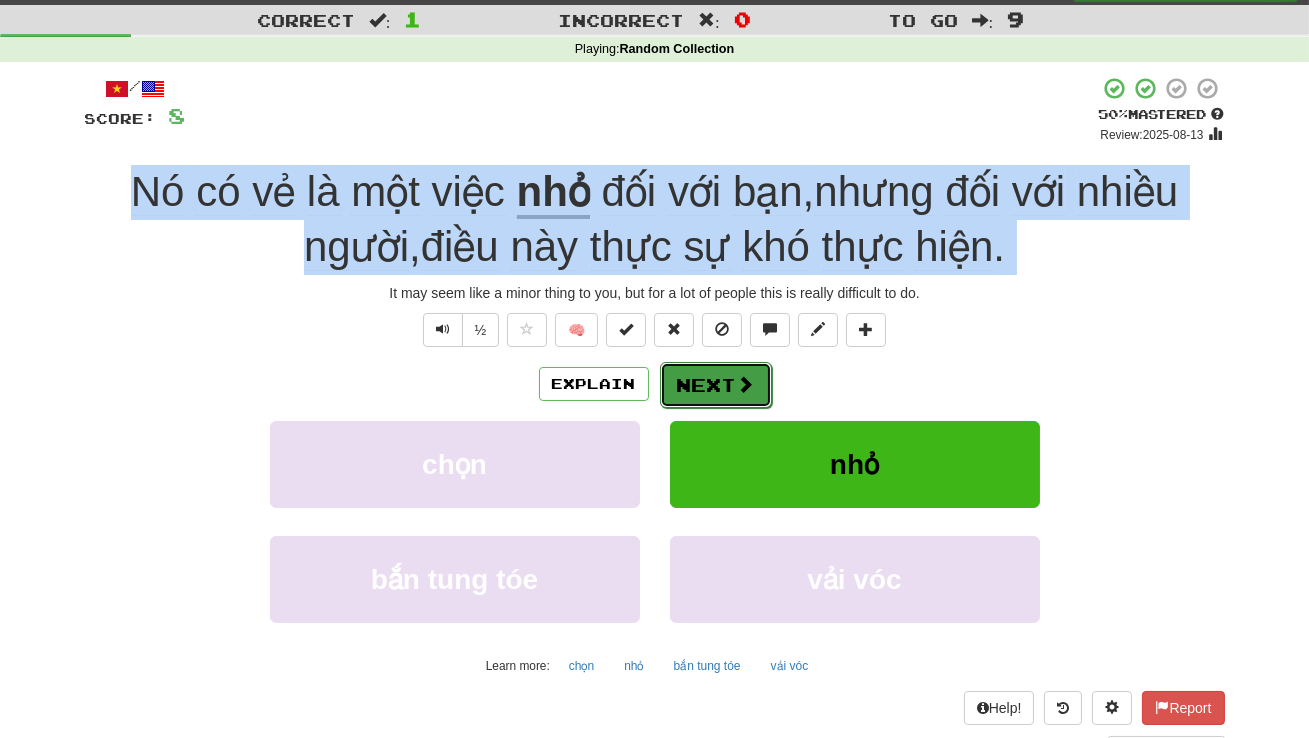 click on "Next" at bounding box center [716, 385] 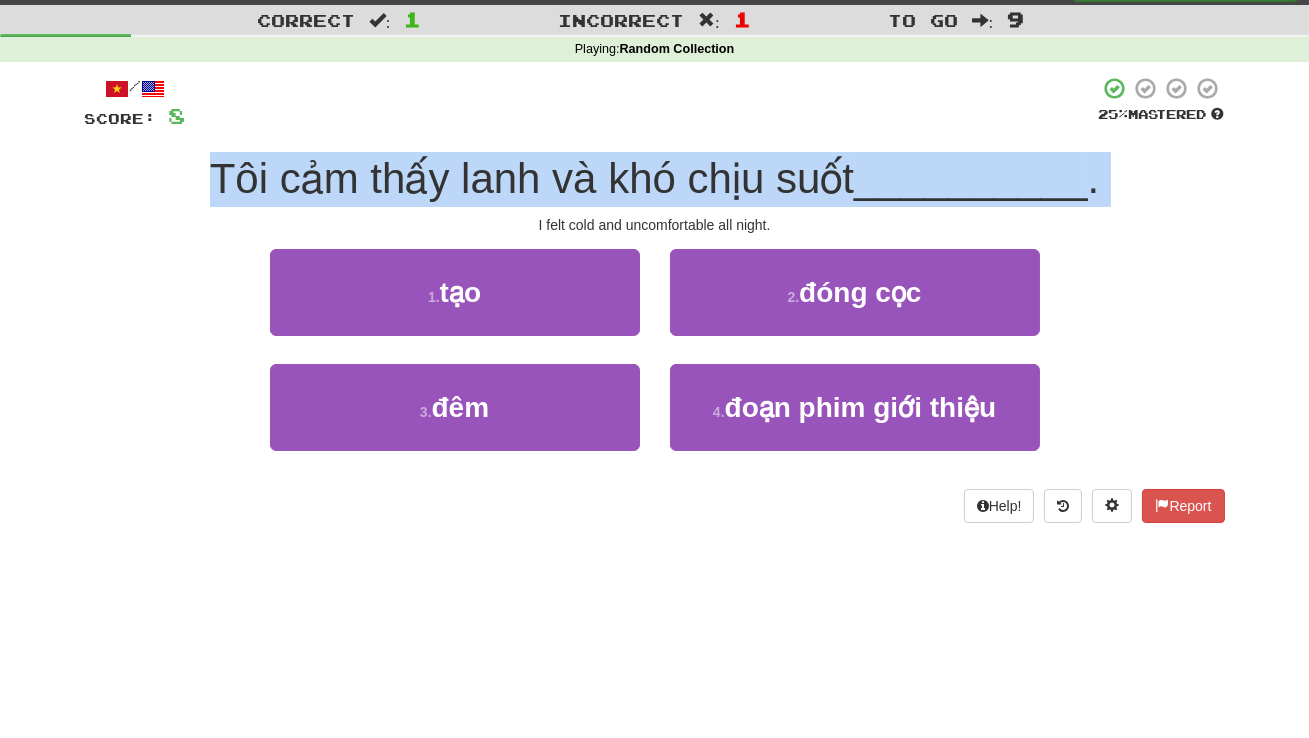 click on "Tôi cảm thấy lanh và khó chịu suốt" at bounding box center [532, 178] 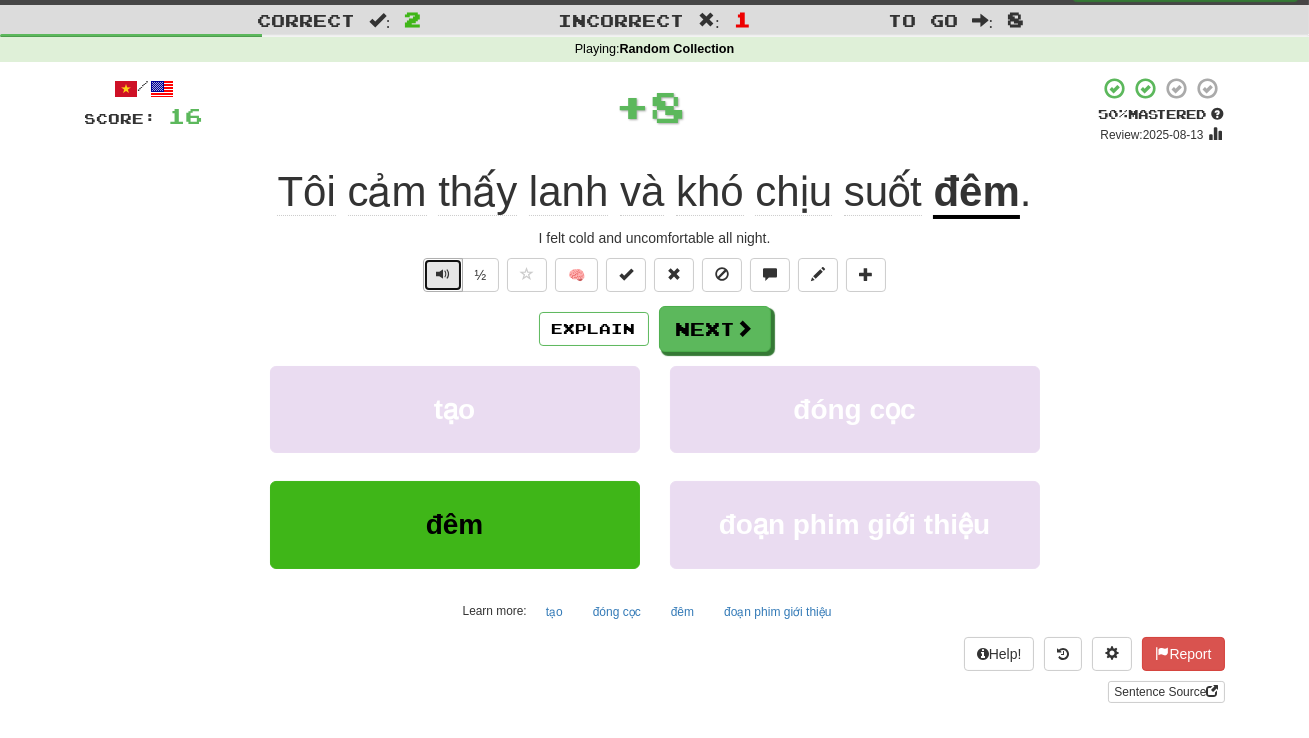 click at bounding box center [443, 275] 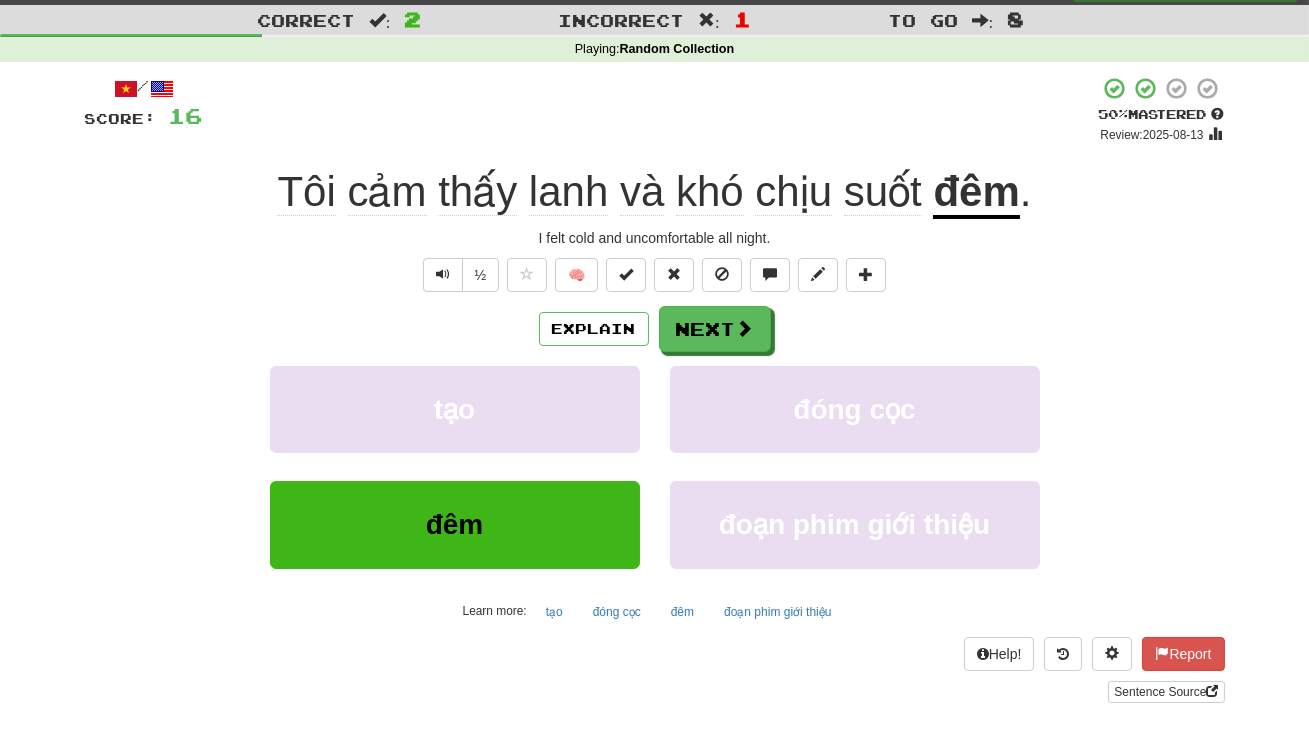 click on "I feel unwell and uncomfortable all" at bounding box center [605, 192] 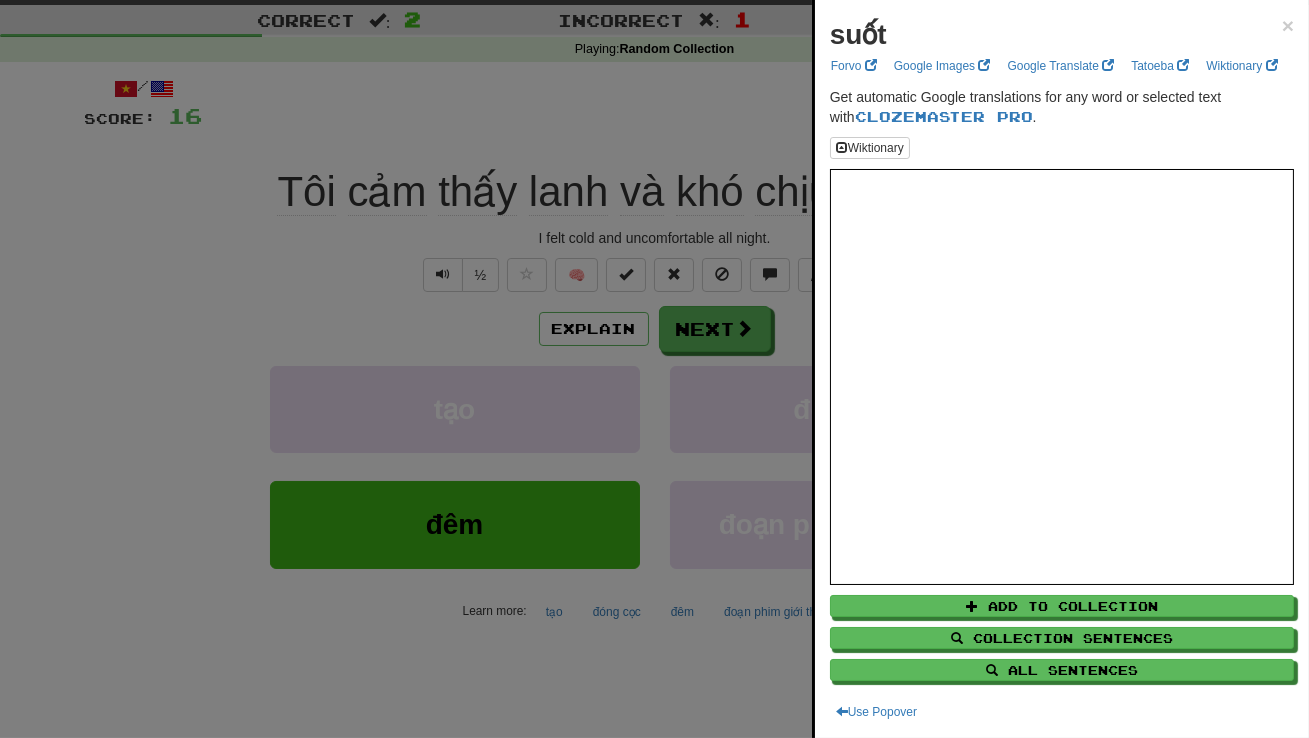click at bounding box center (654, 369) 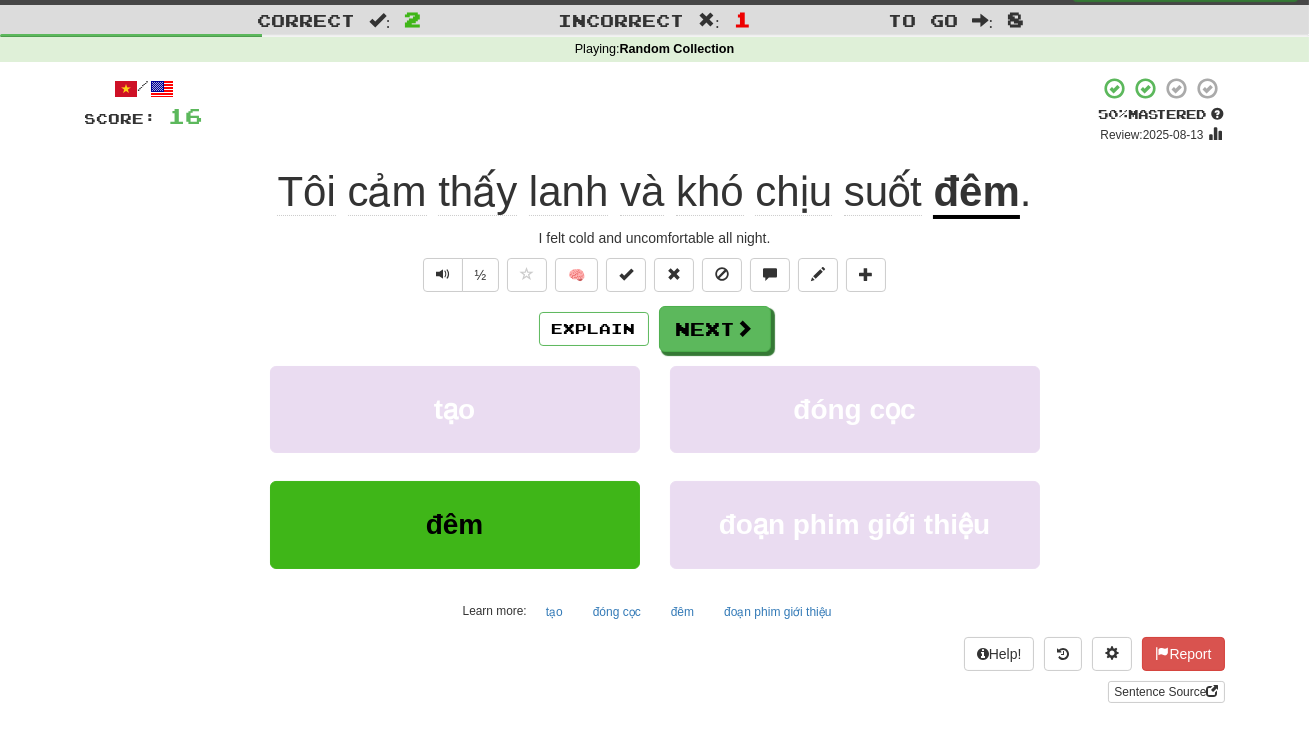 click on "đêm" at bounding box center (976, 193) 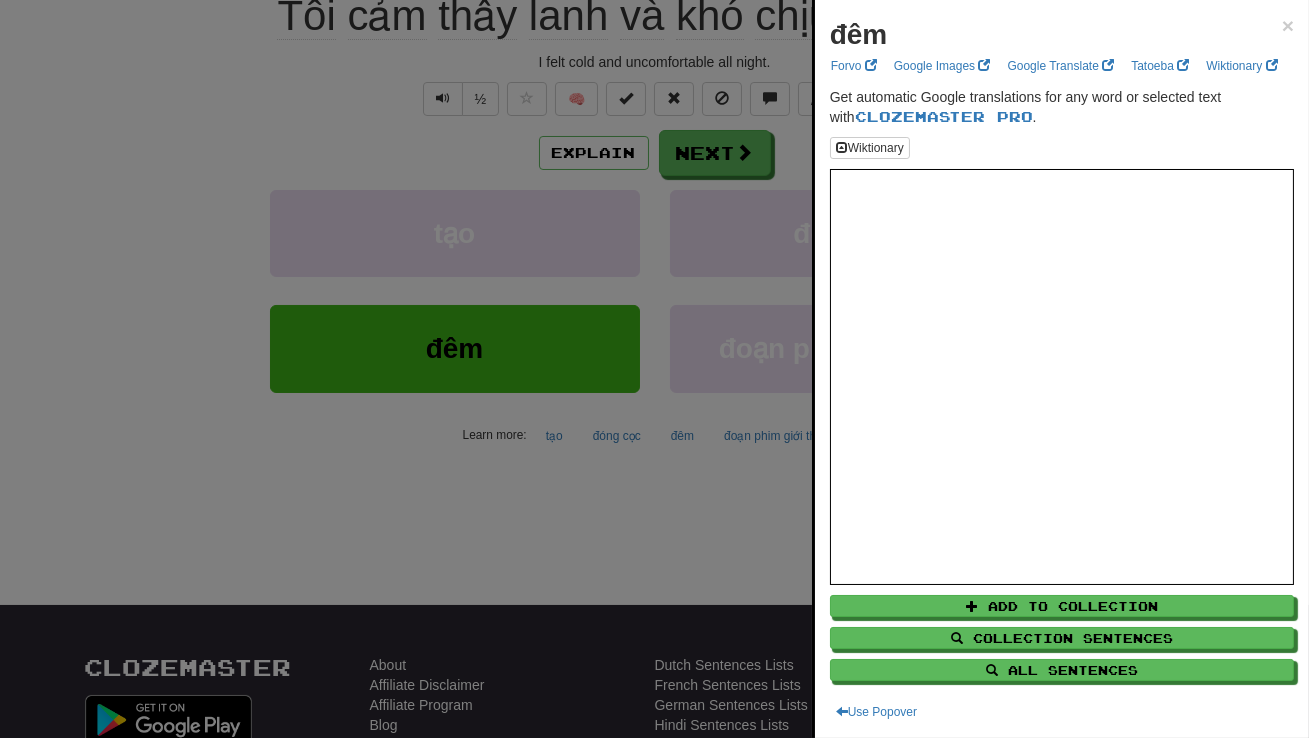 scroll, scrollTop: 219, scrollLeft: 0, axis: vertical 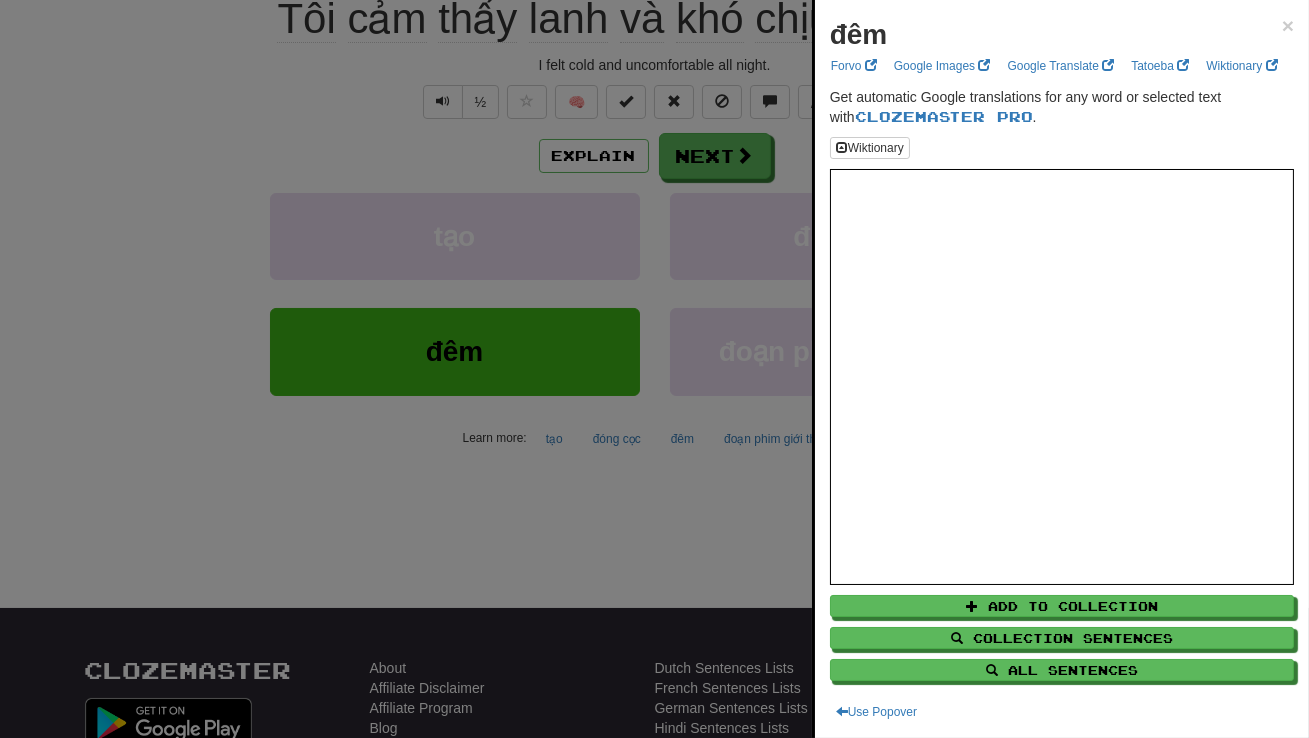 click at bounding box center (654, 369) 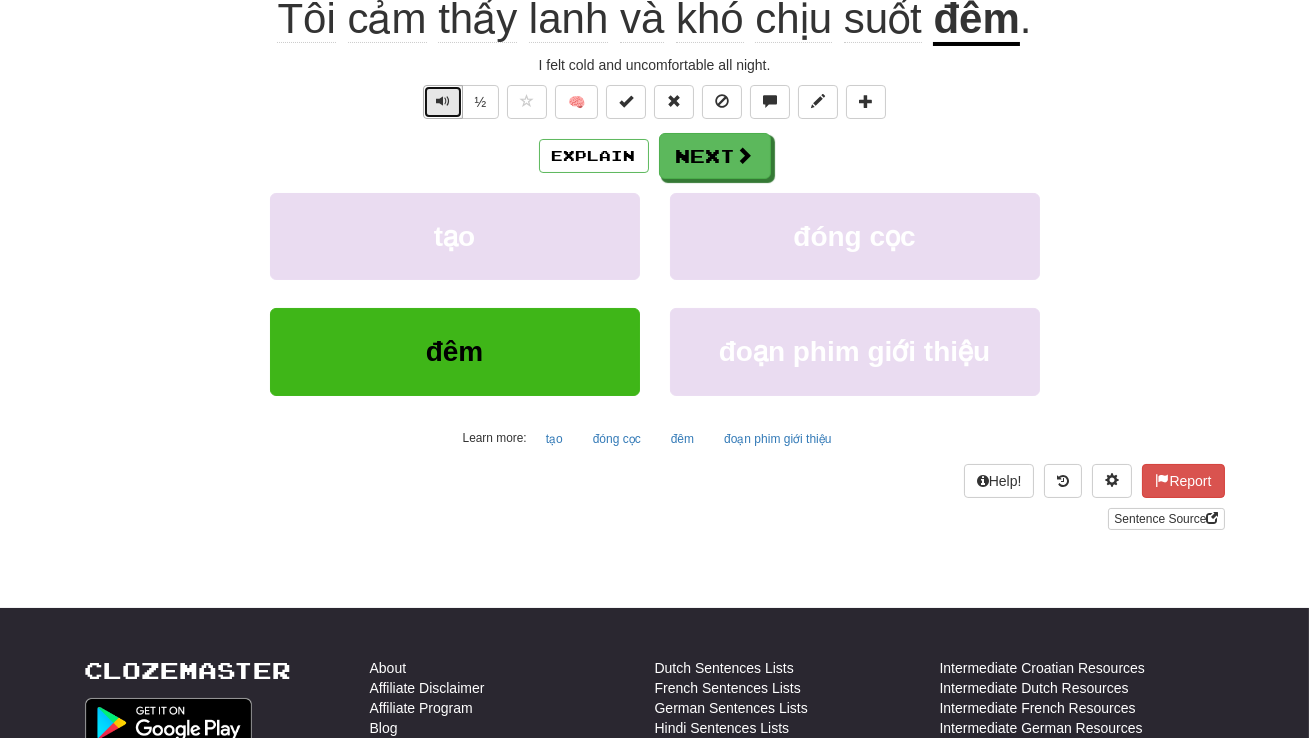 click at bounding box center [443, 102] 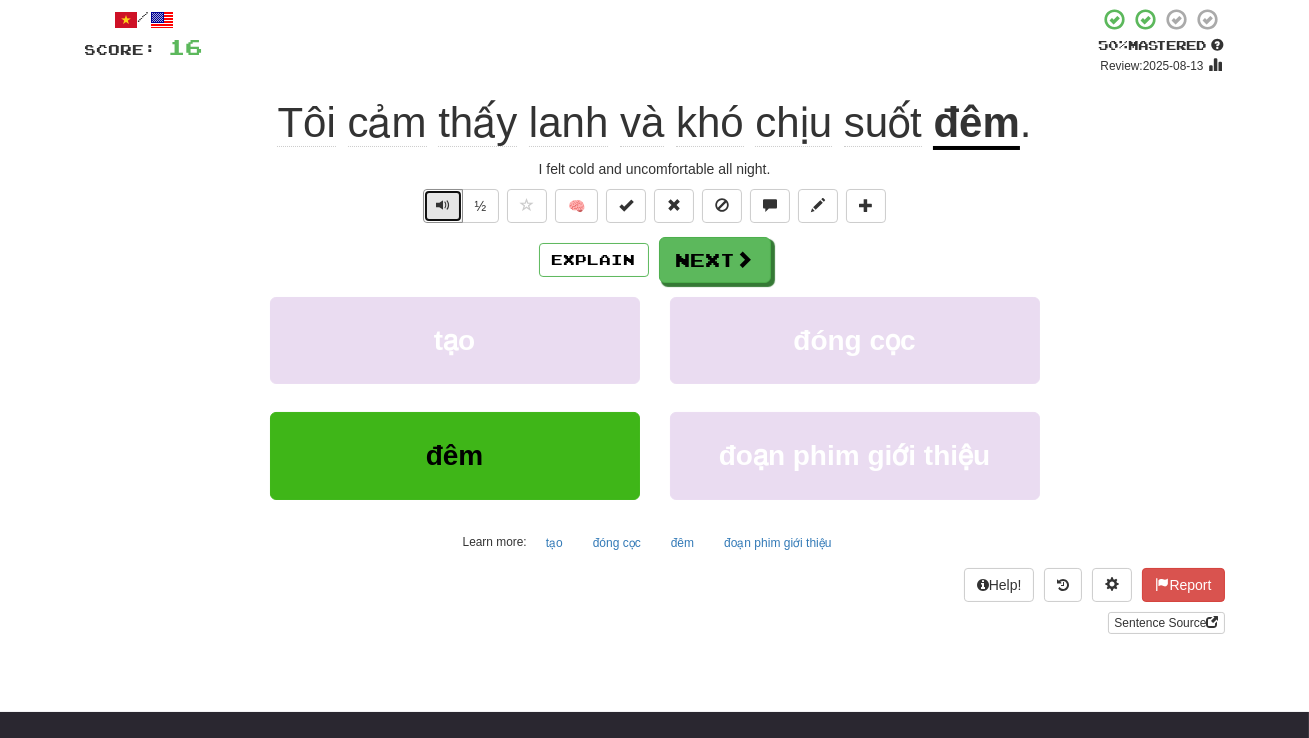 scroll, scrollTop: 89, scrollLeft: 0, axis: vertical 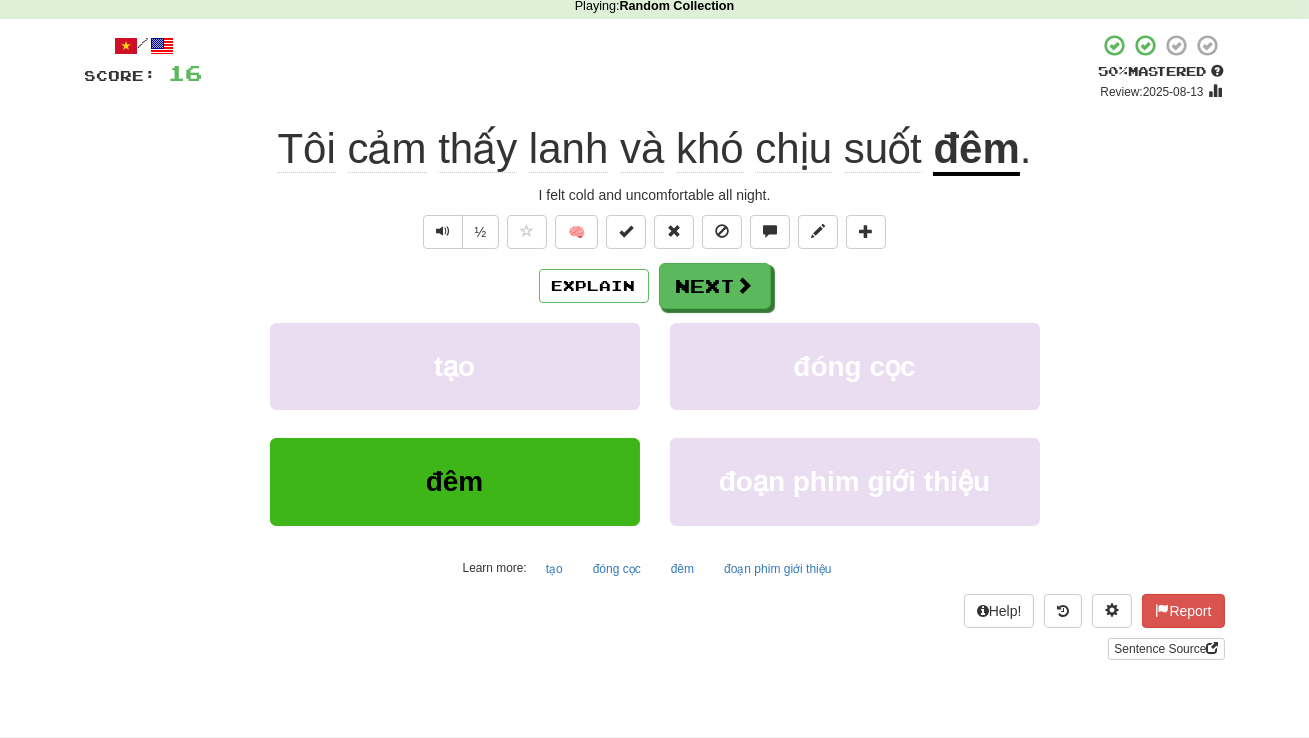 click on "cảm" 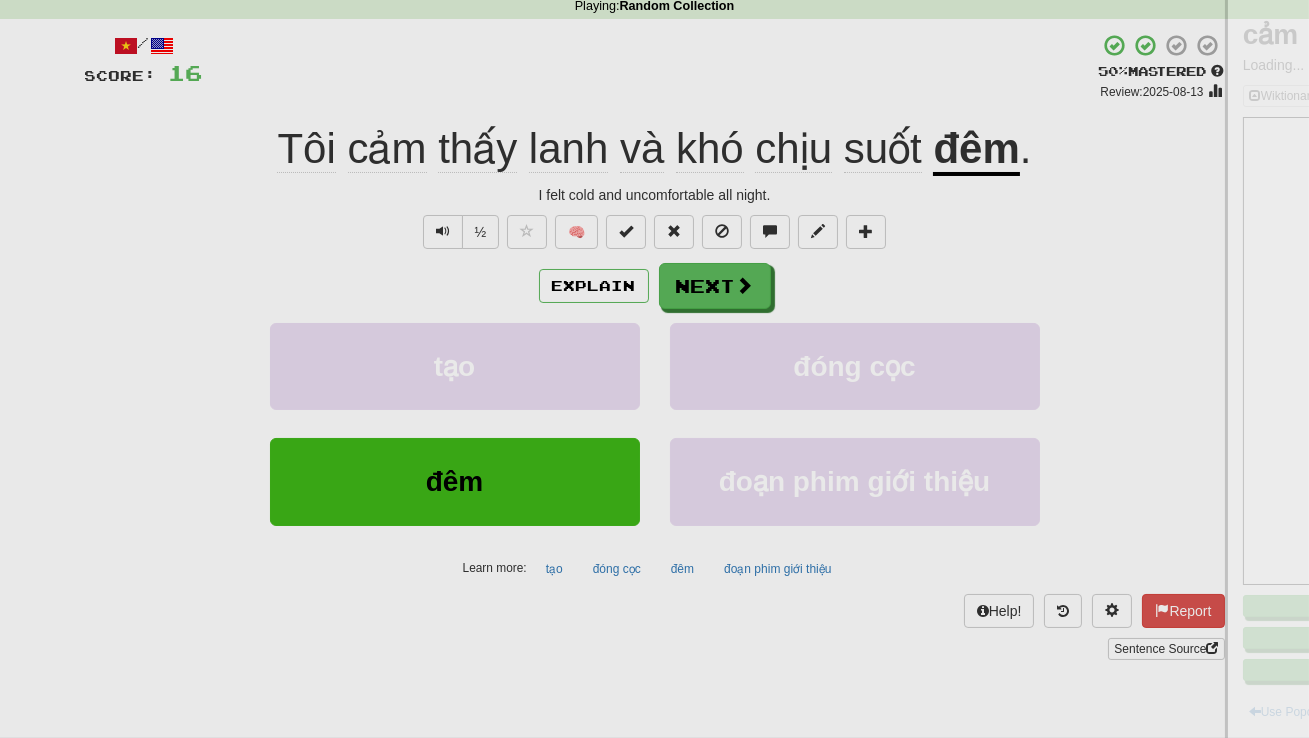 click at bounding box center (654, 369) 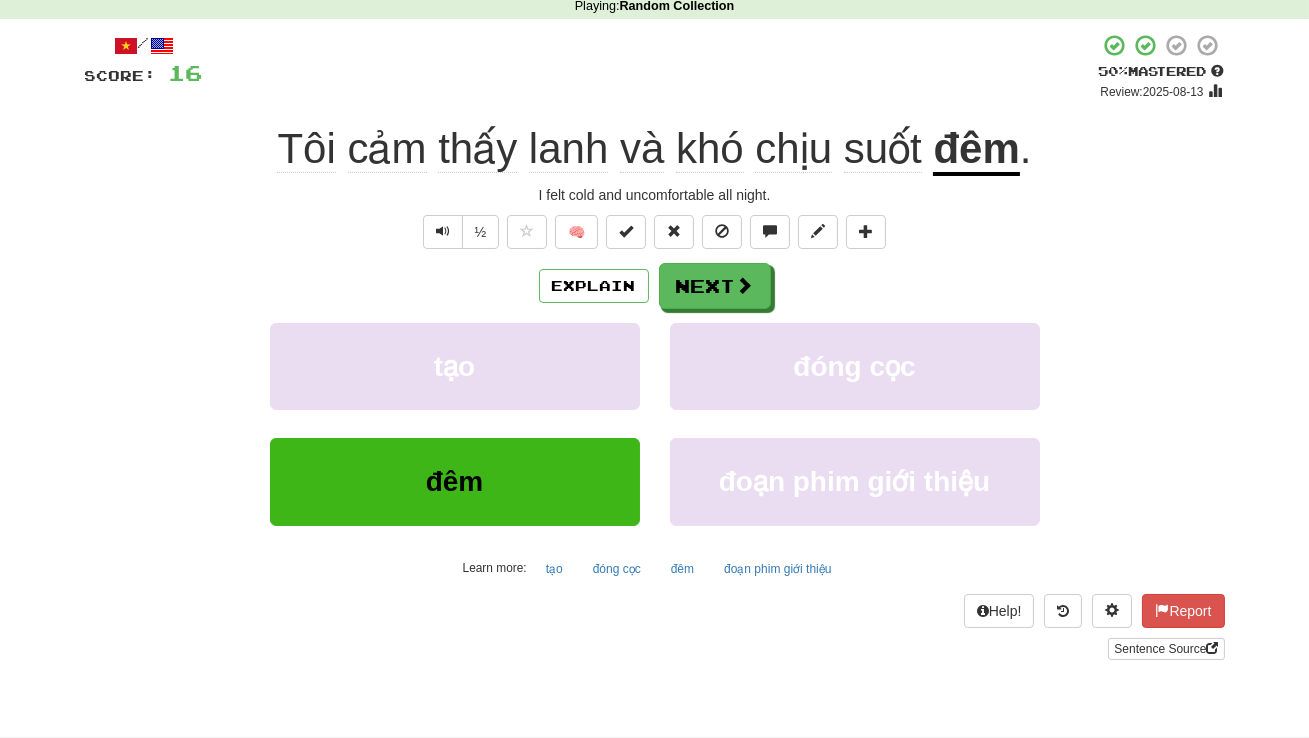 click on "cảm" 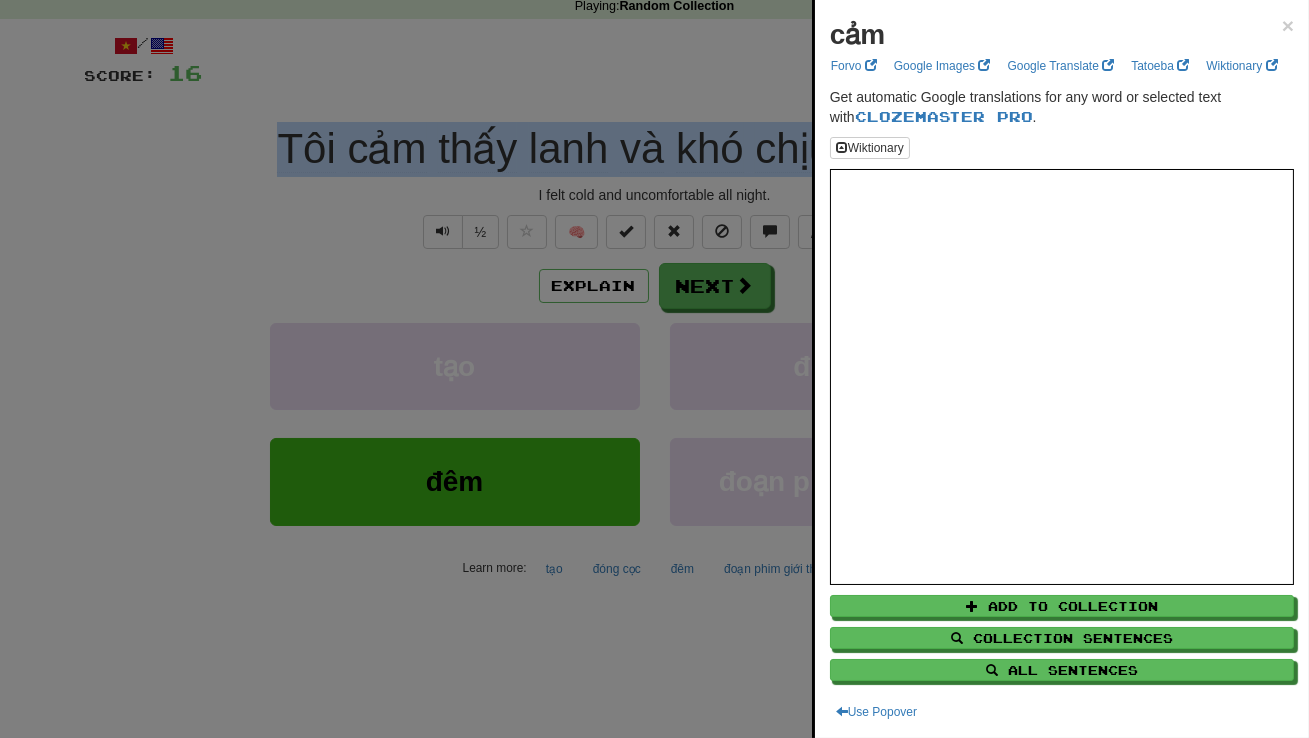 click at bounding box center (654, 369) 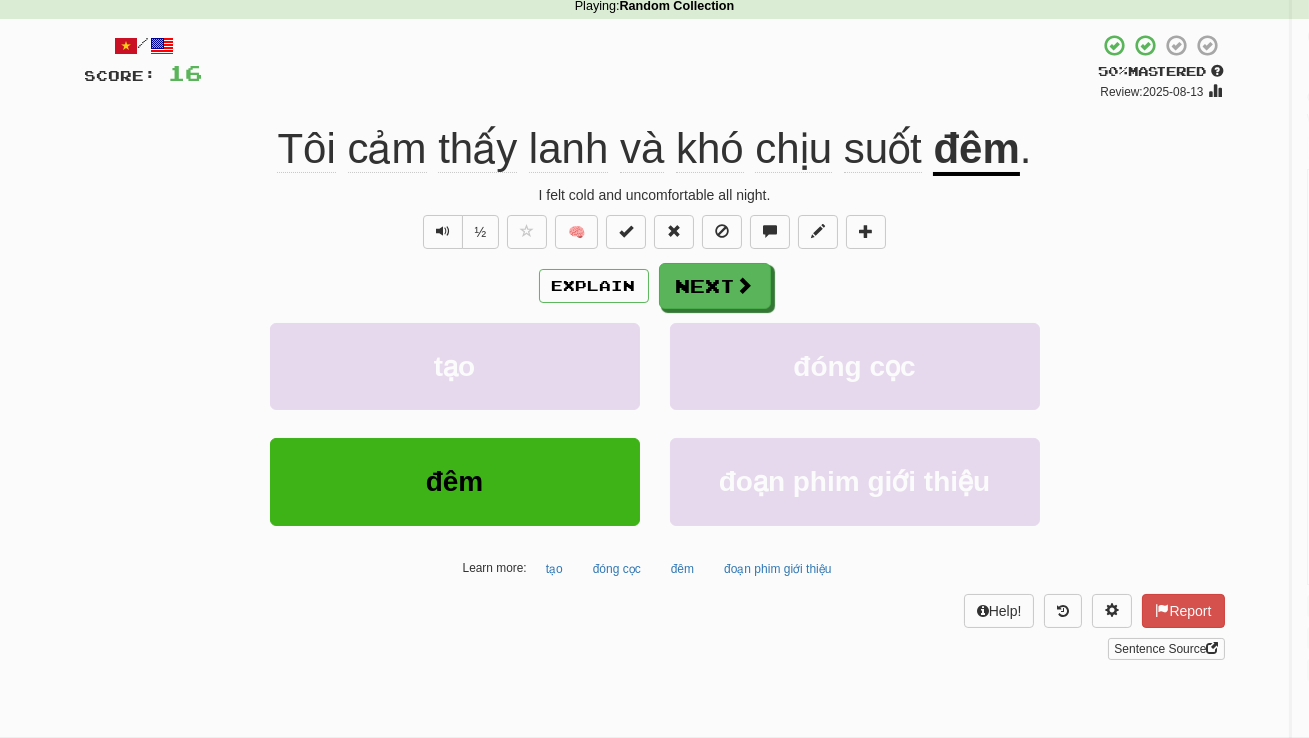 click on "I feel unwell and uncomfortable all" at bounding box center [605, 149] 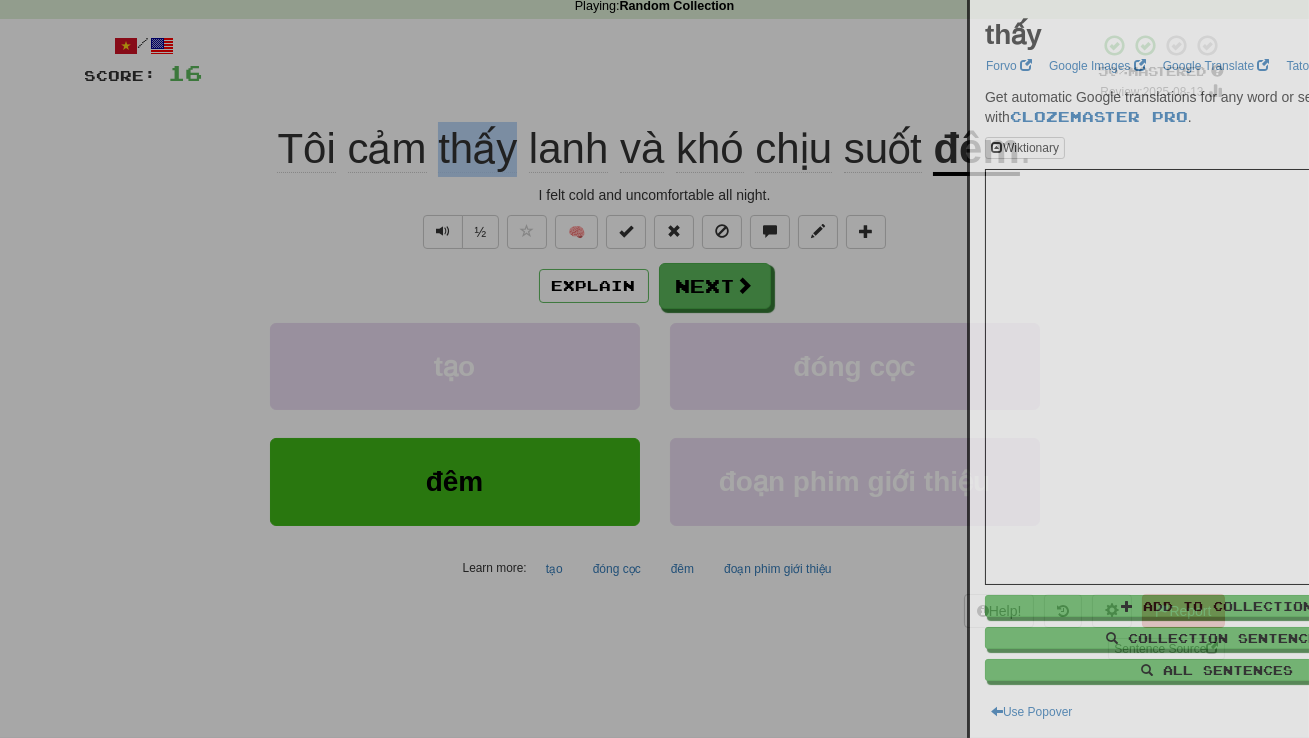click at bounding box center (654, 369) 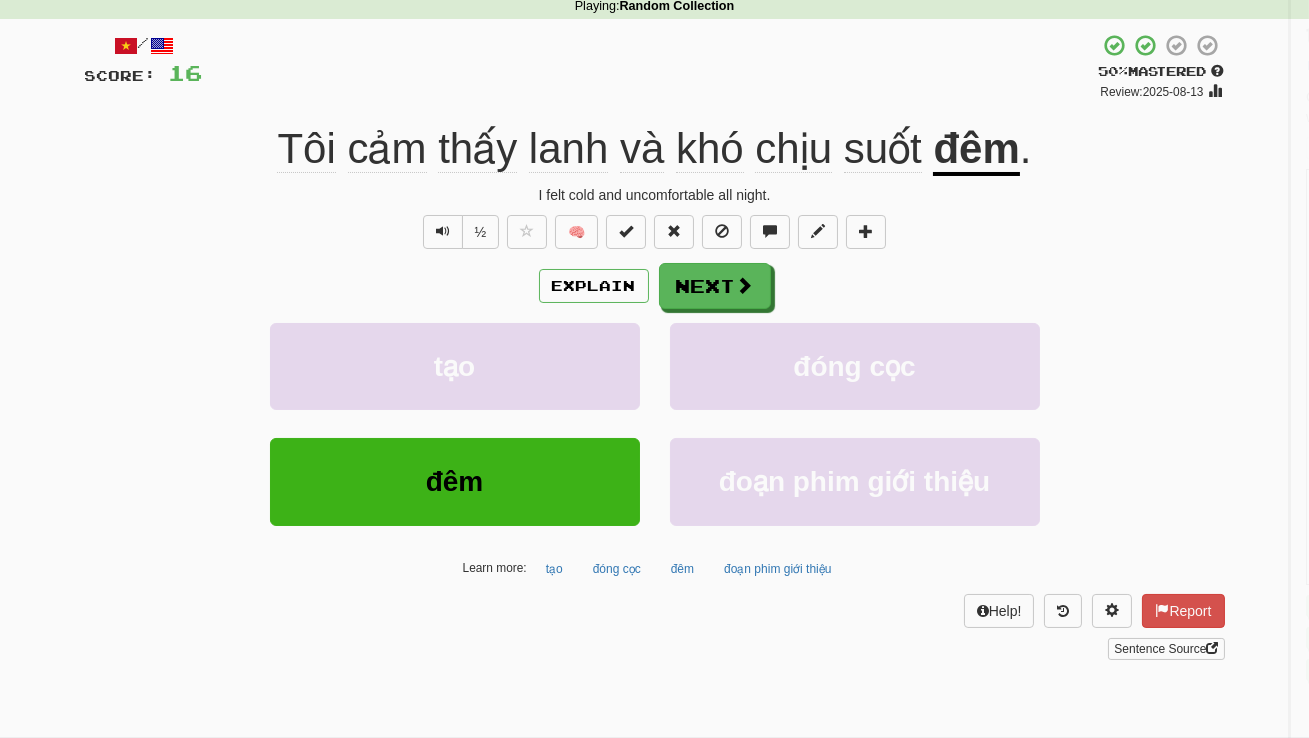 click at bounding box center [654, 369] 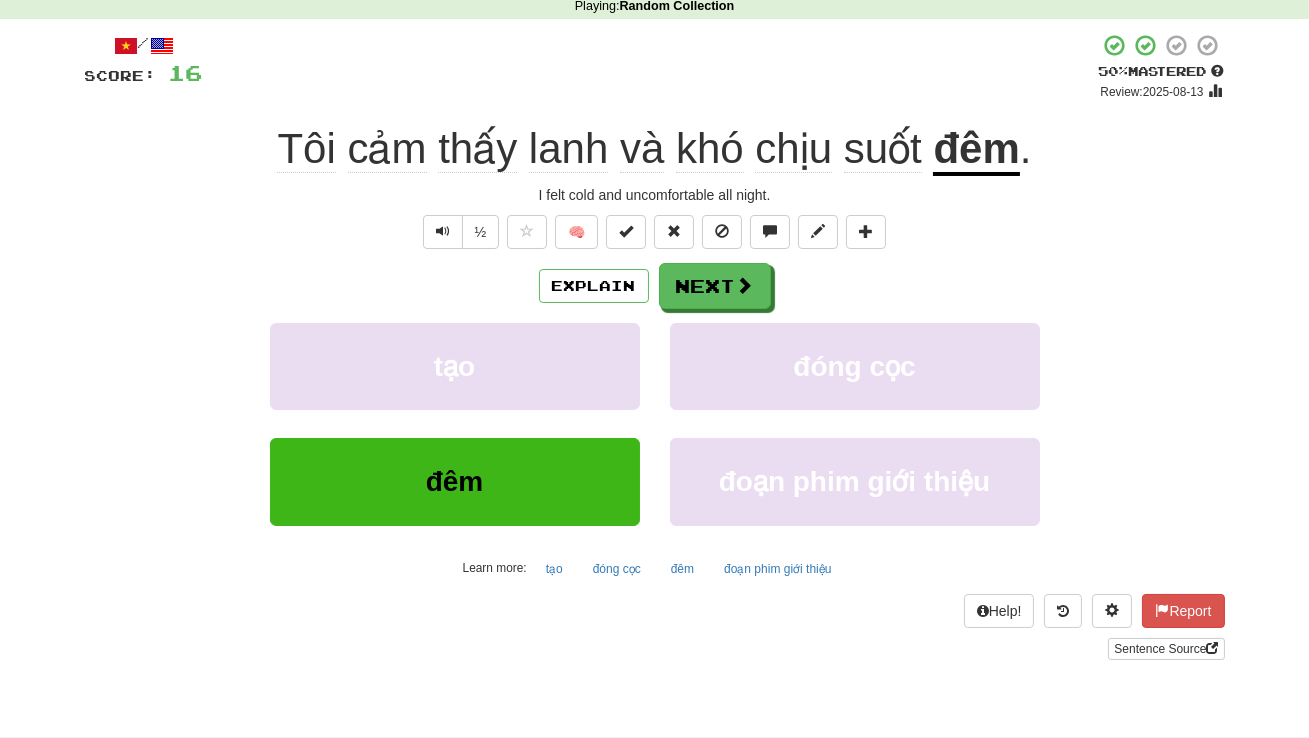 click on "I feel unwell and uncomfortable all" at bounding box center [605, 149] 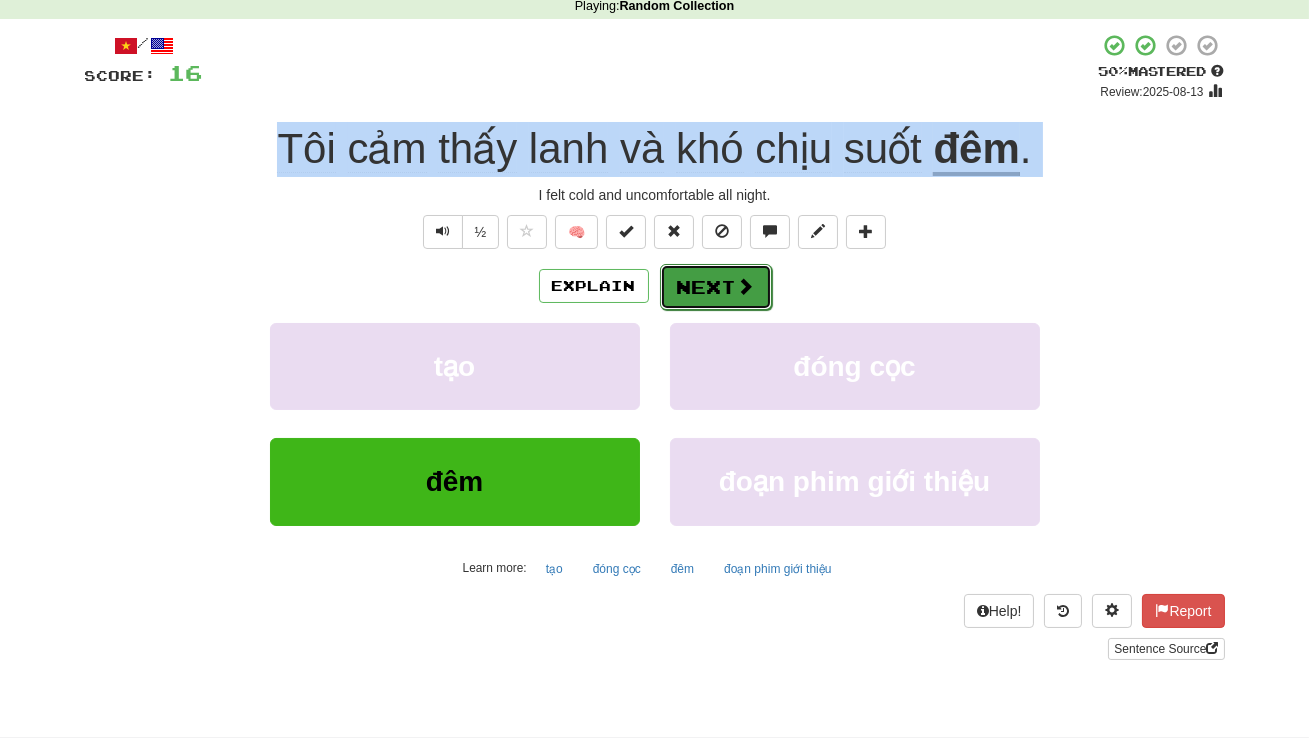 click on "Next" at bounding box center [716, 287] 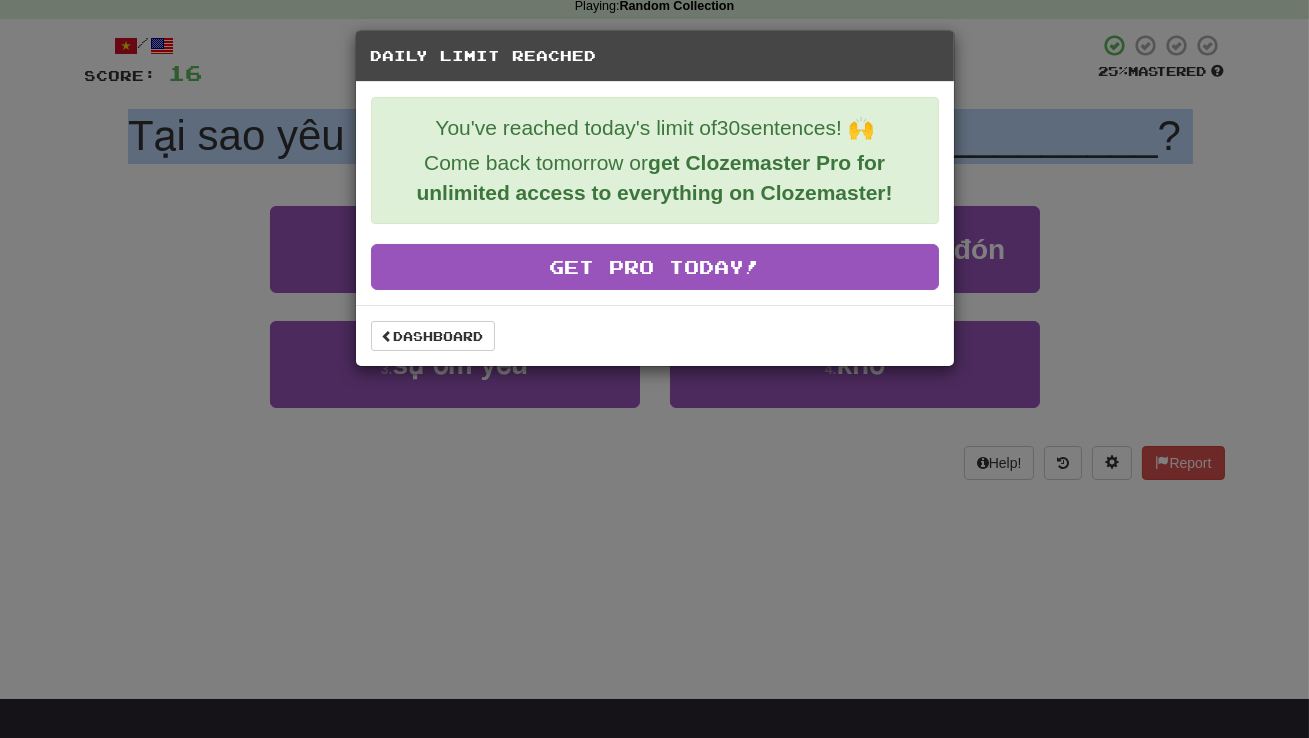 click on "Daily Limit Reached You've reached today's limit of  30  sentences! 🙌  Come back tomorrow or  get Clozemaster Pro for unlimited access to everything on Clozemaster! Get Pro Today! Dashboard" at bounding box center (654, 369) 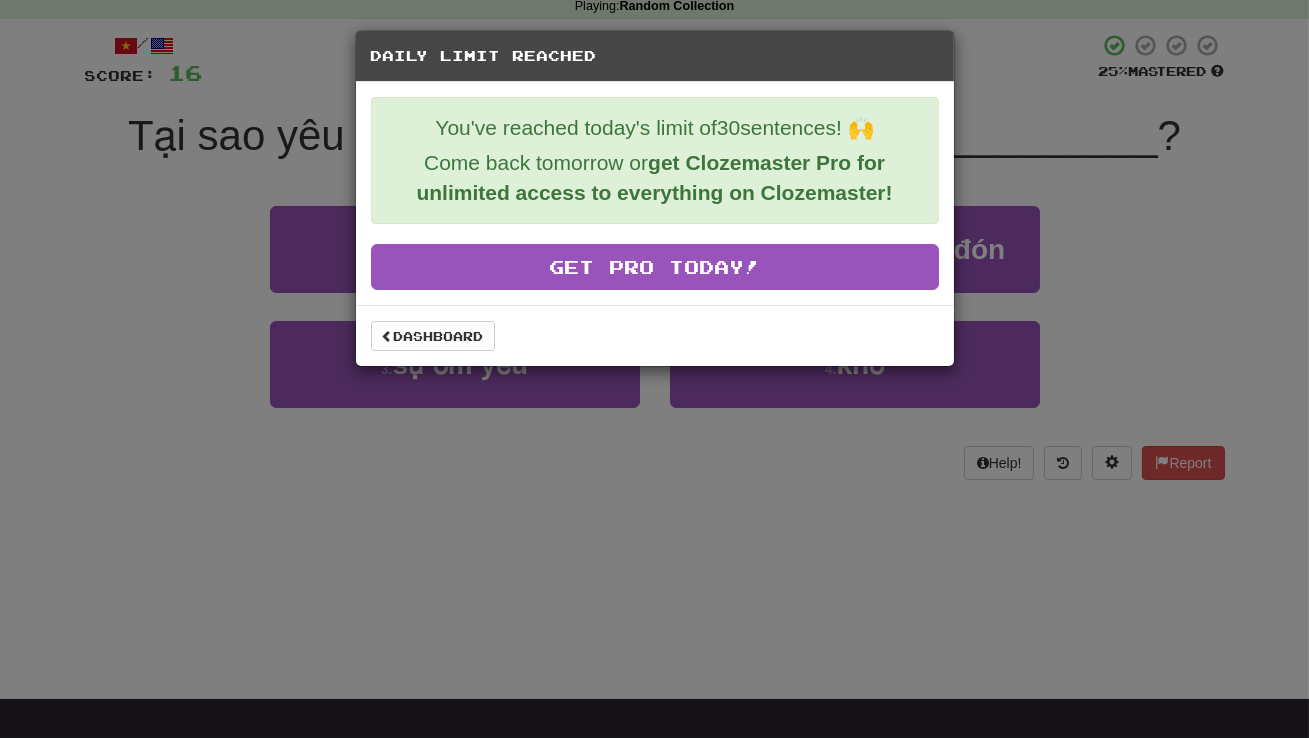 click on "Daily Limit Reached You've reached today's limit of  30  sentences! 🙌  Come back tomorrow or  get Clozemaster Pro for unlimited access to everything on Clozemaster! Get Pro Today! Dashboard" at bounding box center [654, 369] 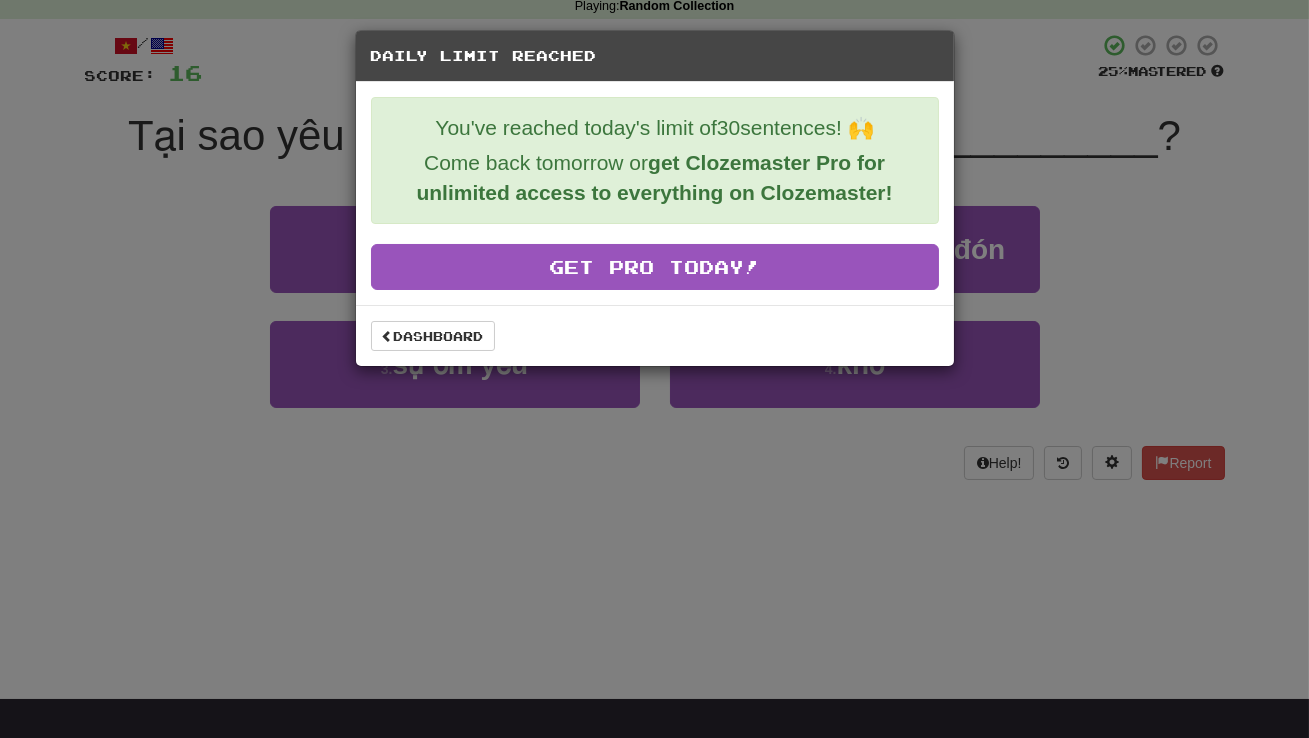 click on "Dashboard" at bounding box center [655, 335] 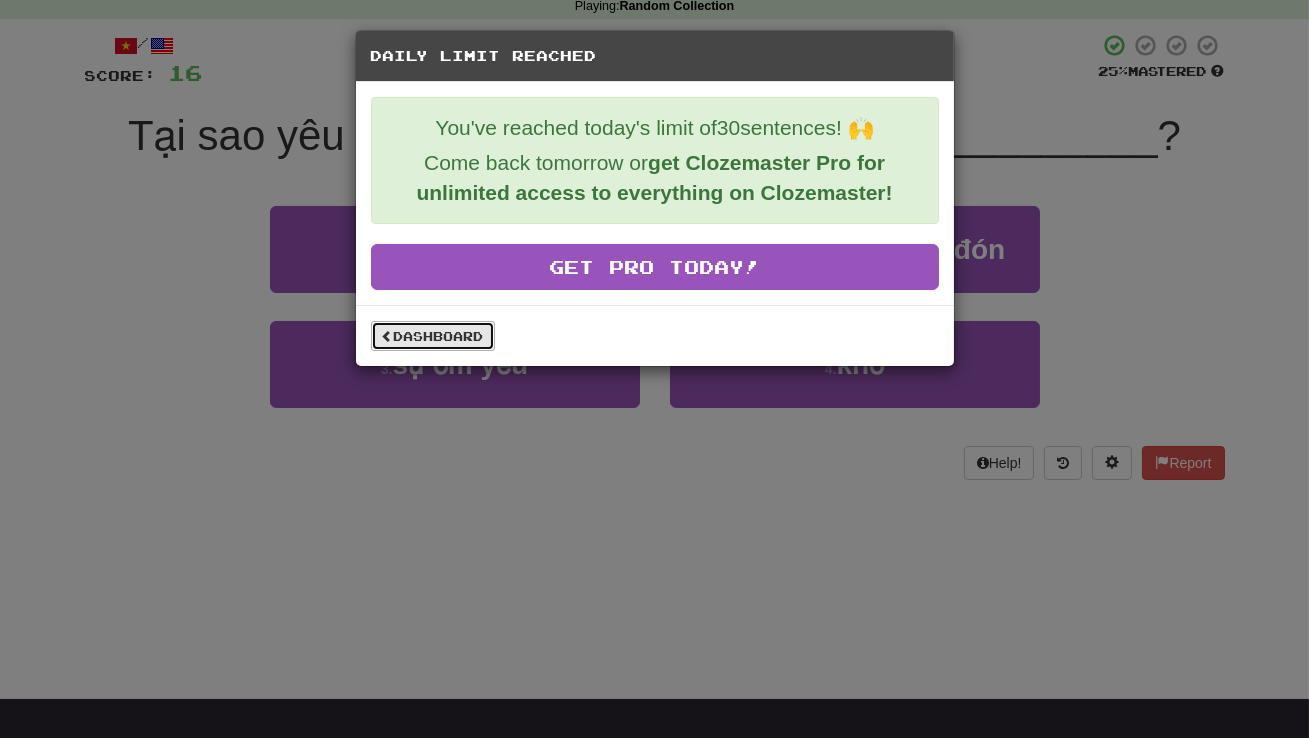 click on "Dashboard" at bounding box center [433, 336] 